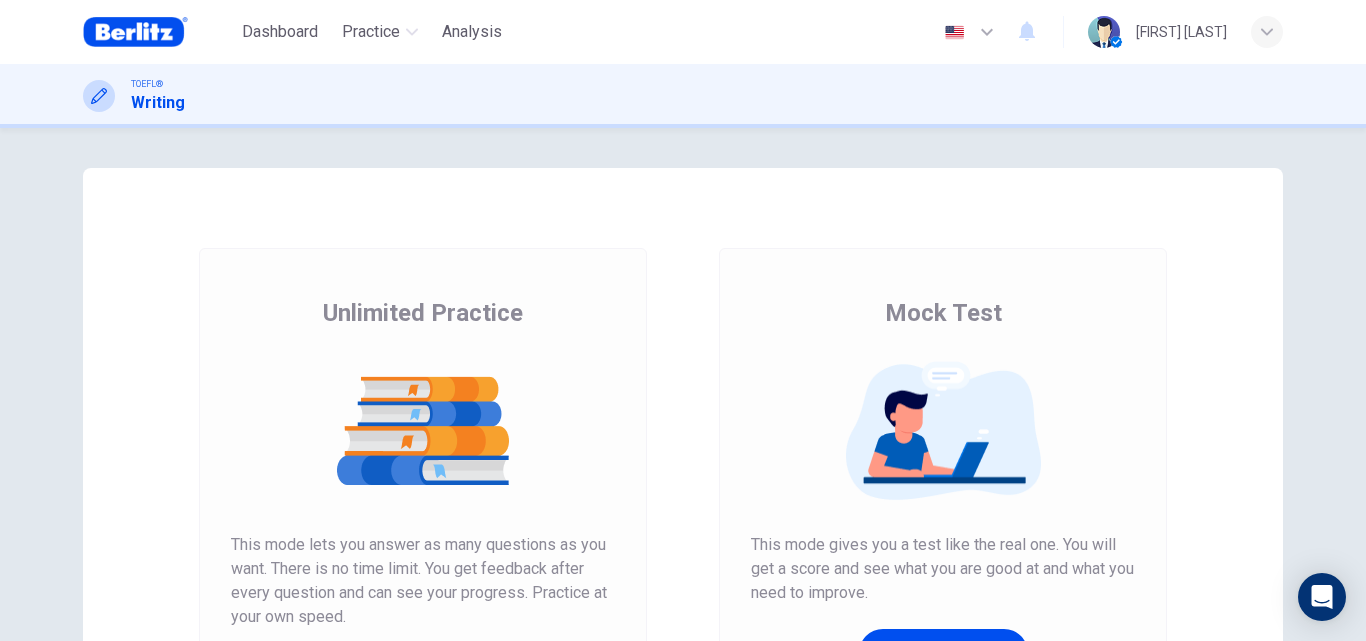 scroll, scrollTop: 0, scrollLeft: 0, axis: both 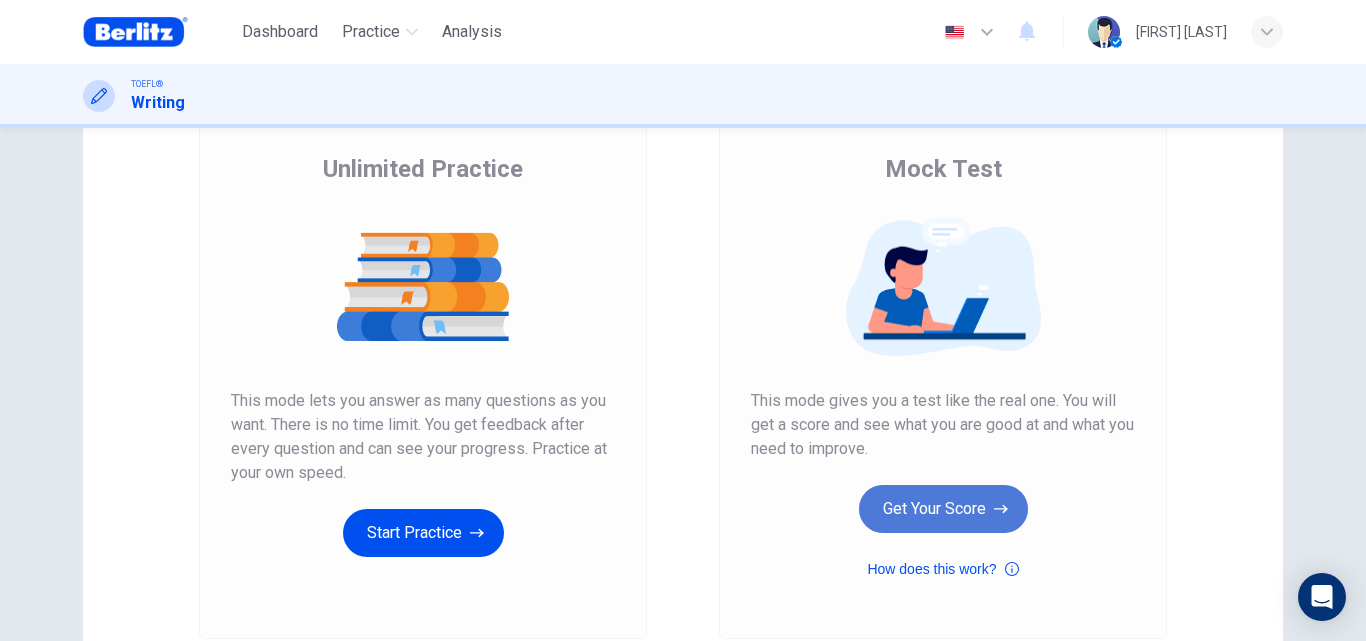 click on "Get Your Score" at bounding box center (943, 509) 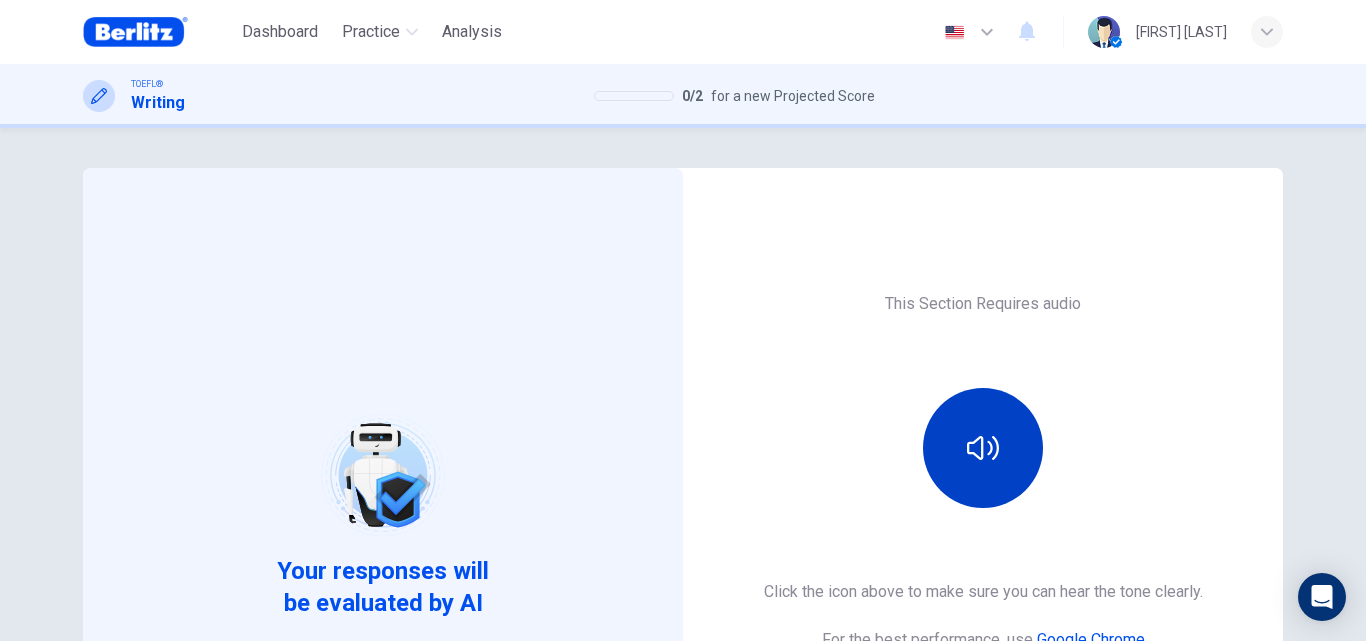click at bounding box center [983, 448] 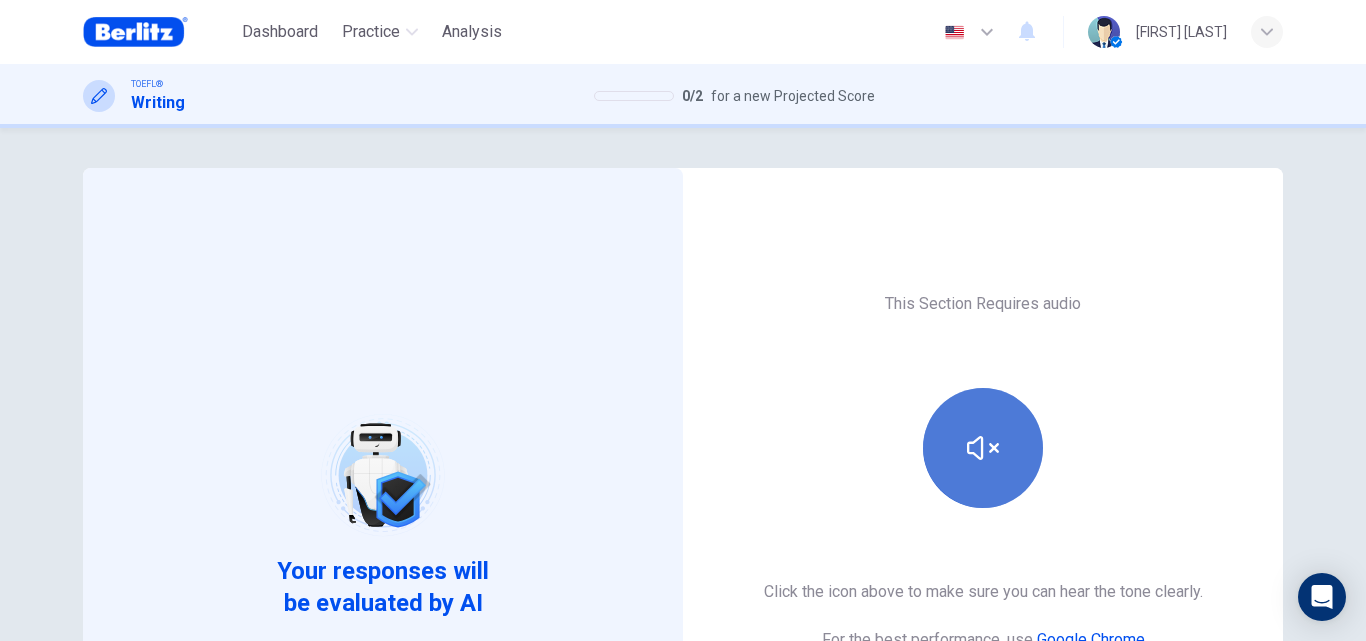 click at bounding box center (983, 448) 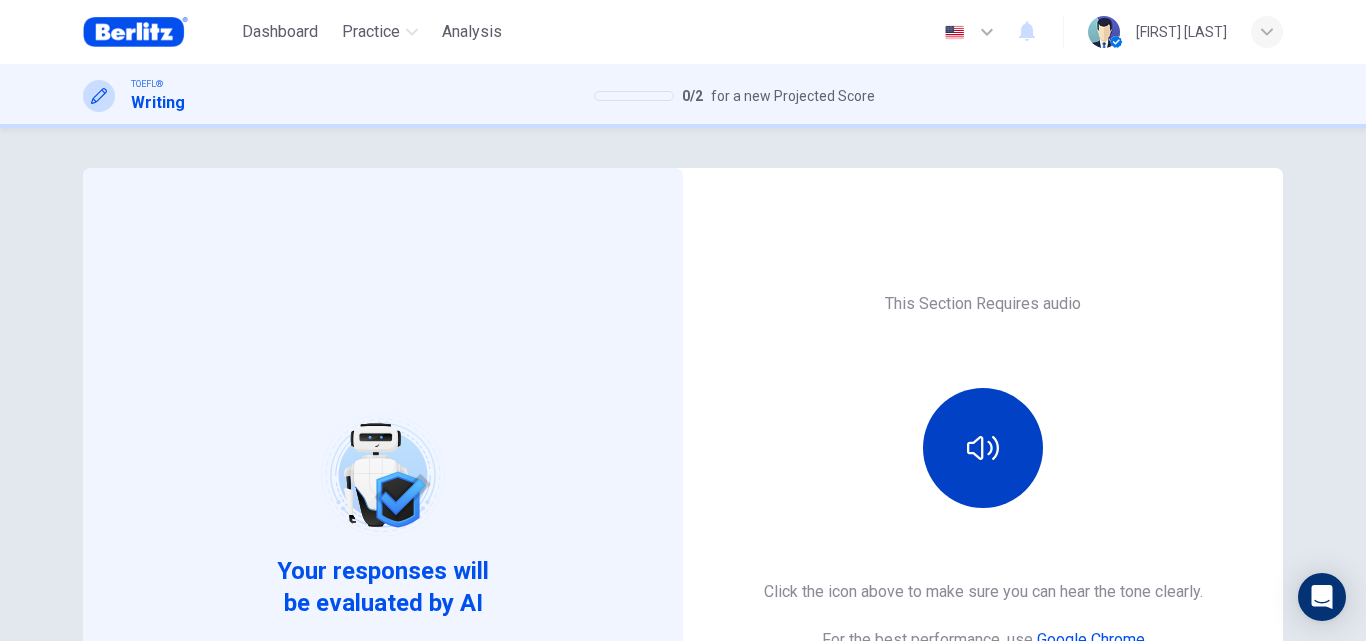 click 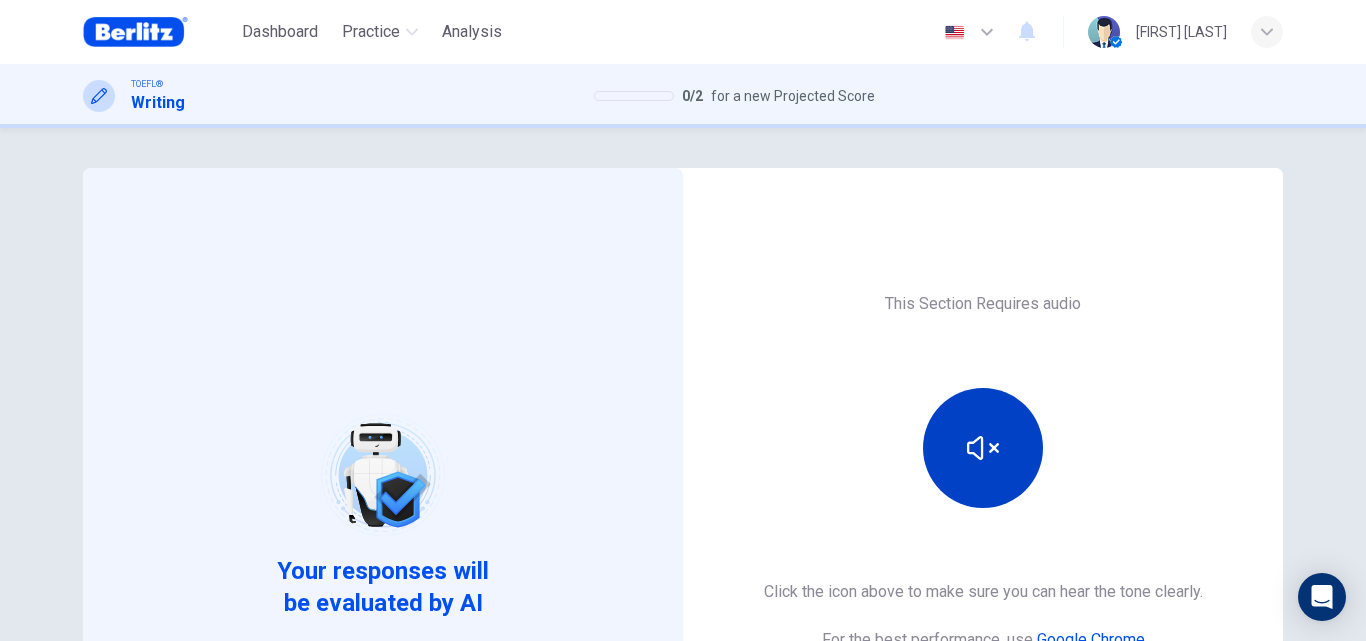 click 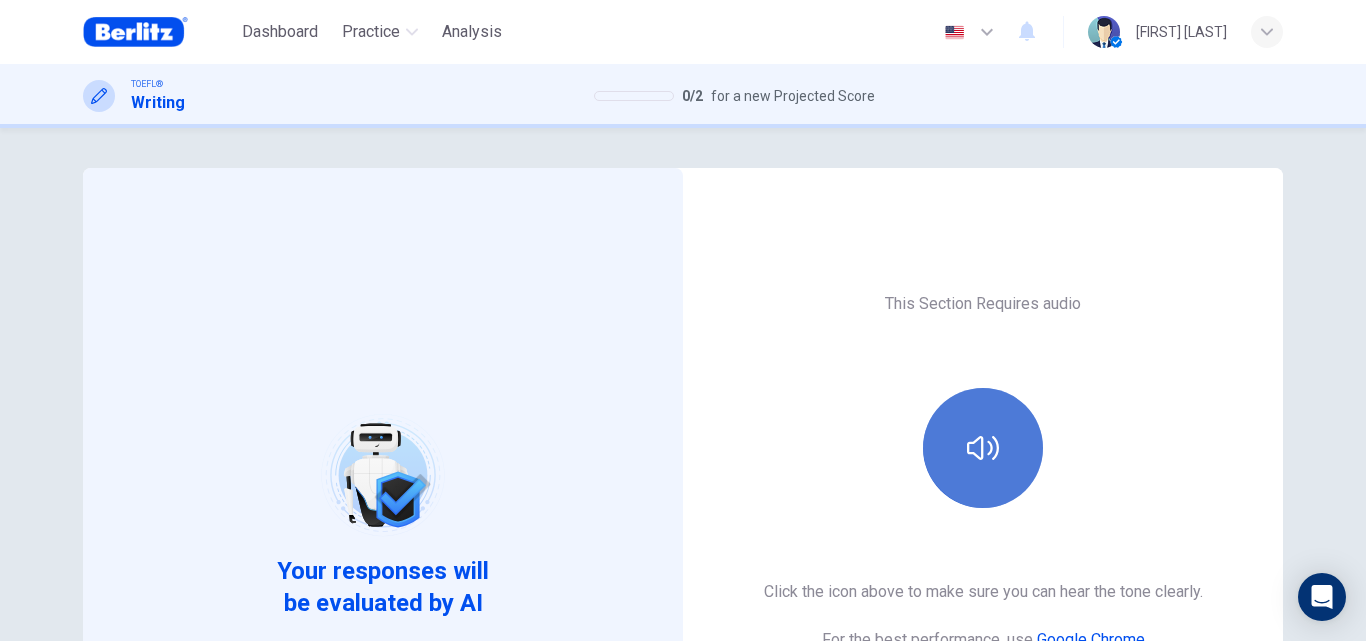 click 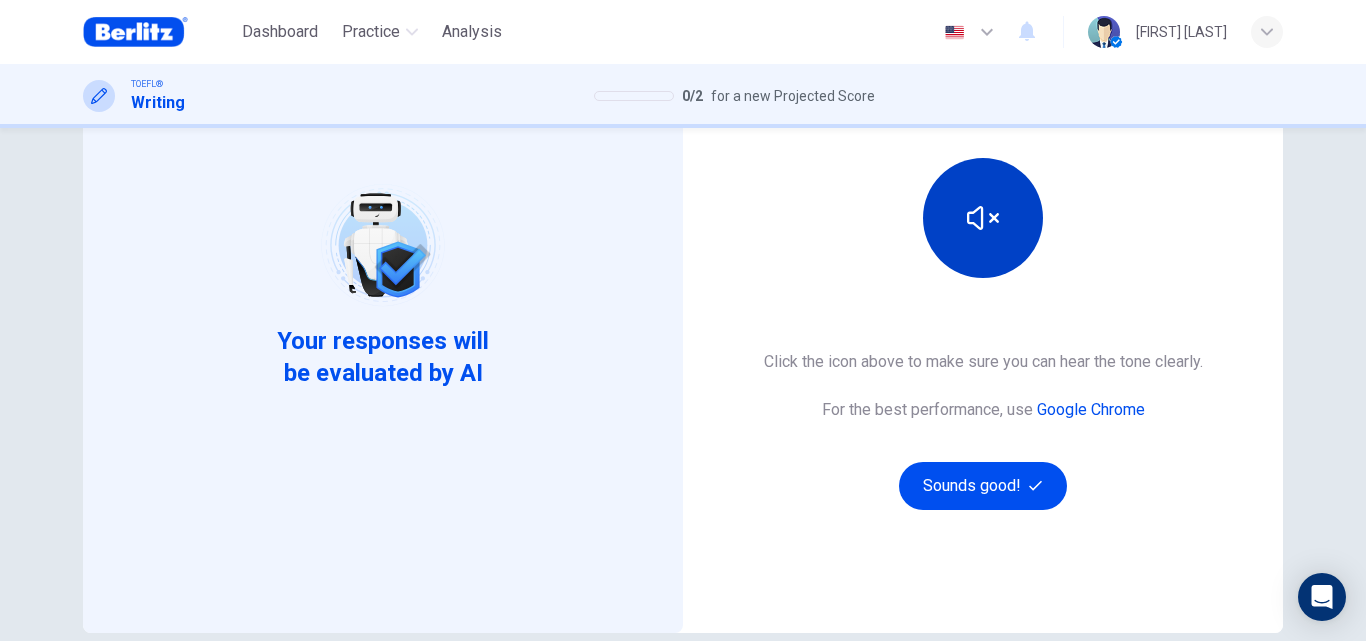 scroll, scrollTop: 235, scrollLeft: 0, axis: vertical 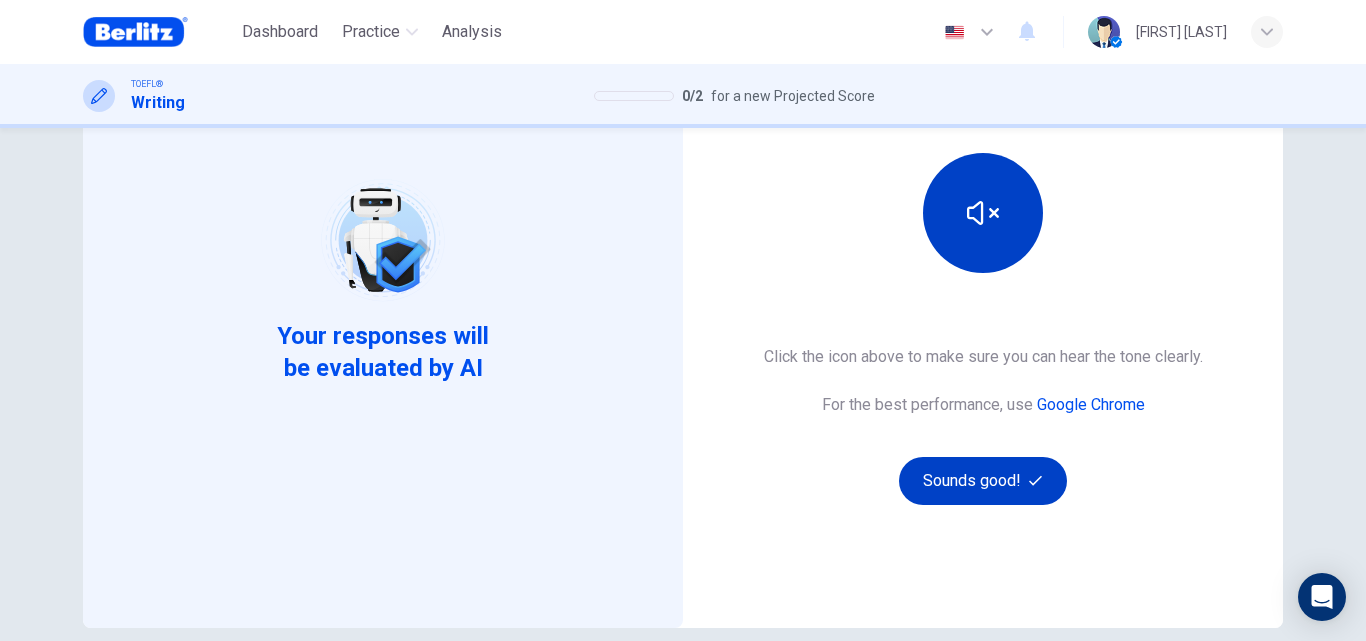 click on "Sounds good!" at bounding box center (983, 481) 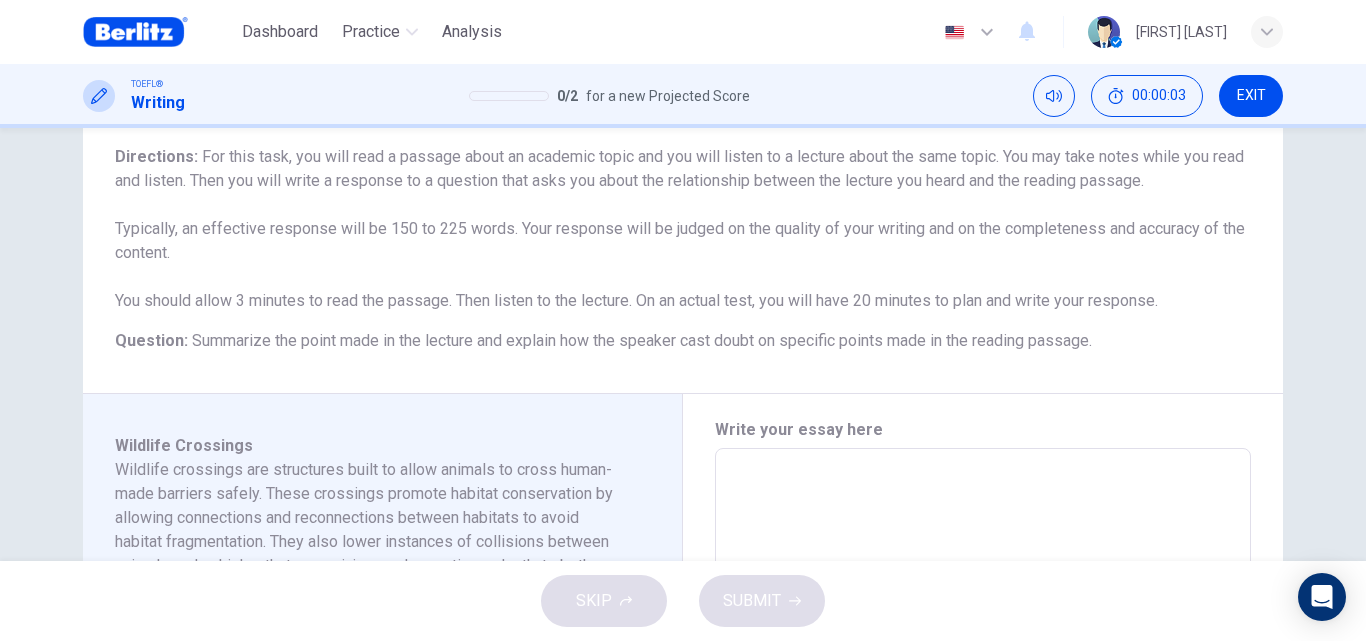 scroll, scrollTop: 95, scrollLeft: 0, axis: vertical 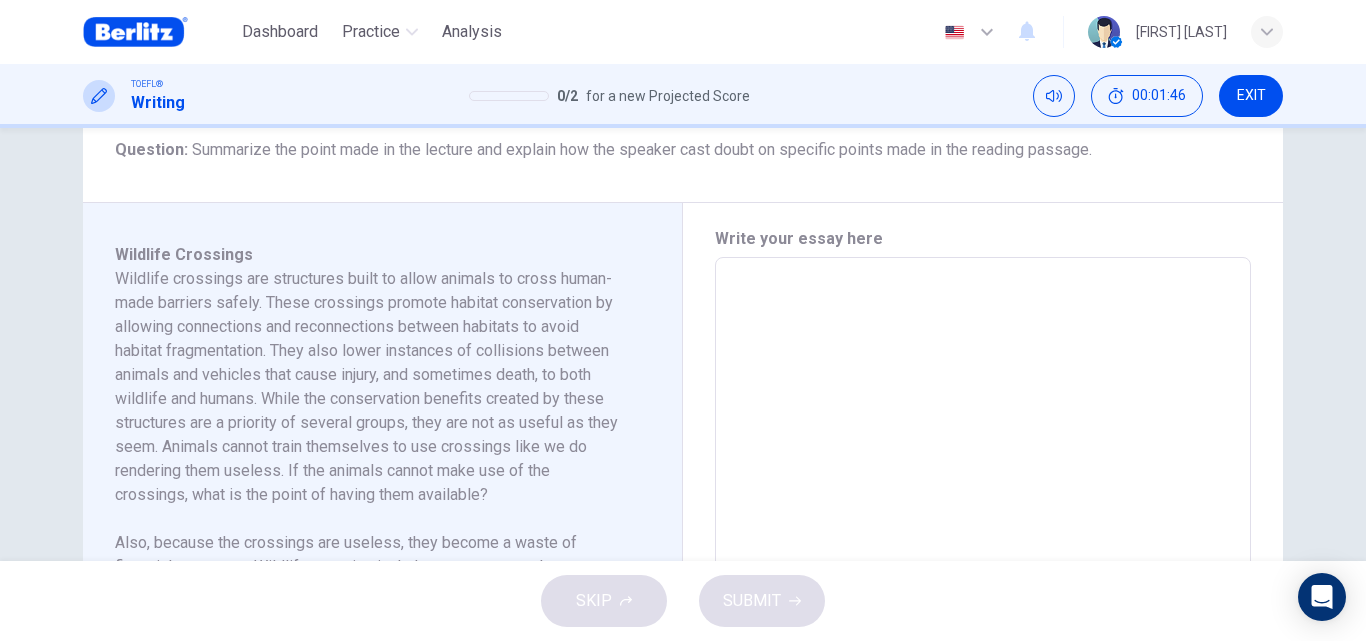 drag, startPoint x: 650, startPoint y: 375, endPoint x: 665, endPoint y: 446, distance: 72.56721 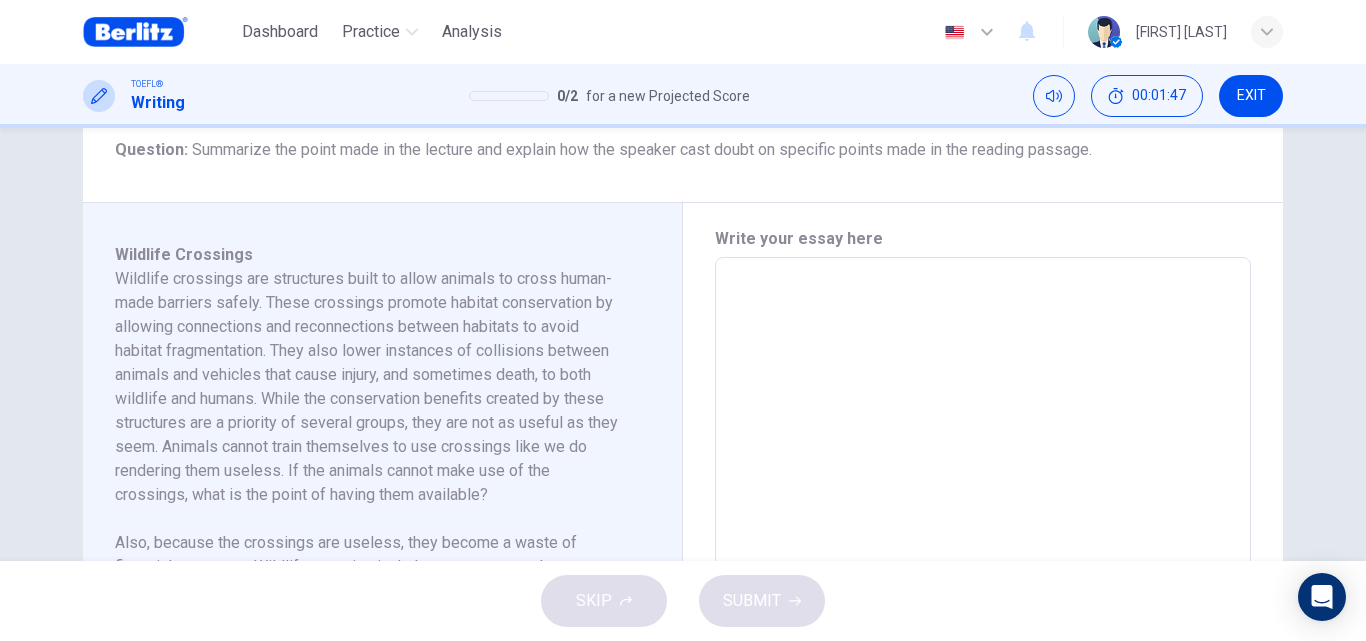 drag, startPoint x: 553, startPoint y: 452, endPoint x: 578, endPoint y: 423, distance: 38.28838 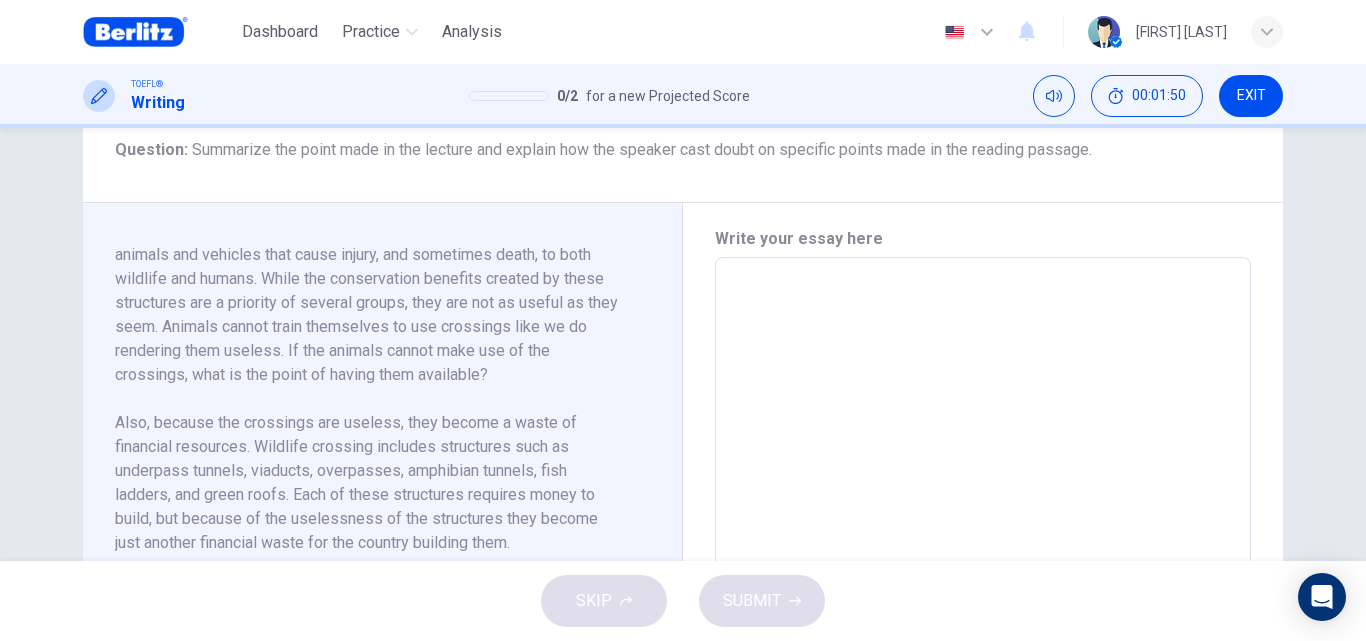 scroll, scrollTop: 153, scrollLeft: 0, axis: vertical 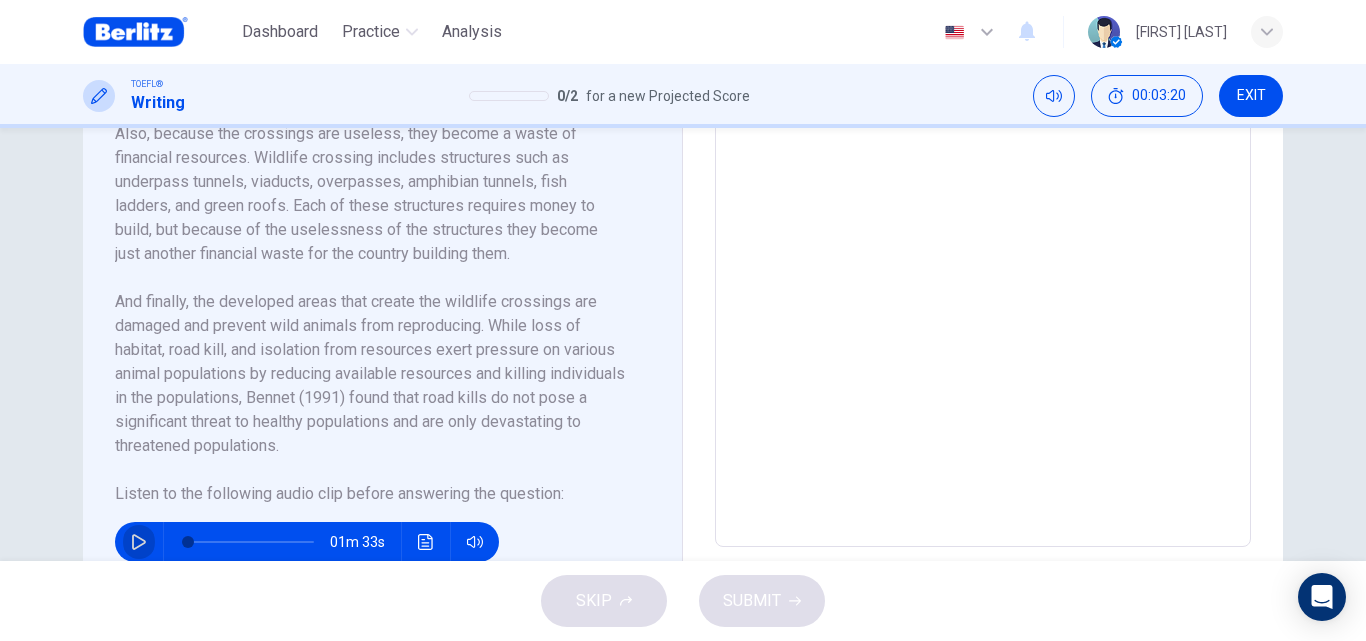 click 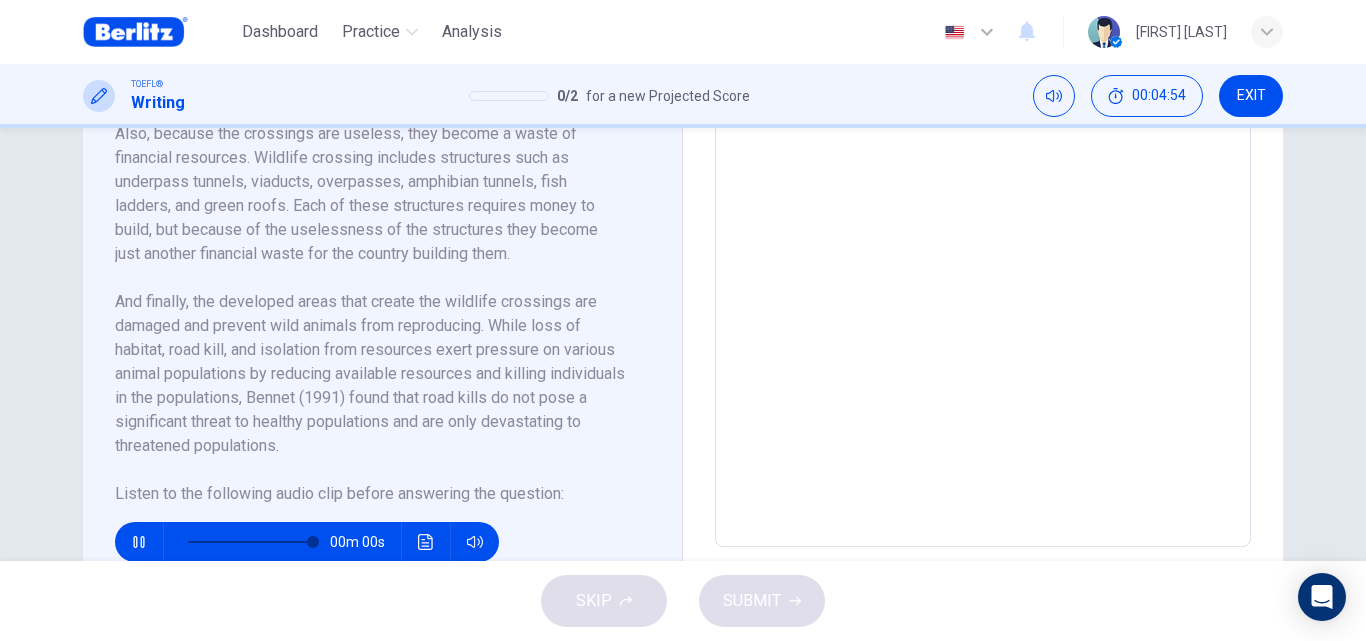 type on "*" 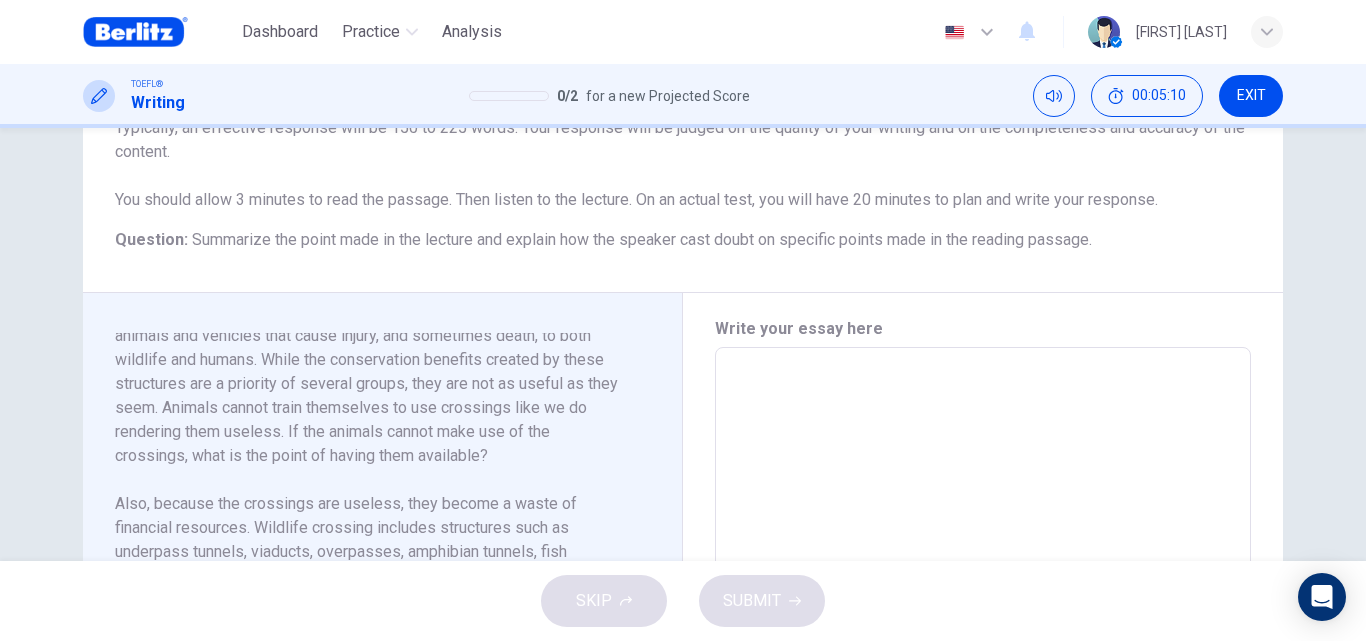 scroll, scrollTop: 268, scrollLeft: 0, axis: vertical 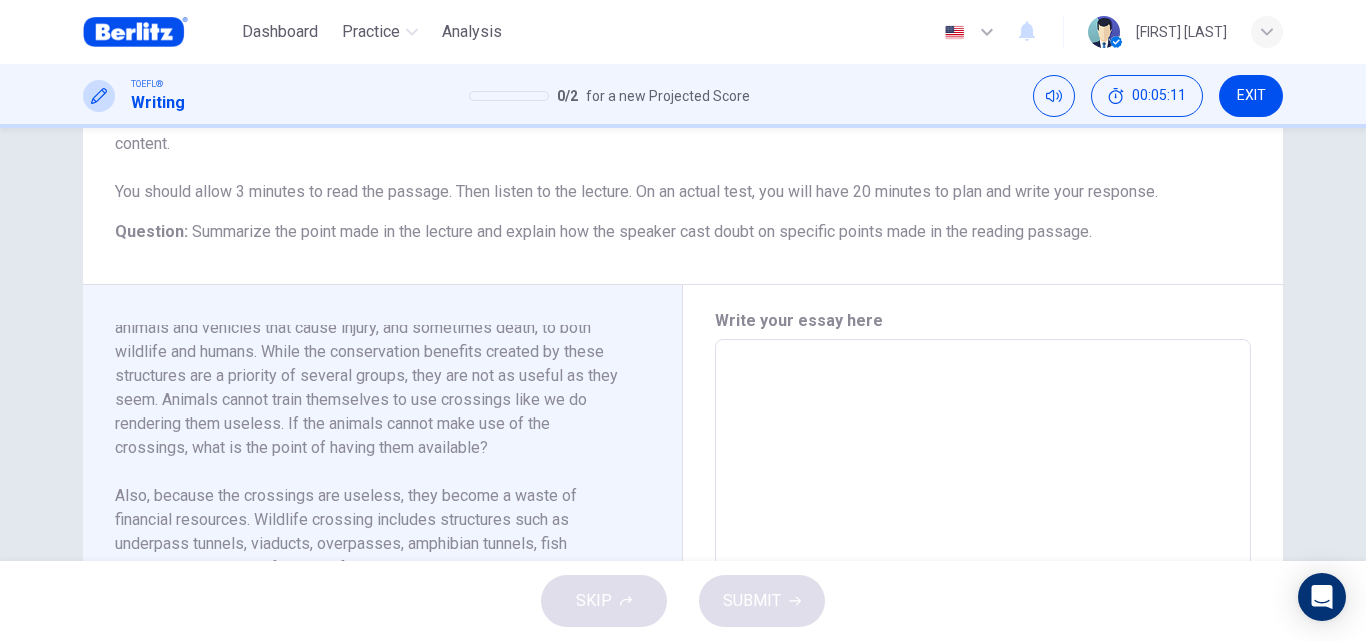 click at bounding box center [983, 624] 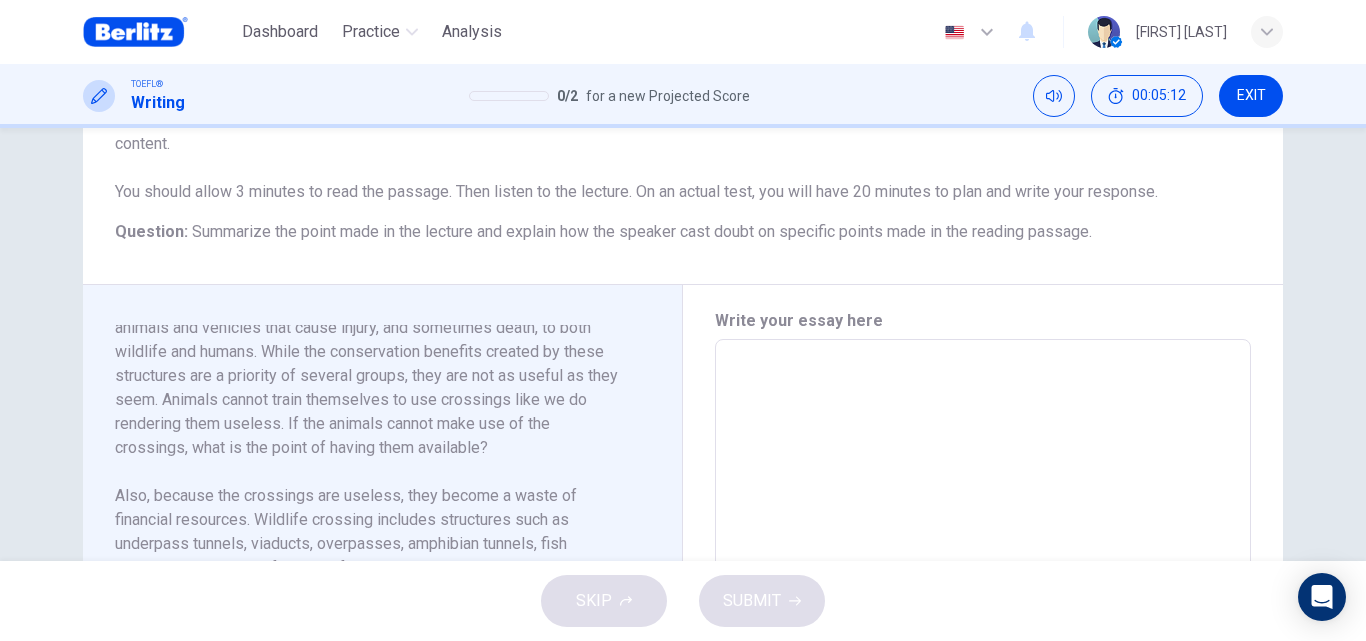 type on "*" 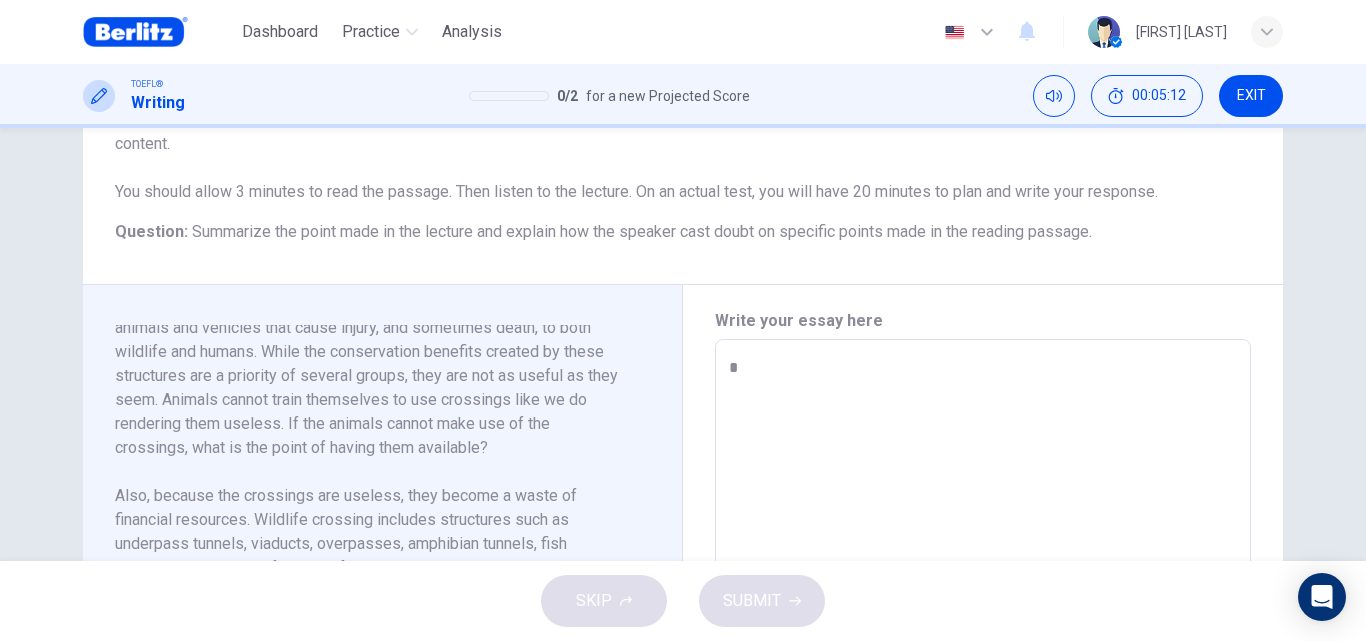 type on "*" 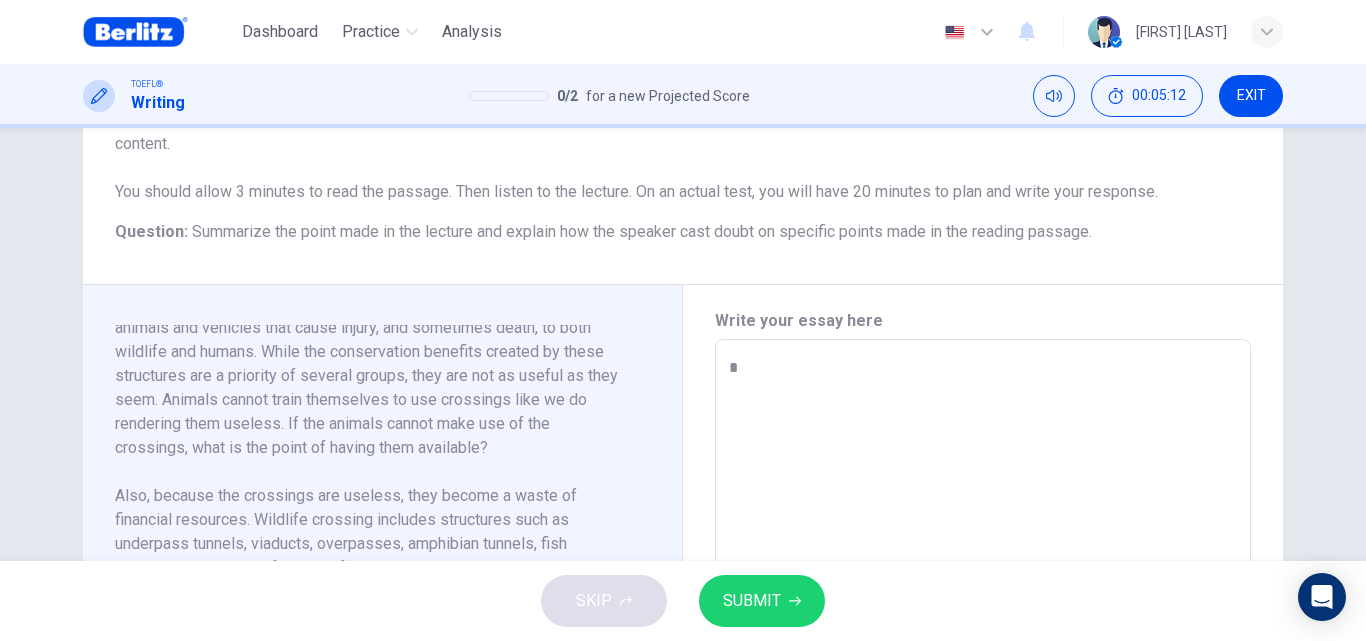 type on "**" 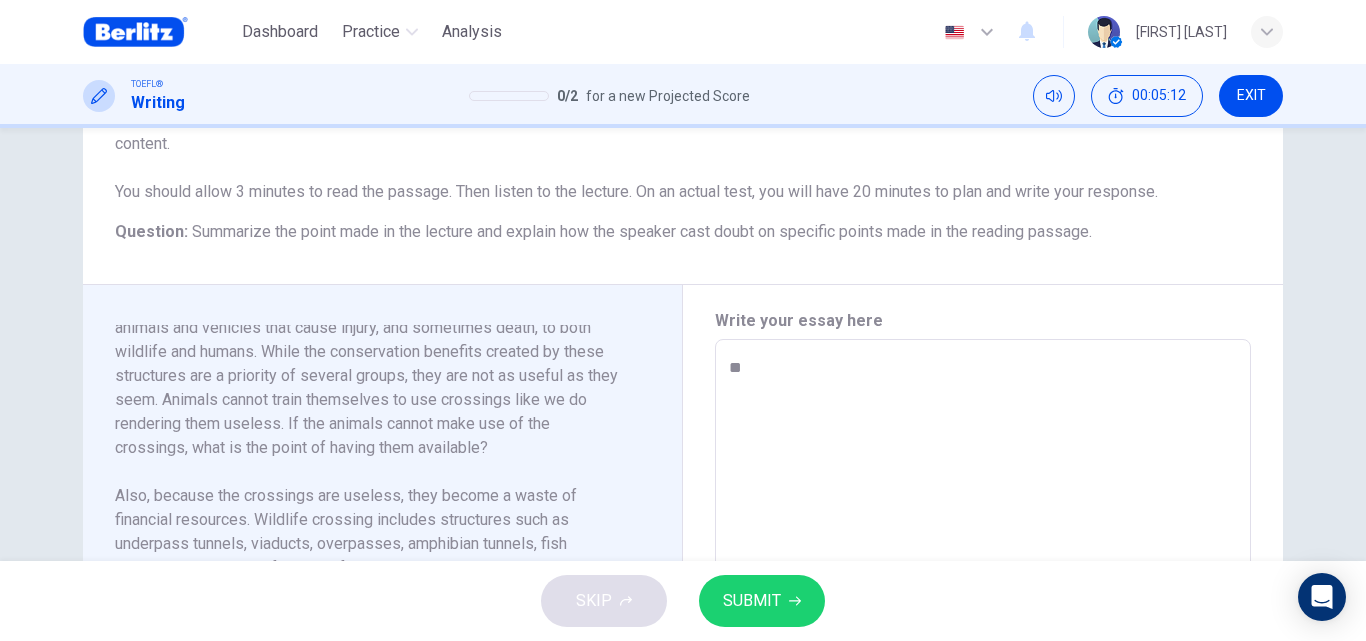 type on "***" 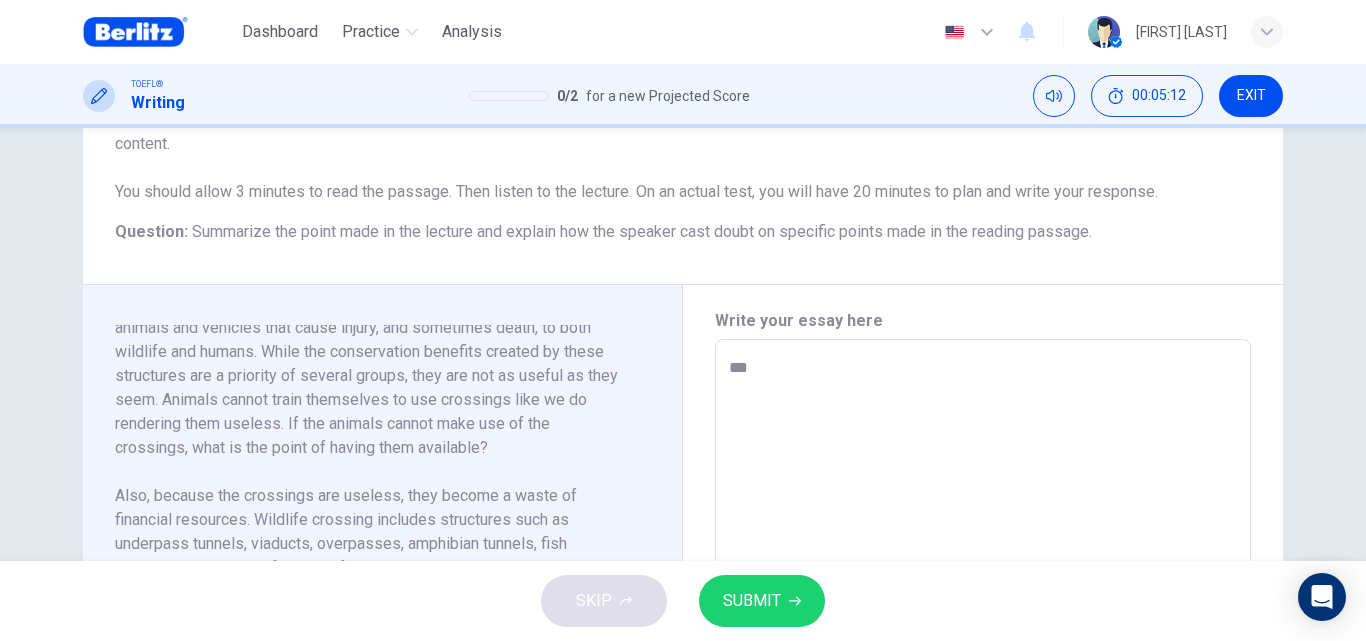 type on "*" 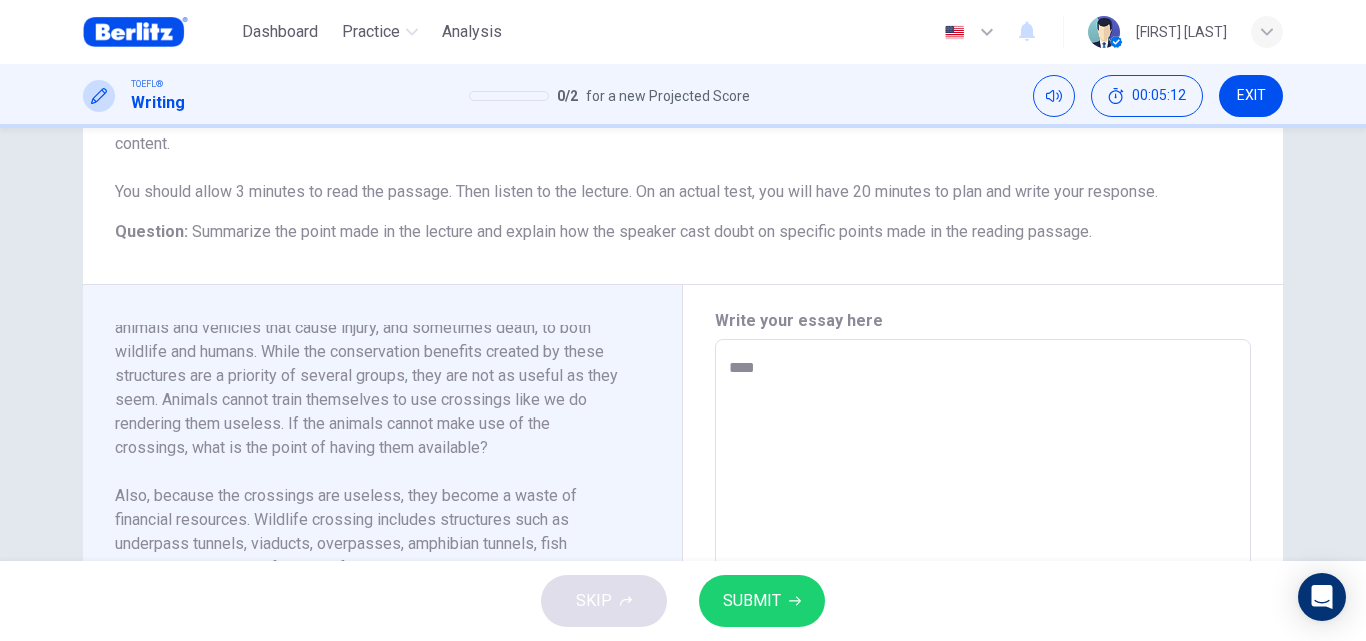type on "*" 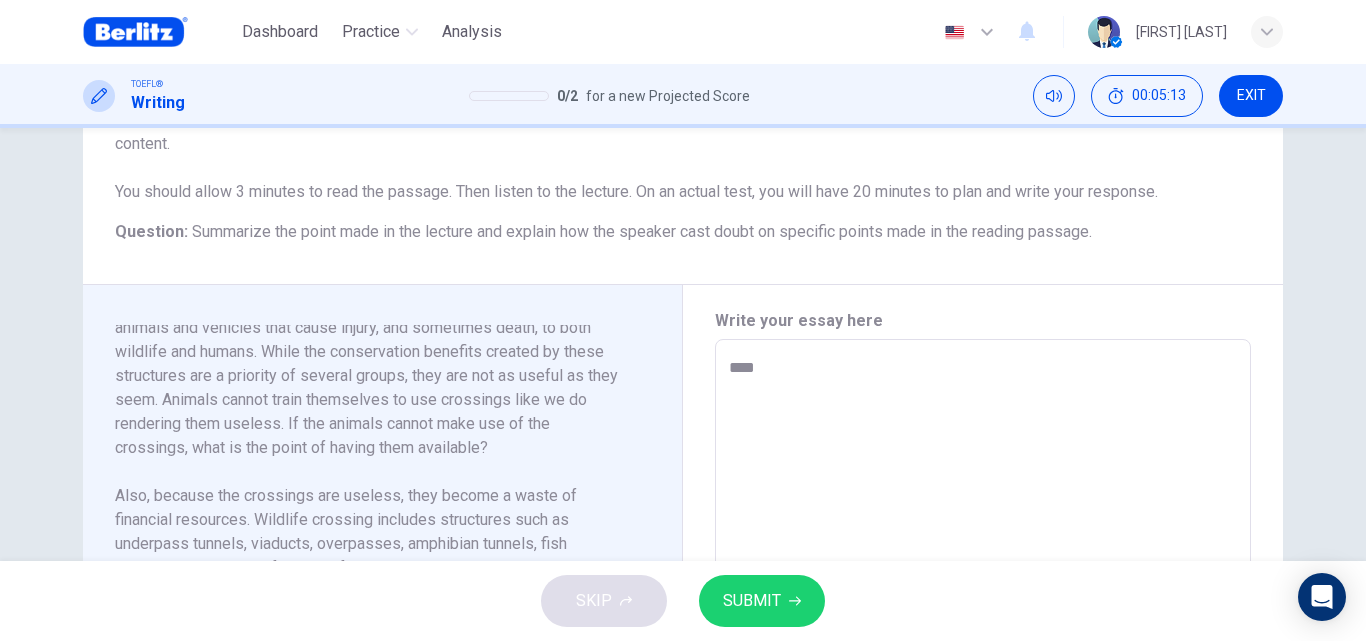 type on "****" 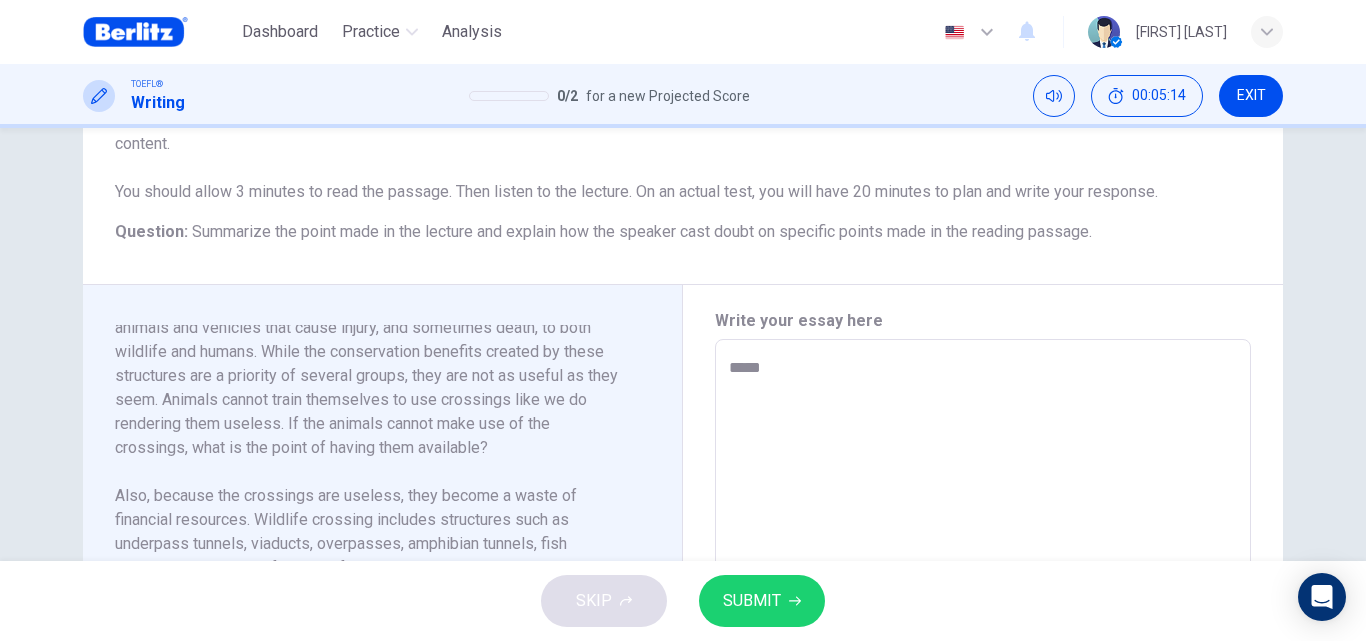 type on "****" 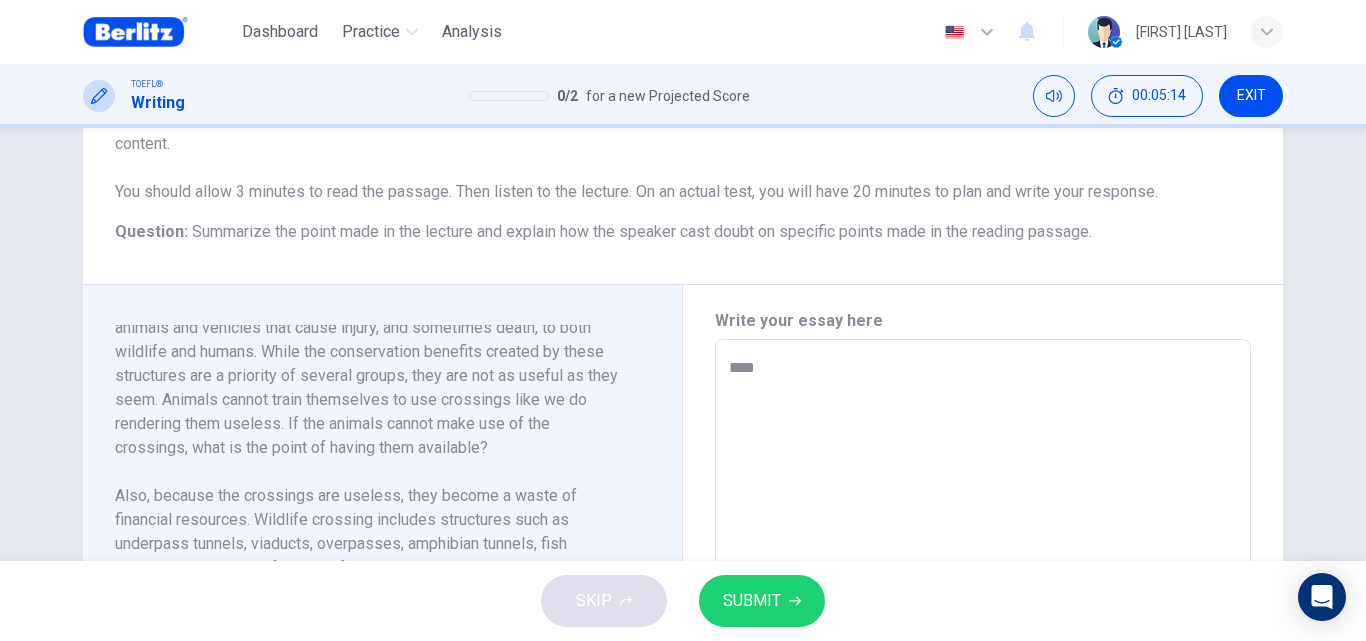 type on "*" 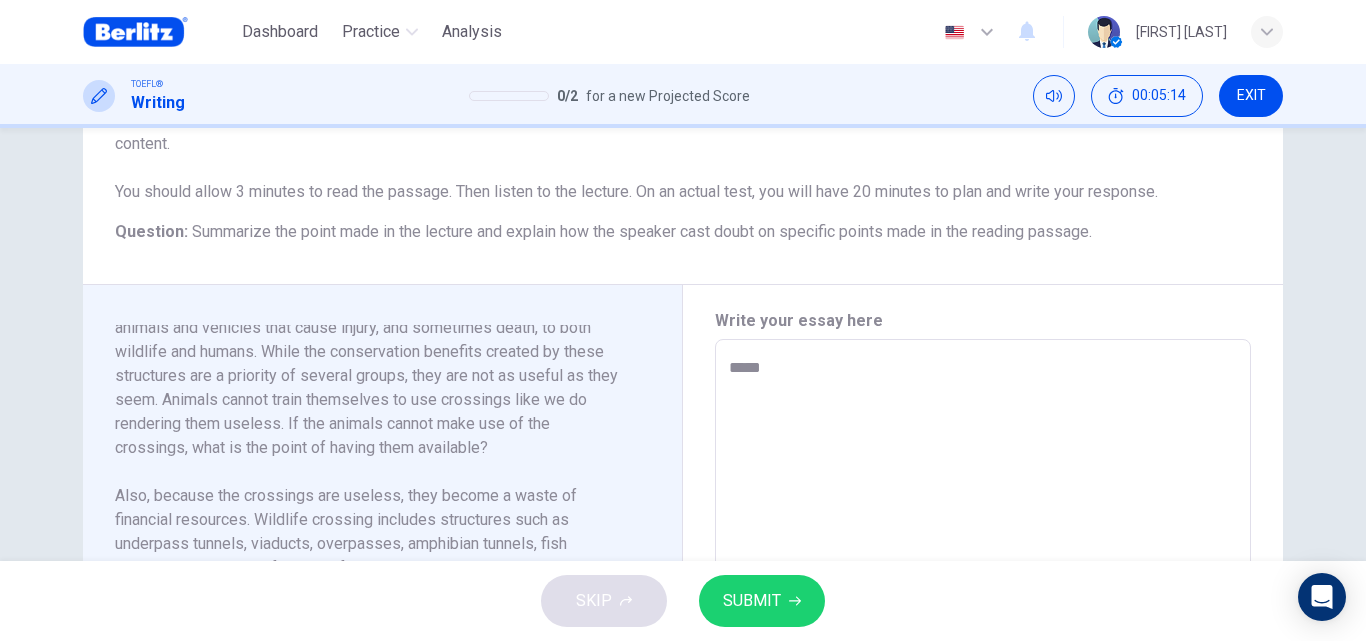 type on "******" 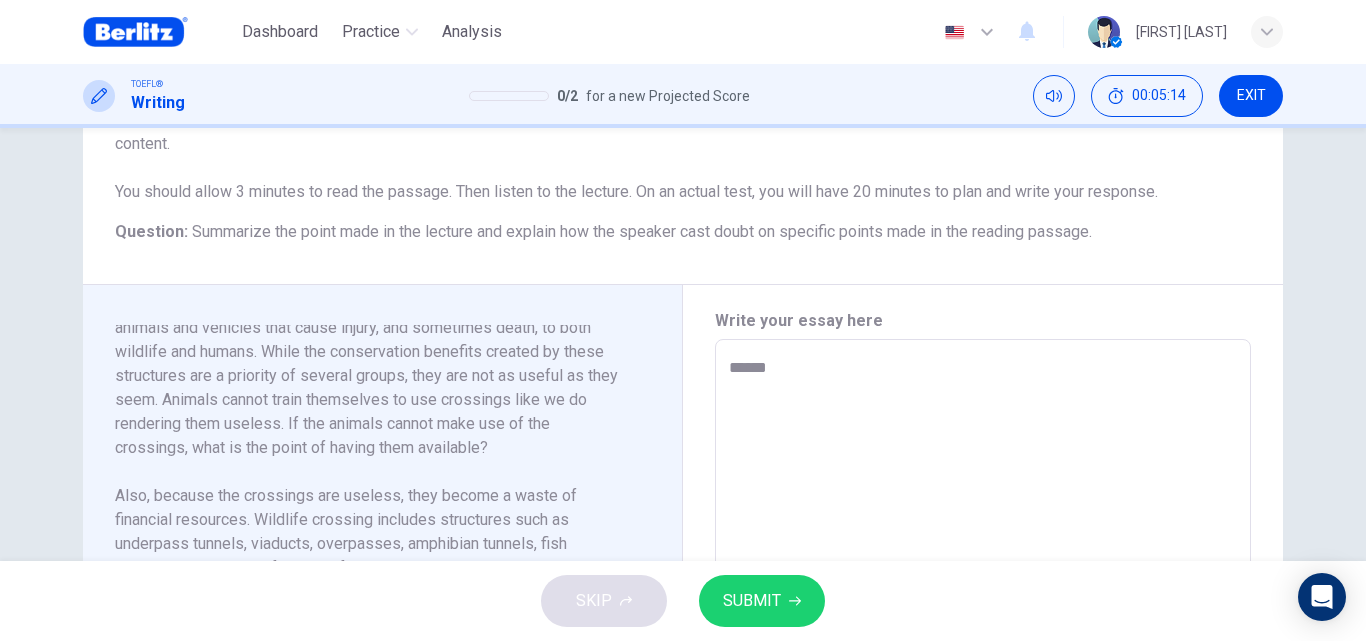 type on "*" 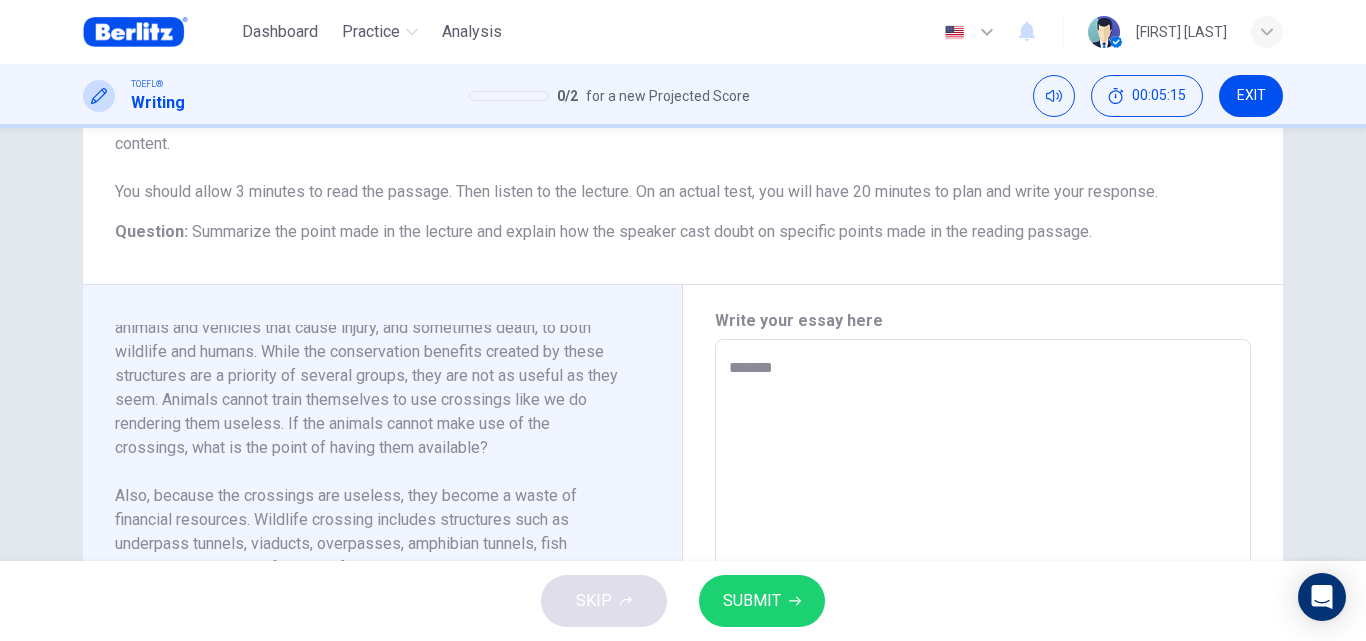 type on "********" 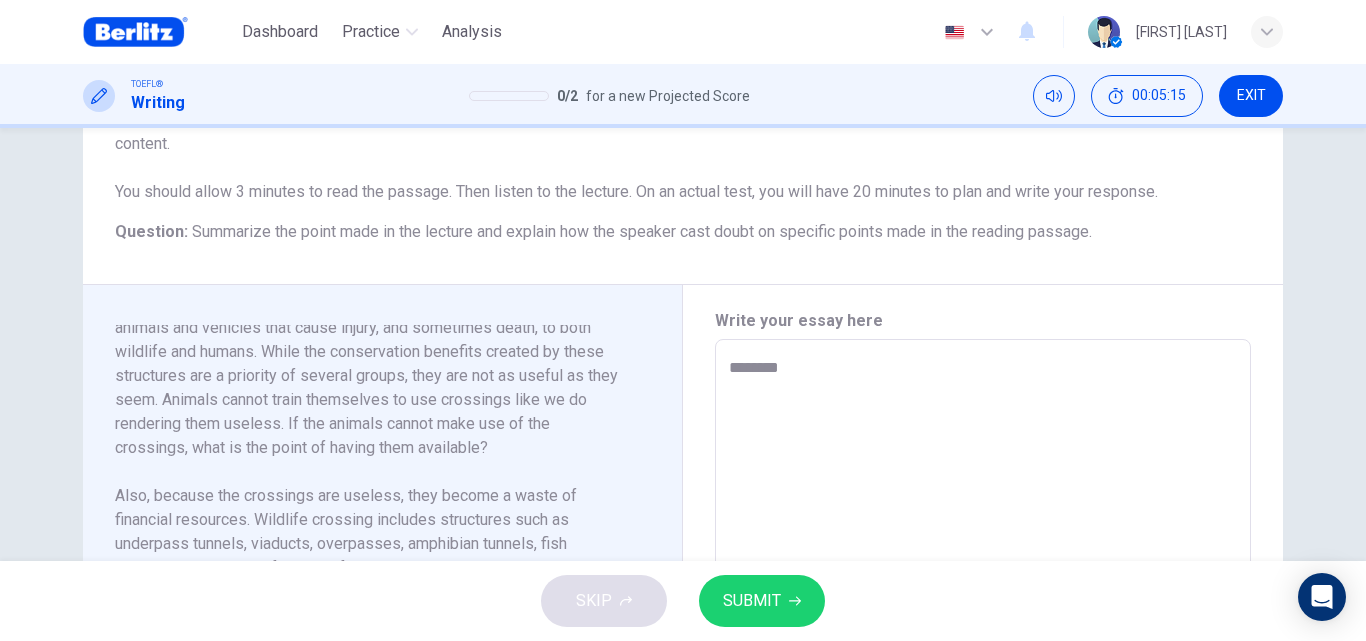 type on "*" 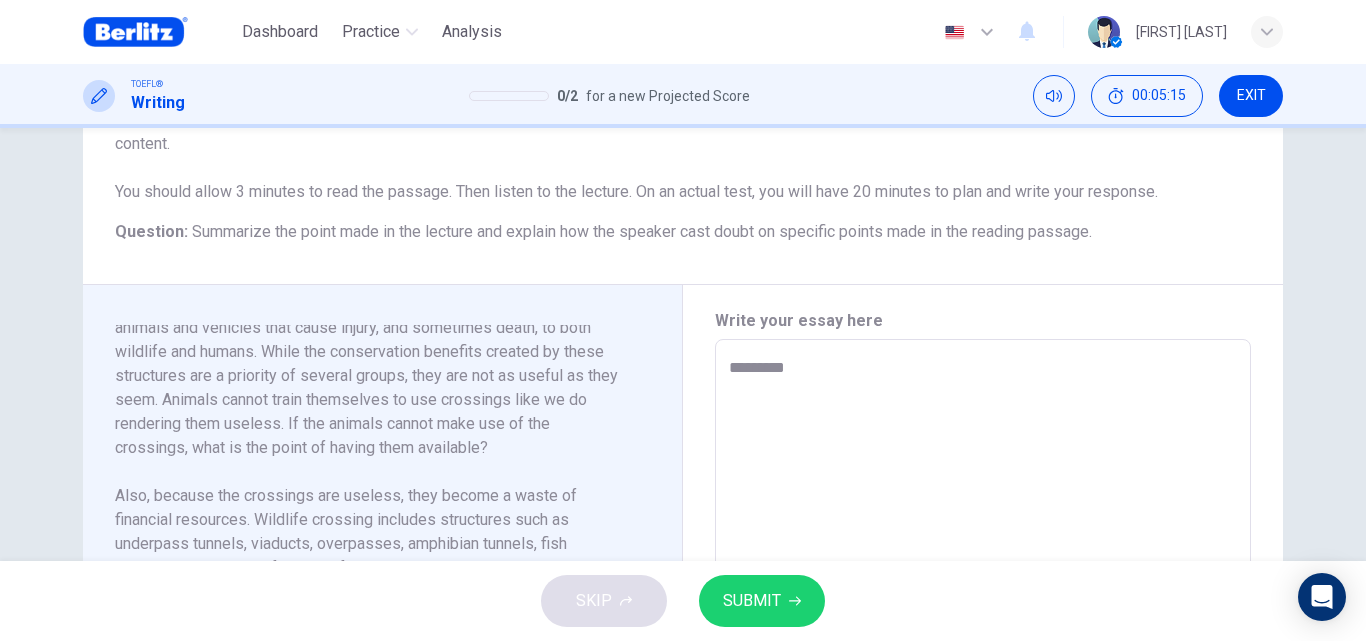 type on "*" 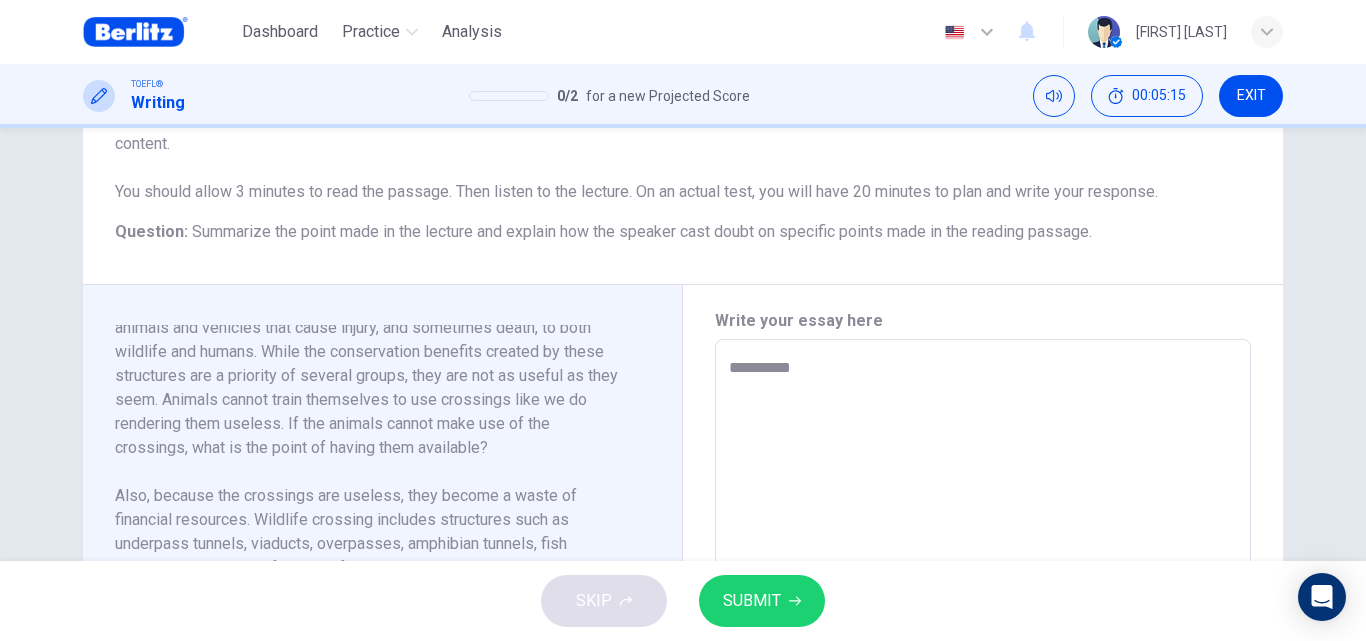 type on "*" 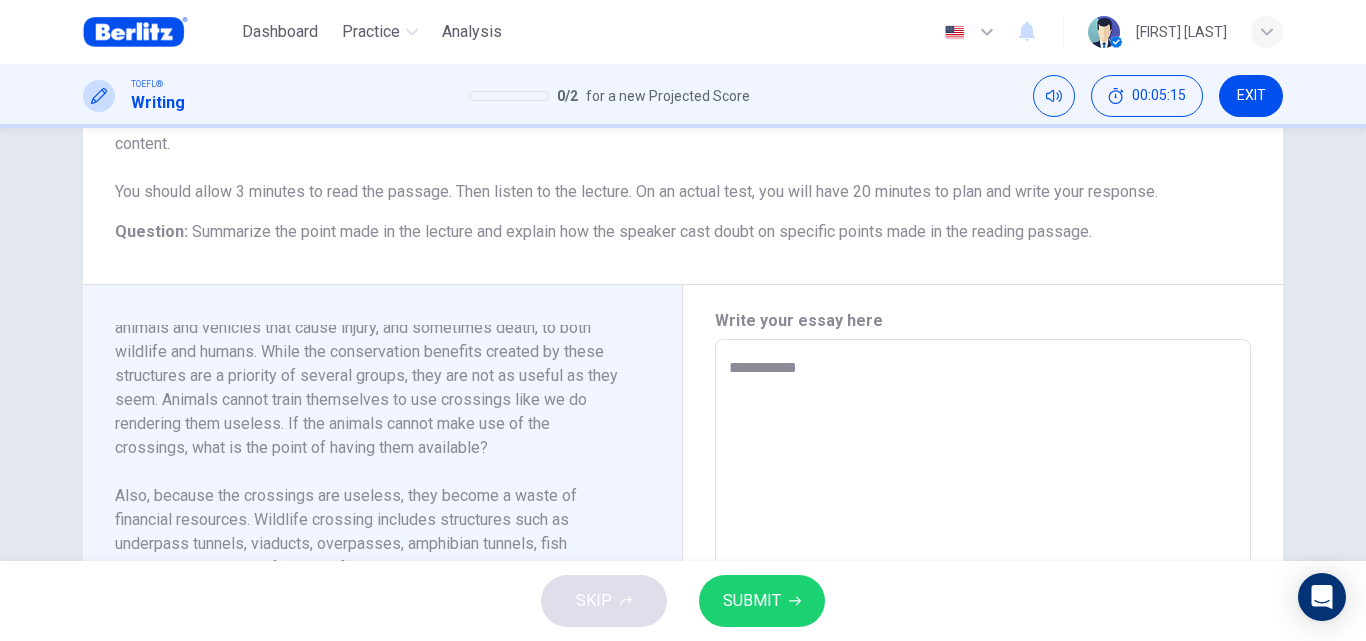 type on "*" 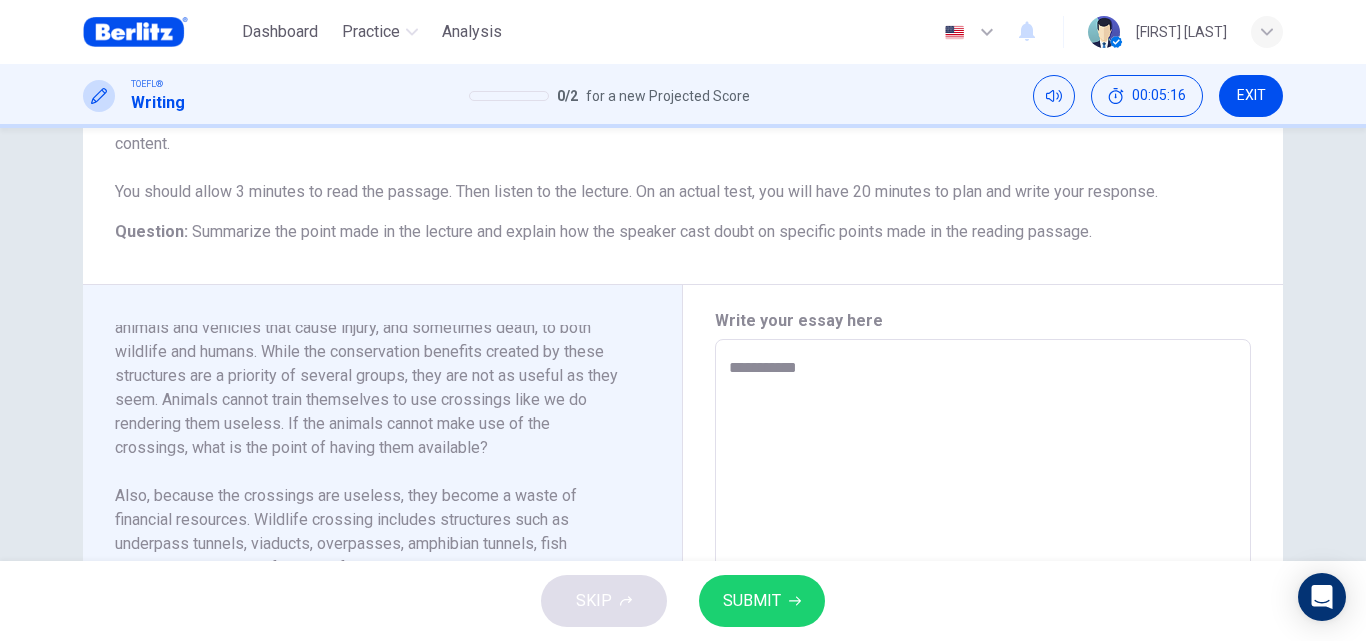 type on "**********" 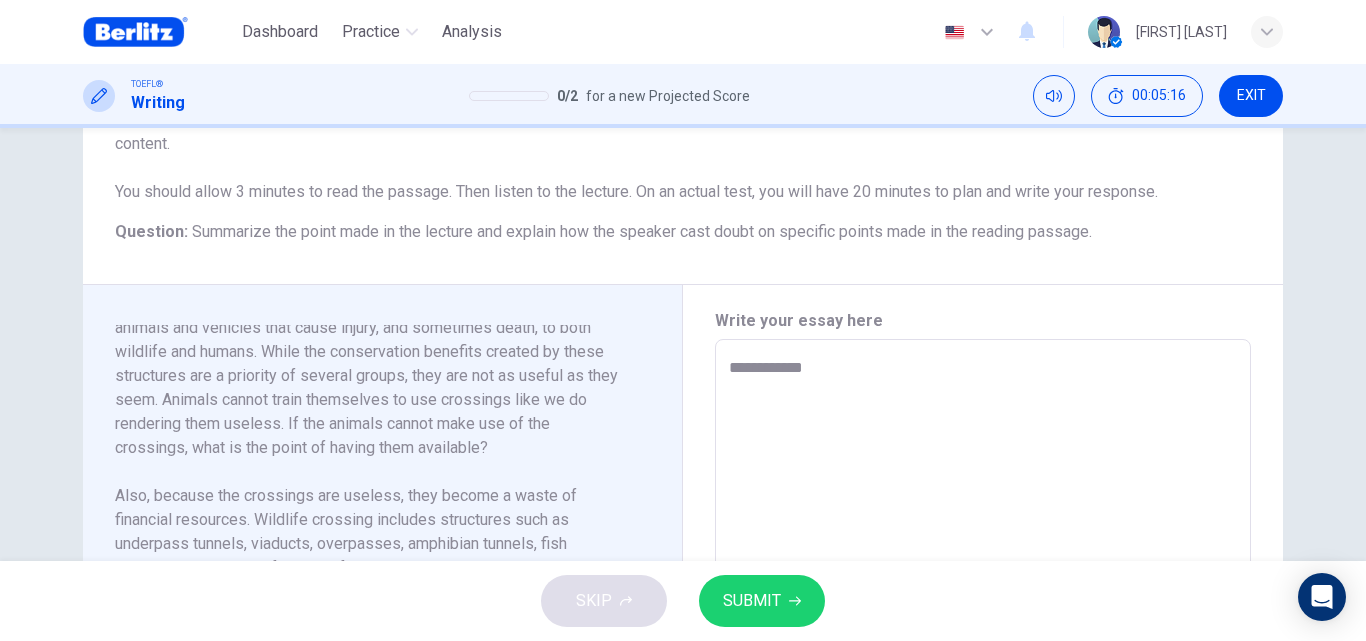 type on "*" 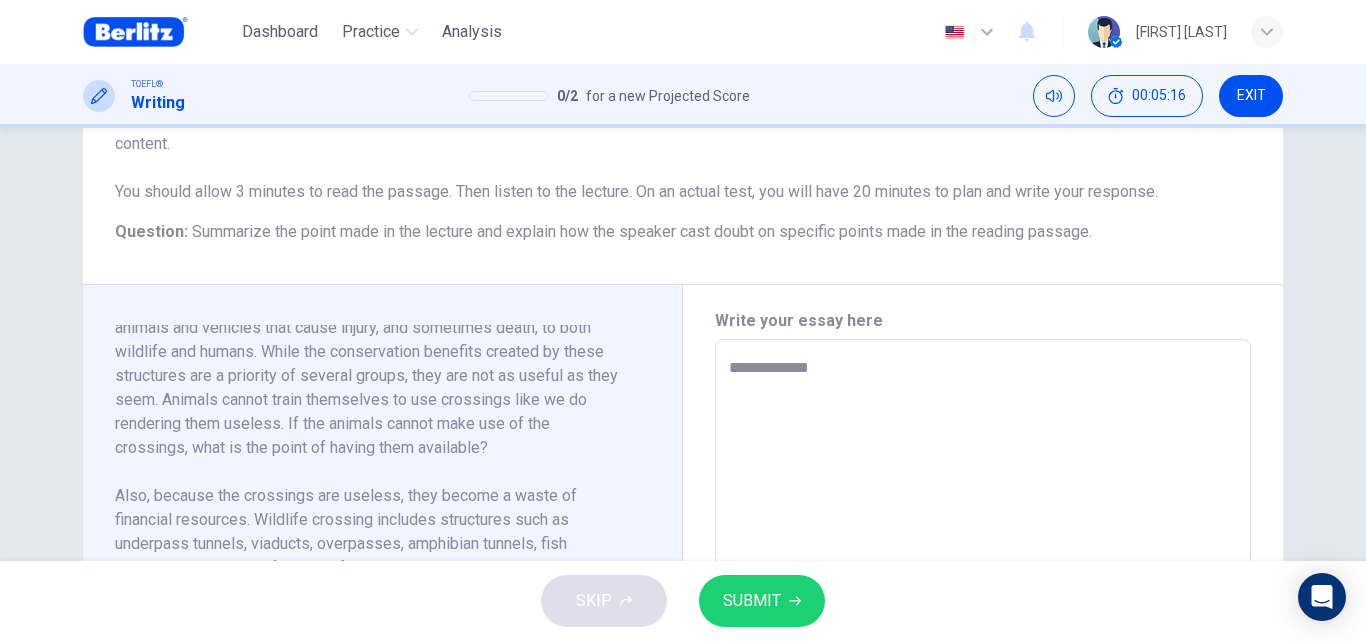 type on "*" 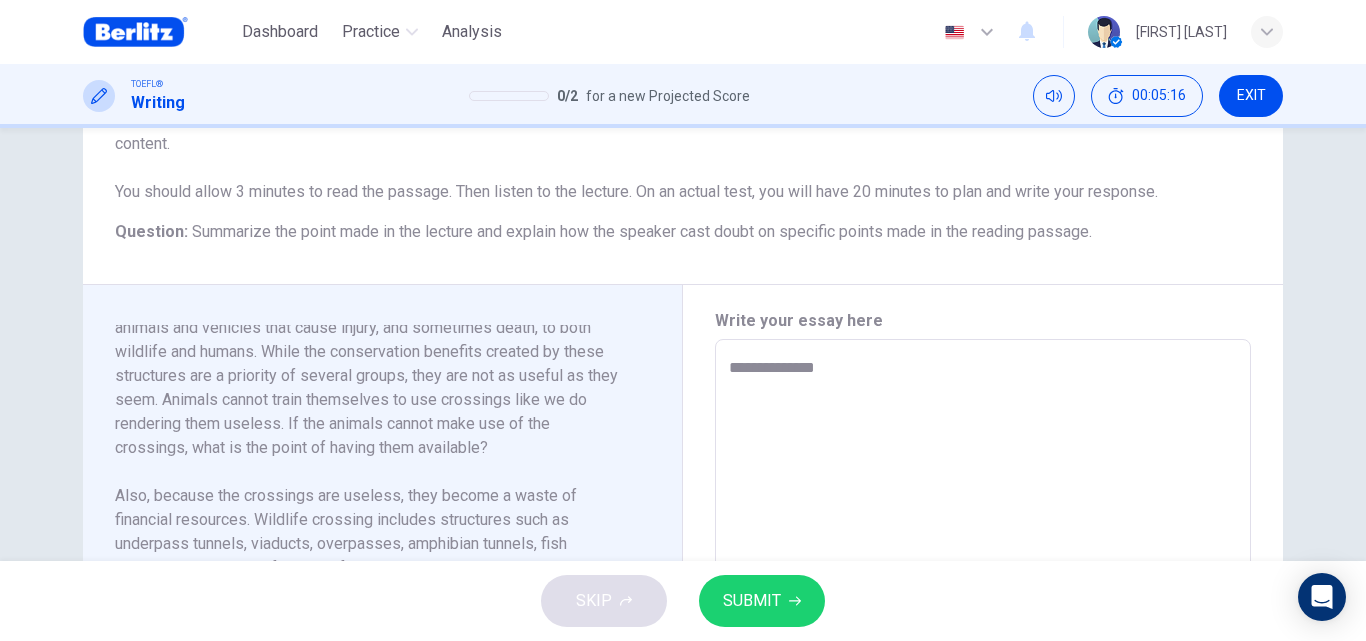 type on "*" 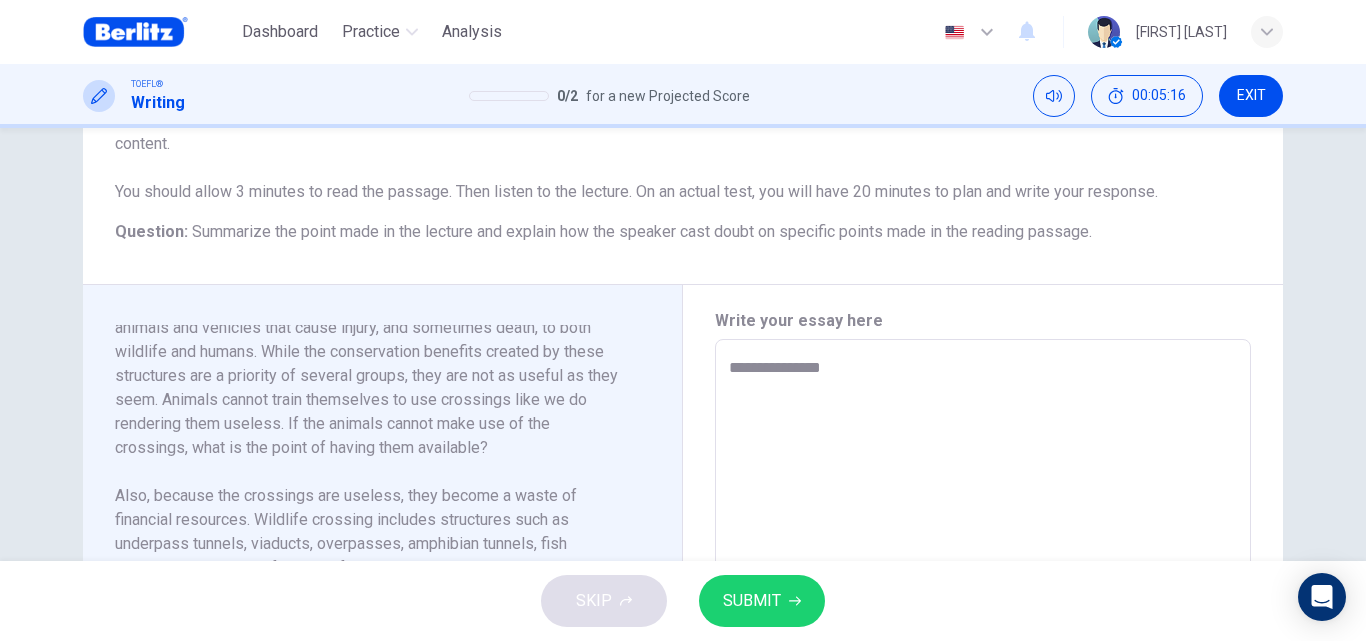 type on "**********" 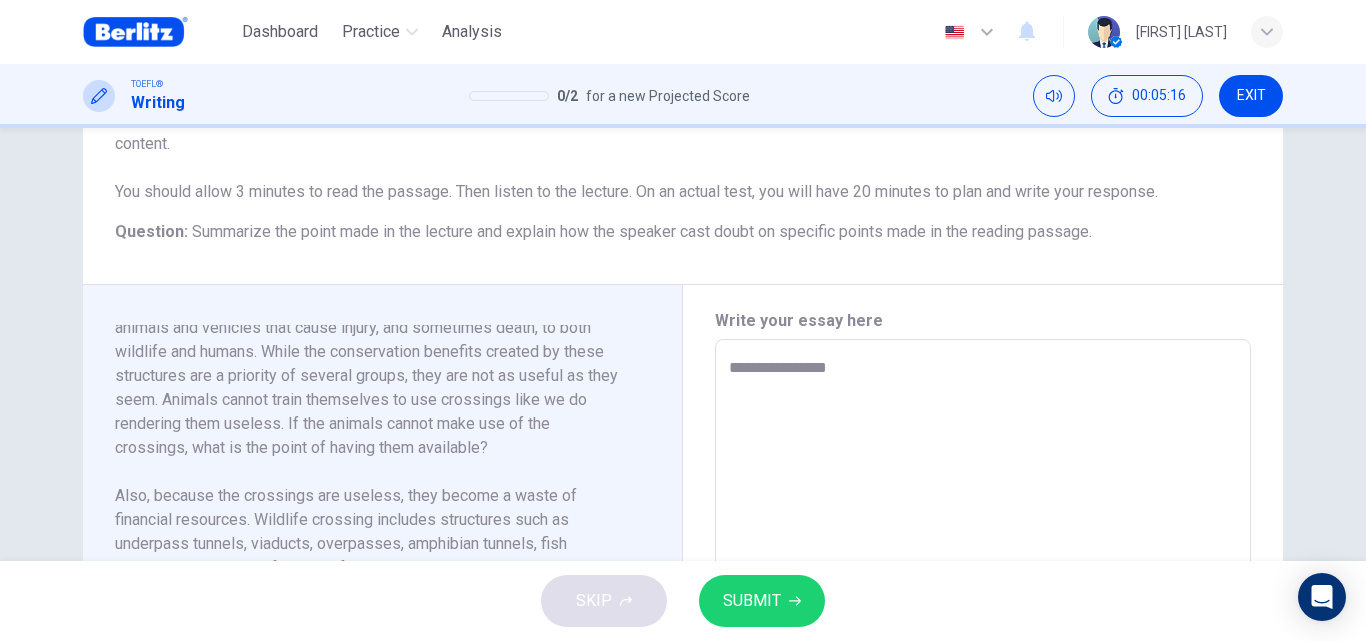type on "*" 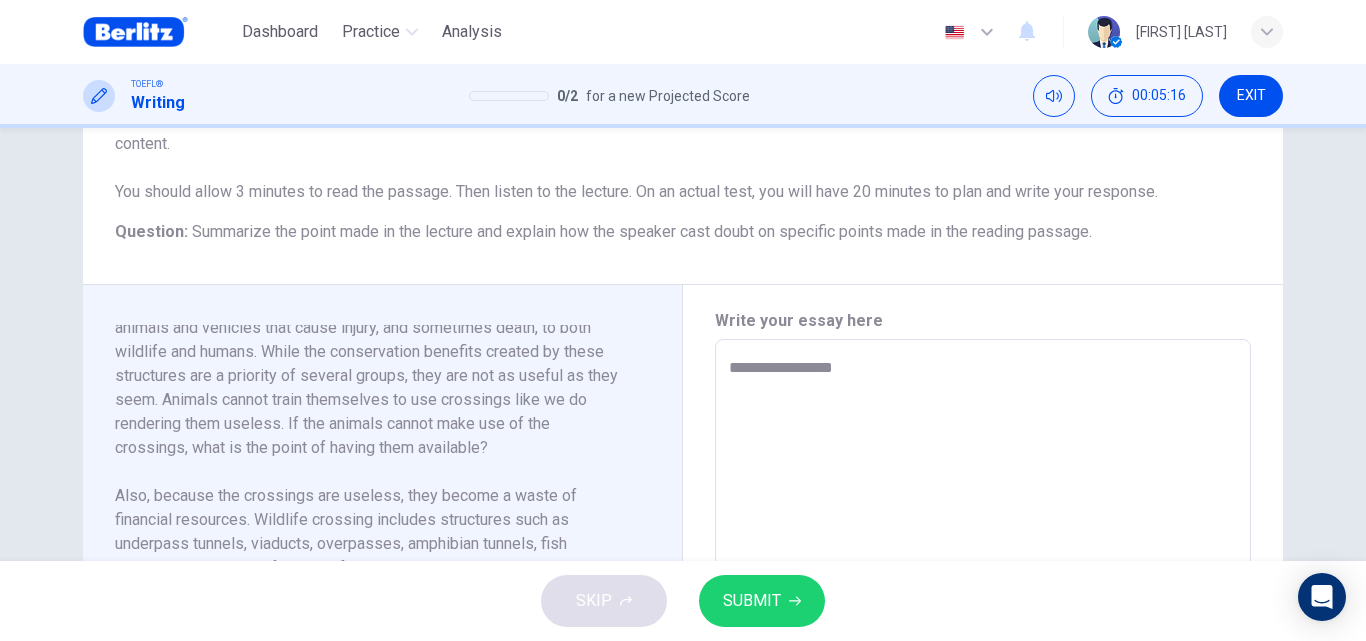 type on "*" 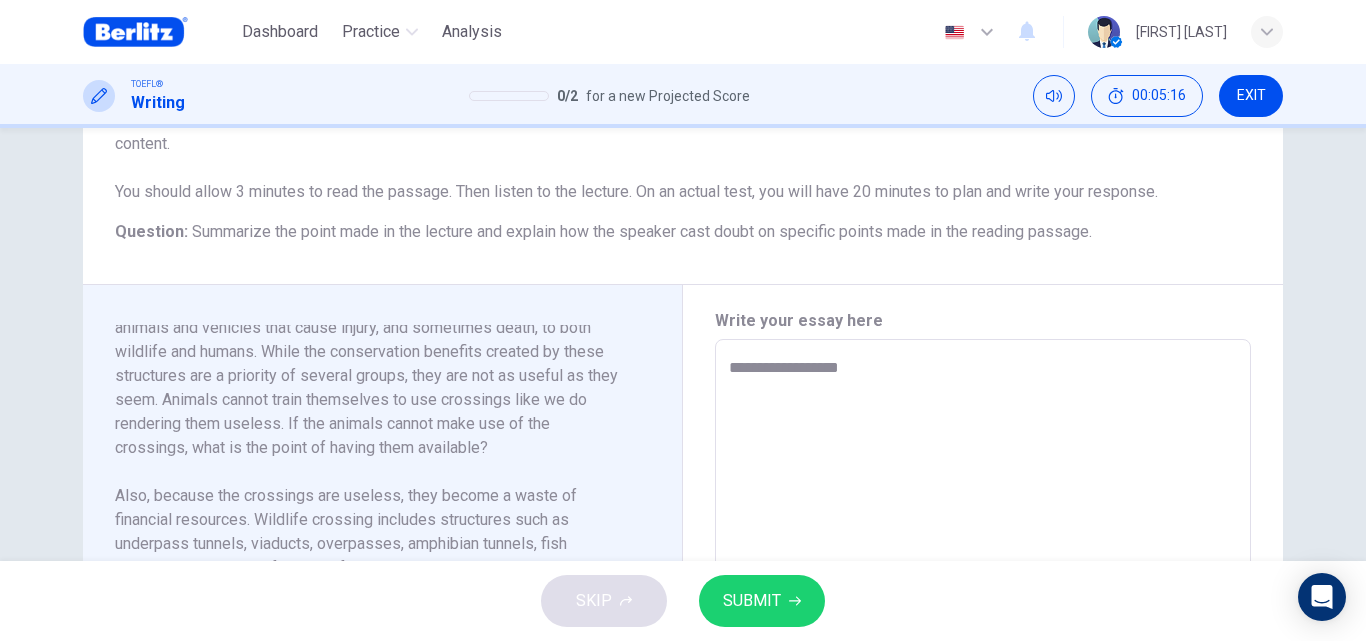type on "*" 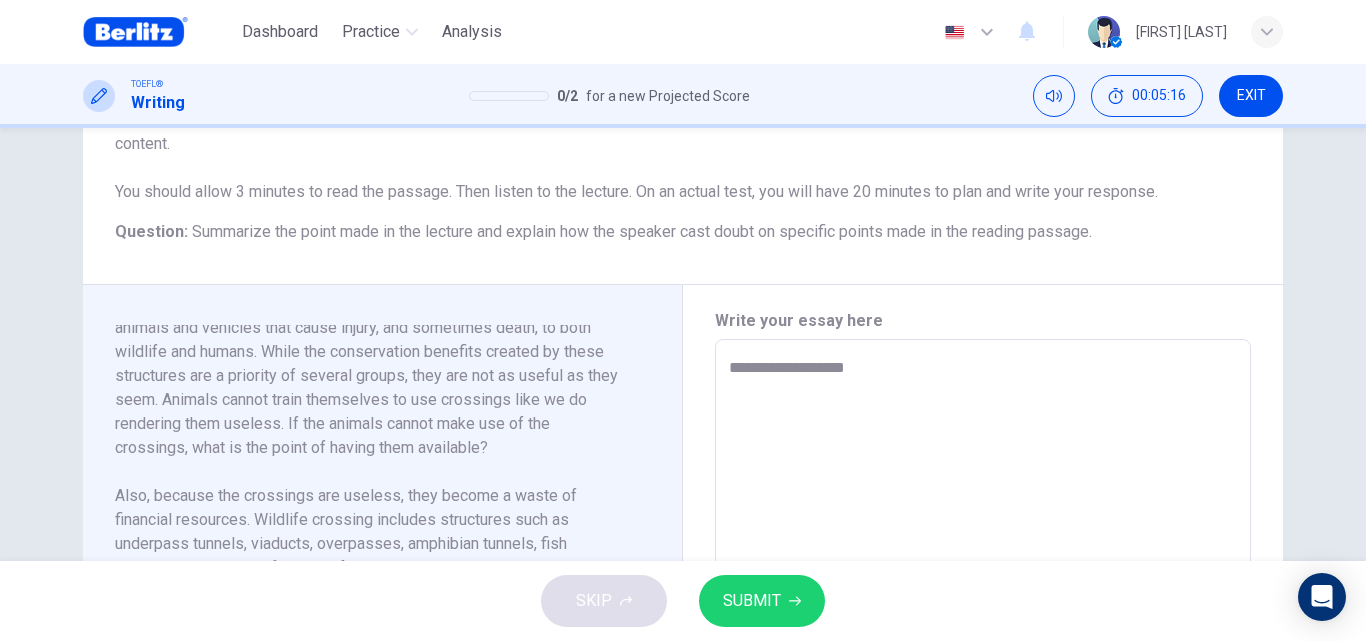 type on "*" 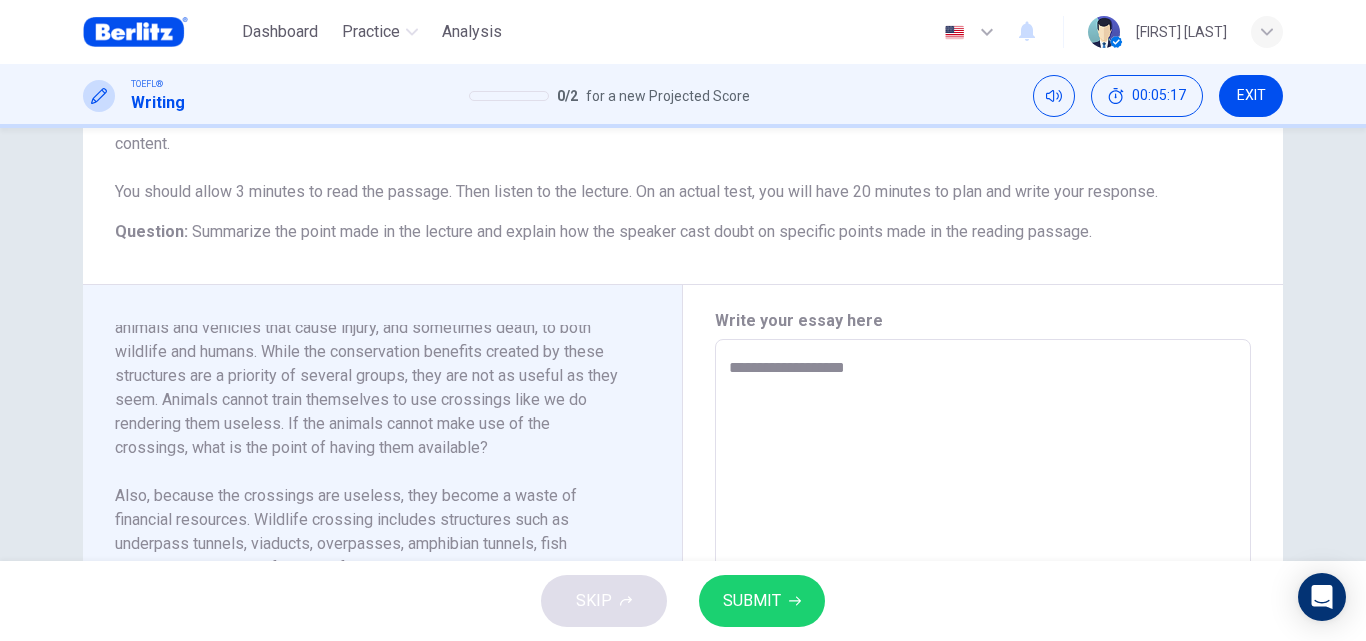 type on "**********" 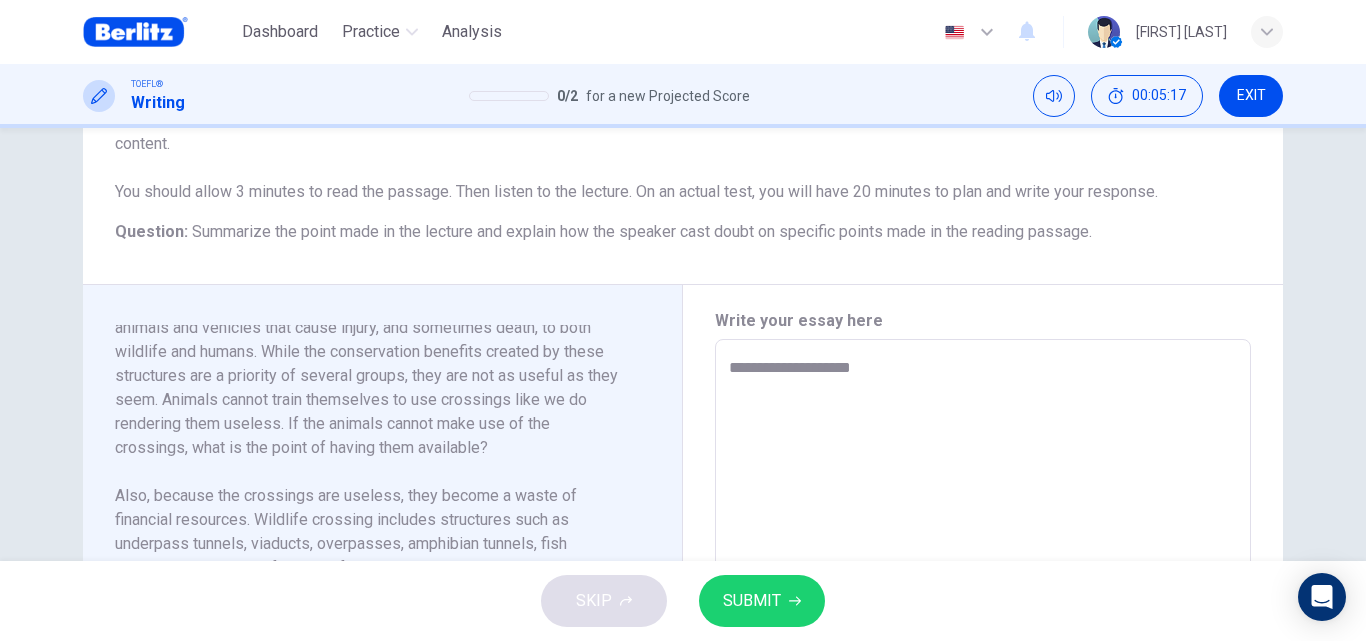 type on "**********" 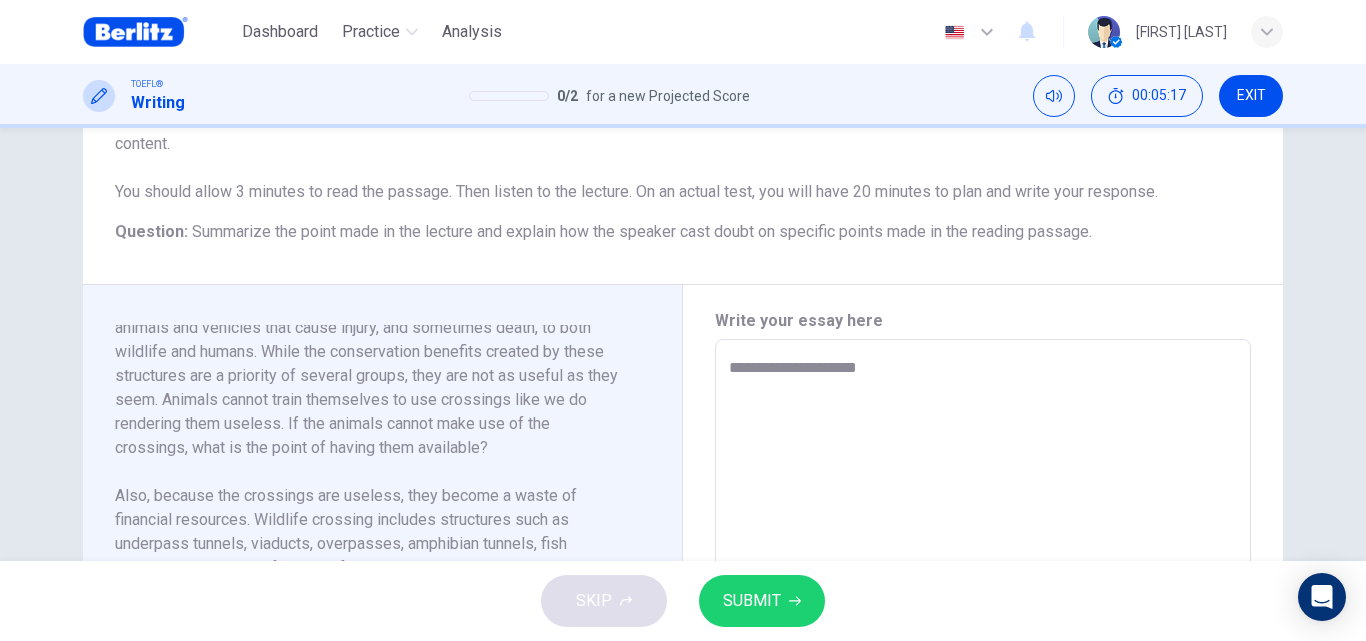 type on "*" 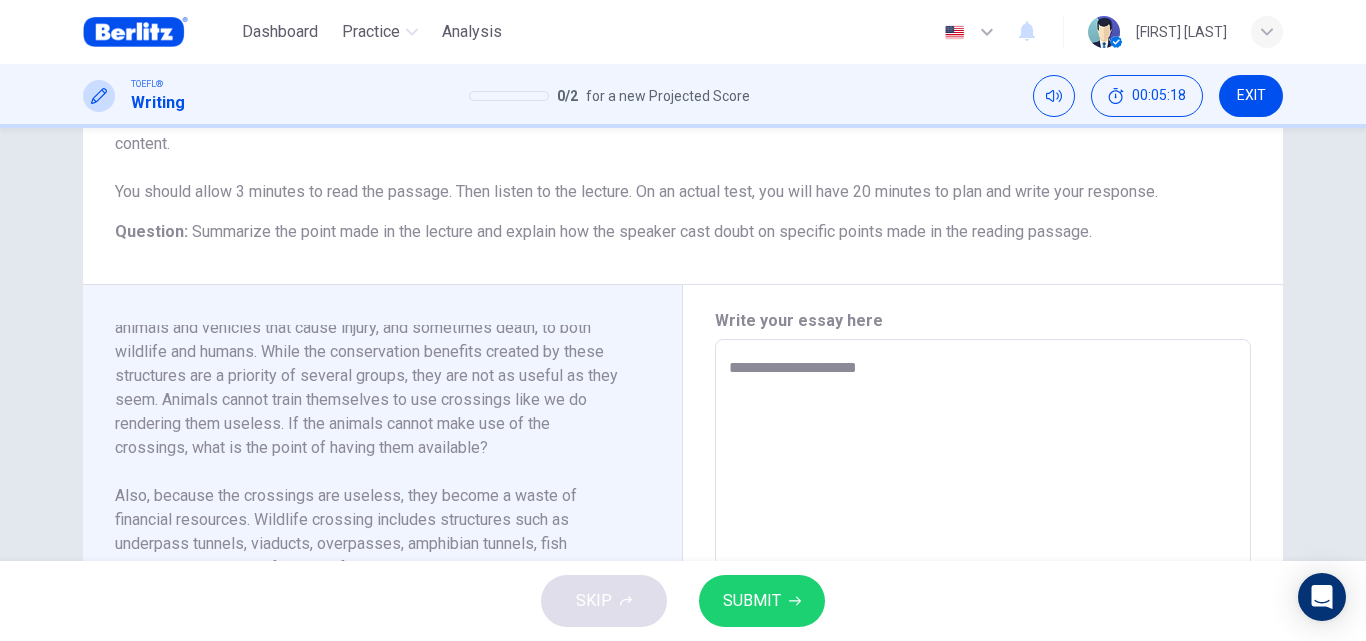 type on "**********" 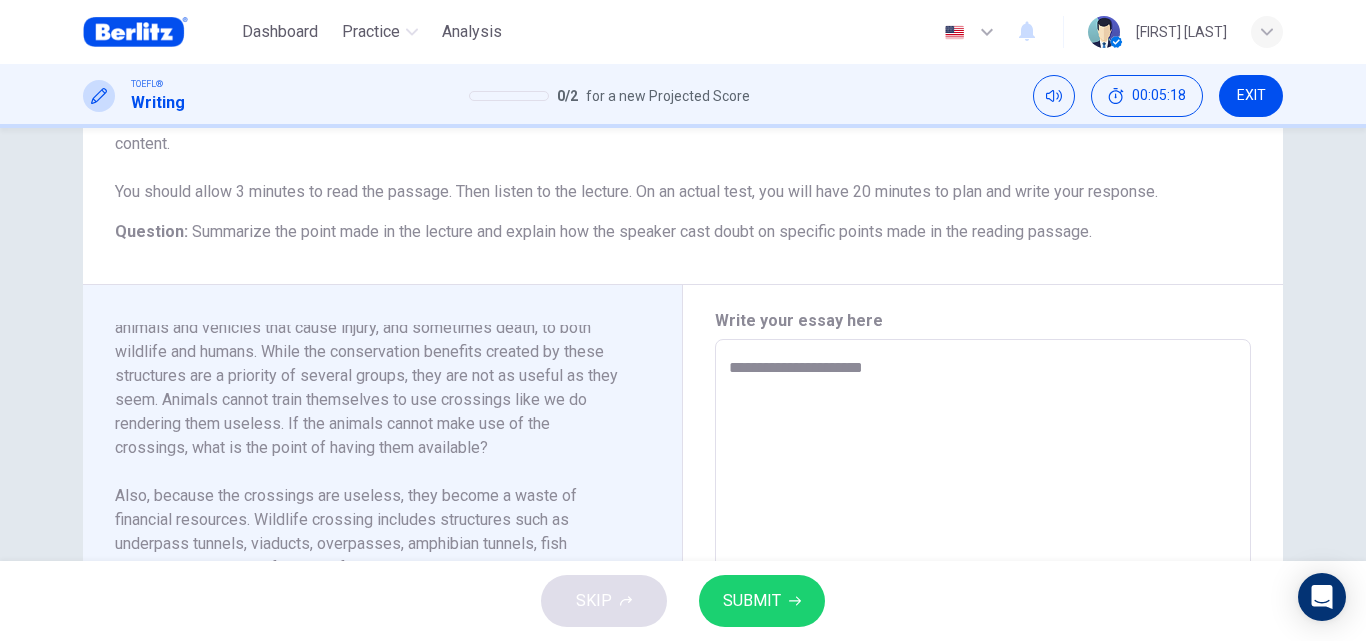 type on "*" 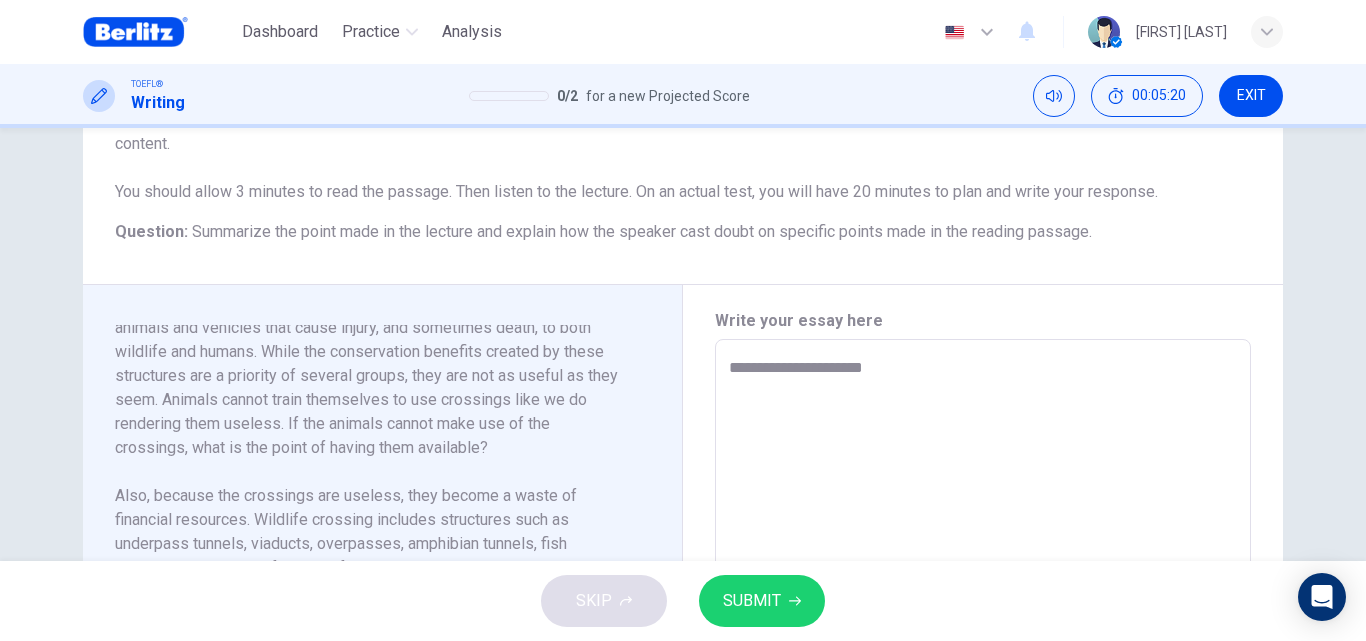 type on "**********" 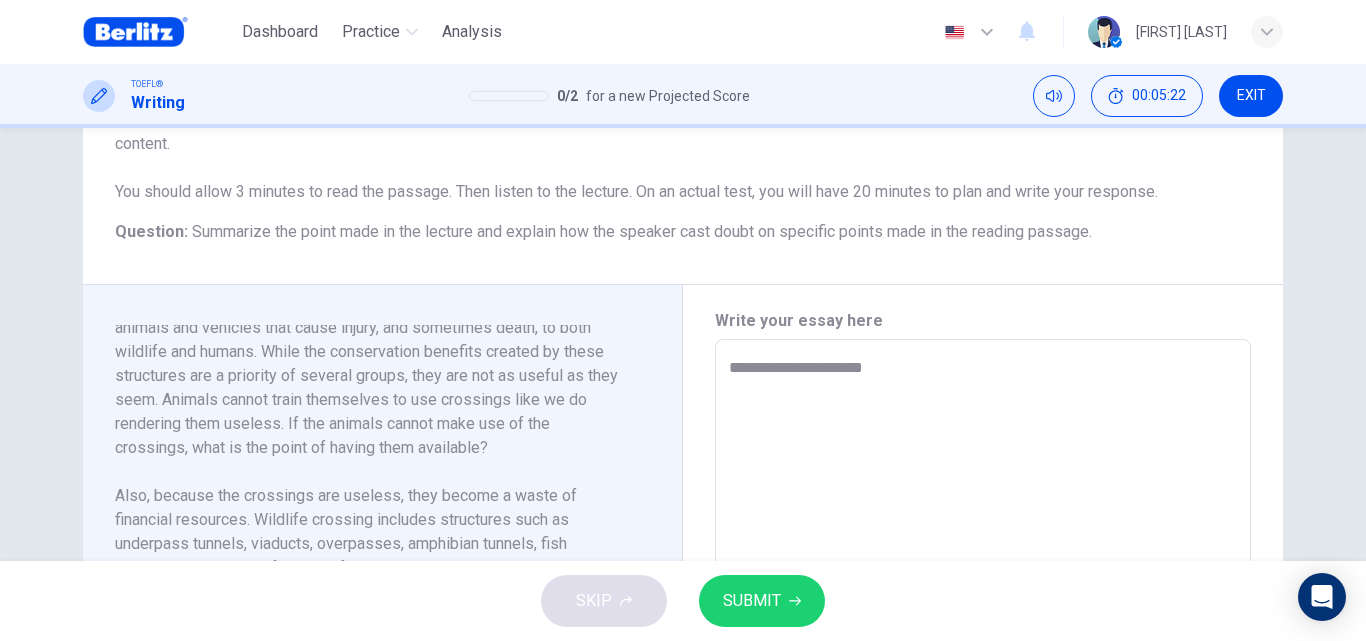 scroll, scrollTop: 39, scrollLeft: 0, axis: vertical 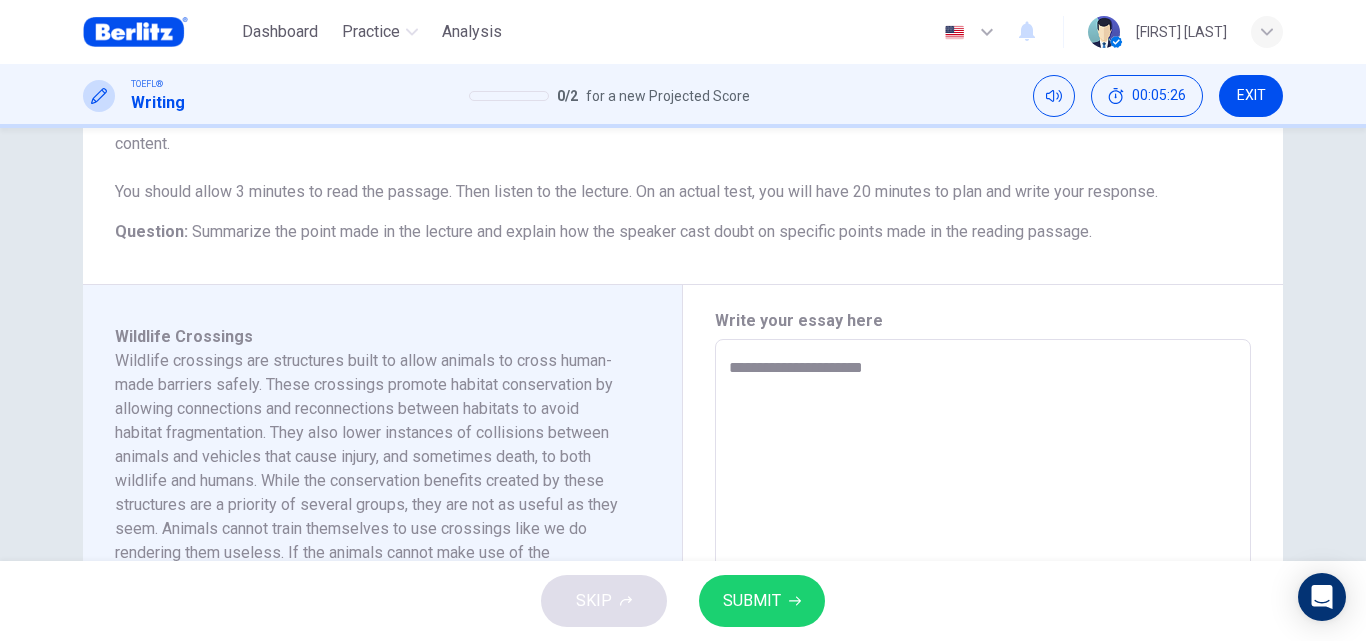 type on "*" 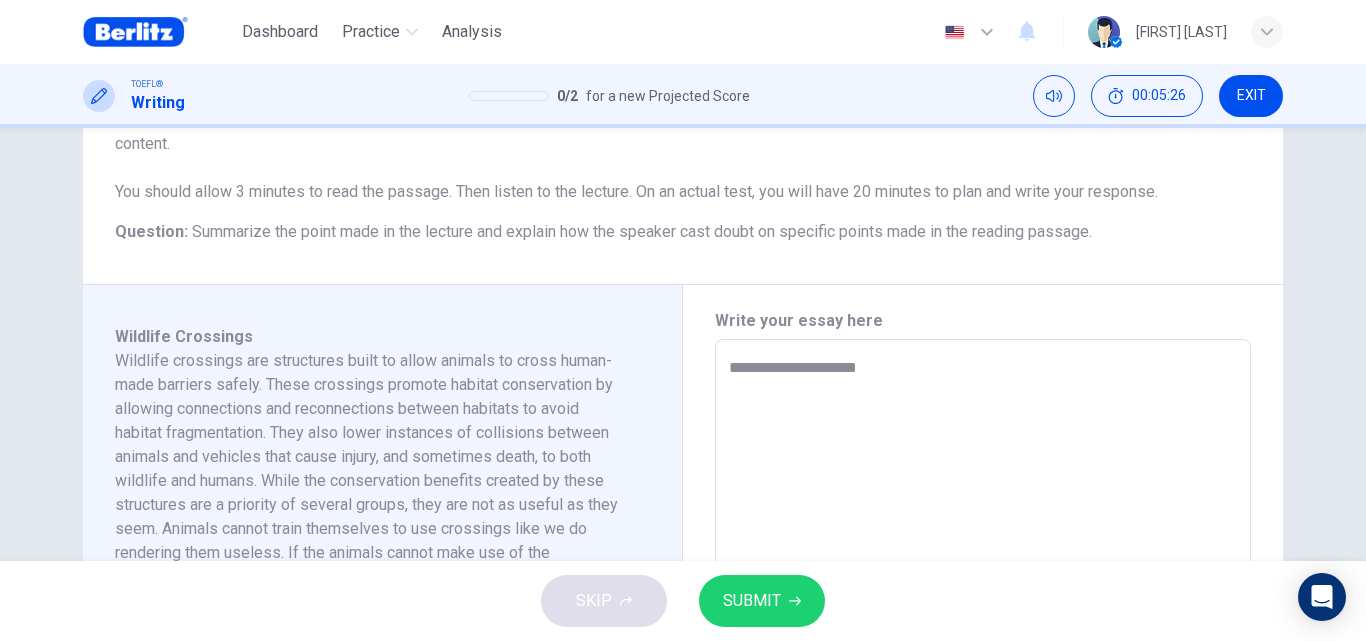type on "**********" 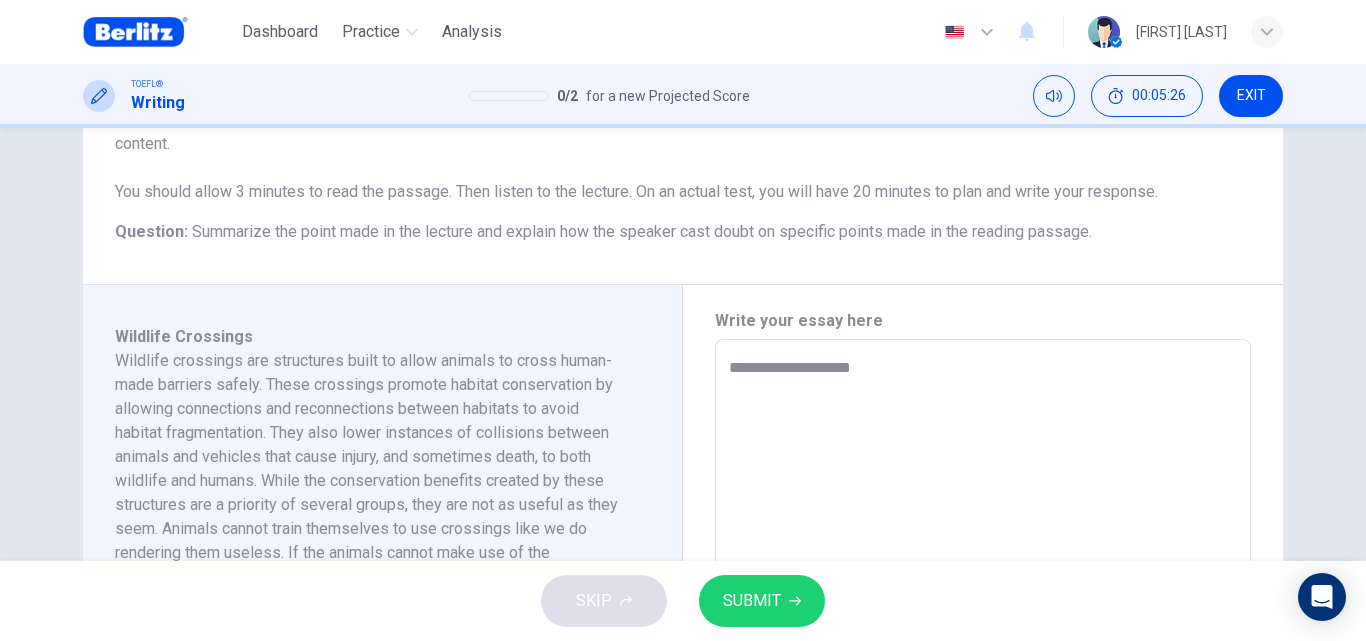 type on "*" 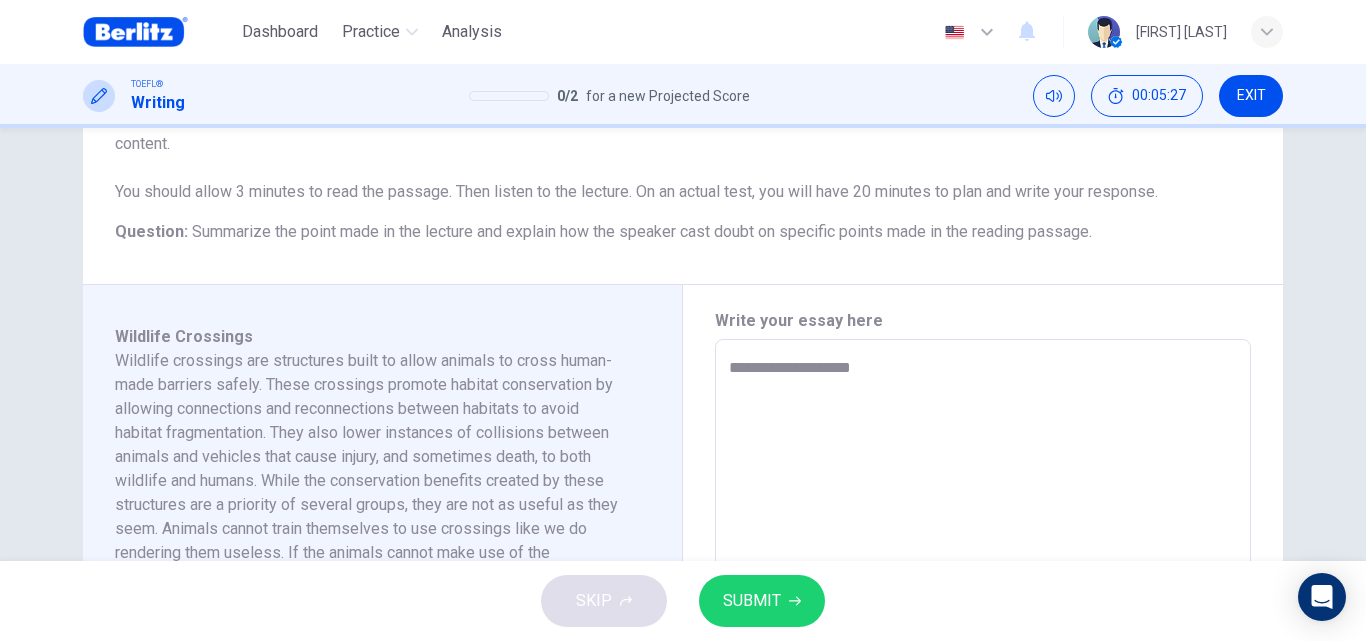 type on "**********" 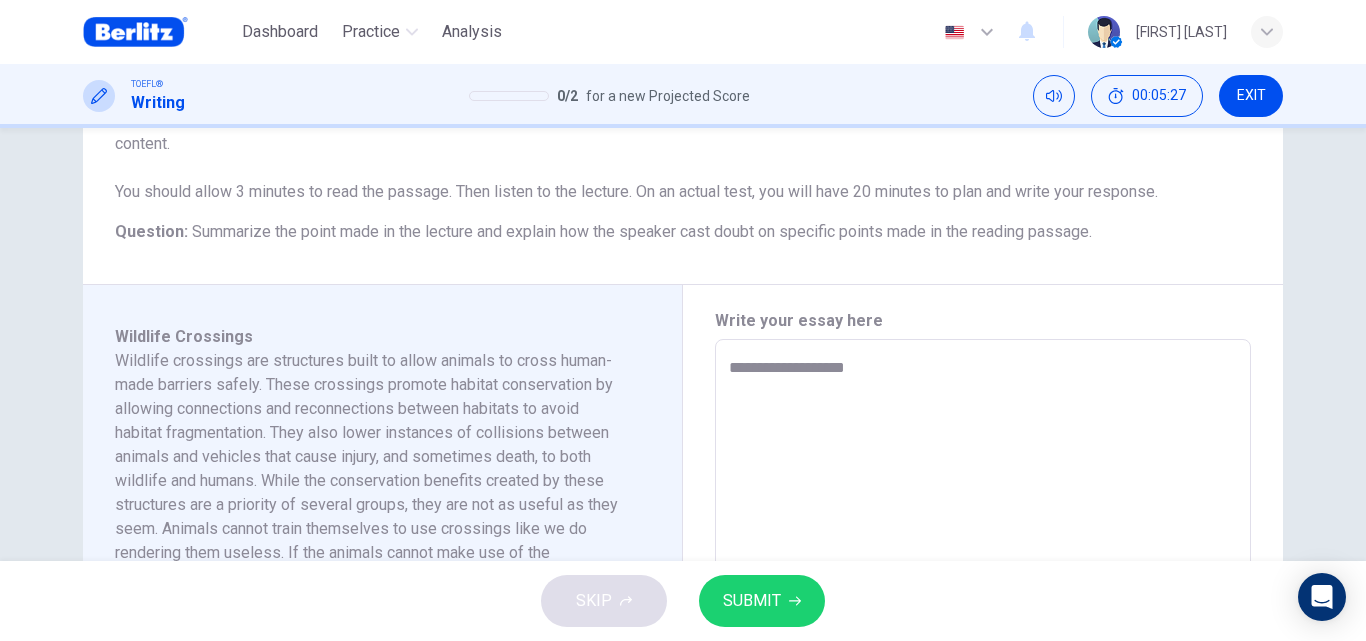 type on "*" 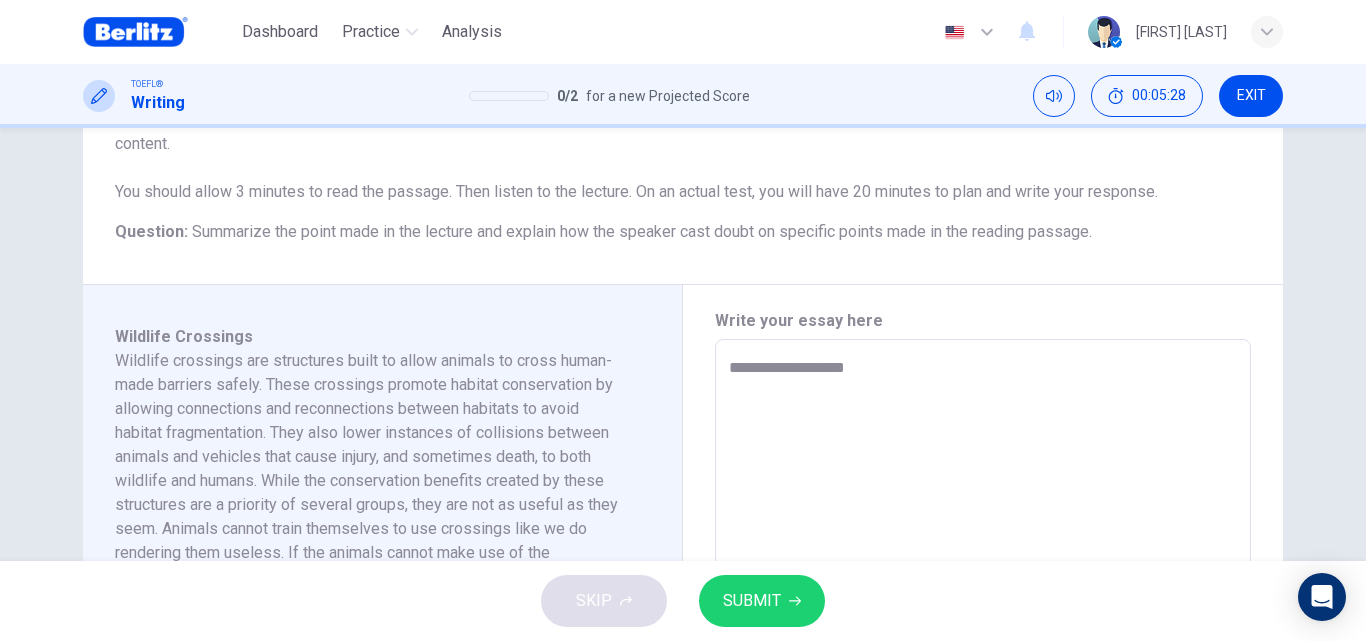 type on "**********" 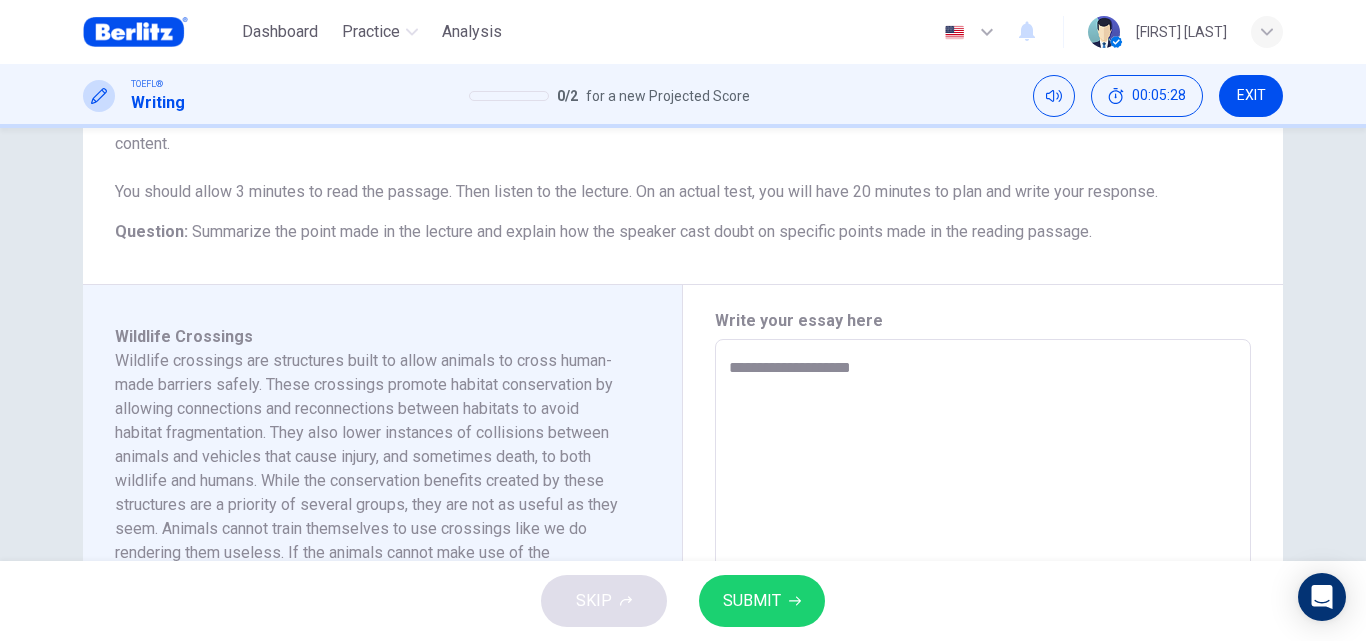 type on "*" 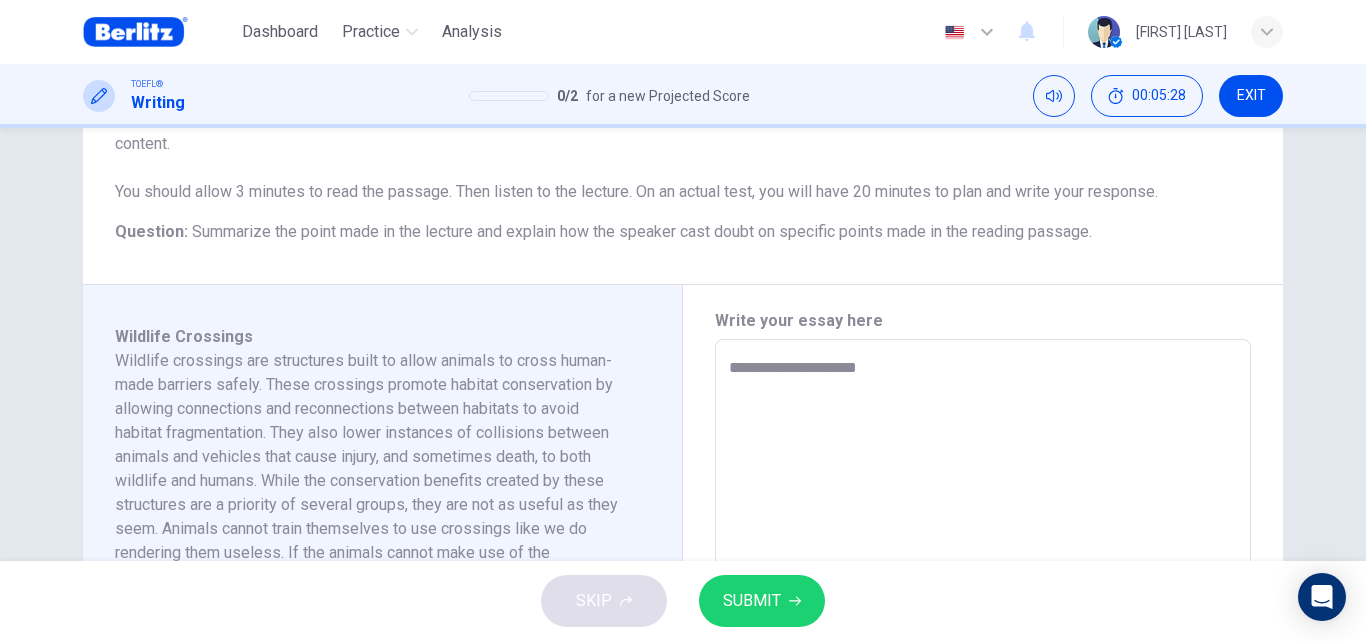 type on "*" 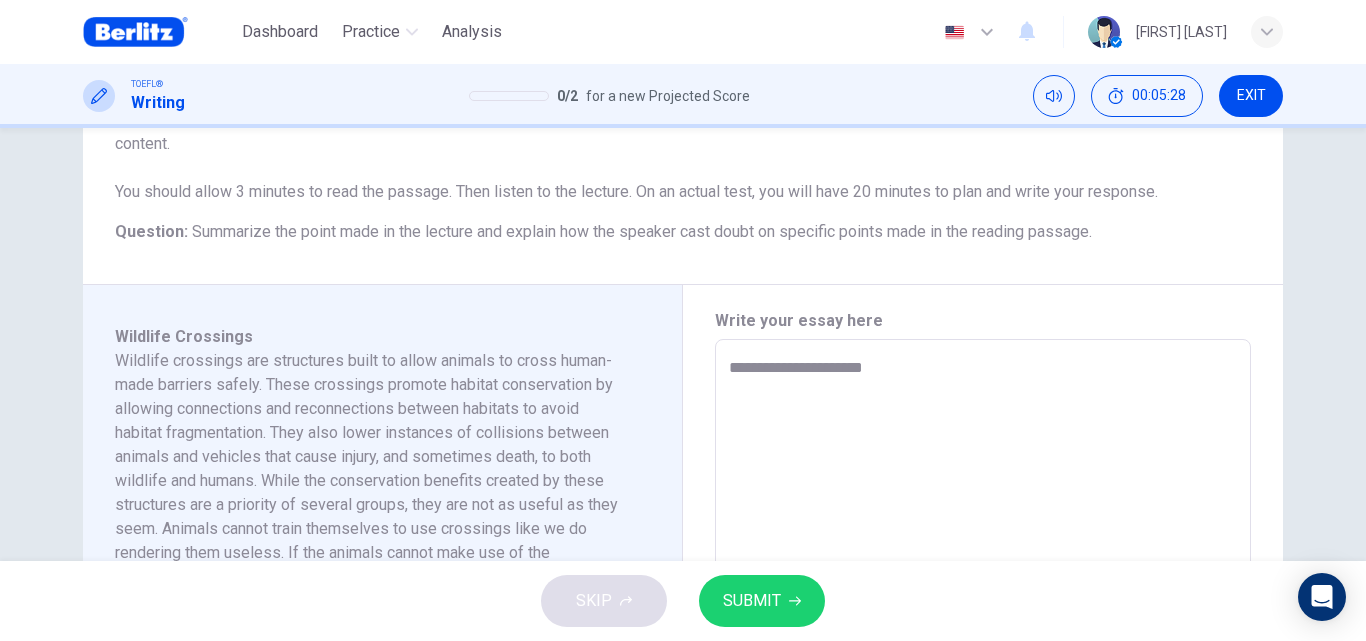 type on "**********" 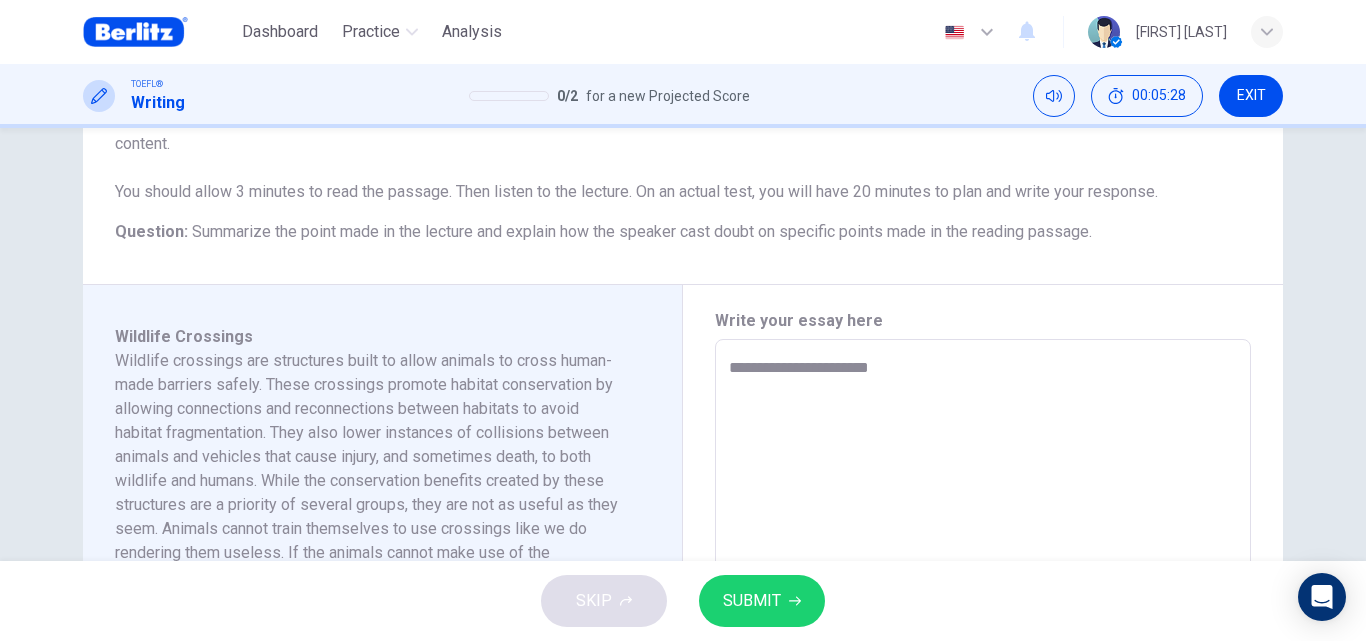 type on "*" 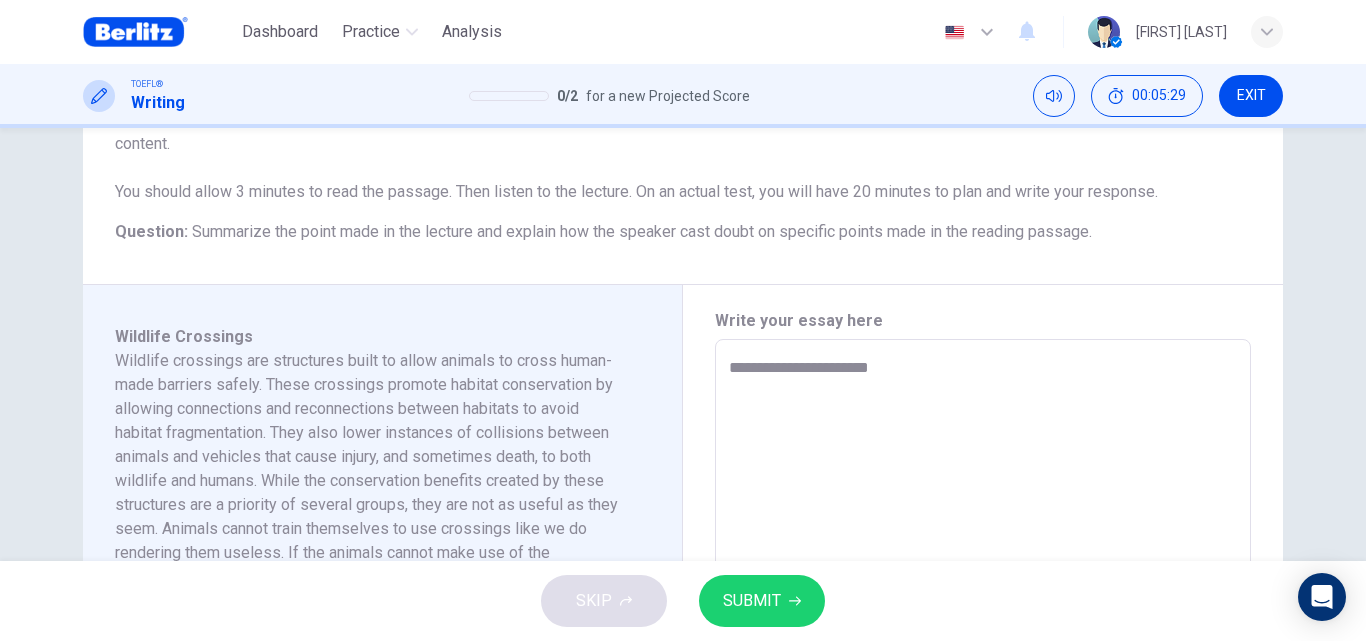 type on "**********" 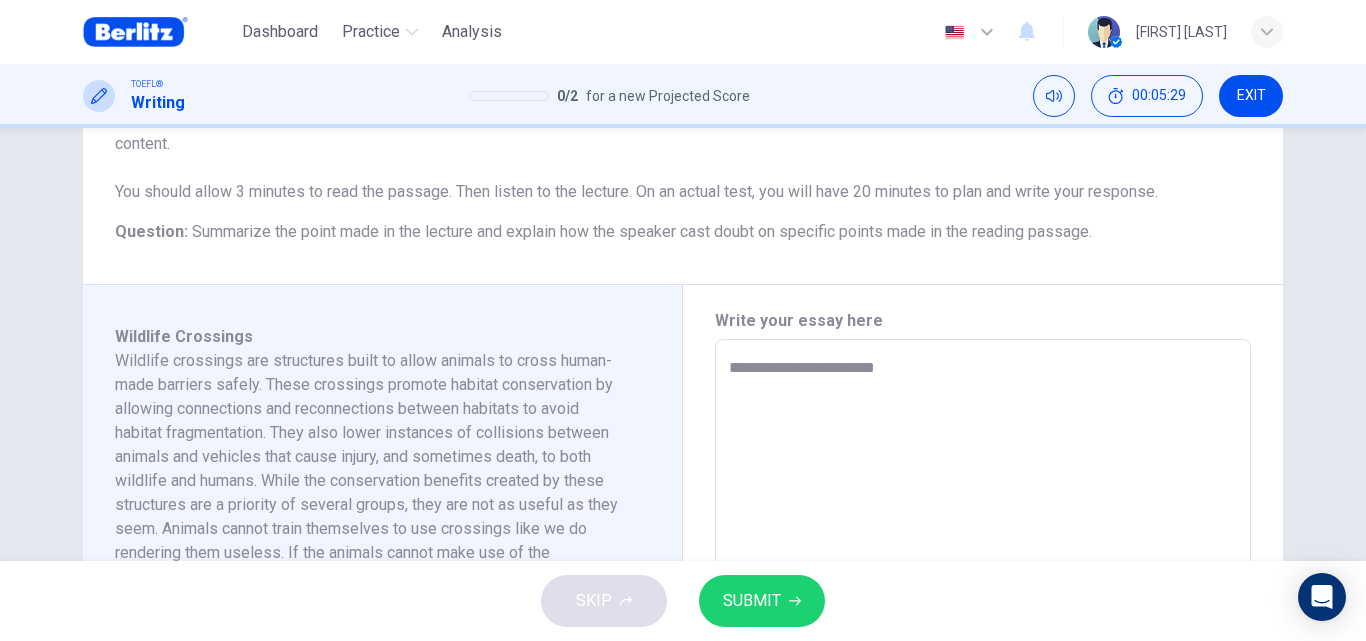 type on "*" 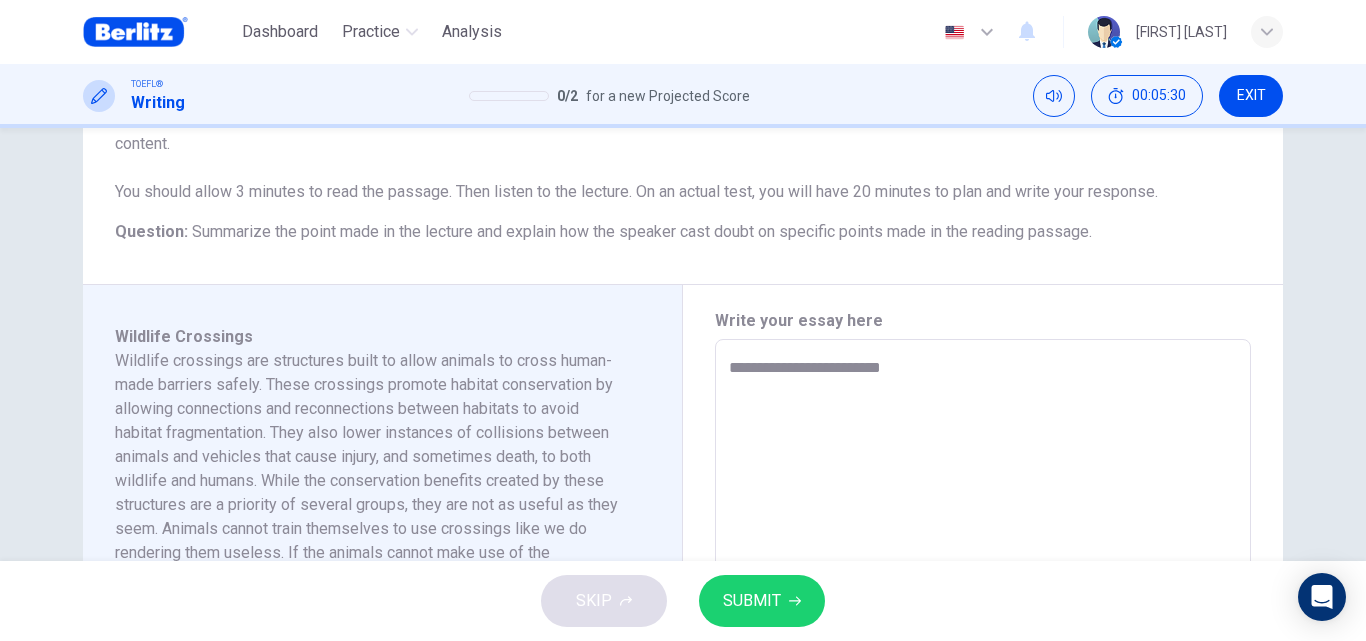type on "**********" 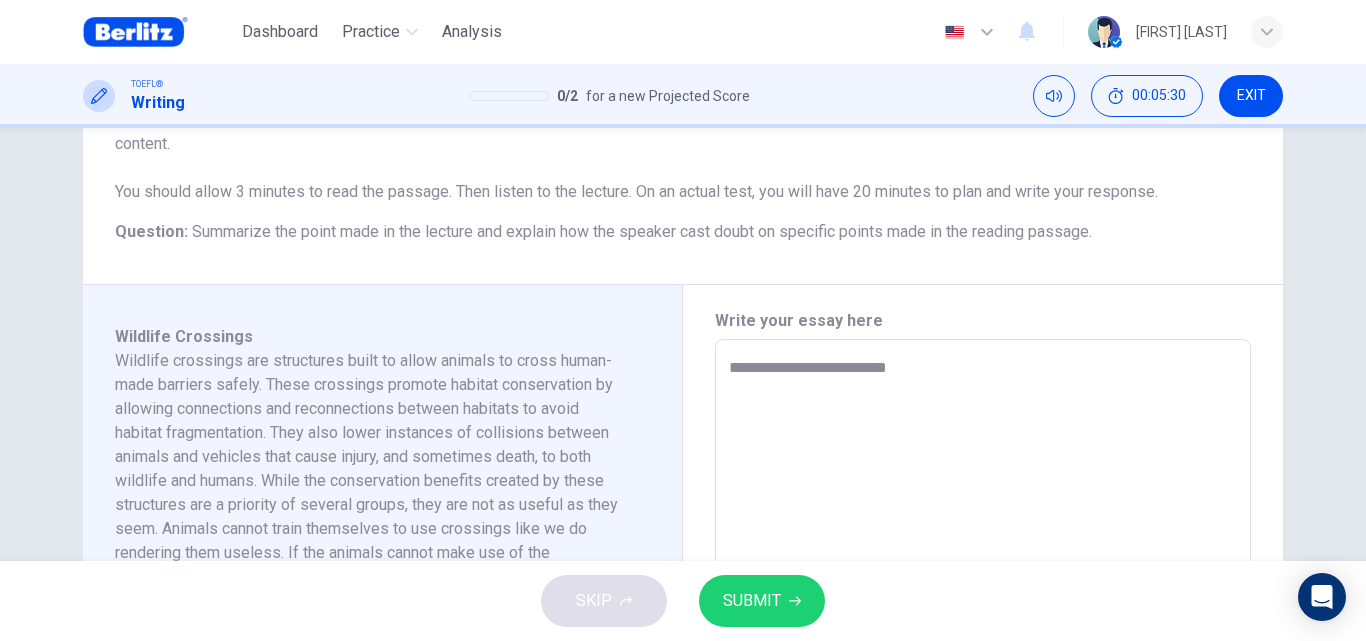 type on "*" 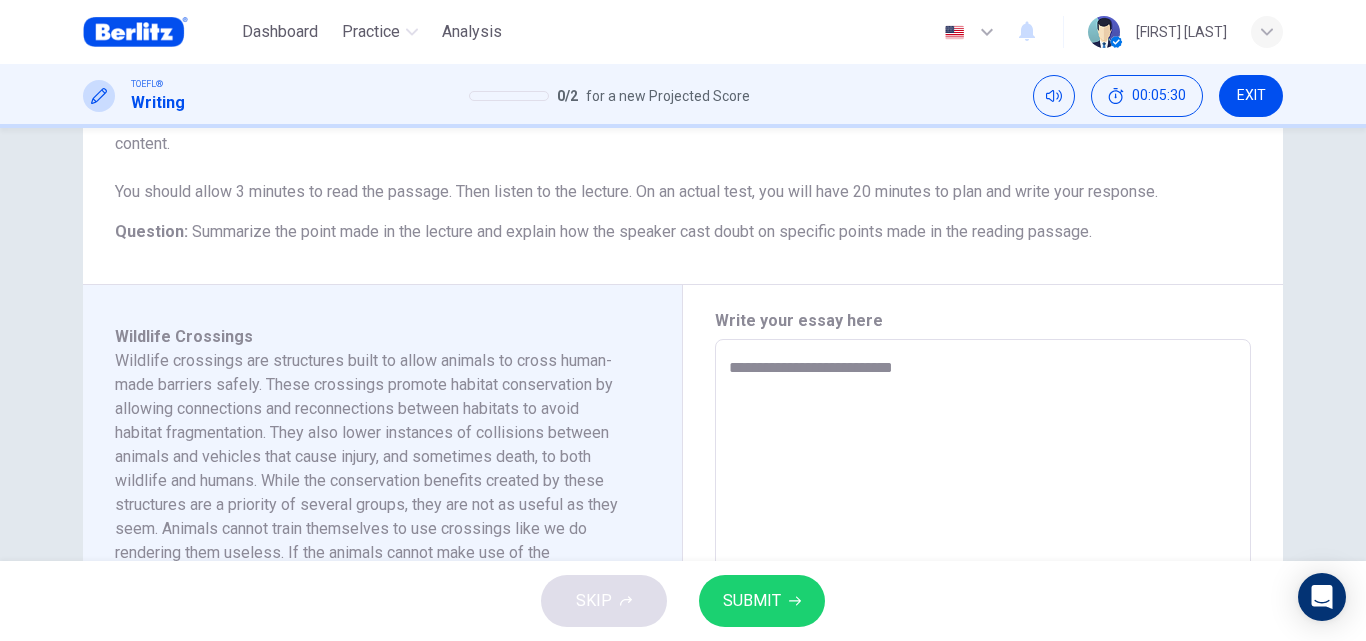 type on "**********" 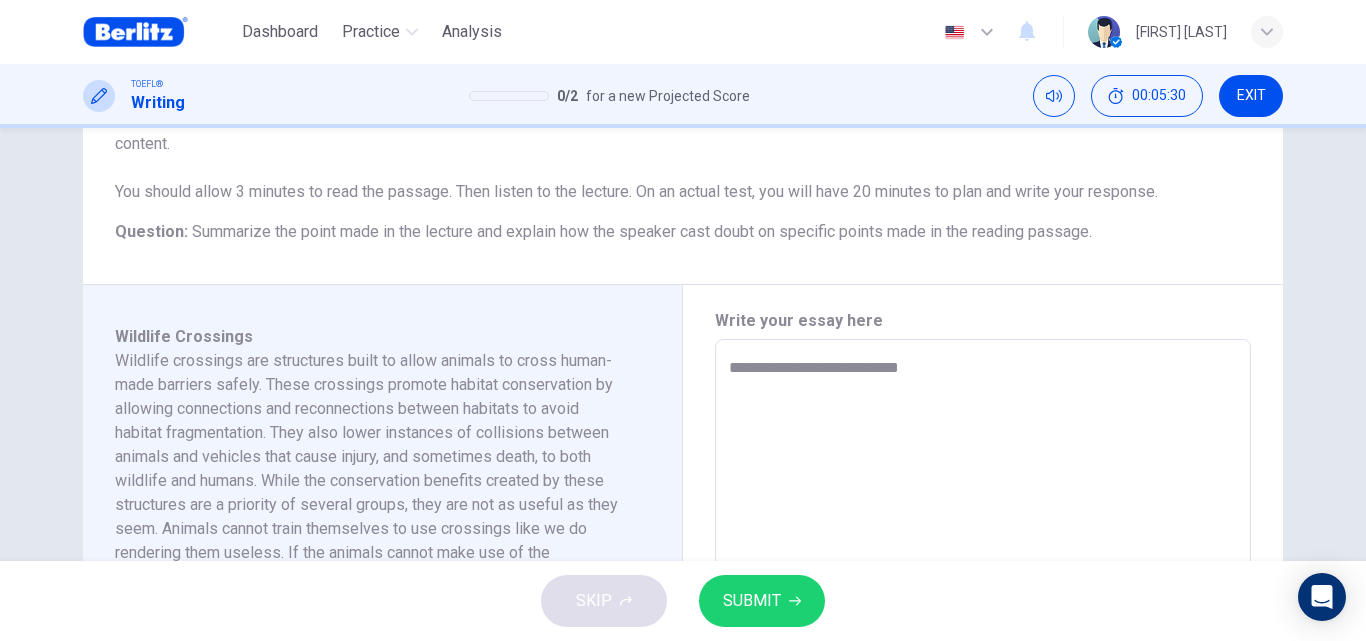 type on "*" 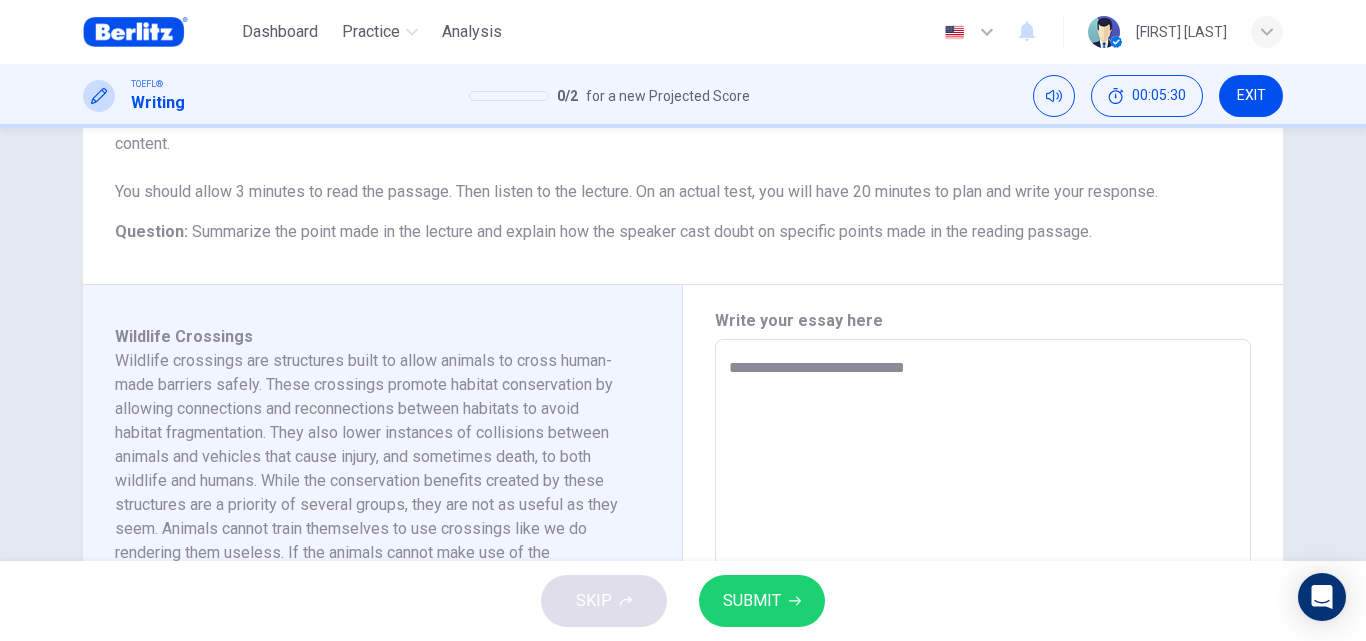 type on "*" 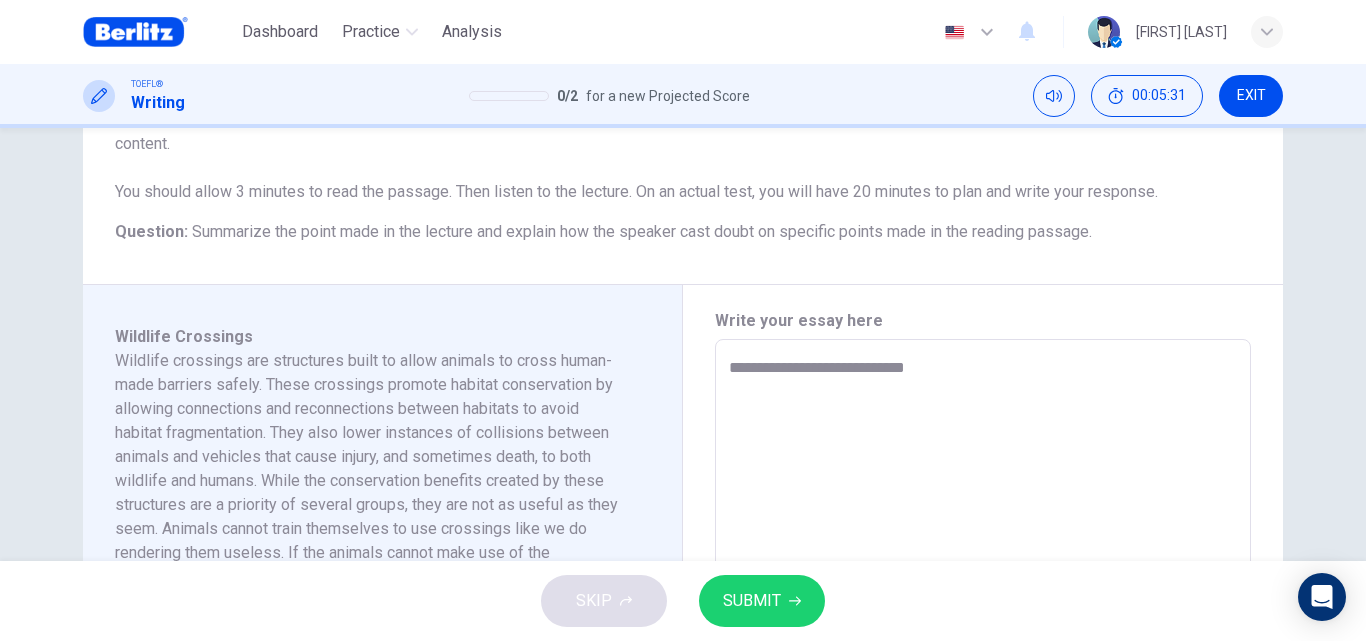 type on "**********" 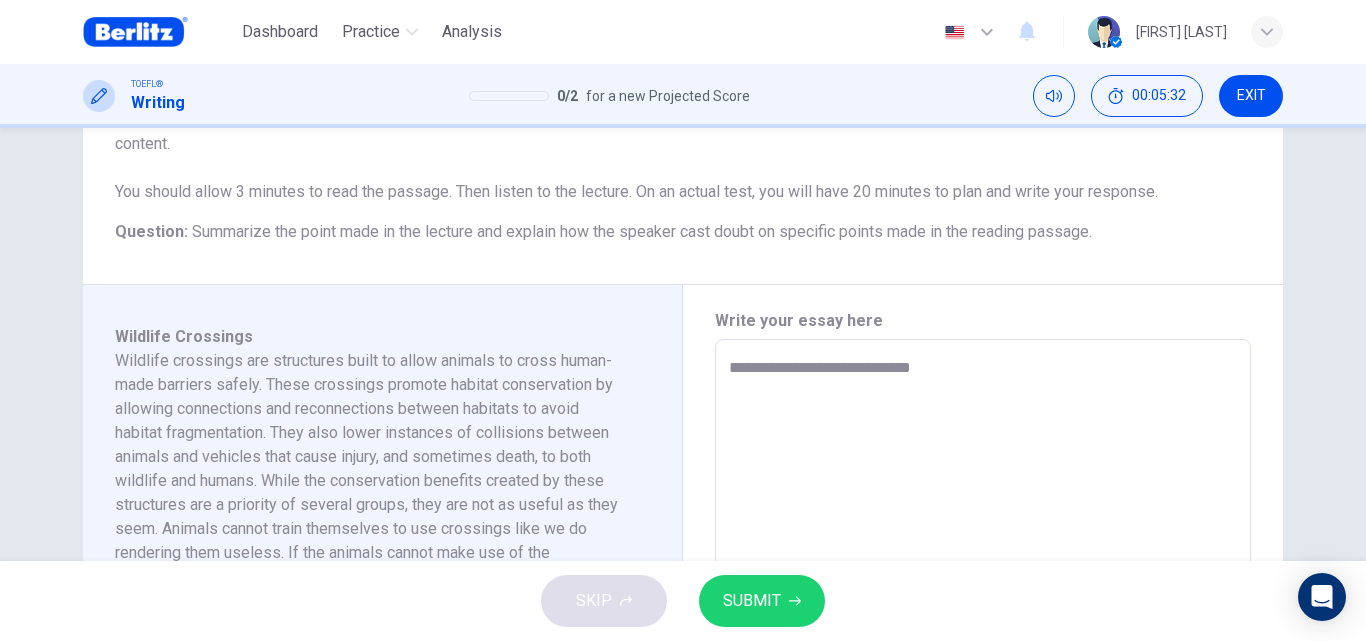 type on "**********" 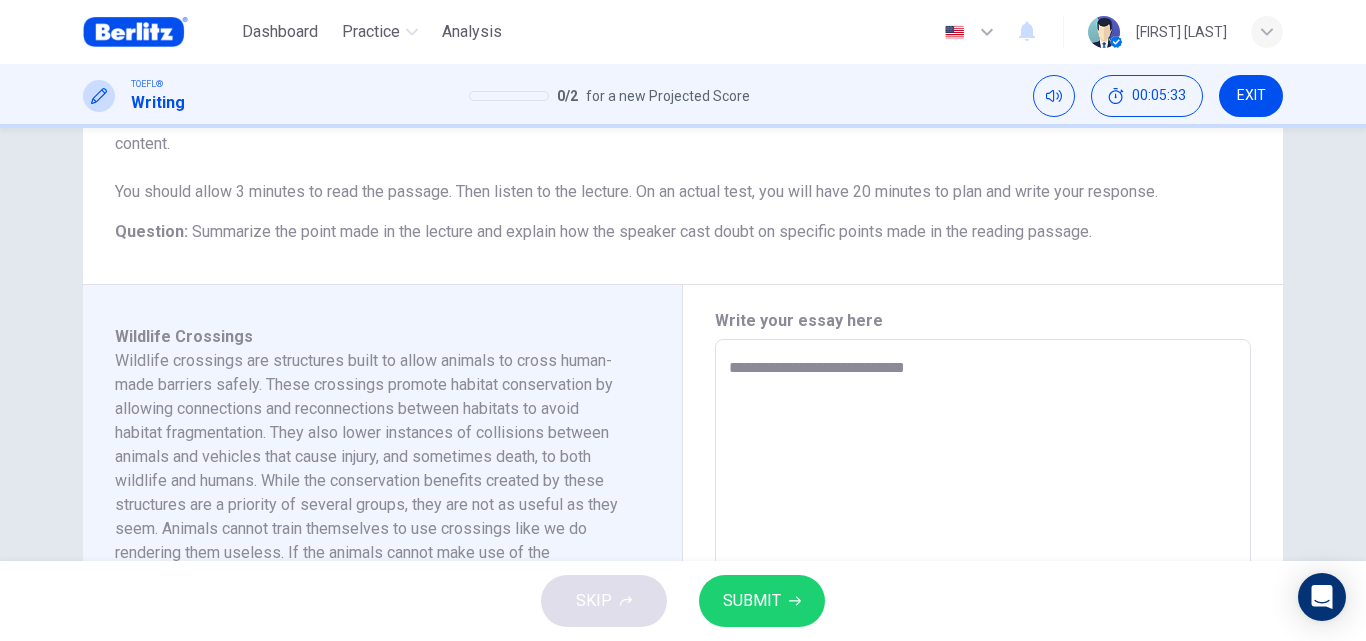 type on "**********" 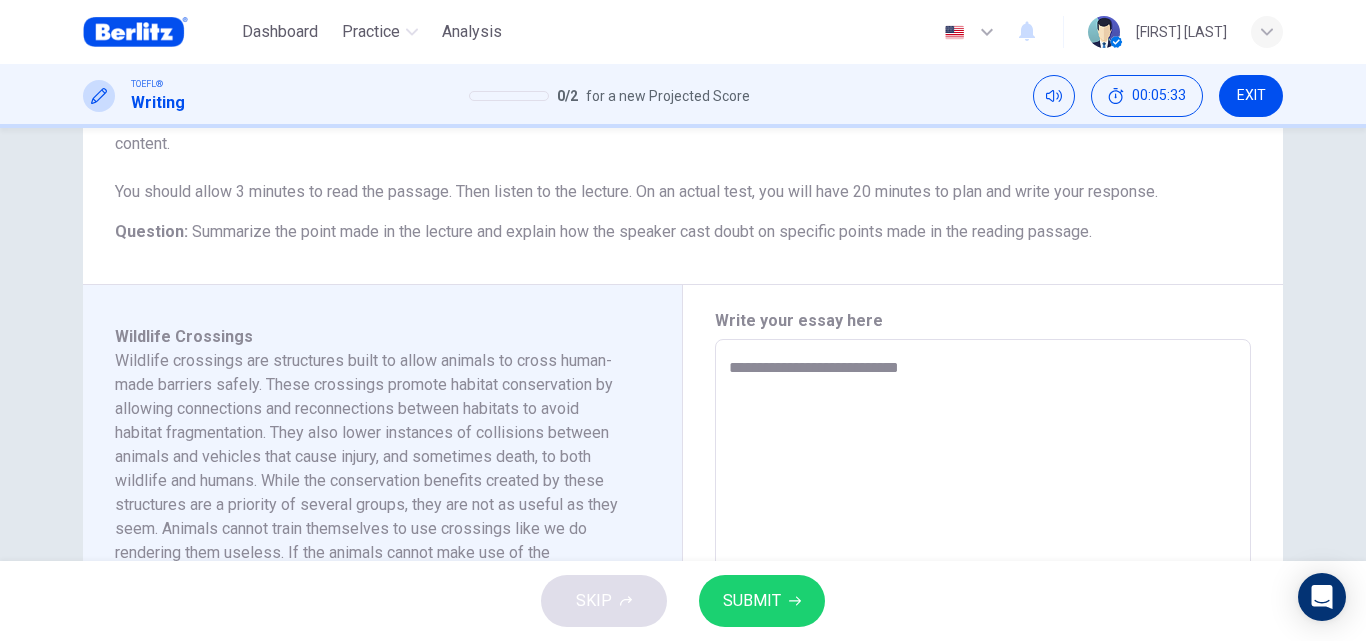 type on "*" 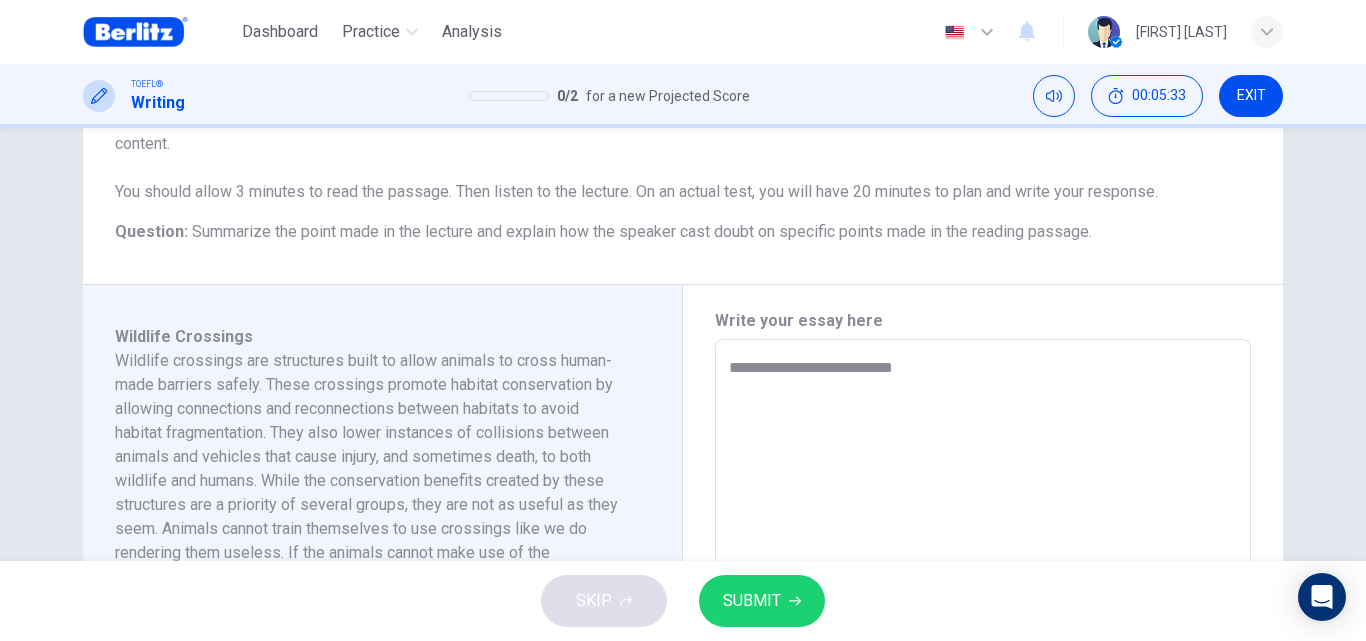 type on "*" 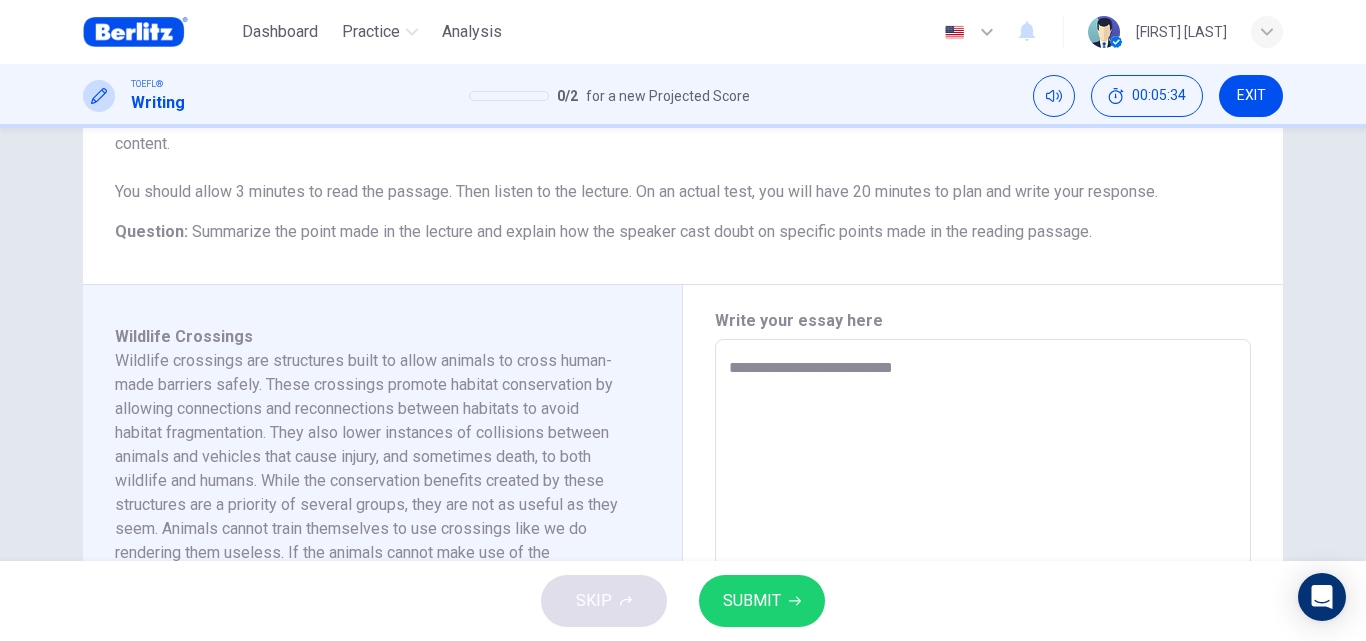 type on "**********" 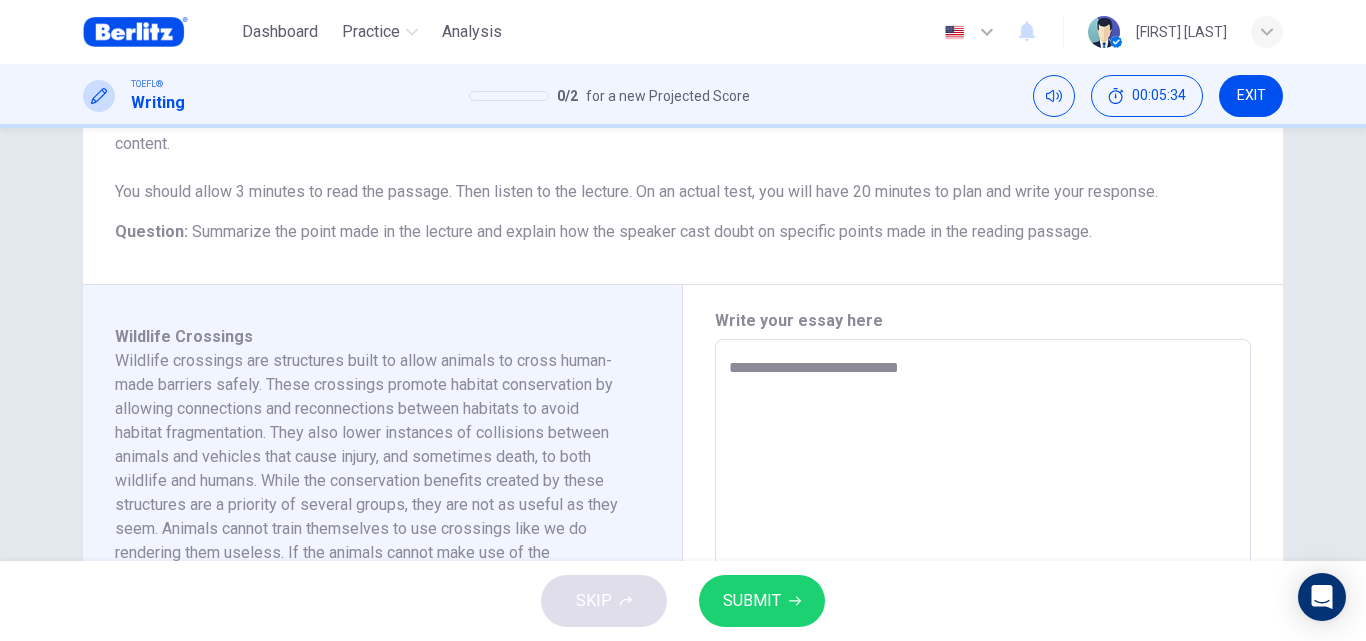 type on "*" 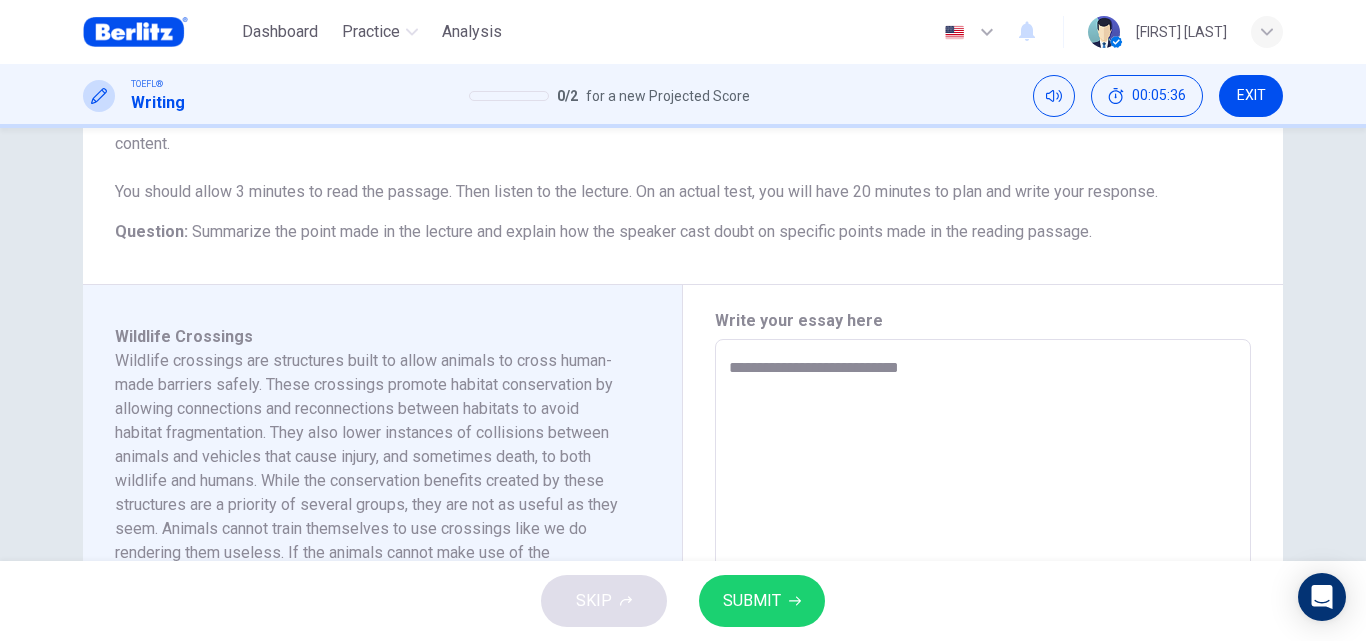 type on "**********" 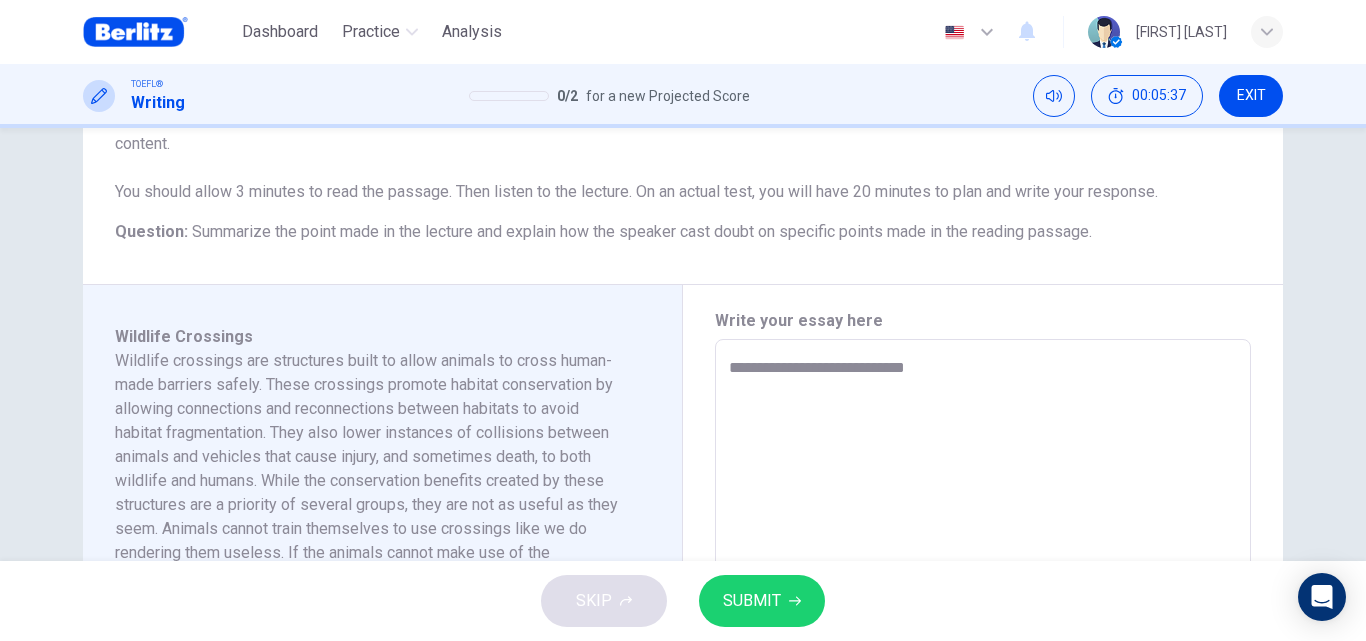 type on "**********" 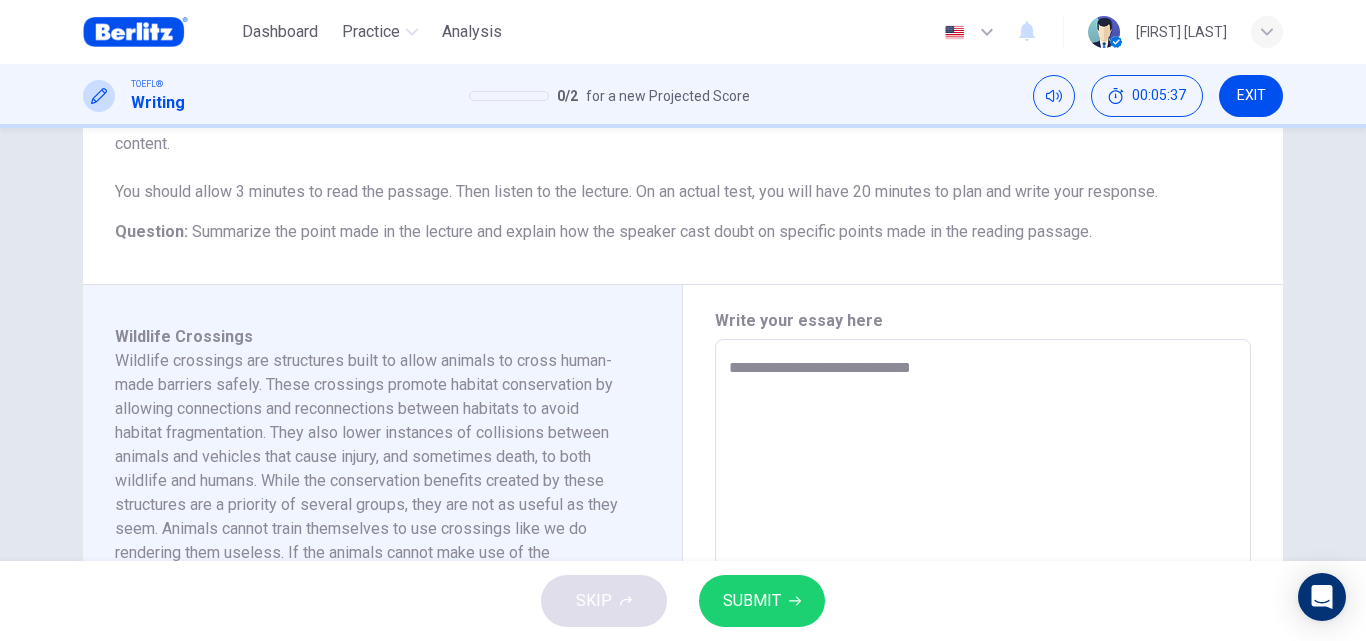 type on "*" 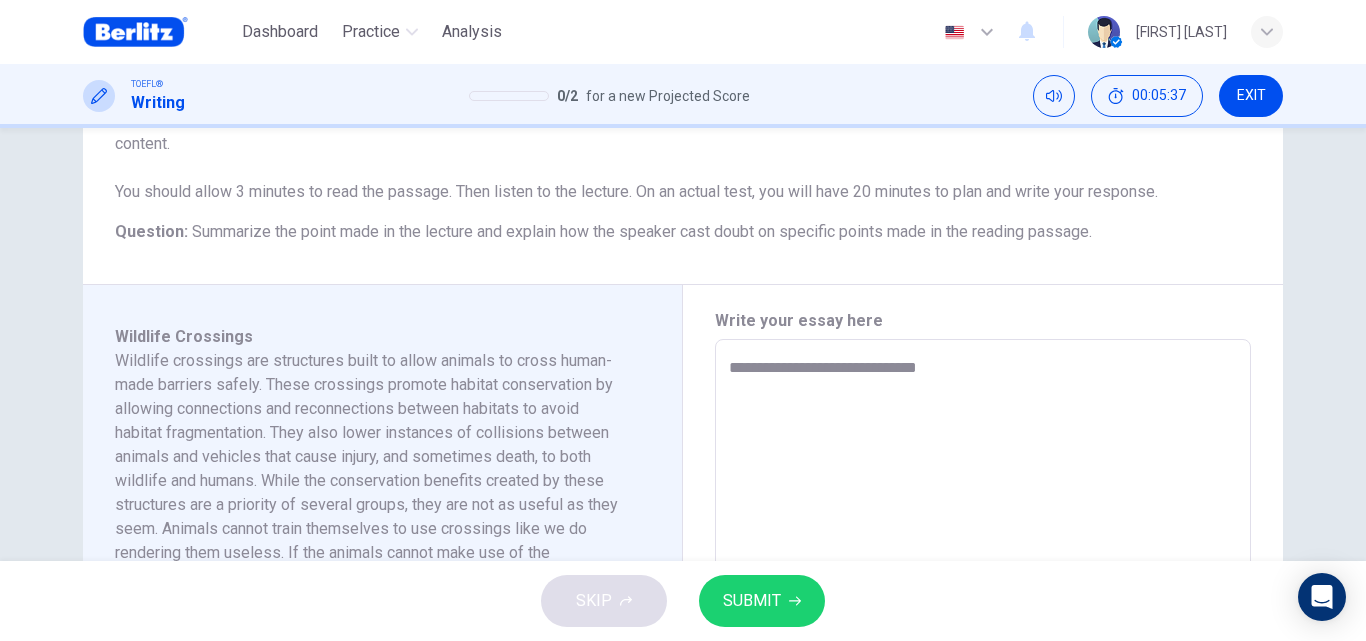 type on "*" 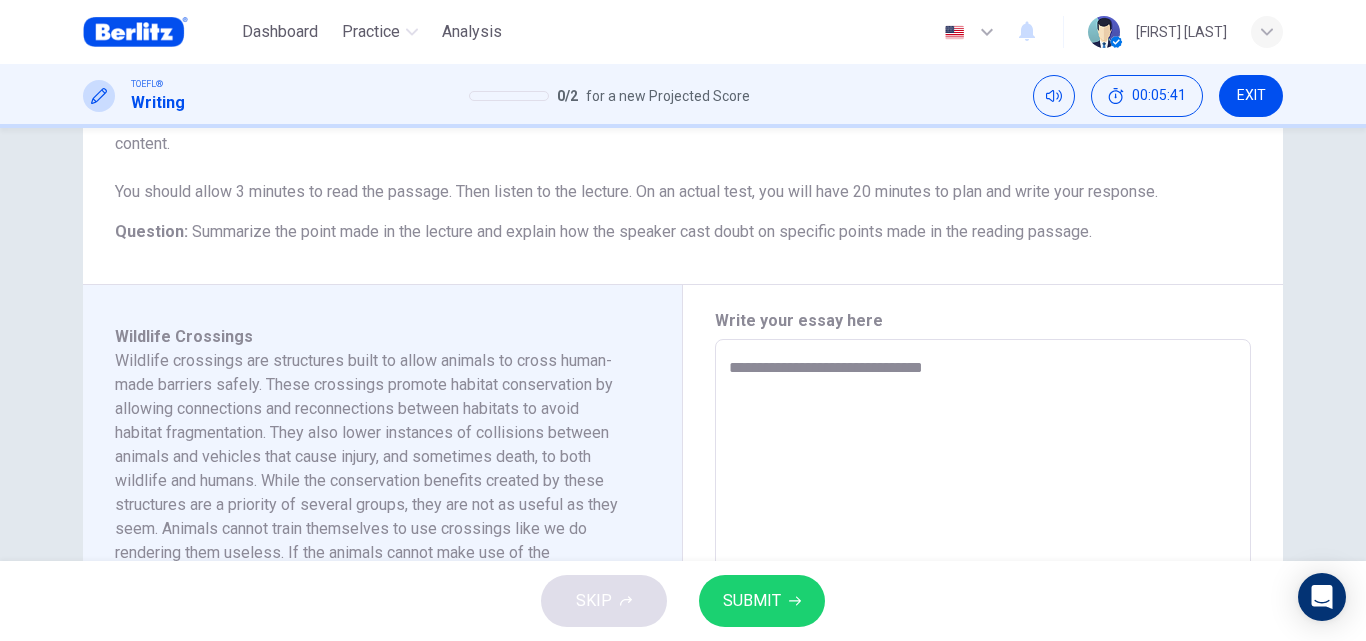 type on "**********" 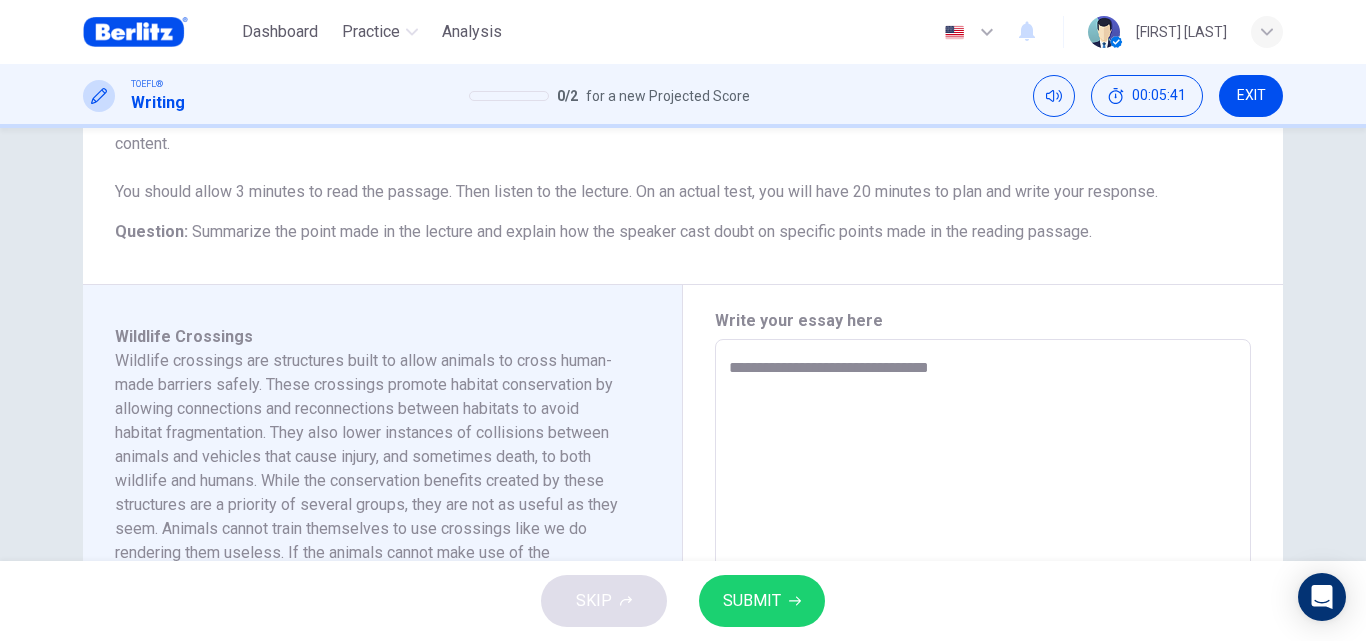 type on "**********" 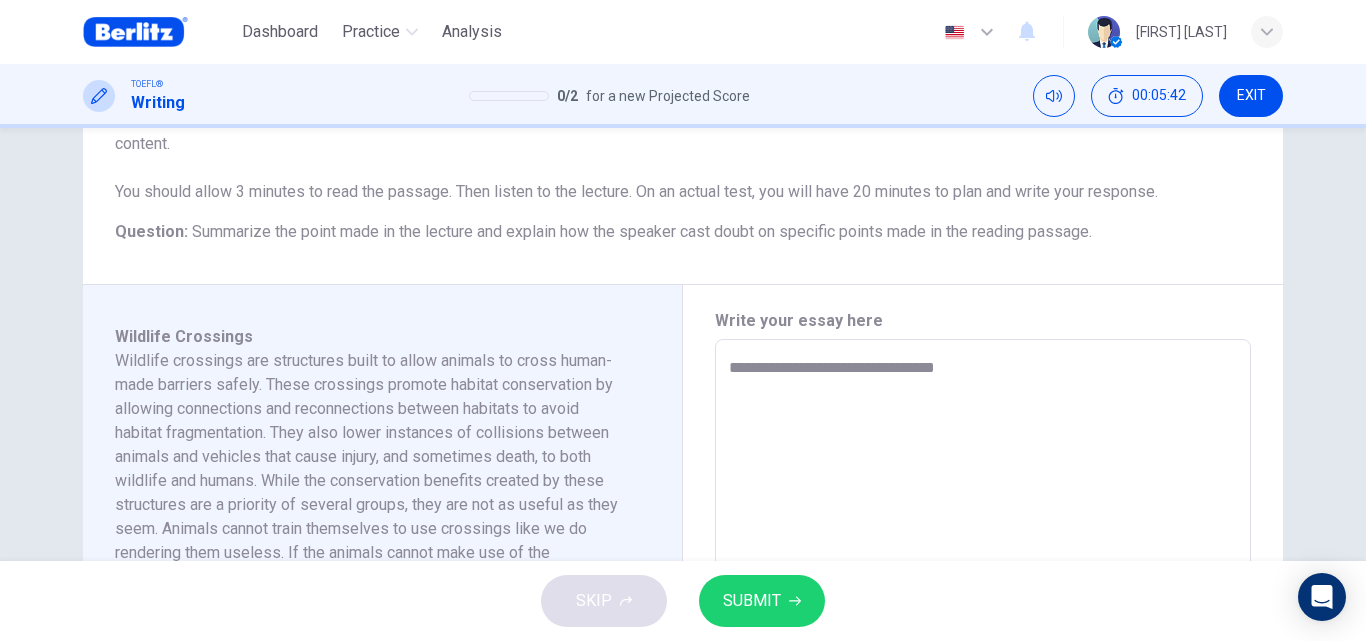 type on "**********" 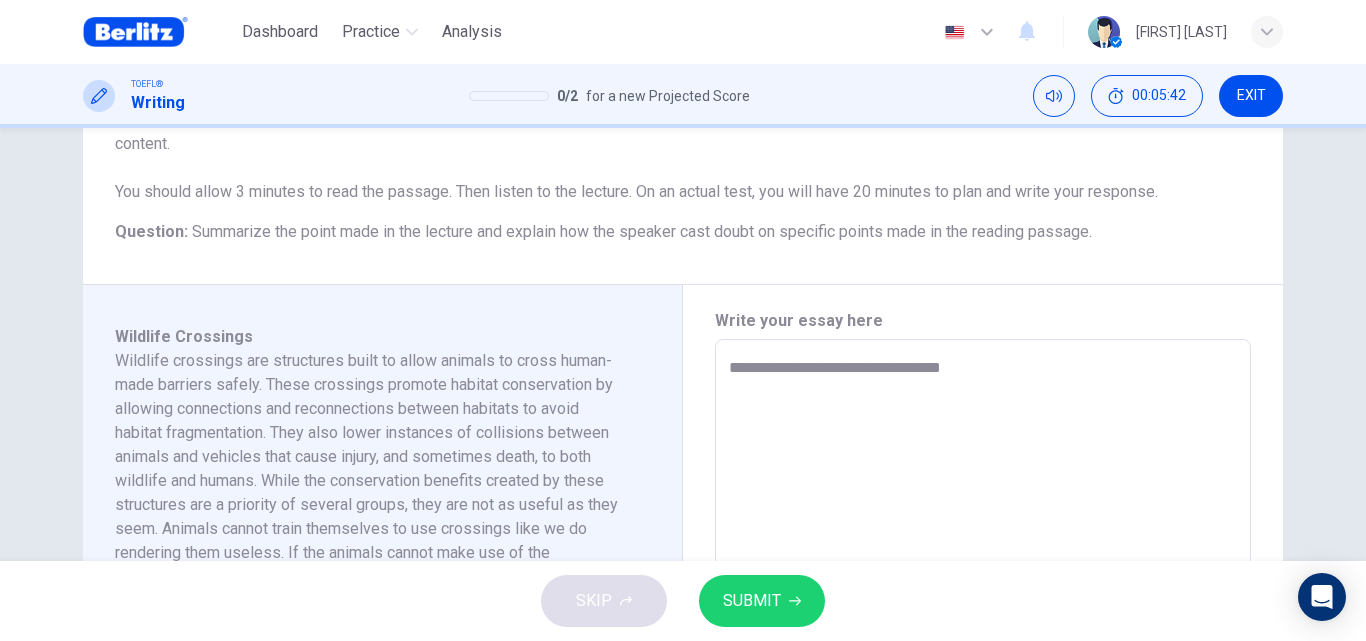 type on "**********" 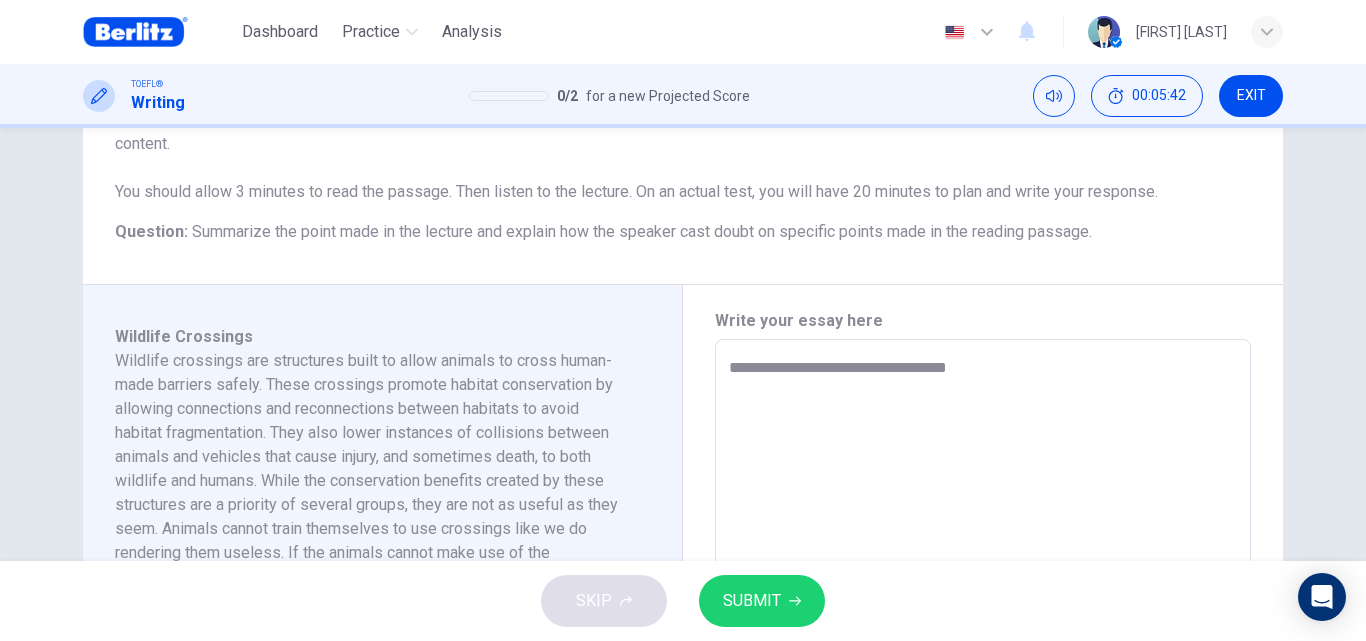 type on "*" 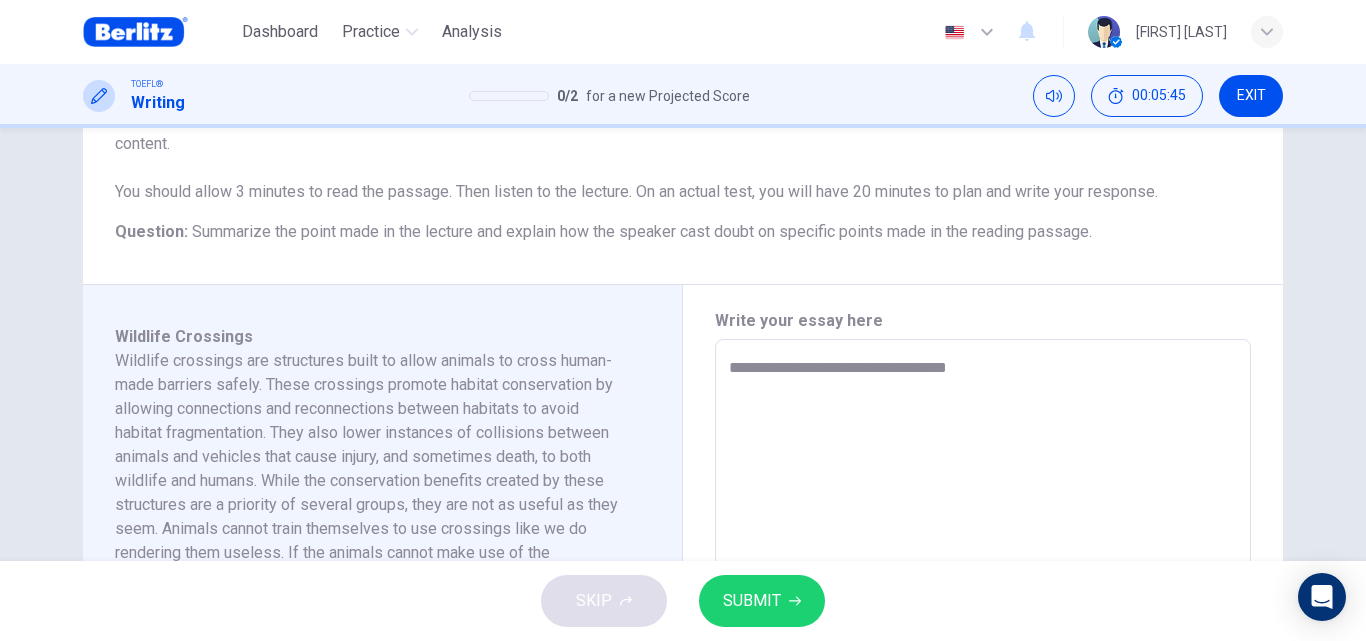 type on "**********" 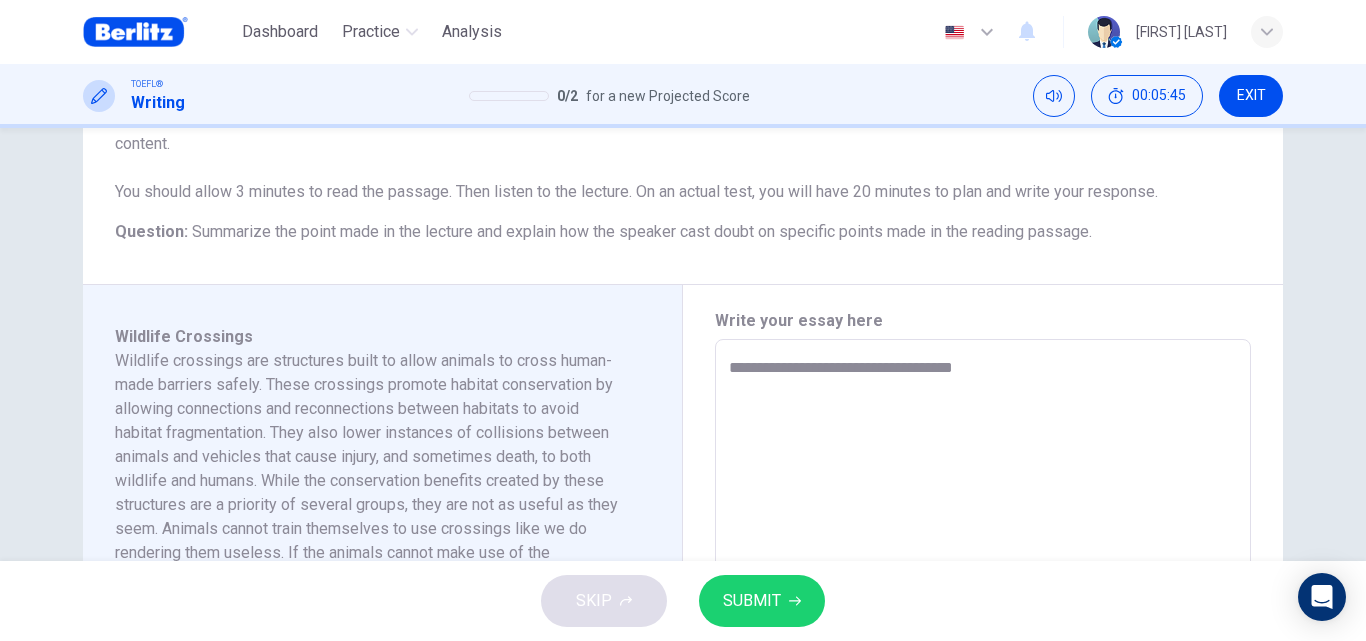 type on "*" 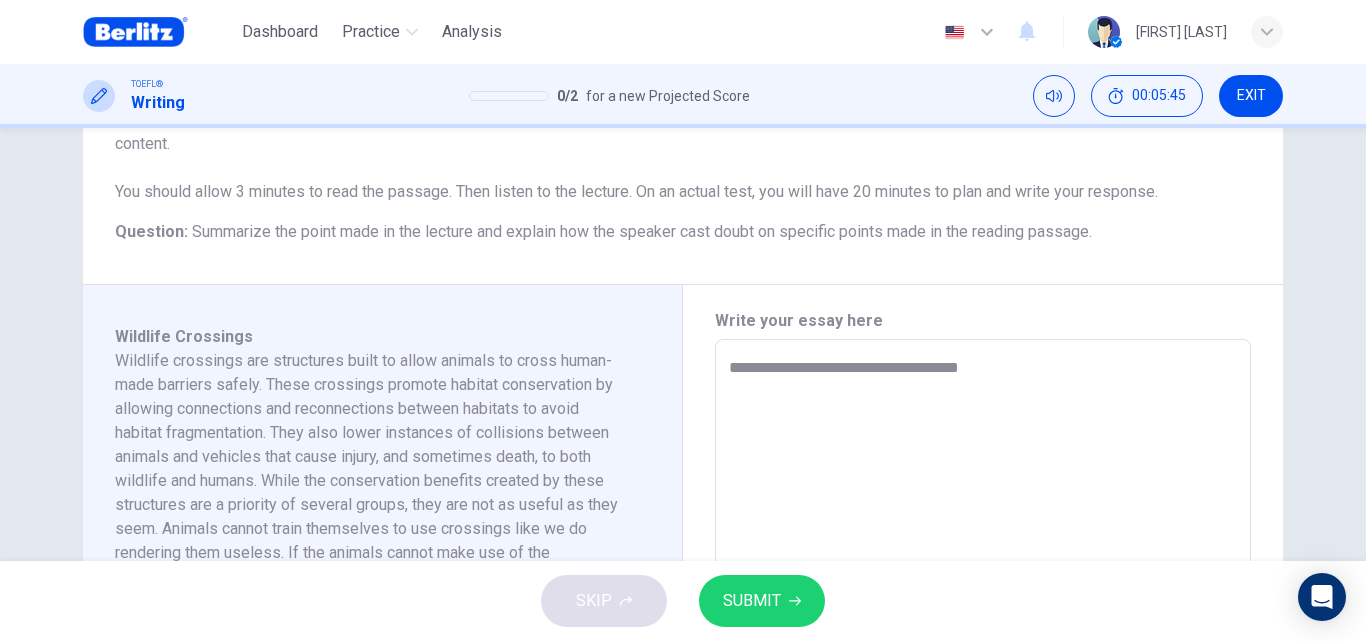 type on "*" 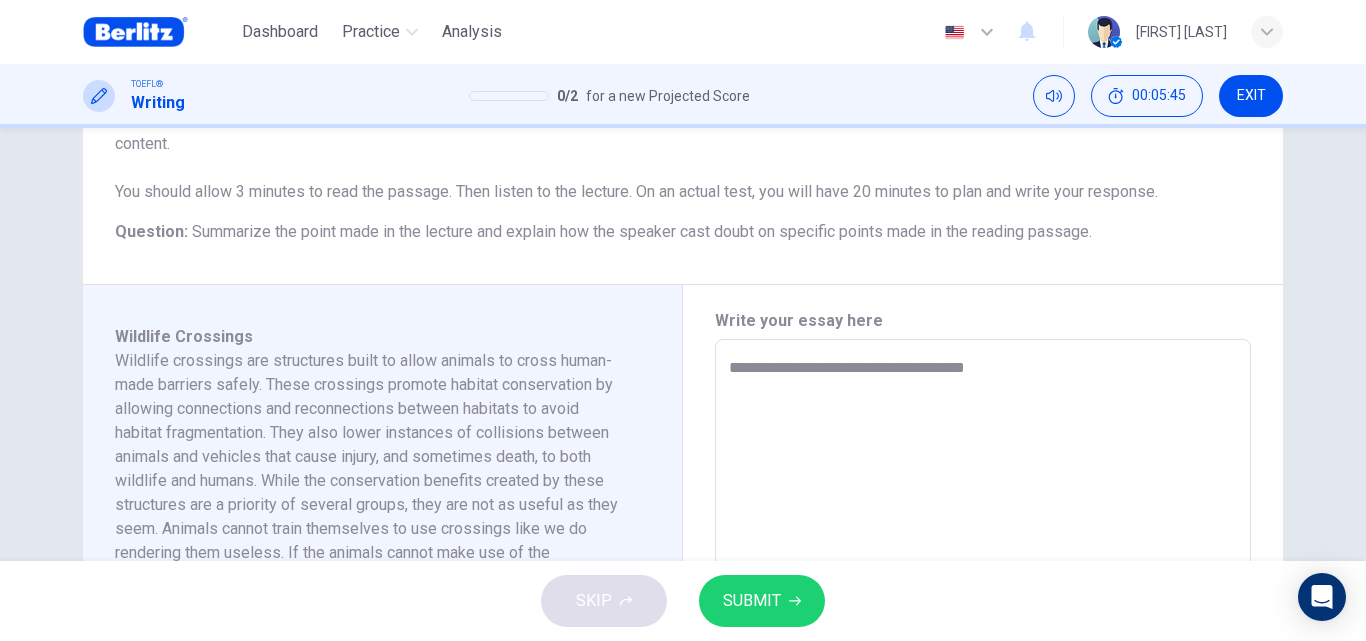 type on "**********" 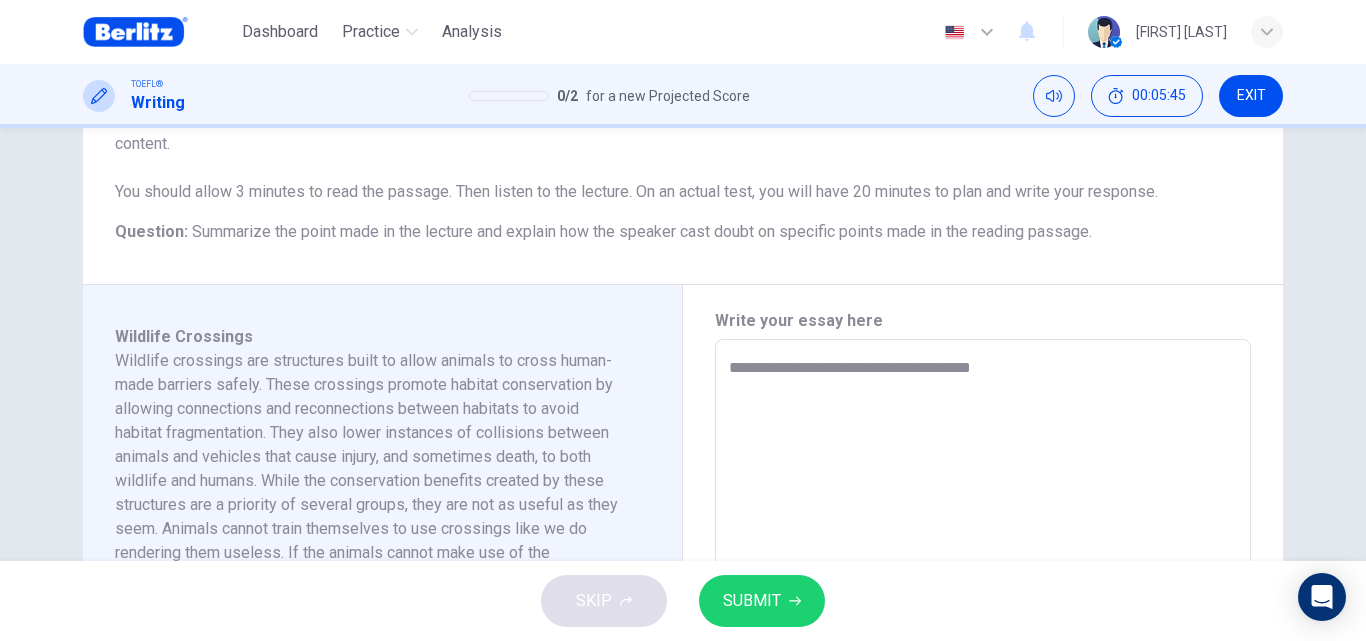 type on "*" 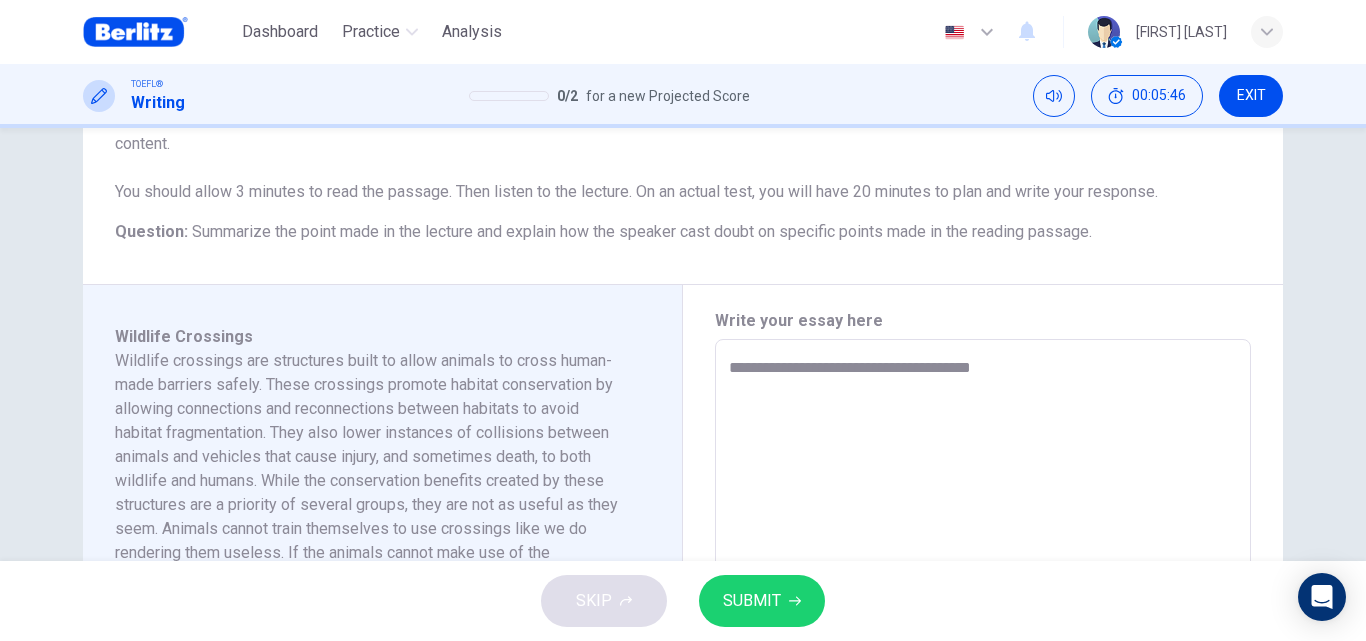 type on "**********" 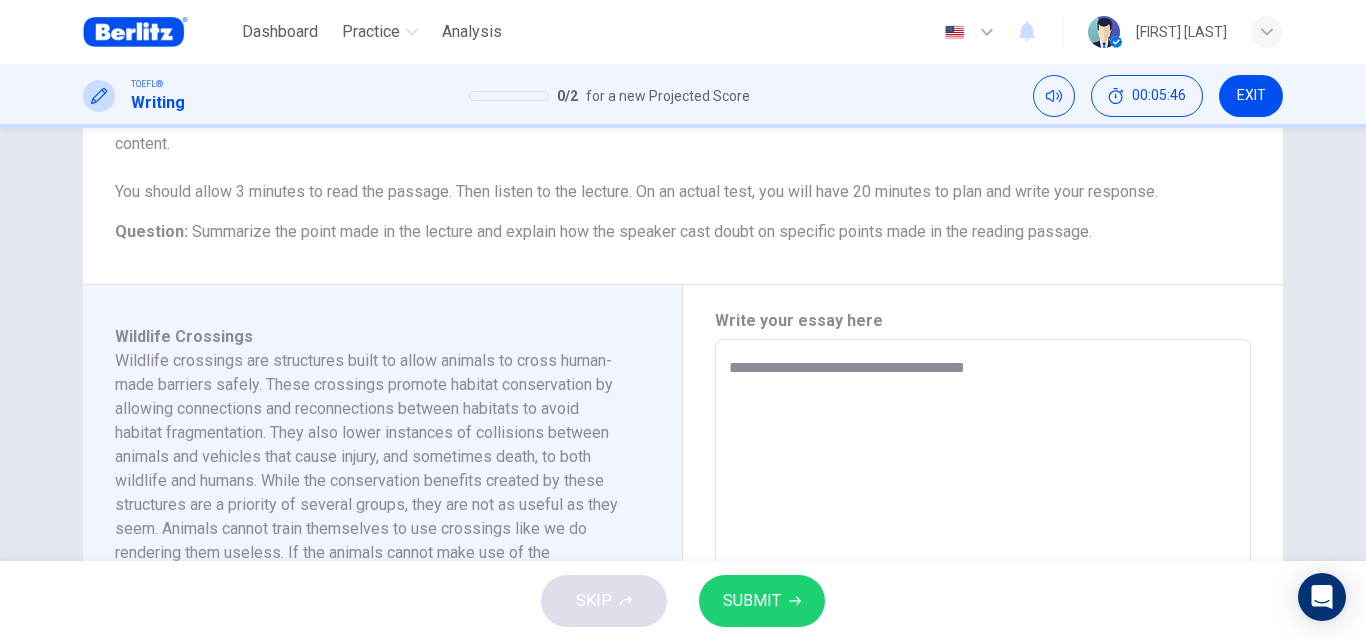type on "**********" 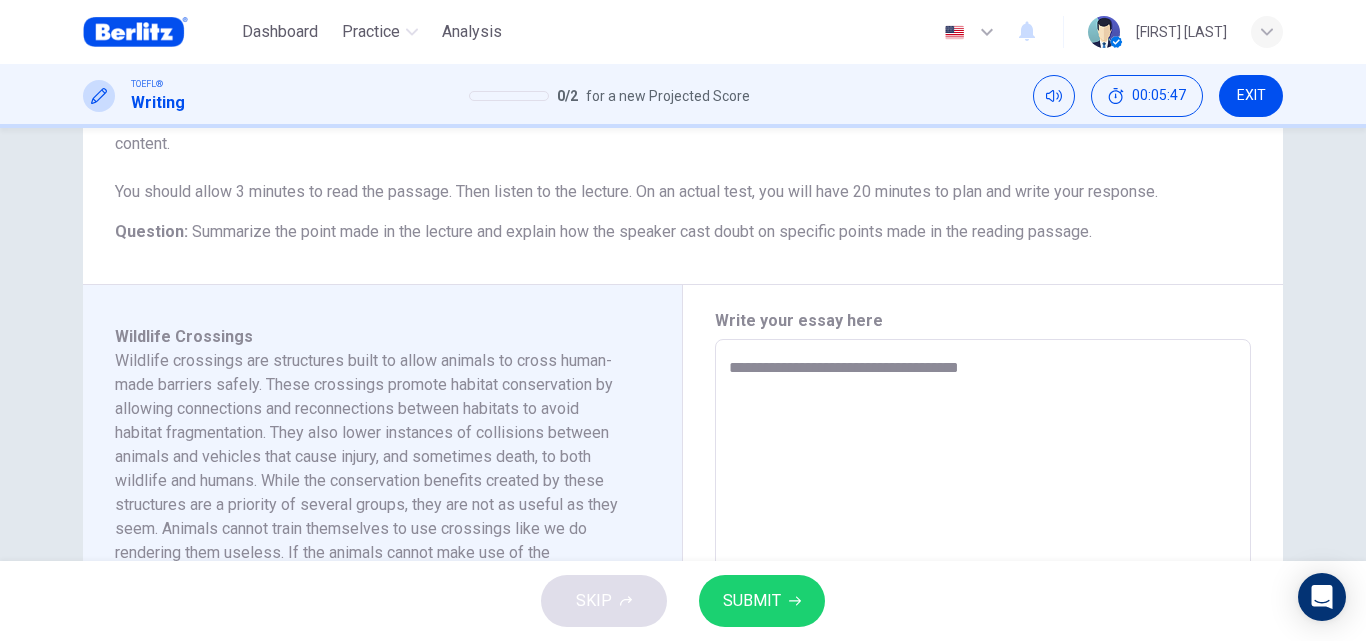 type on "*" 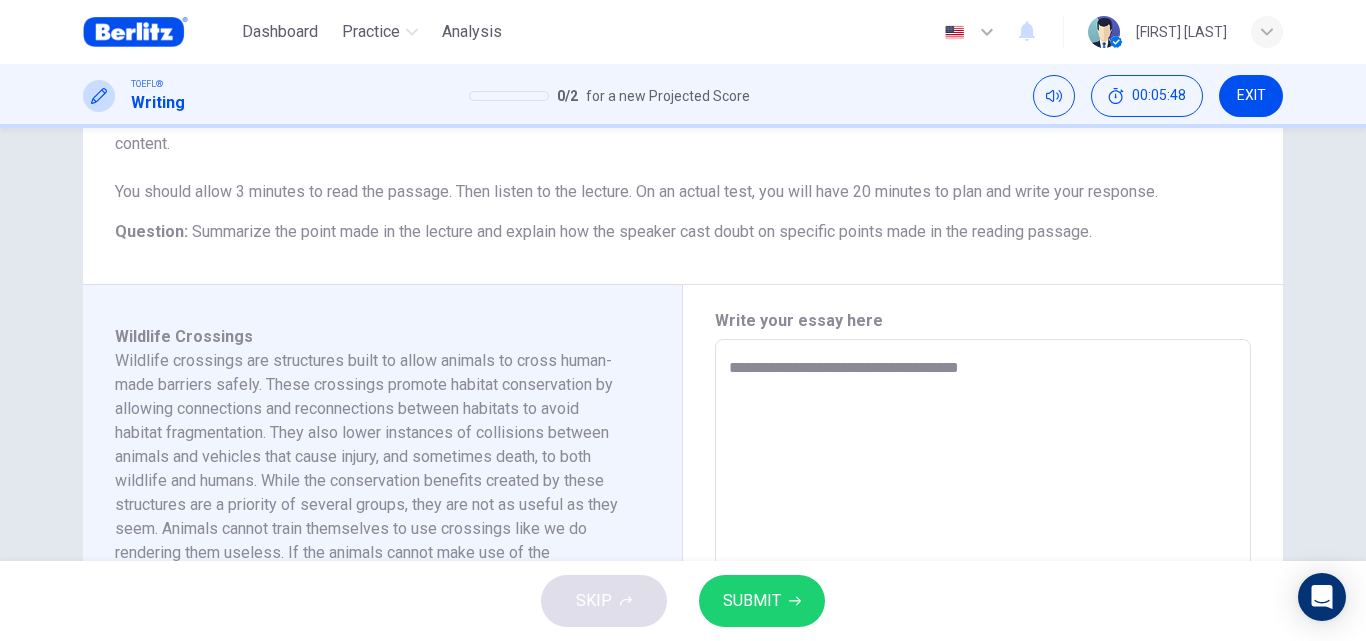 type on "**********" 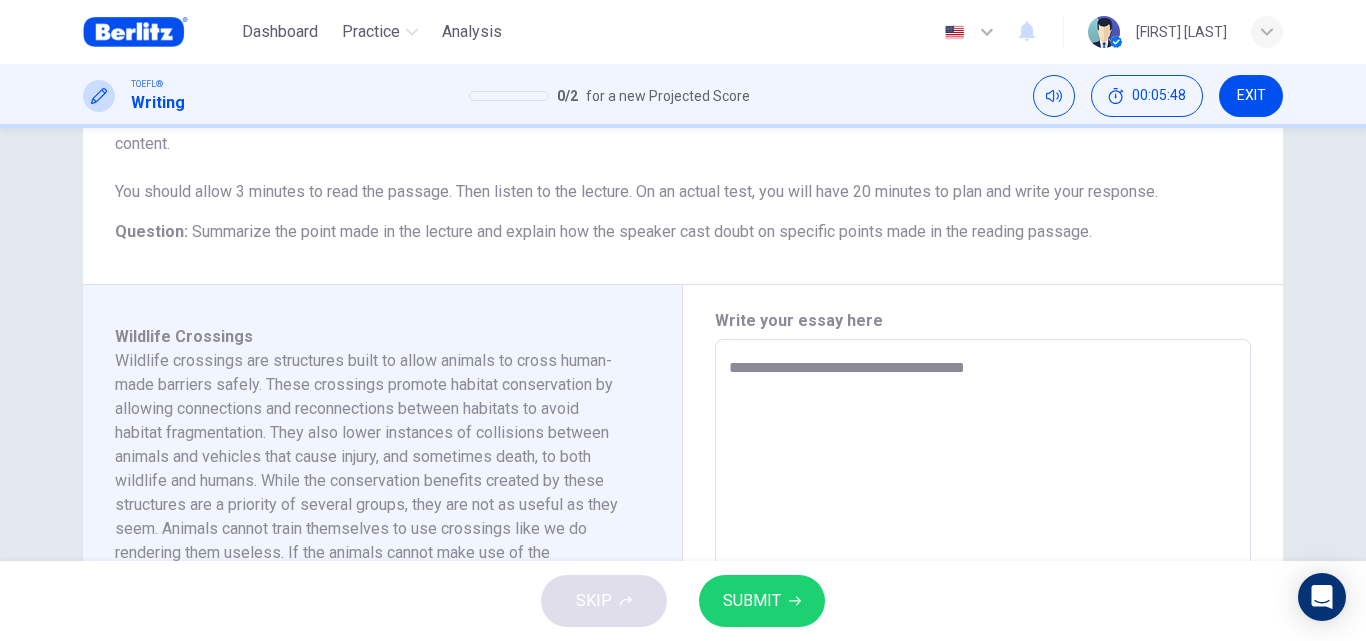 type on "**********" 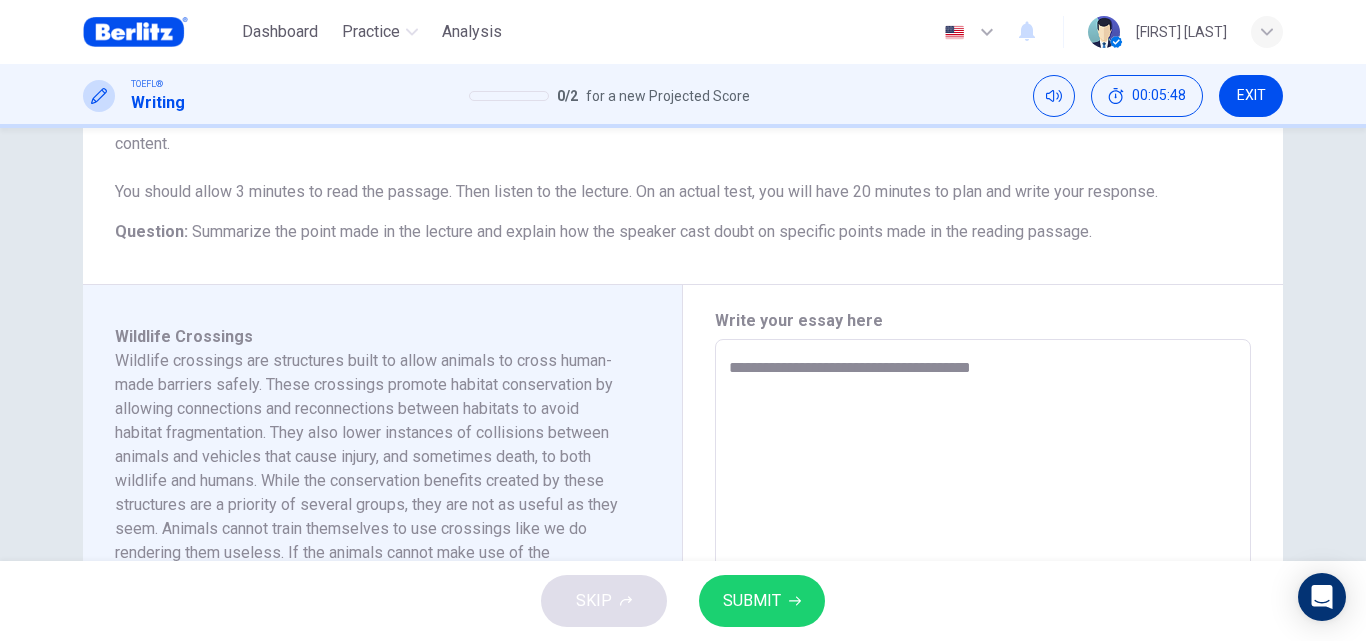 type on "*" 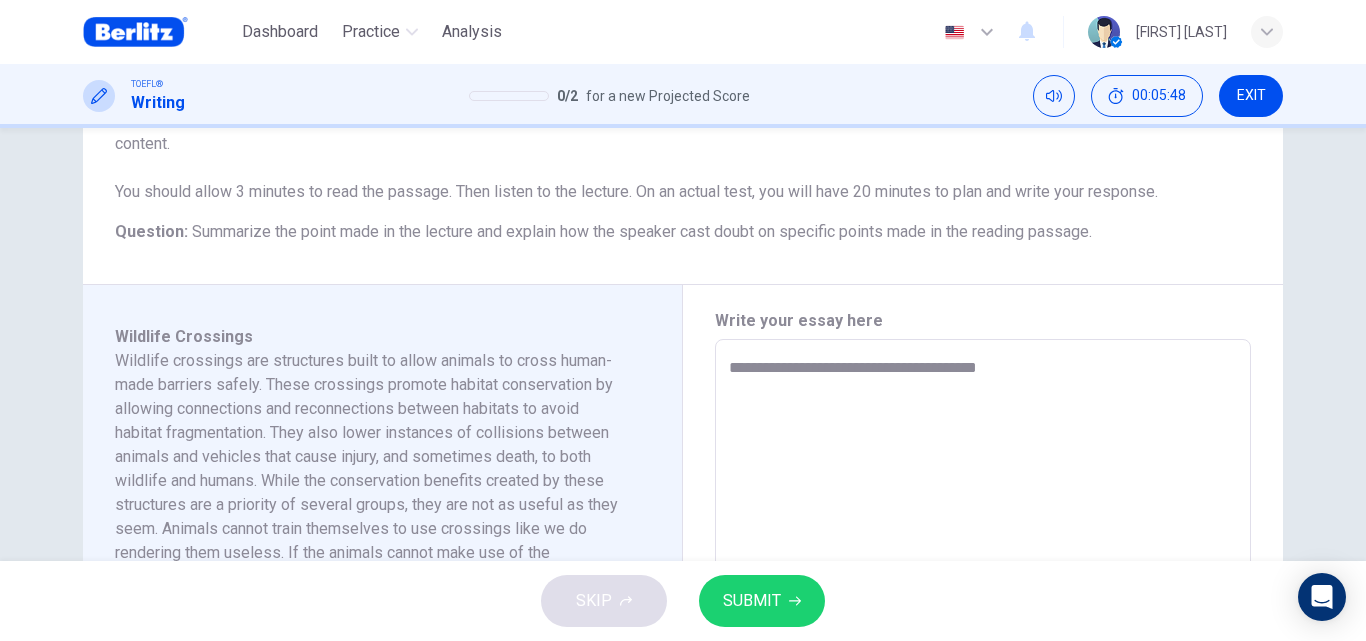 type on "*" 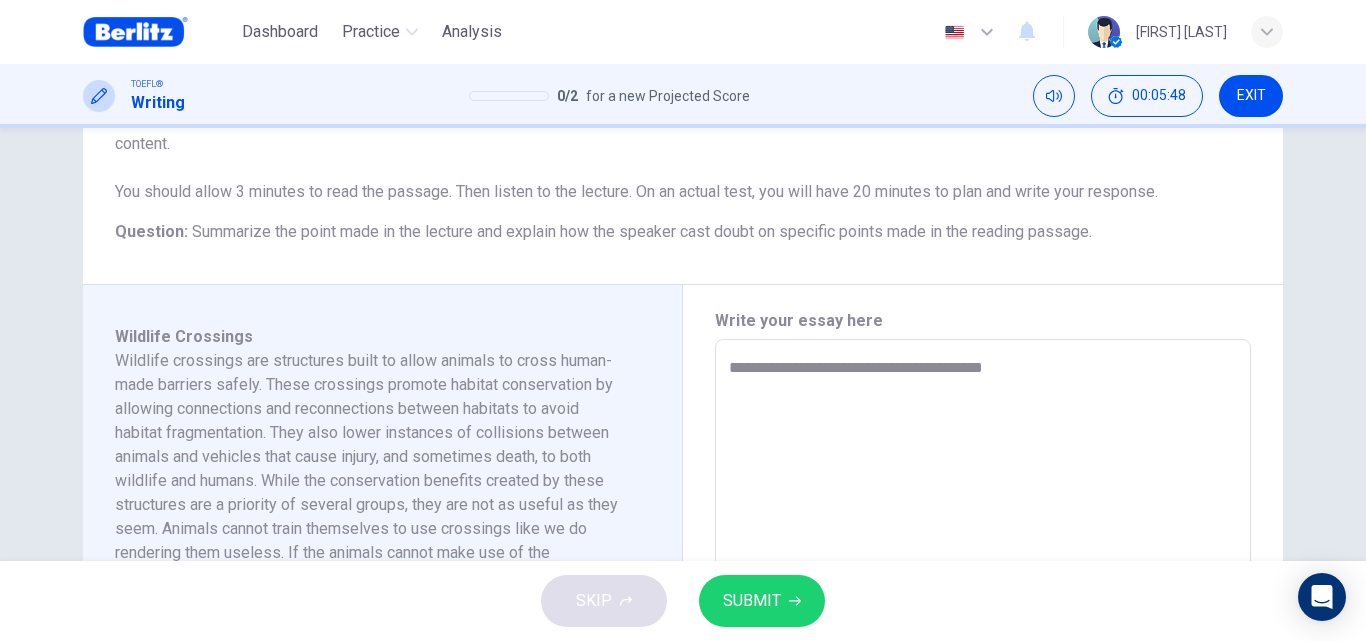 type on "*" 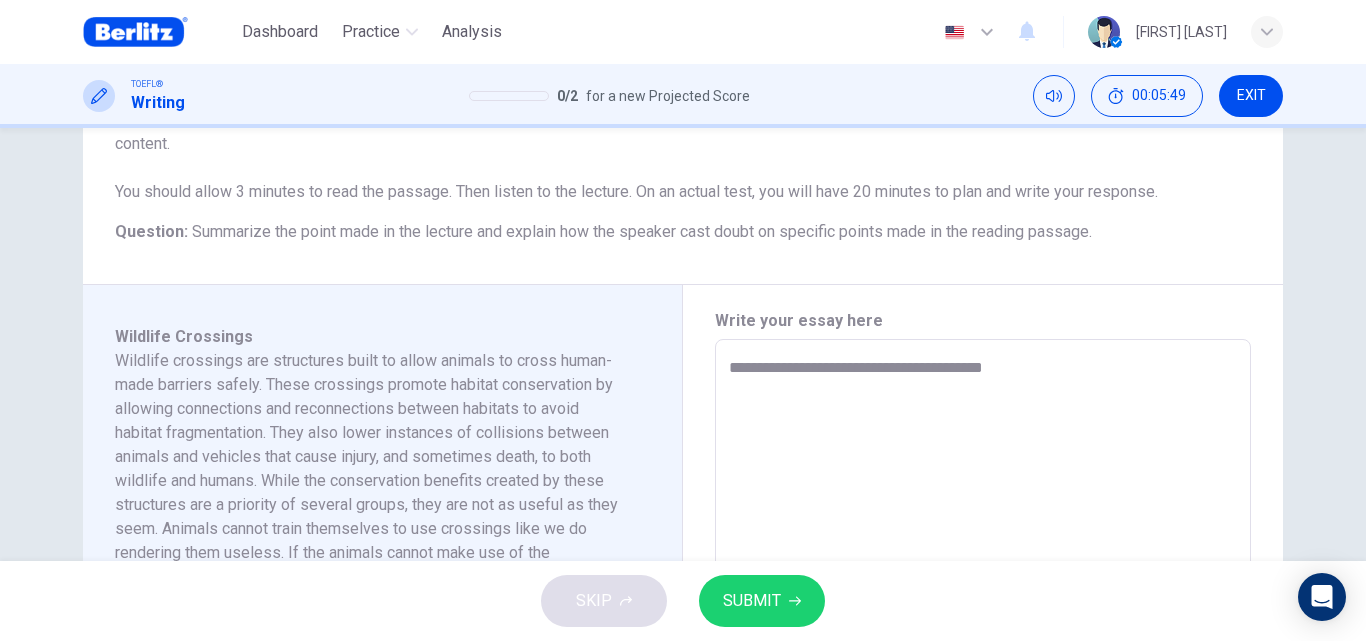 type on "**********" 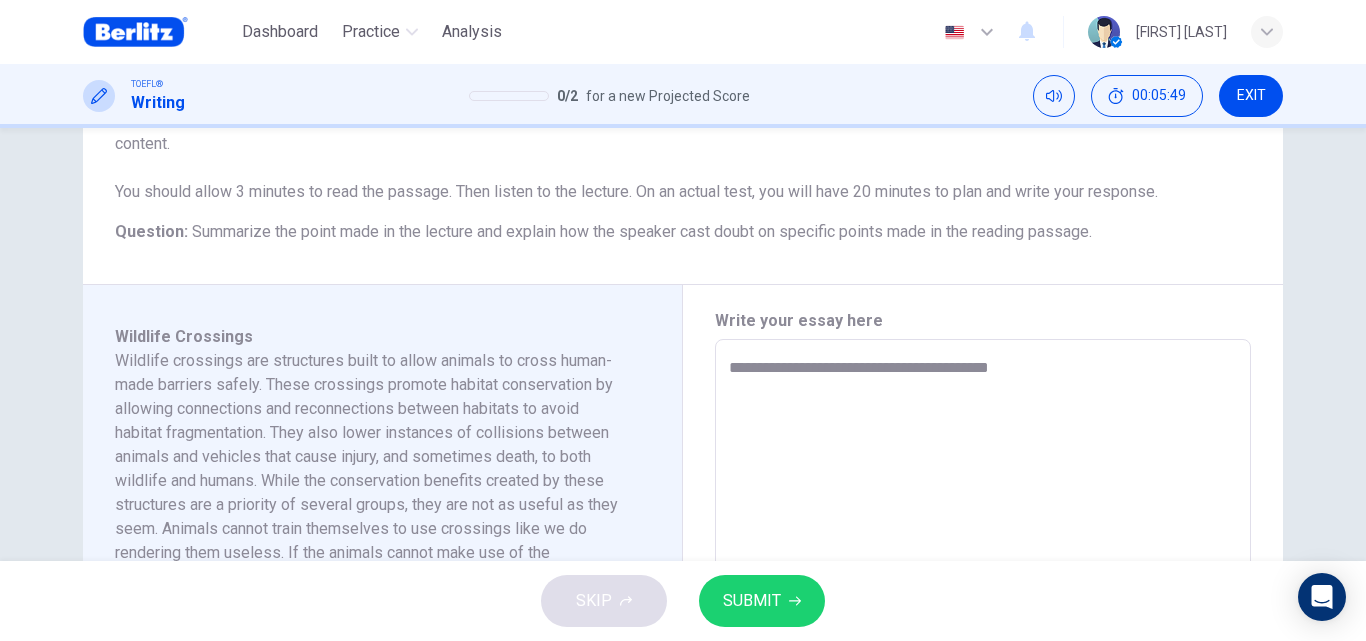 type on "**********" 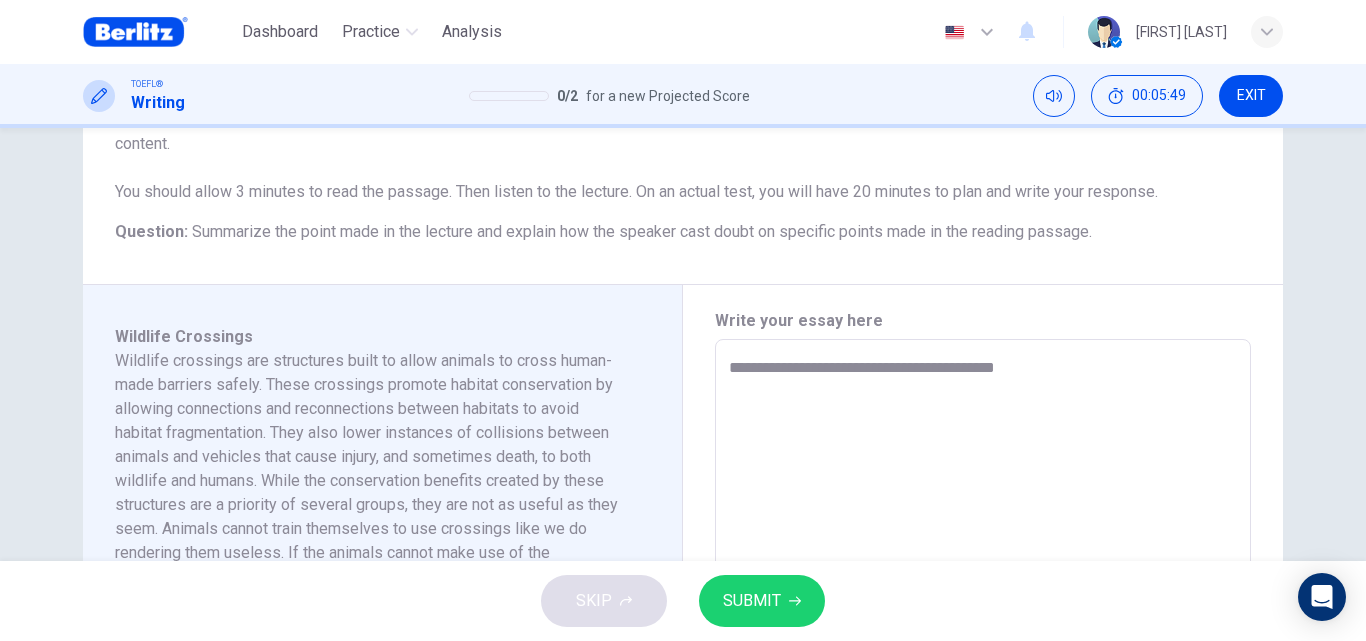 type on "*" 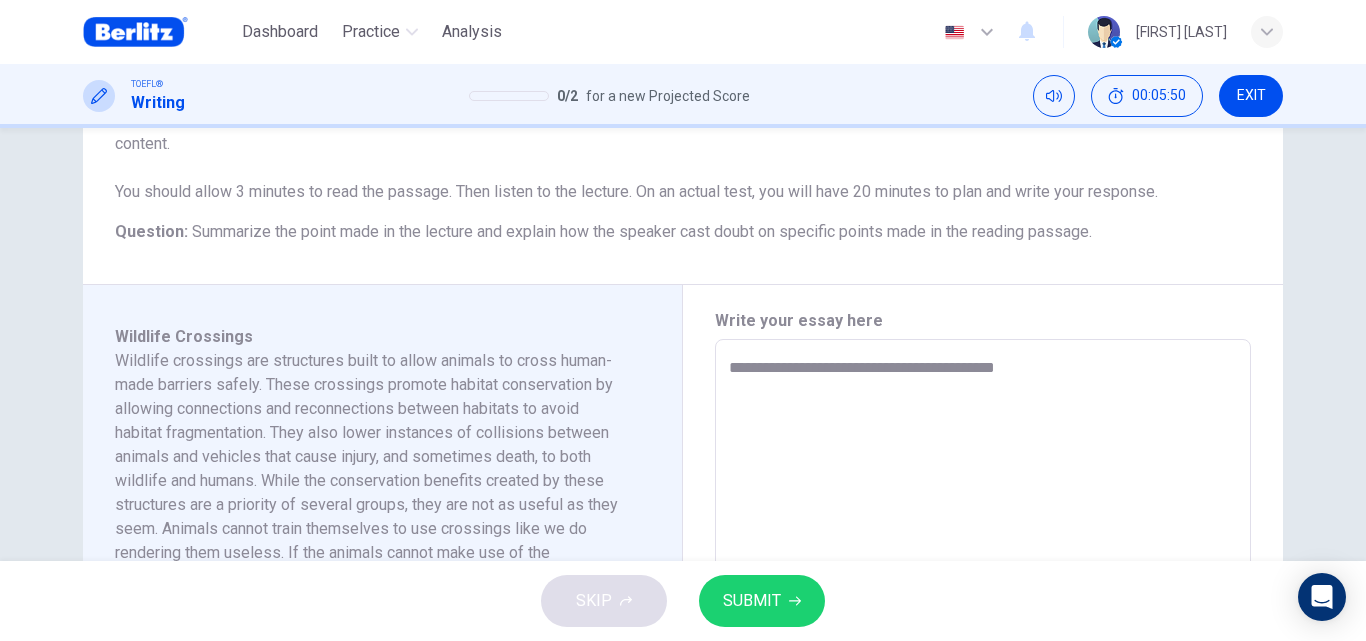 type on "**********" 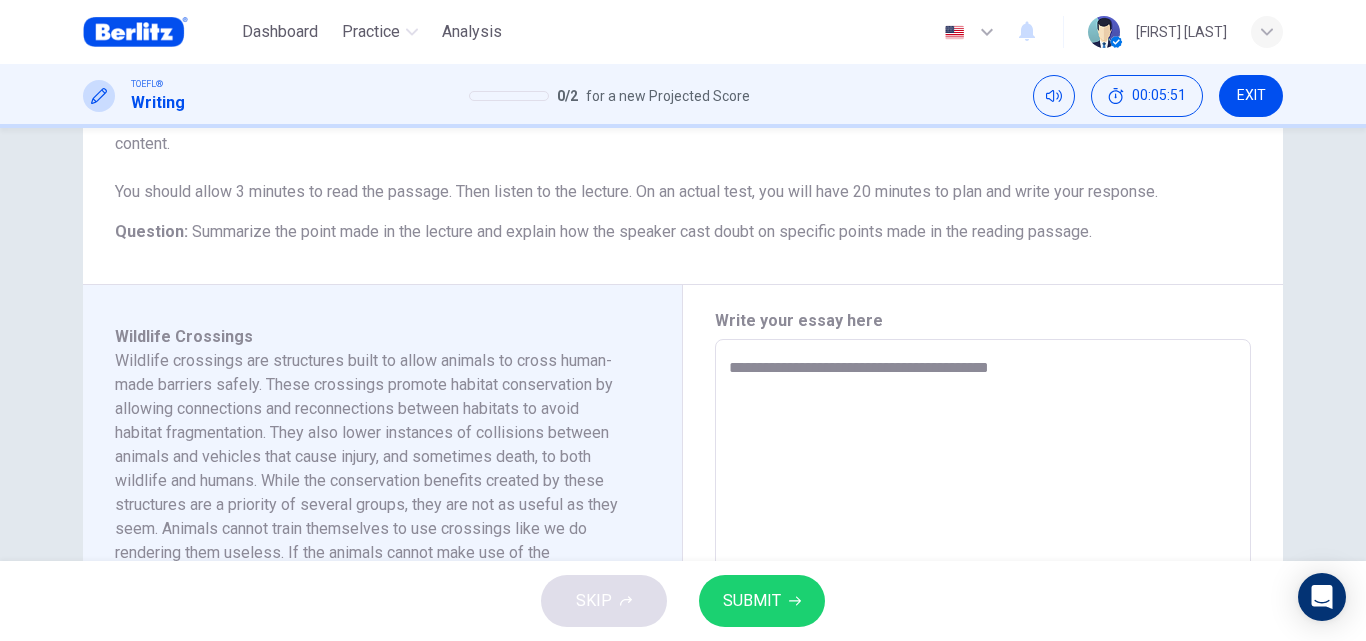 type on "**********" 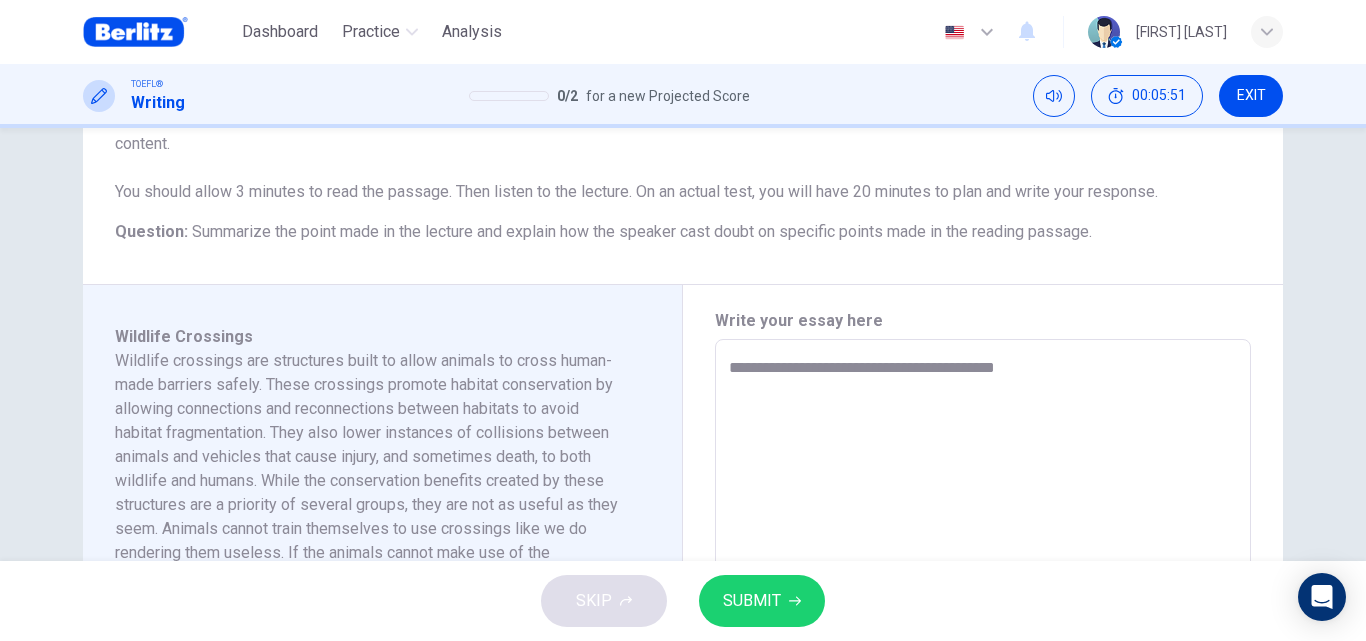 type on "*" 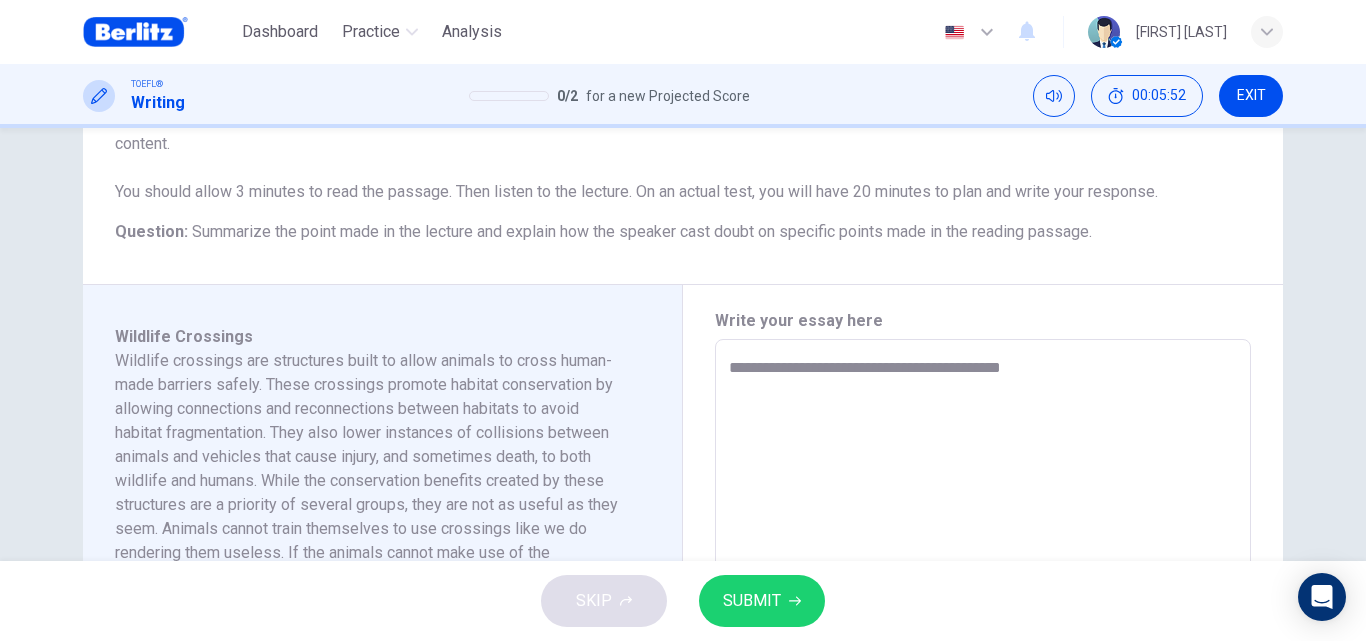 type on "**********" 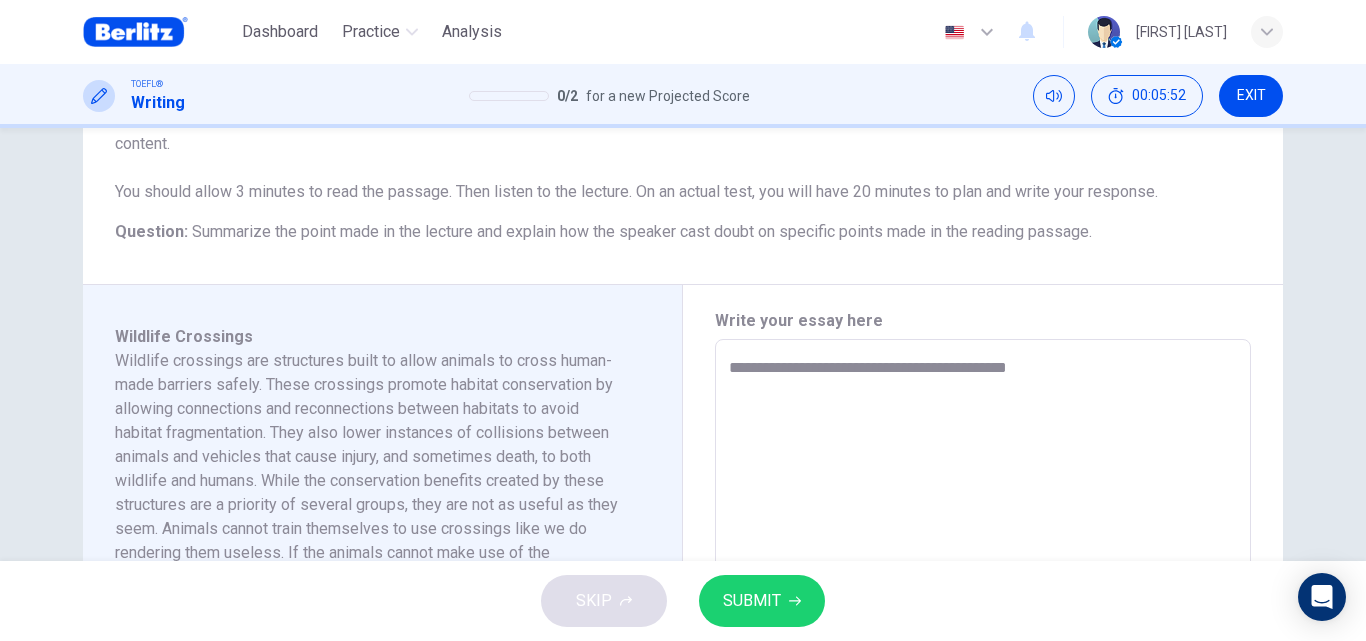 type on "*" 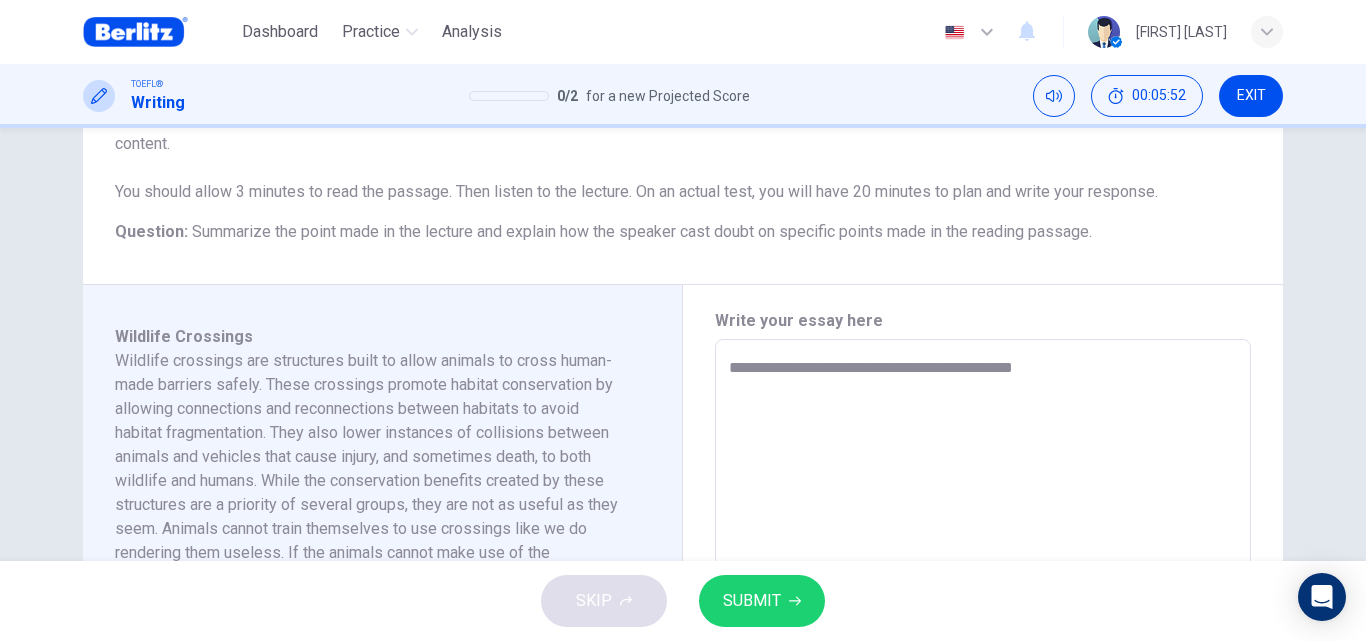 type on "*" 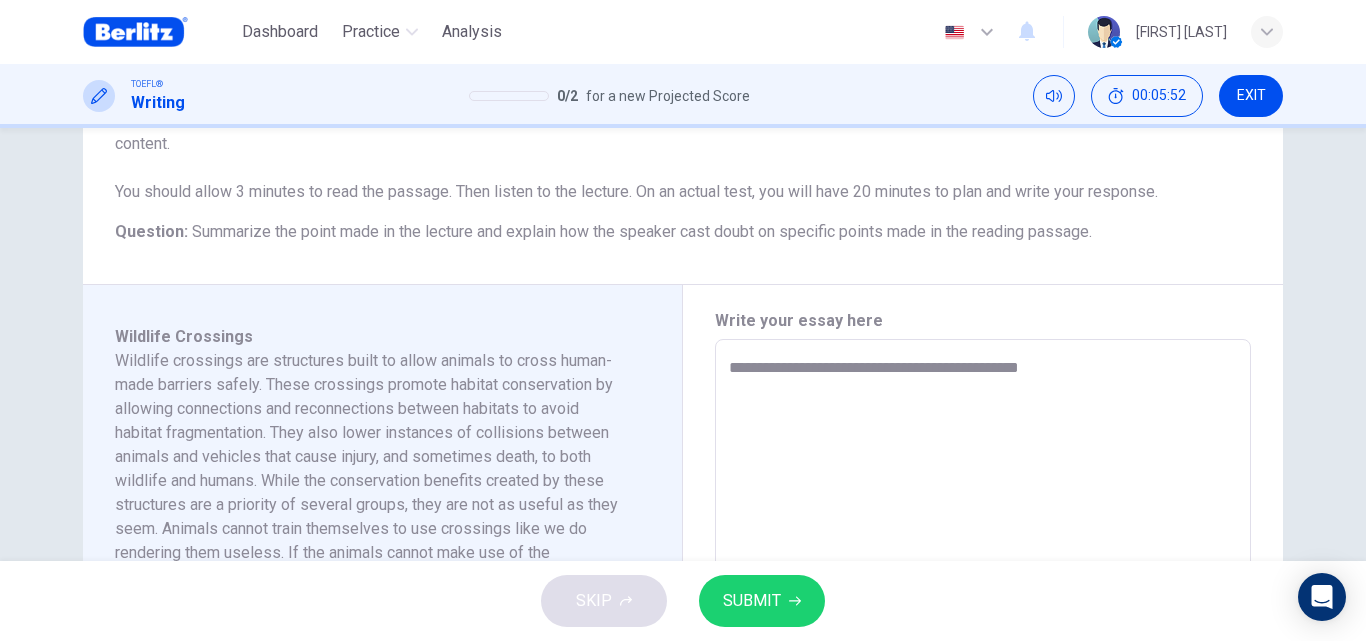 type on "**********" 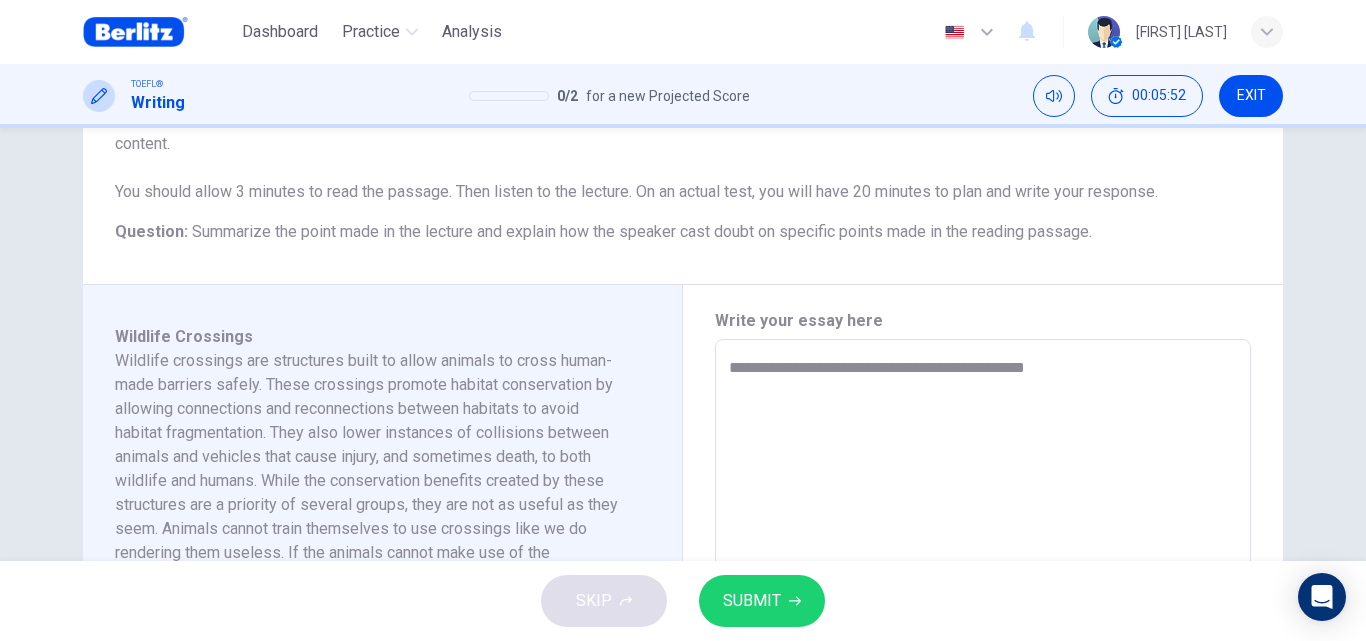 type on "*" 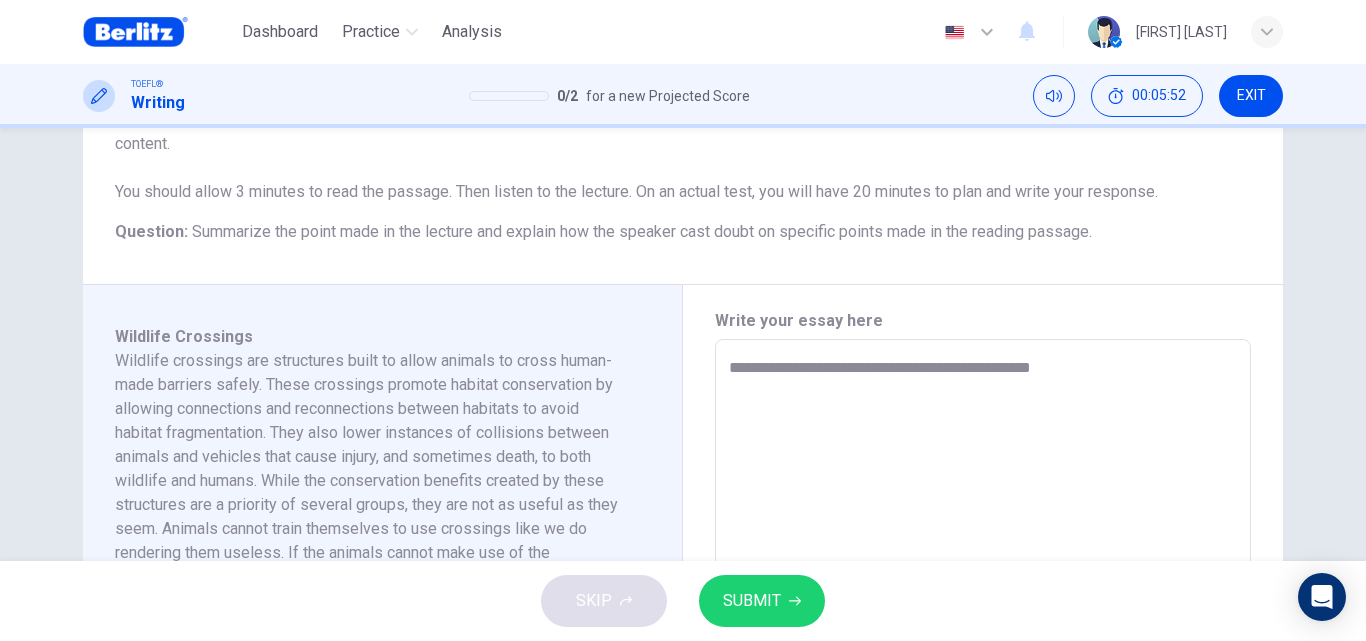 type on "*" 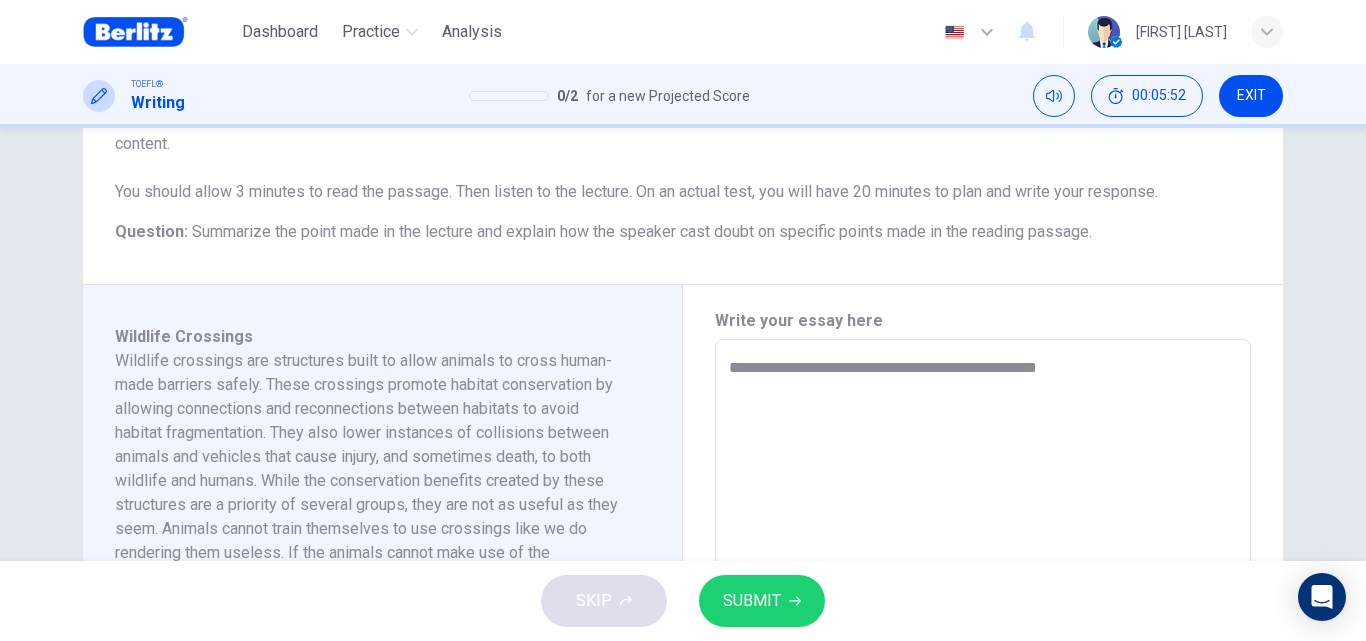 type on "*" 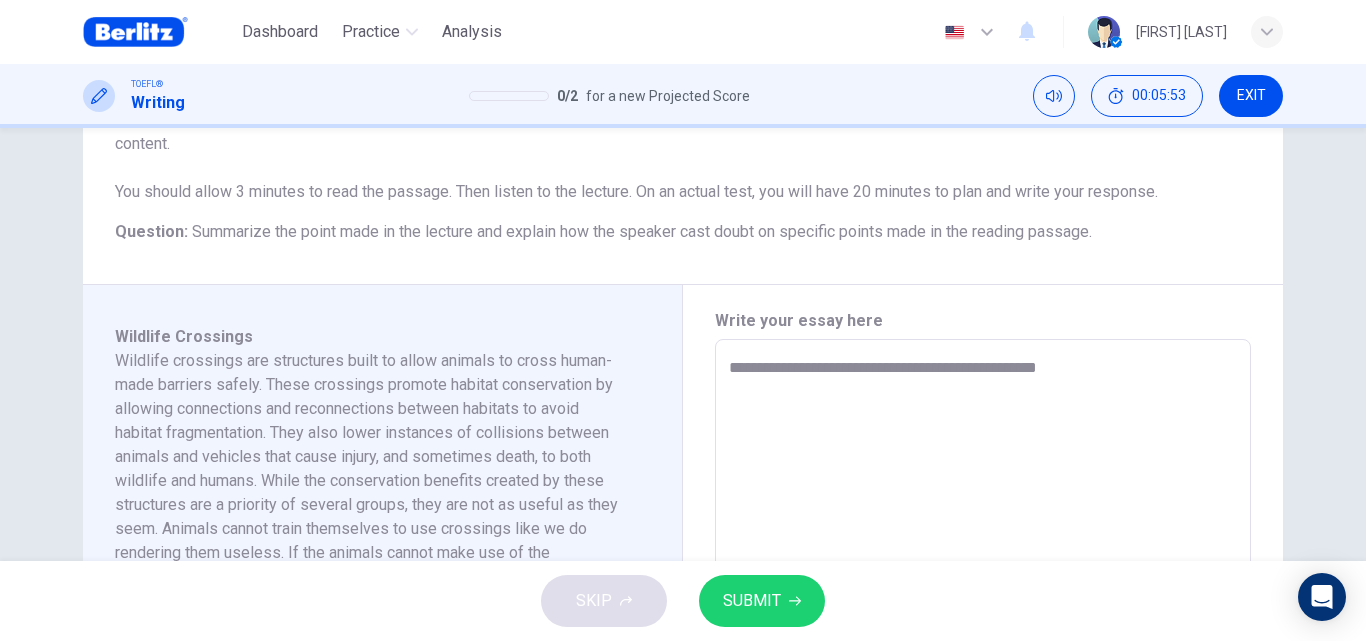 type on "**********" 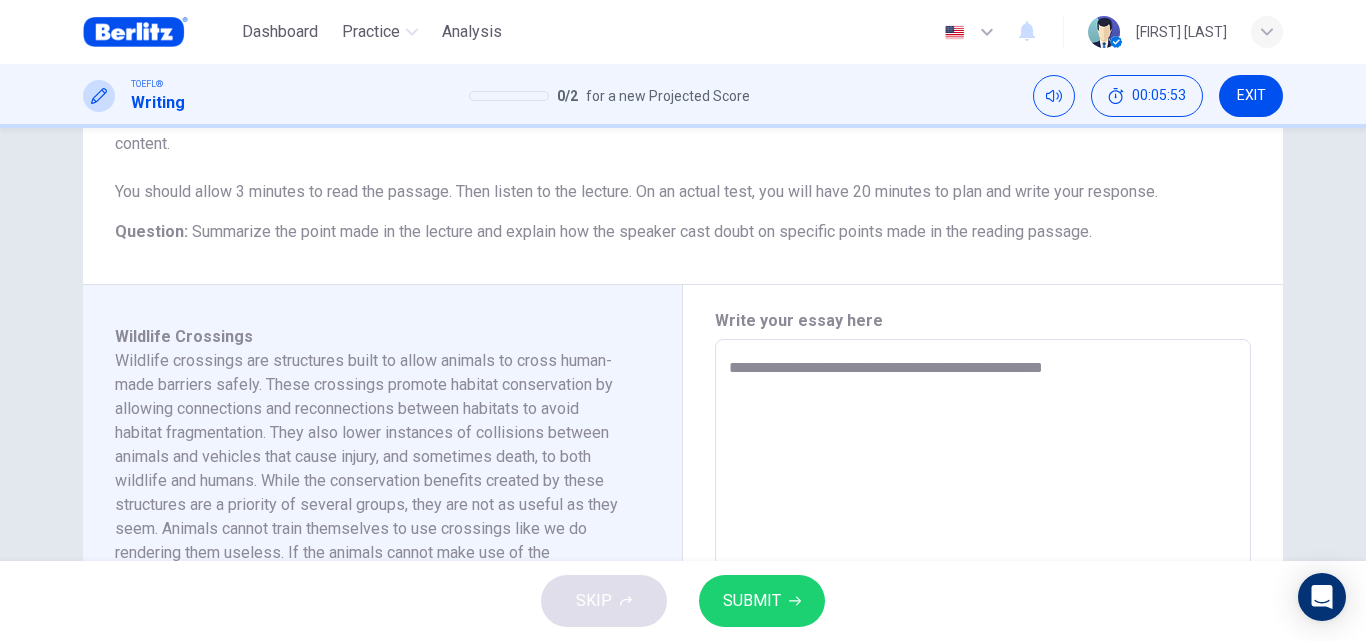 type on "*" 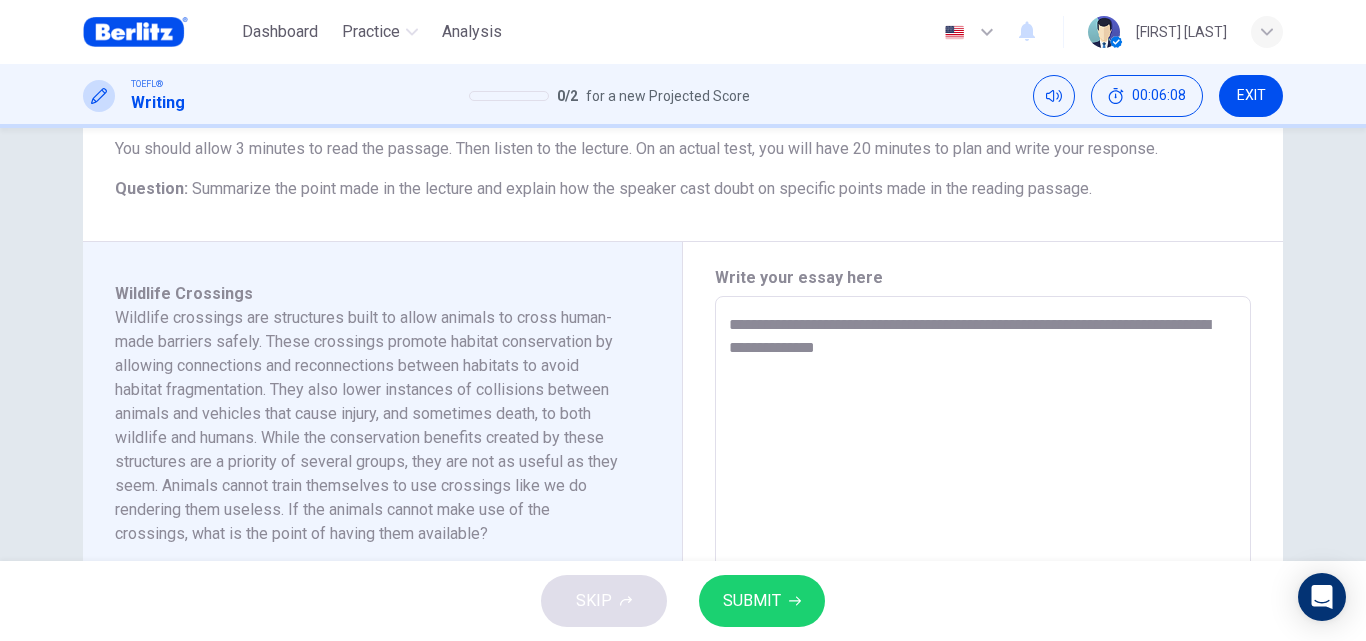 scroll, scrollTop: 272, scrollLeft: 0, axis: vertical 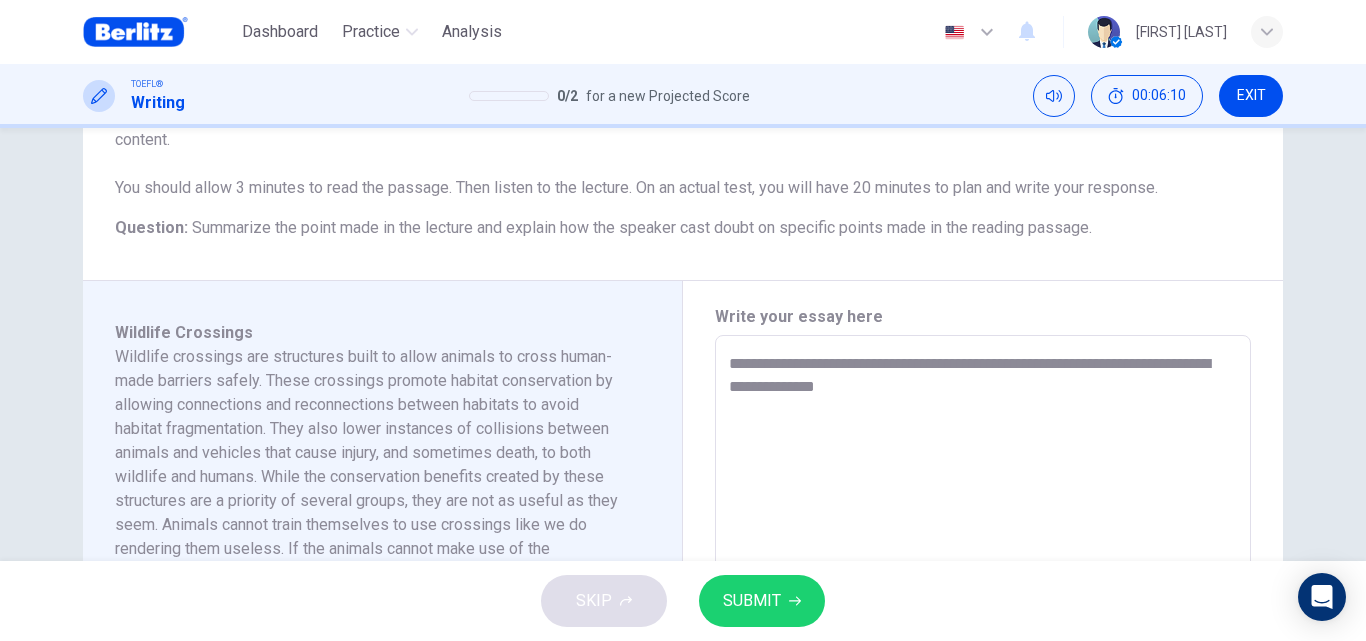 click on "**********" at bounding box center (983, 620) 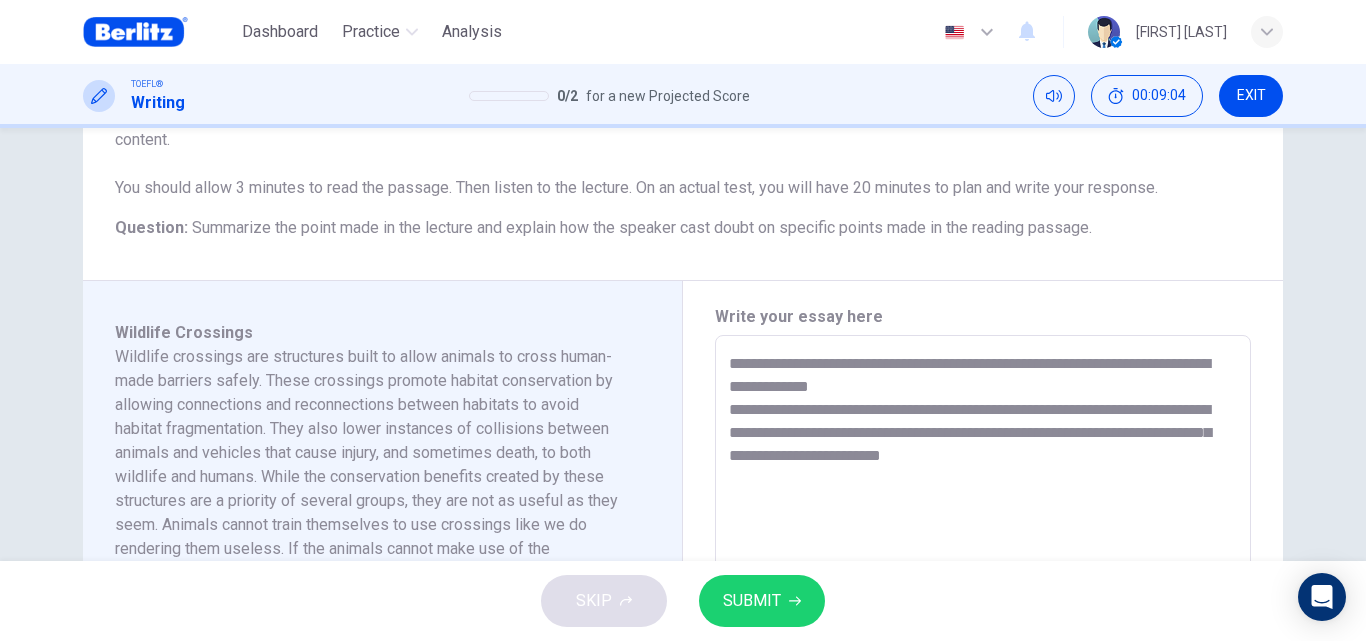 click on "**********" at bounding box center [983, 620] 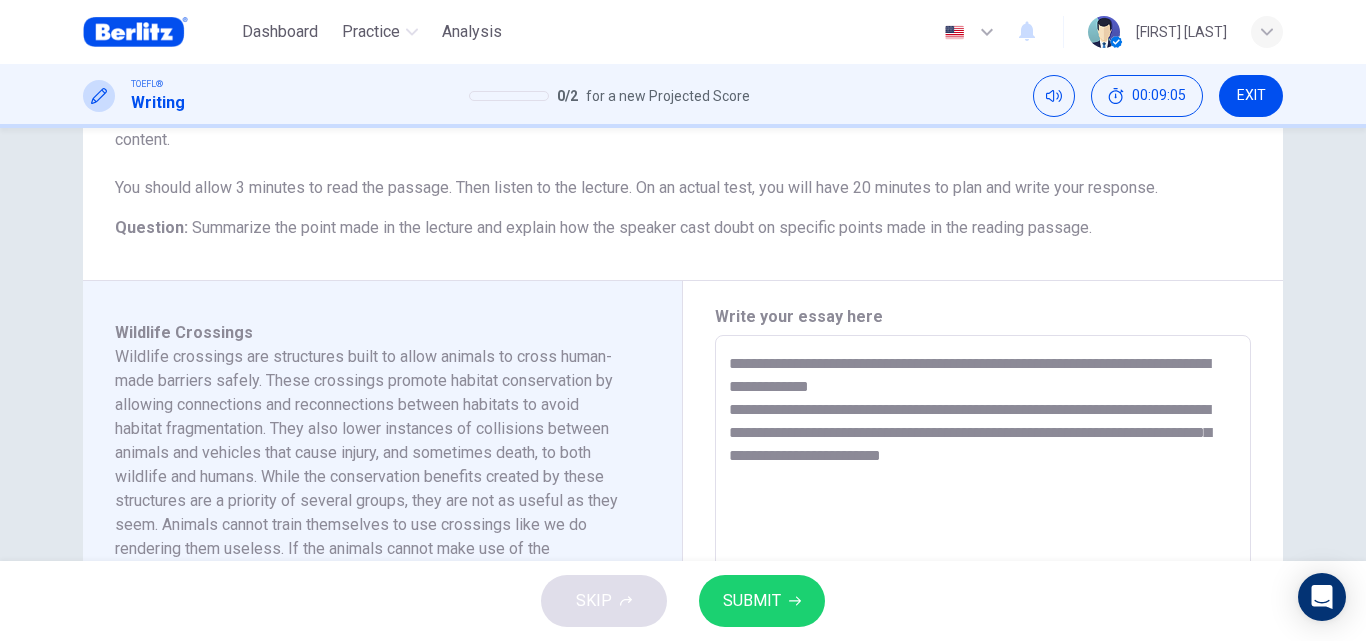click on "**********" at bounding box center [983, 620] 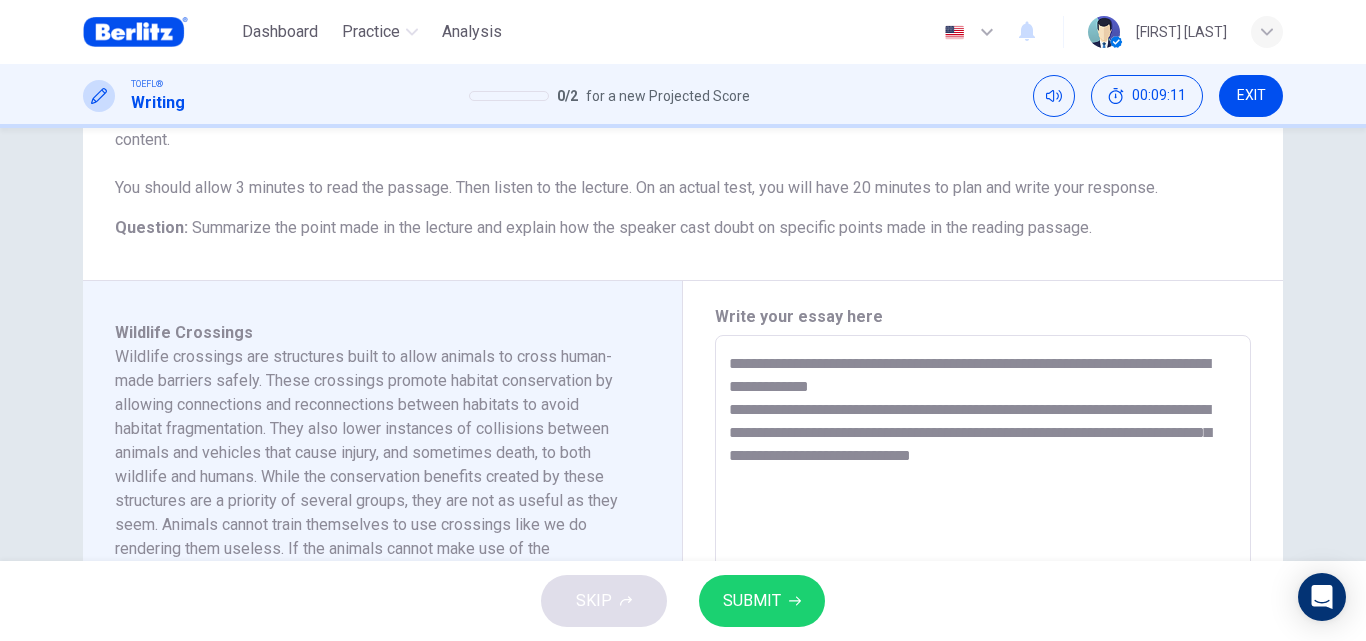 click on "**********" at bounding box center (983, 620) 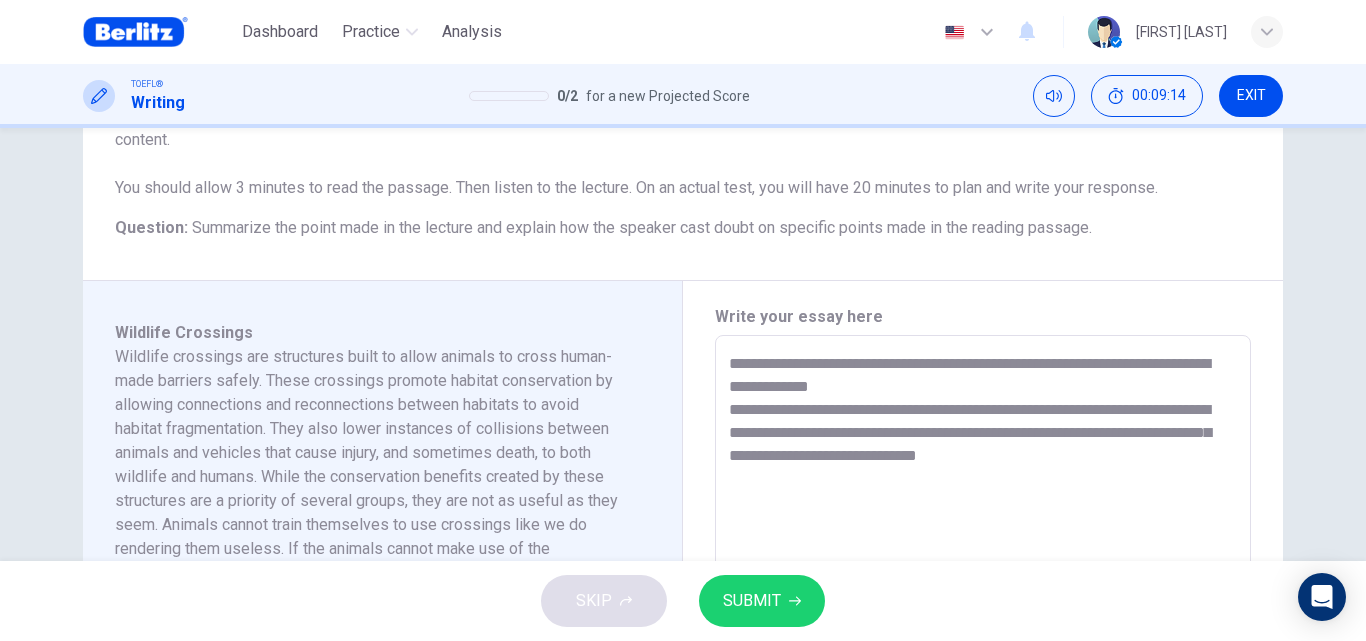 click on "**********" at bounding box center [983, 620] 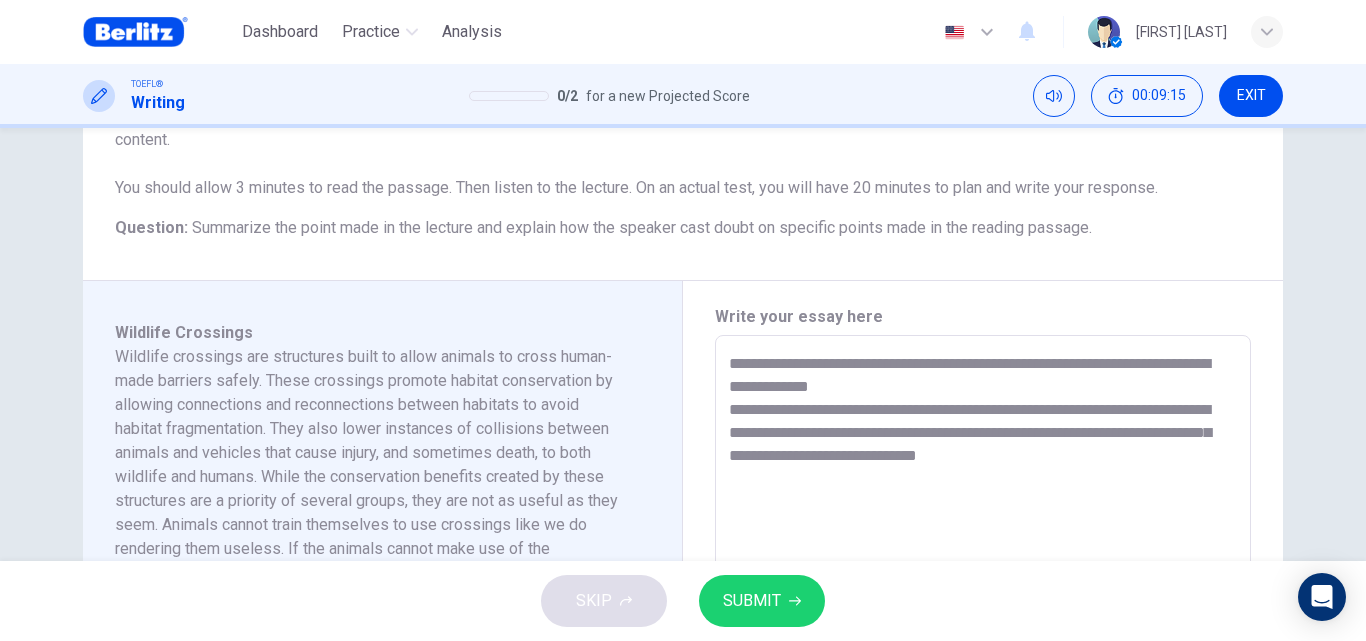 click on "**********" at bounding box center (983, 620) 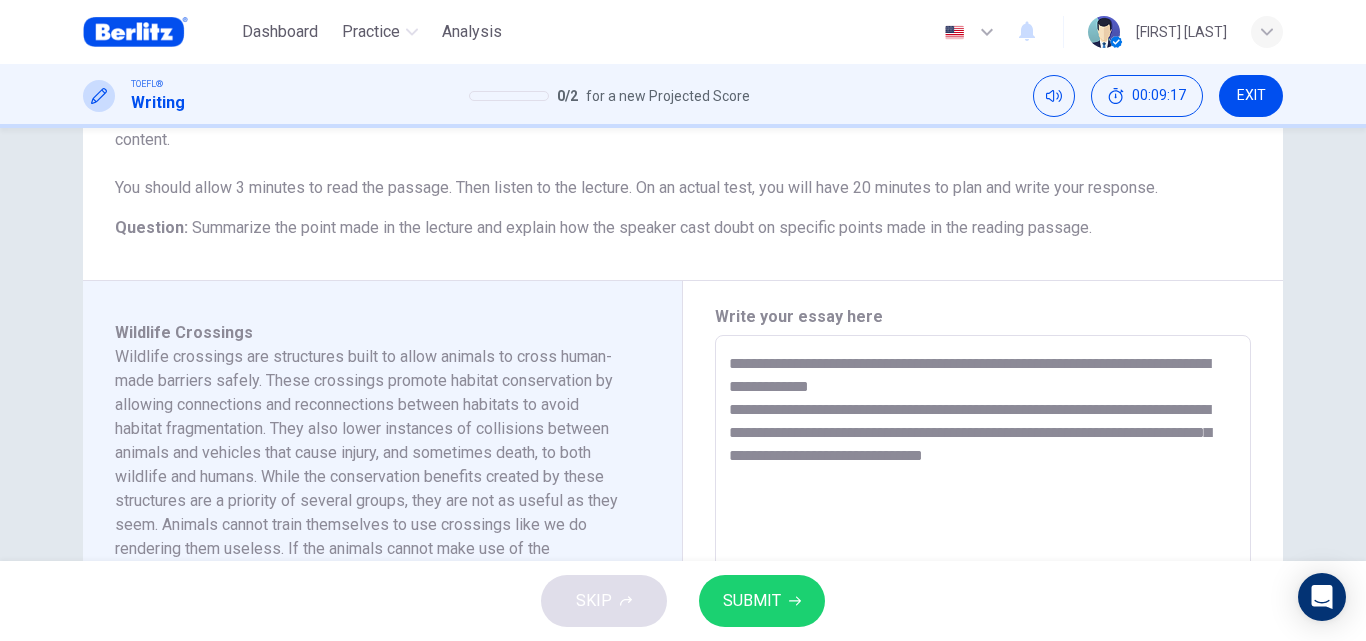 click on "**********" at bounding box center [983, 620] 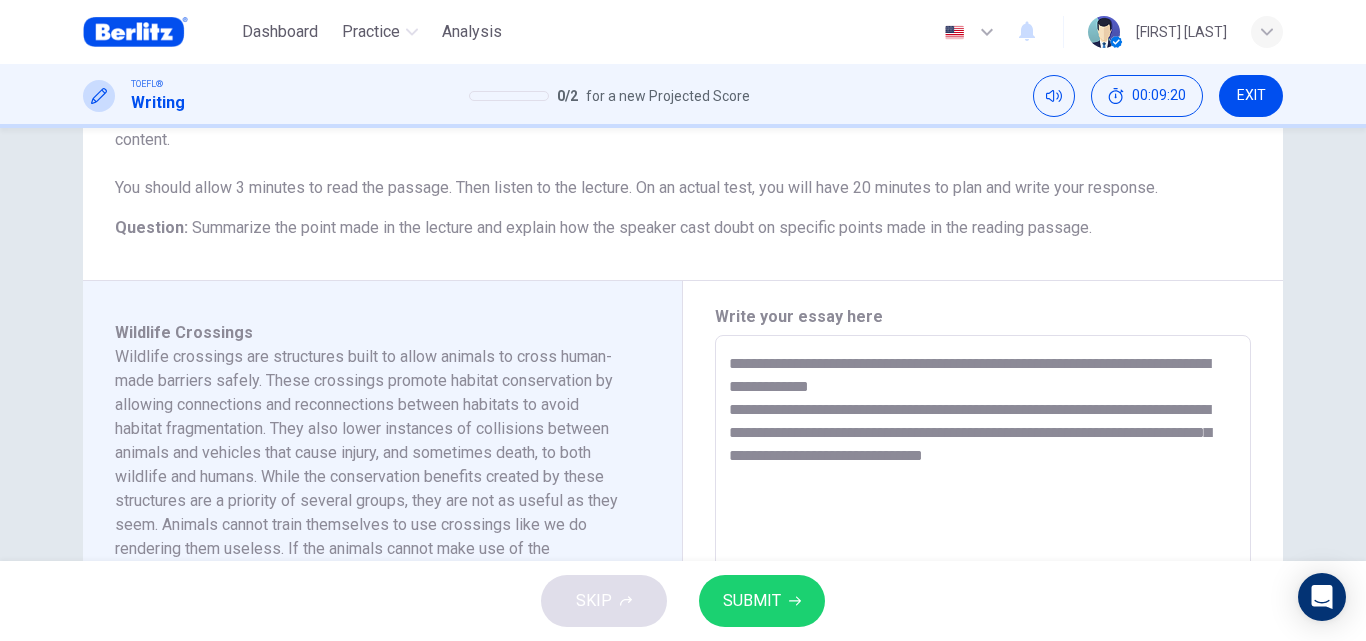 click on "**********" at bounding box center [983, 620] 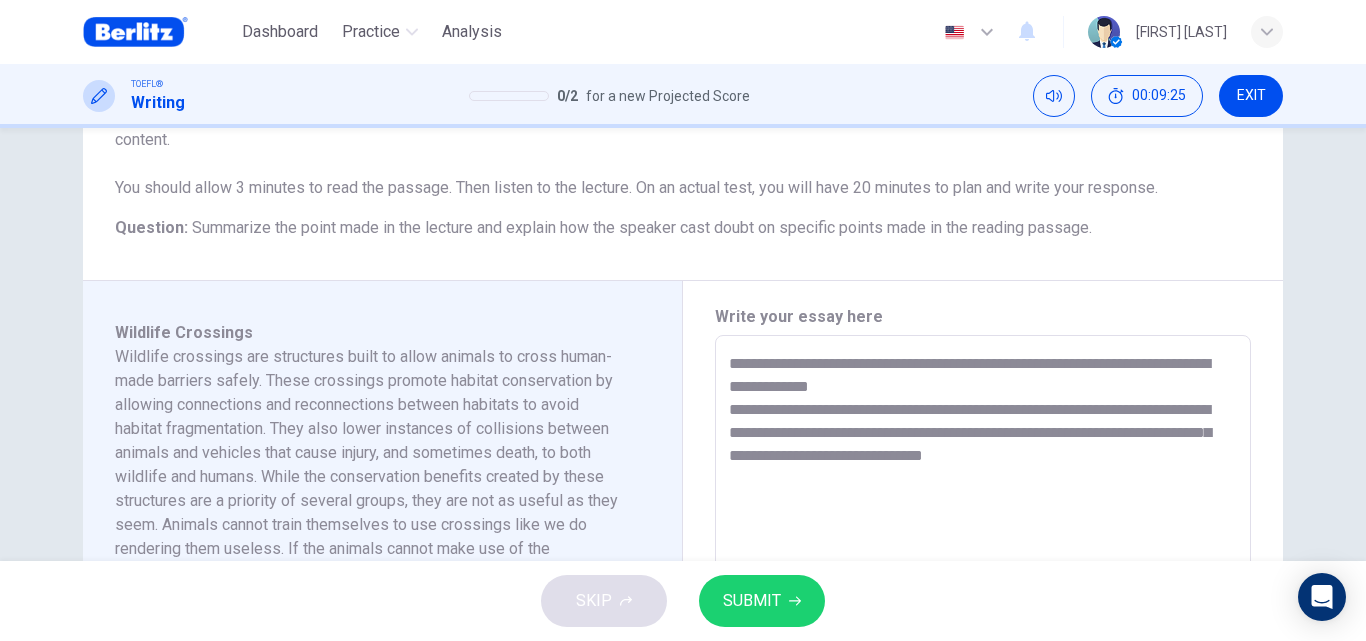 click on "**********" at bounding box center (983, 620) 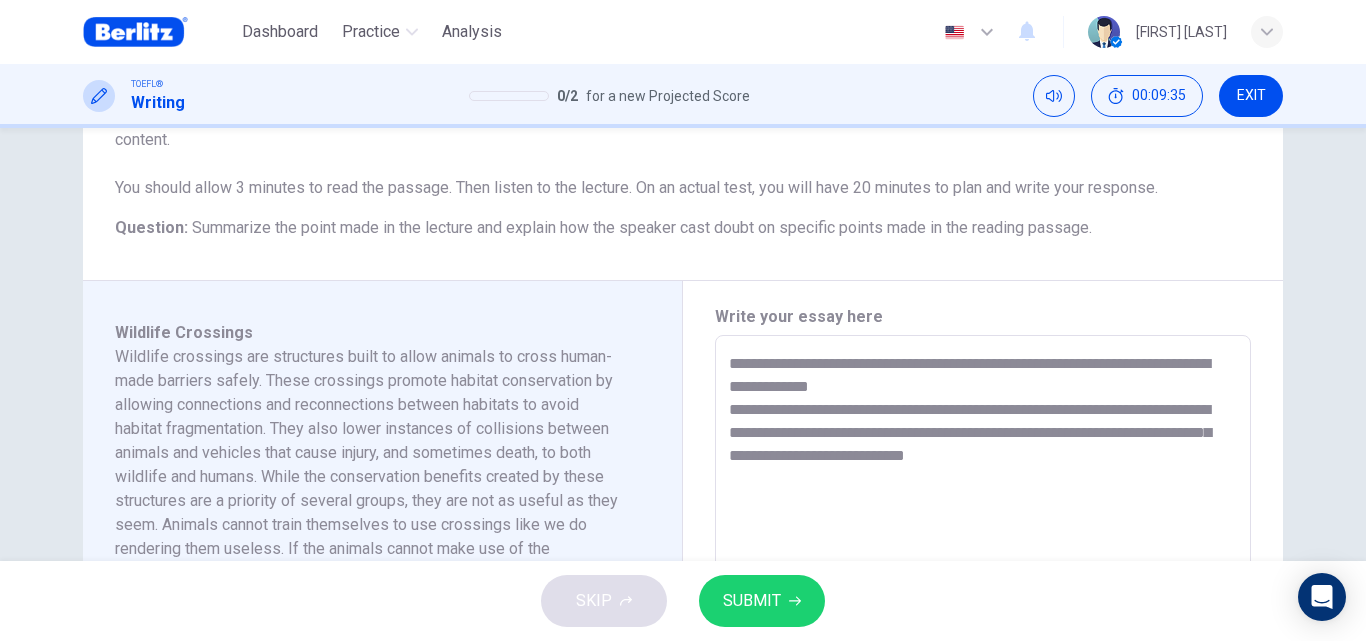 click on "**********" at bounding box center (983, 620) 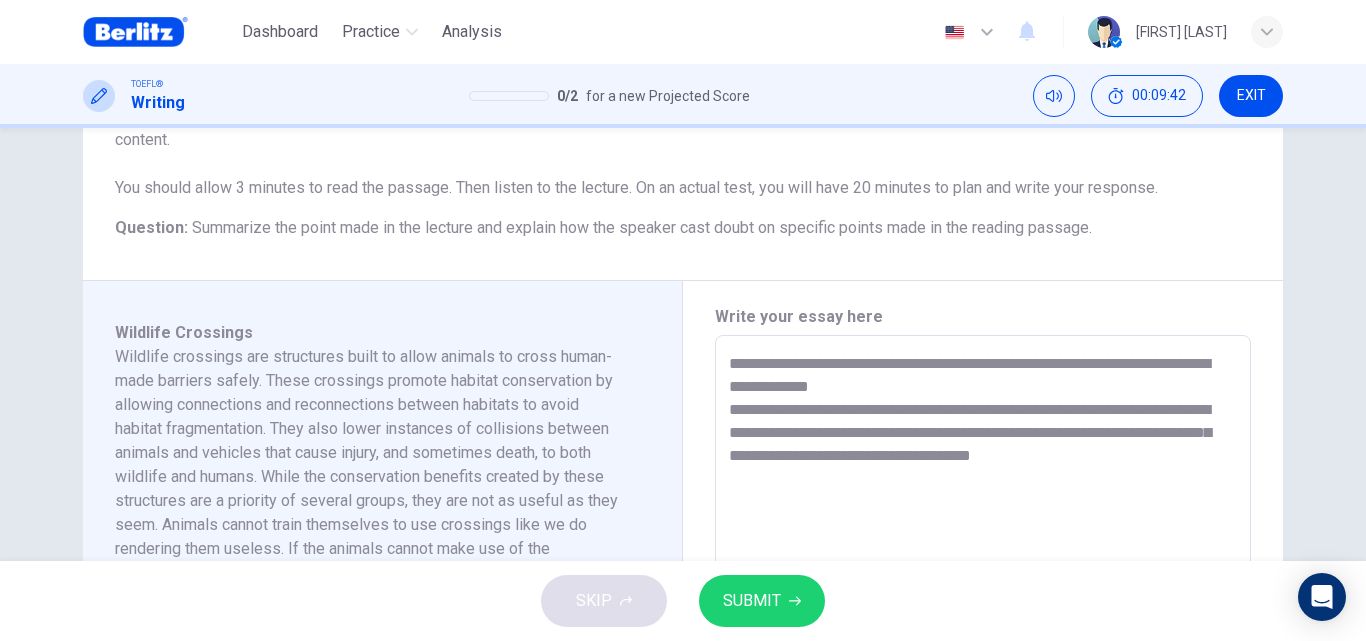 click on "**********" at bounding box center [983, 620] 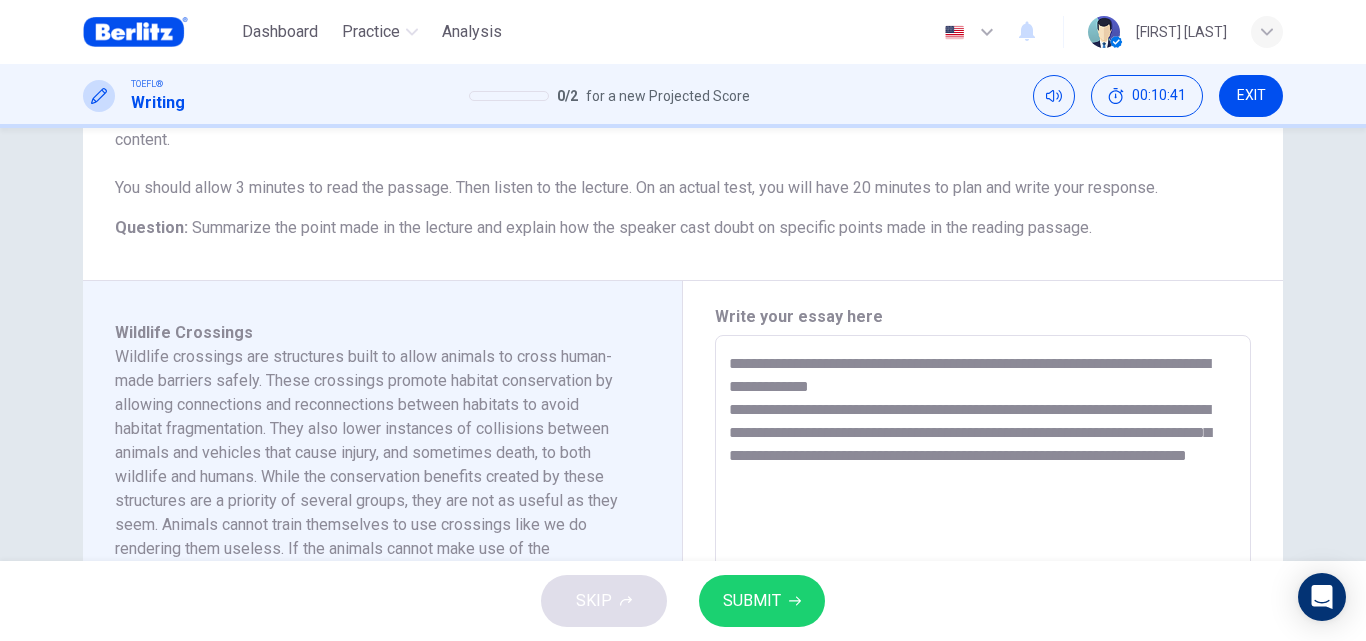 click on "**********" at bounding box center [983, 620] 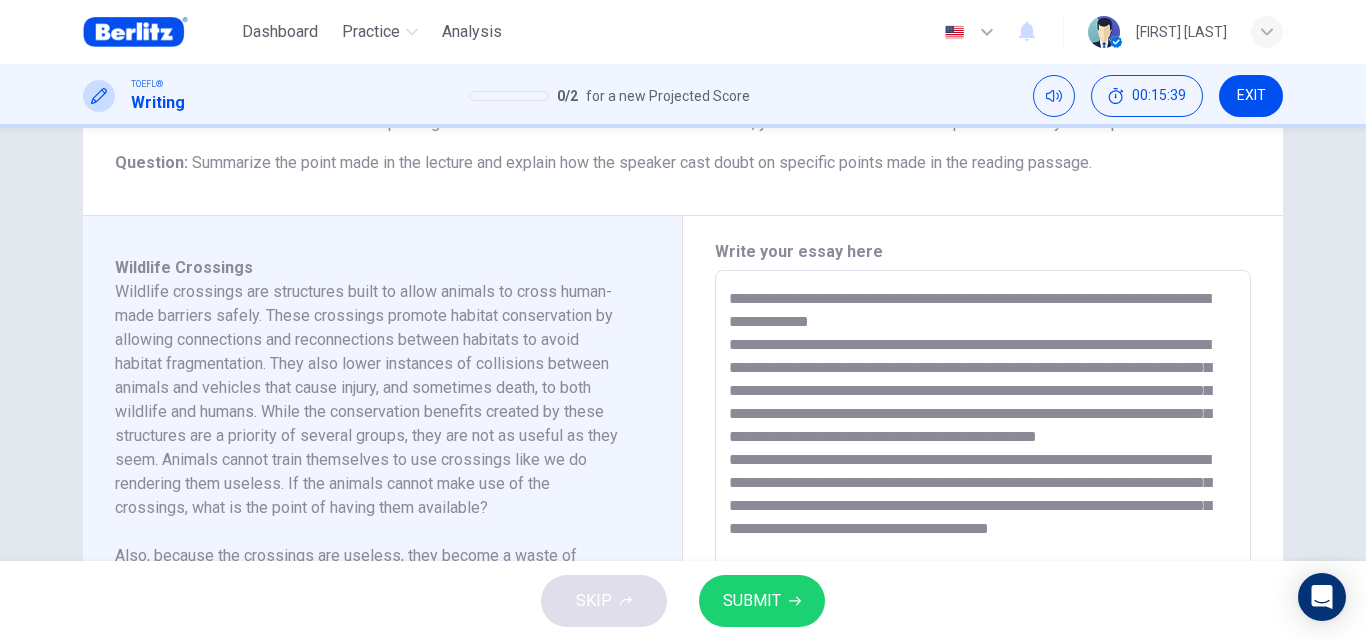 scroll, scrollTop: 360, scrollLeft: 0, axis: vertical 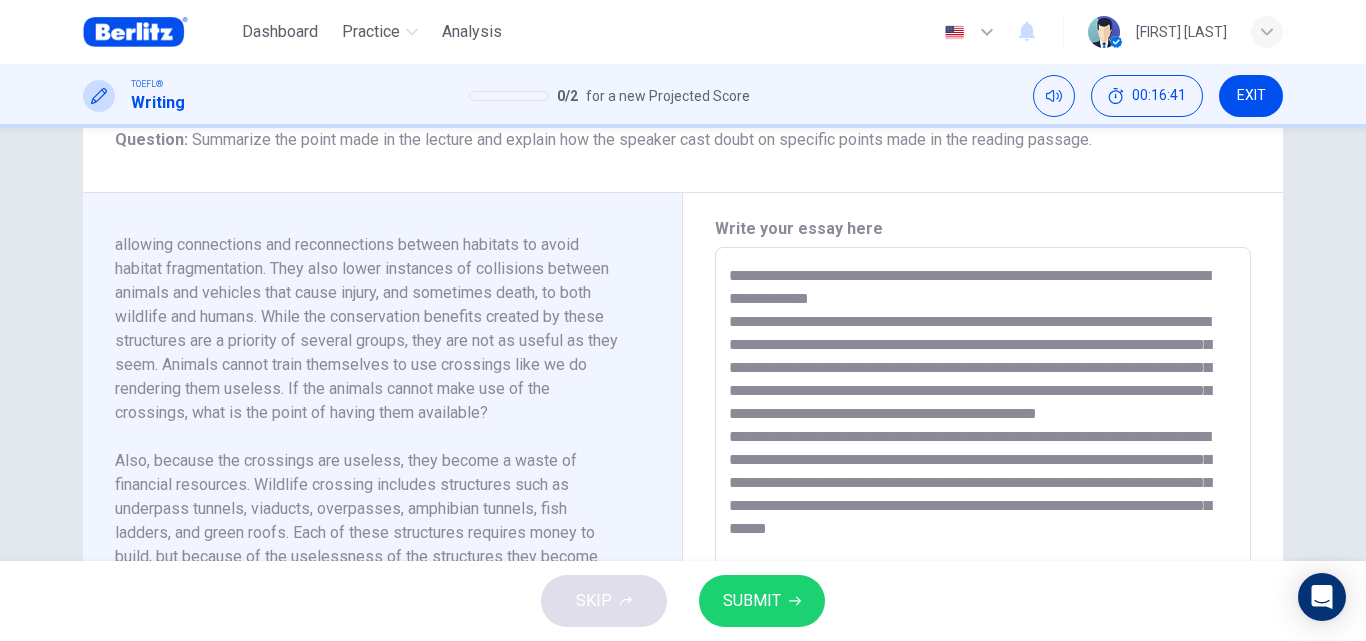click on "Wildlife Crossings Wildlife crossings are structures built to allow animals to cross human-made barriers safely. These crossings promote habitat conservation by allowing connections and reconnections between habitats to avoid habitat fragmentation. They also lower instances of collisions between animals and vehicles that cause injury, and sometimes death, to both wildlife and humans. While the conservation benefits created by these structures are a priority of several groups, they are not as useful as they seem. Animals cannot train themselves to use crossings like we do rendering them useless. If the animals cannot make use of the crossings, what is the point of having them available? Listen to the following audio clip before answering the question : 01m 33s" at bounding box center (383, 533) 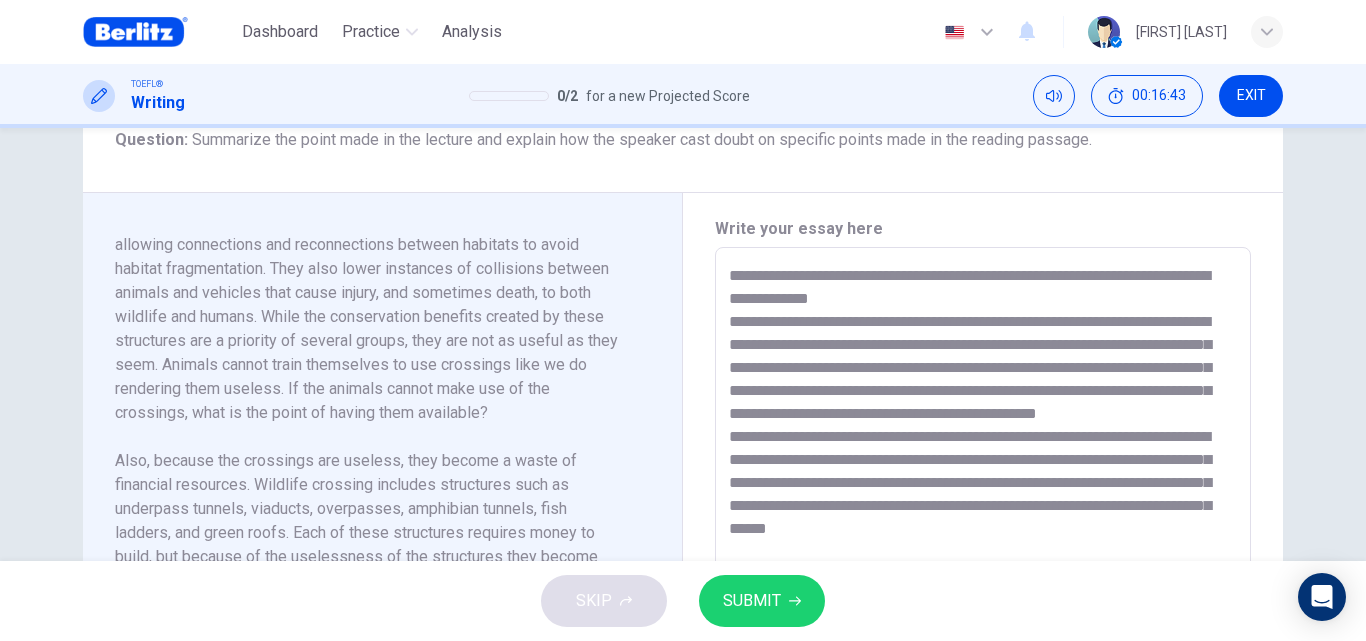 click on "Wildlife Crossings Wildlife crossings are structures built to allow animals to cross human-made barriers safely. These crossings promote habitat conservation by allowing connections and reconnections between habitats to avoid habitat fragmentation. They also lower instances of collisions between animals and vehicles that cause injury, and sometimes death, to both wildlife and humans. While the conservation benefits created by these structures are a priority of several groups, they are not as useful as they seem. Animals cannot train themselves to use crossings like we do rendering them useless. If the animals cannot make use of the crossings, what is the point of having them available? Listen to the following audio clip before answering the question : 01m 33s" at bounding box center [383, 533] 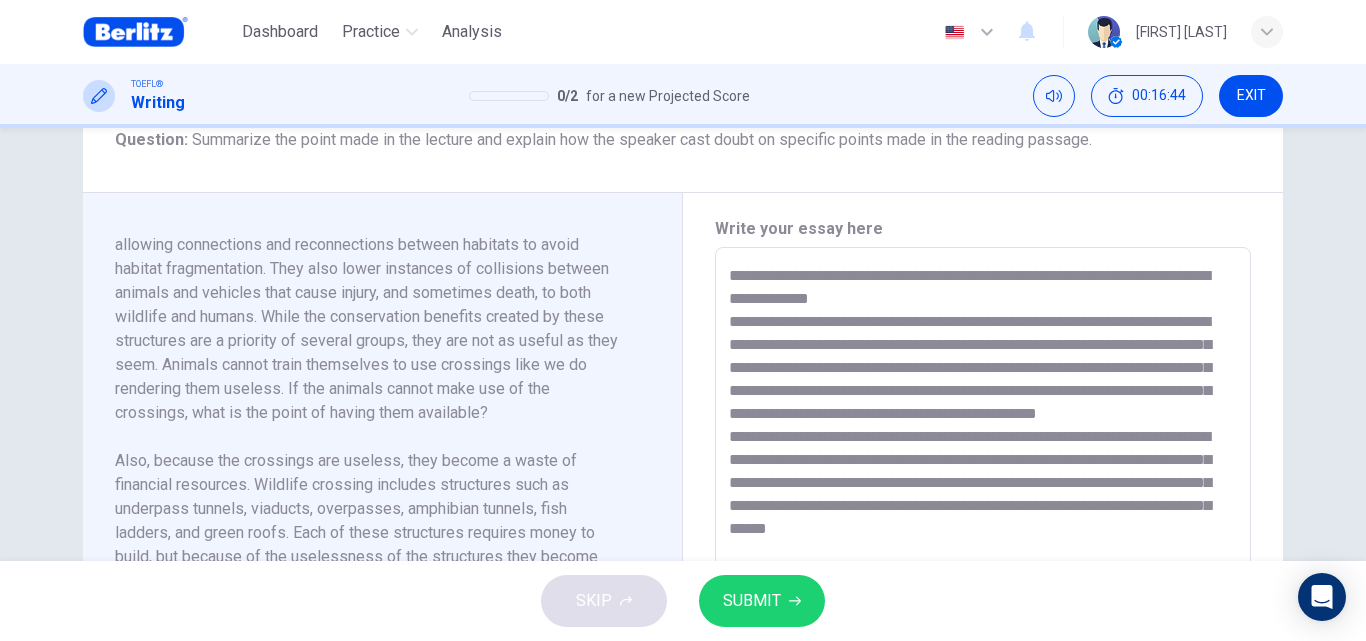click on "**********" at bounding box center [983, 532] 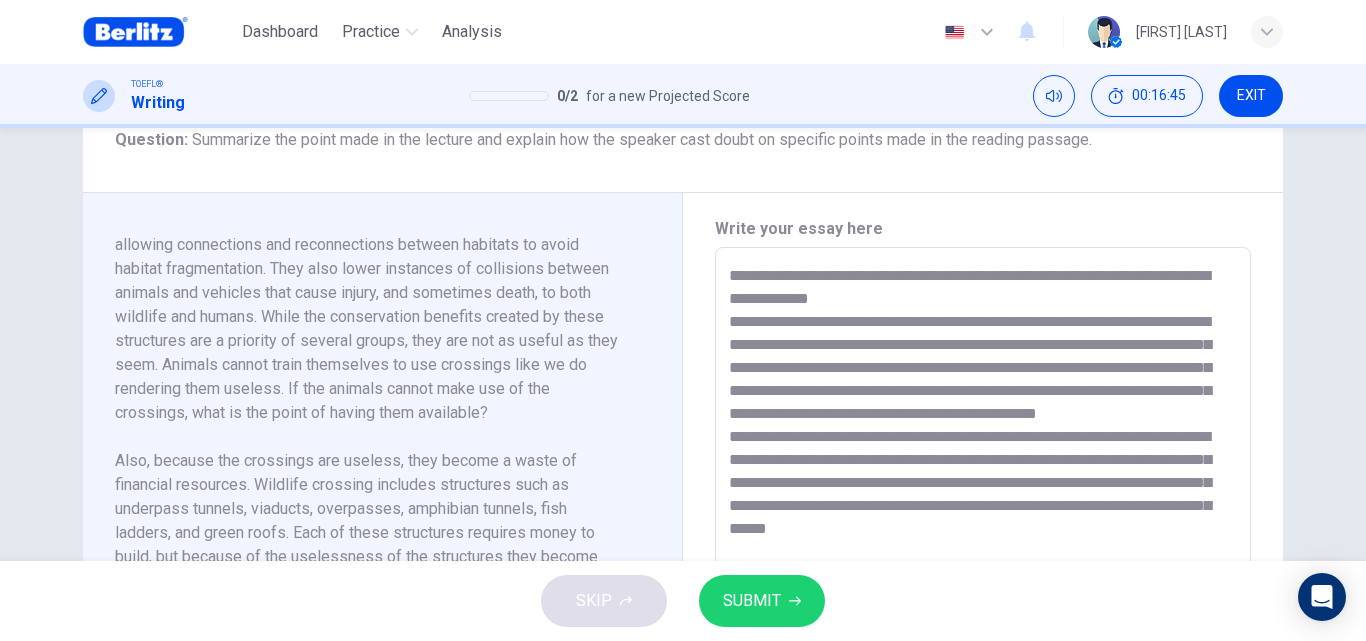click on "SKIP SUBMIT" at bounding box center [683, 601] 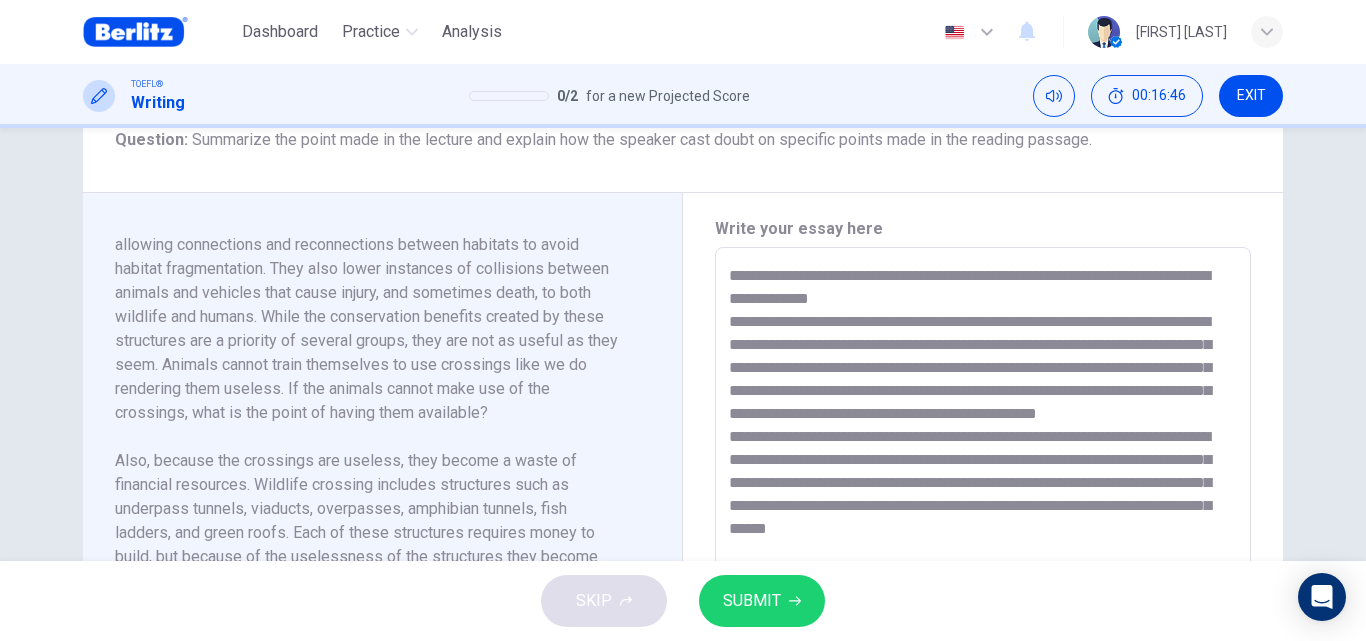 click on "**********" at bounding box center (983, 532) 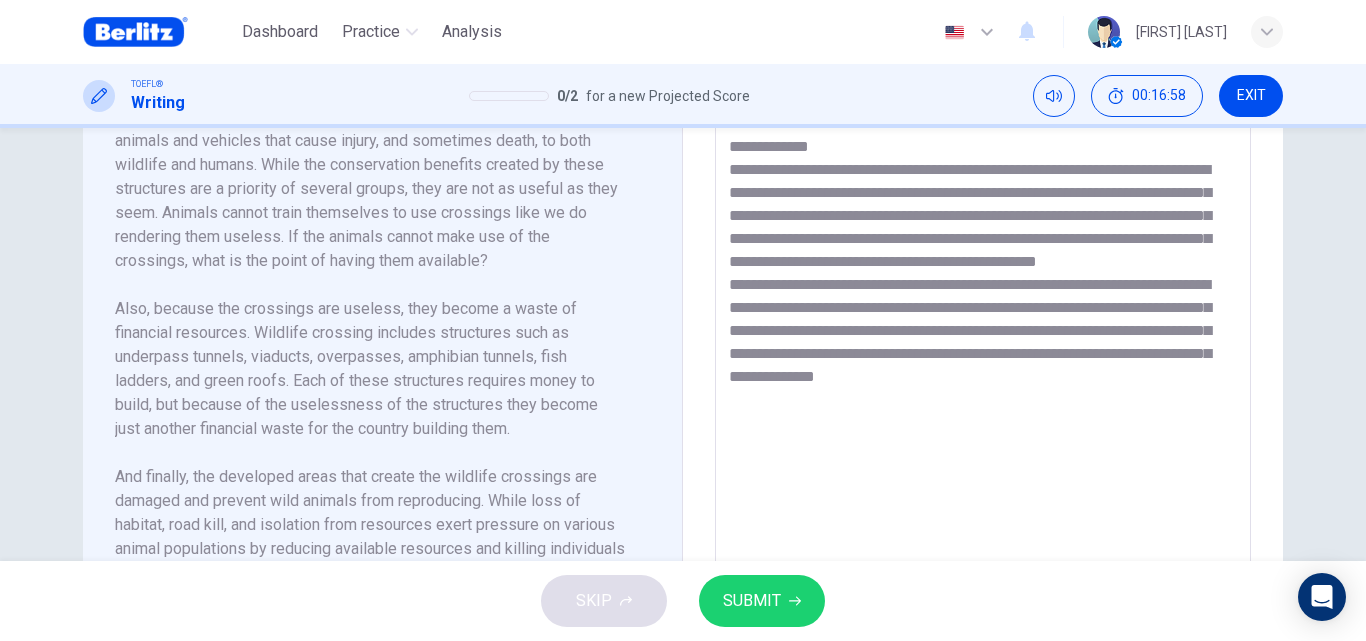 scroll, scrollTop: 515, scrollLeft: 0, axis: vertical 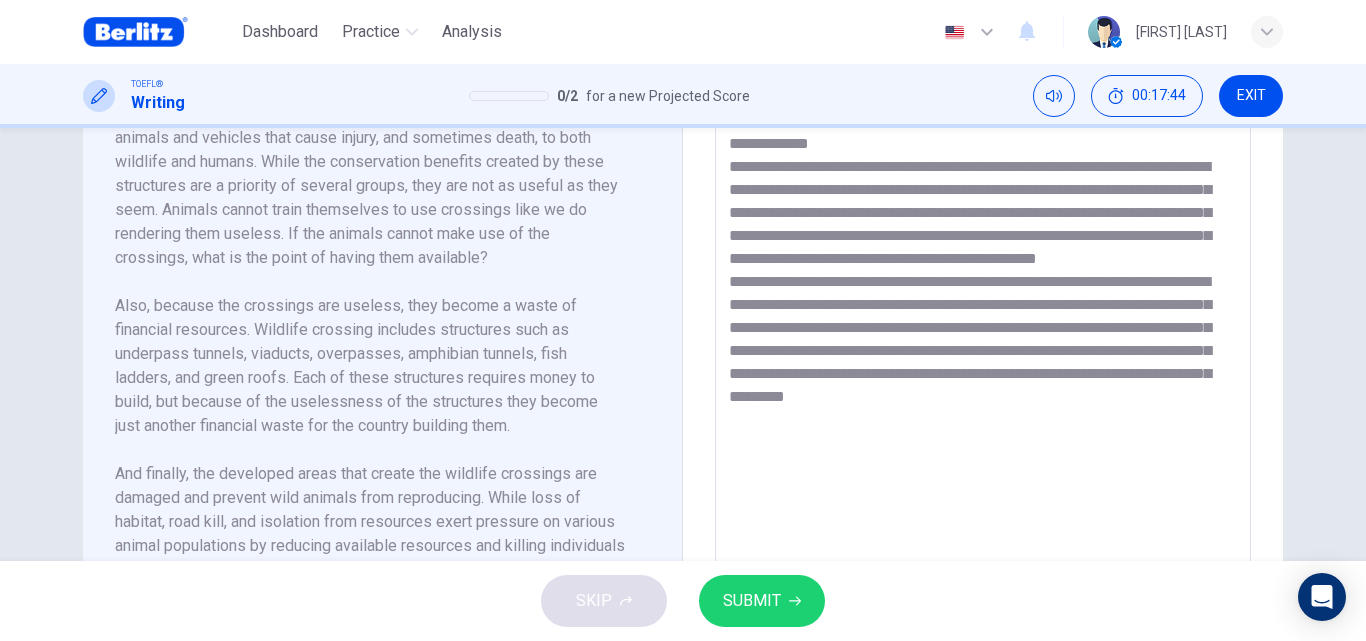 click on "**********" at bounding box center [983, 377] 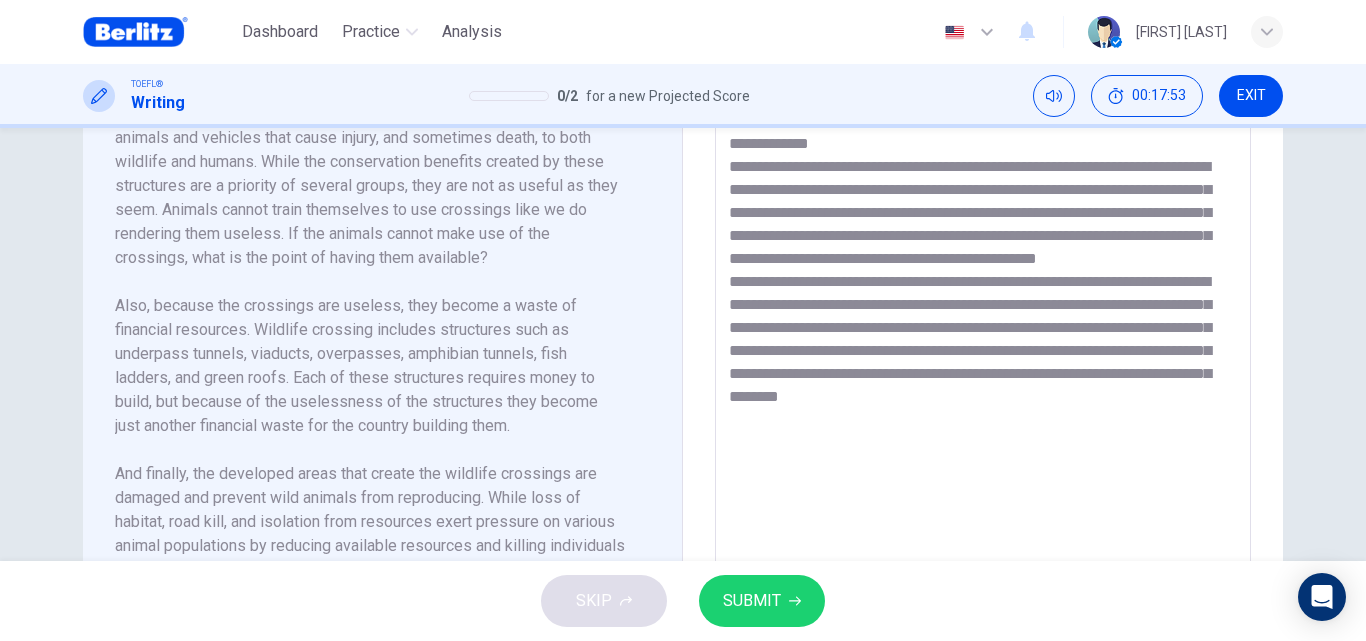click on "**********" at bounding box center (983, 377) 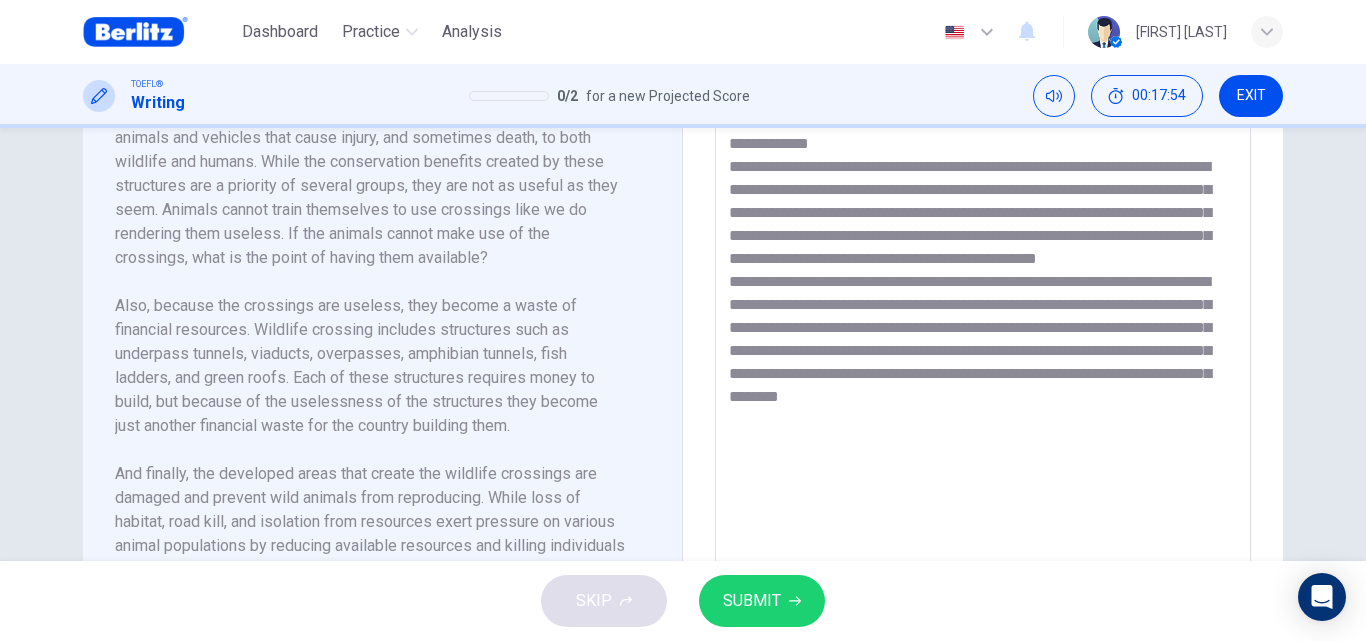 click on "**********" at bounding box center (983, 377) 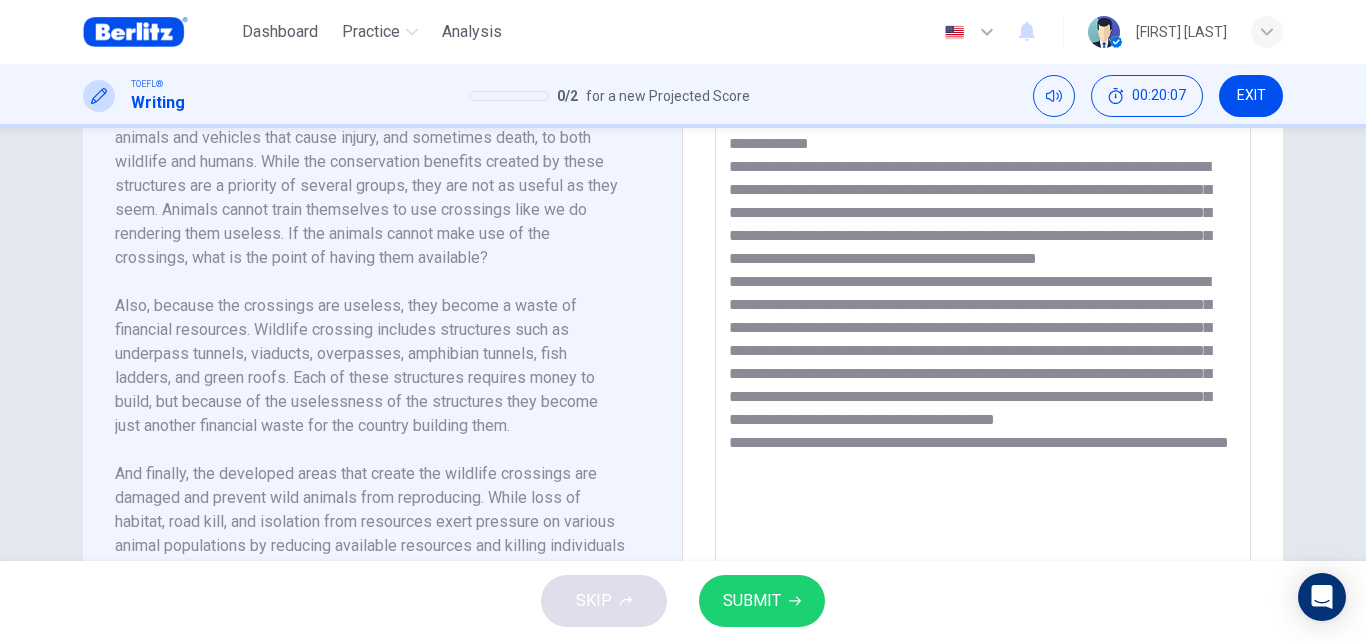 click on "SUBMIT" at bounding box center [762, 601] 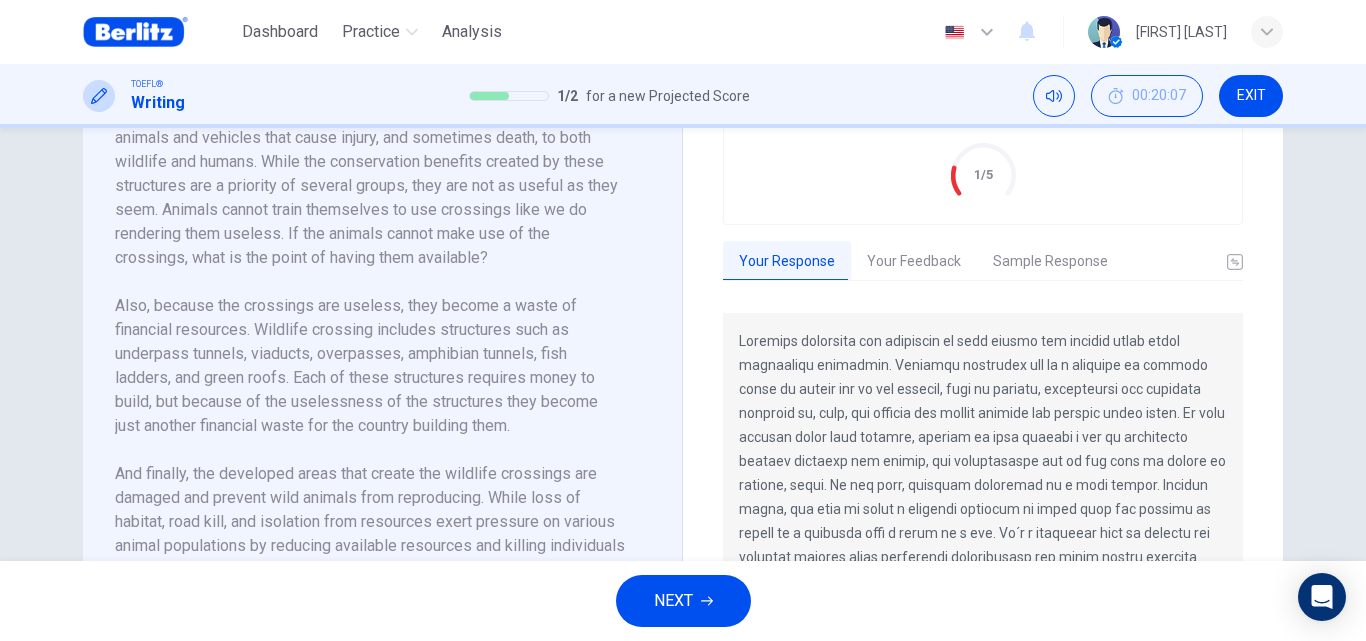 drag, startPoint x: 1238, startPoint y: 406, endPoint x: 1222, endPoint y: 509, distance: 104.23531 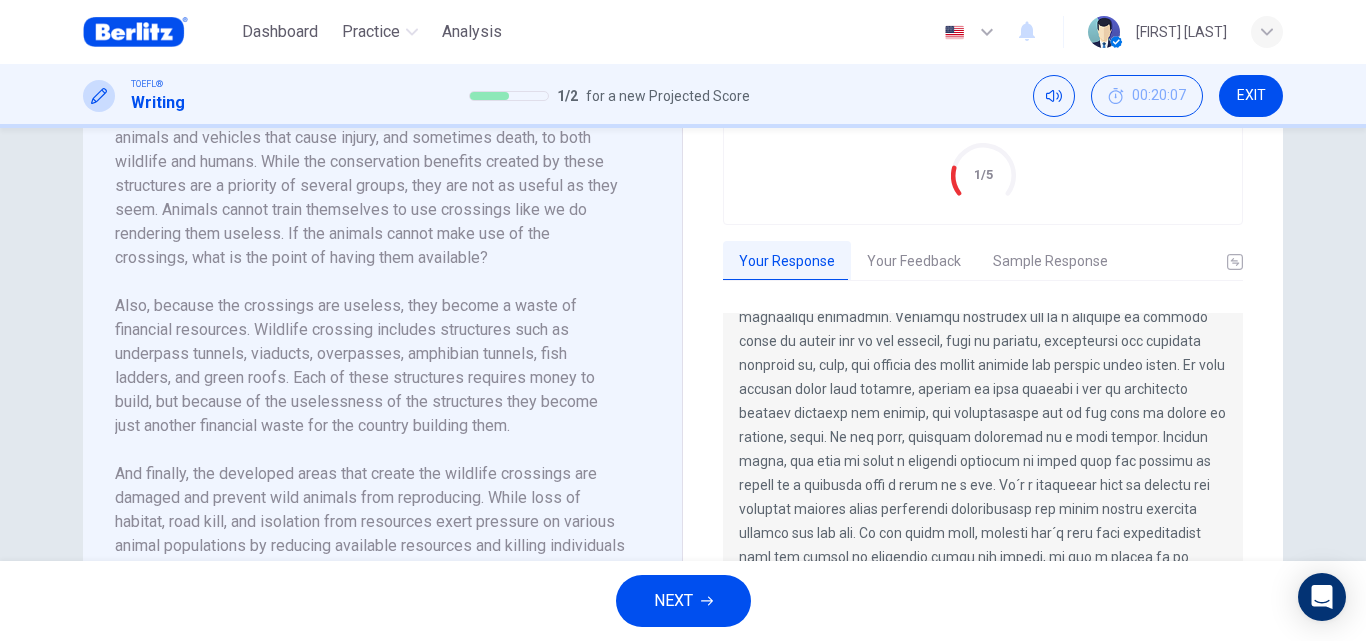 scroll, scrollTop: 0, scrollLeft: 0, axis: both 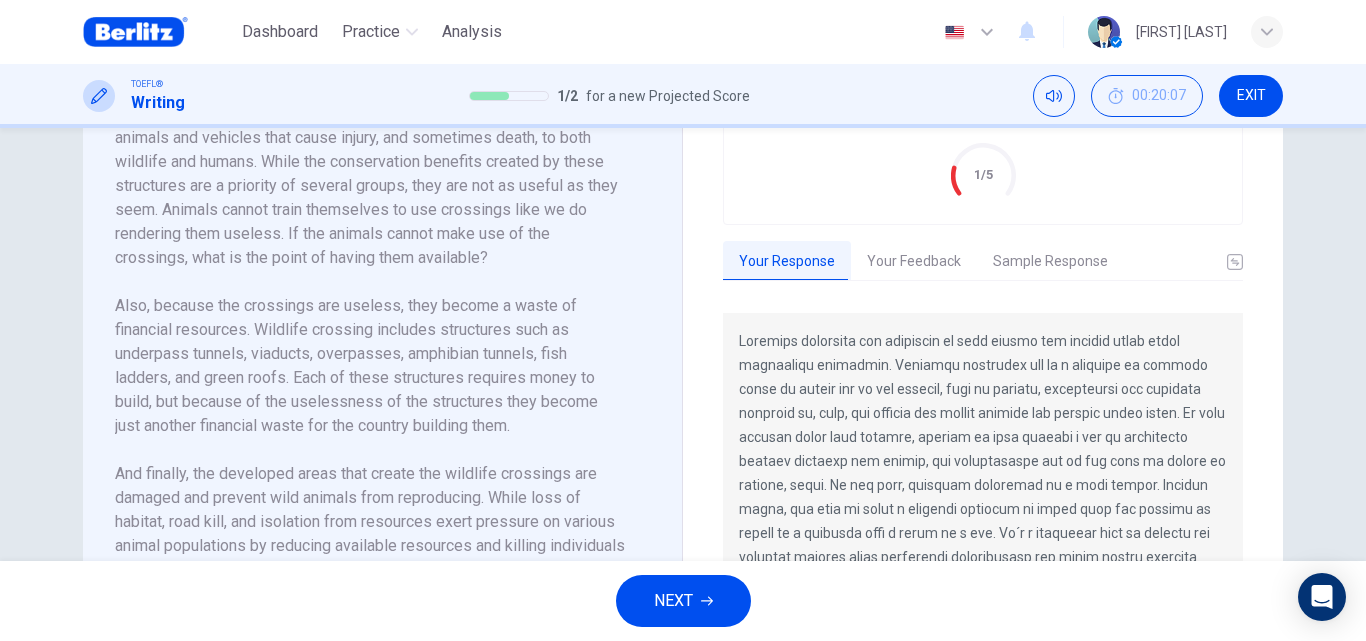 click at bounding box center [983, 485] 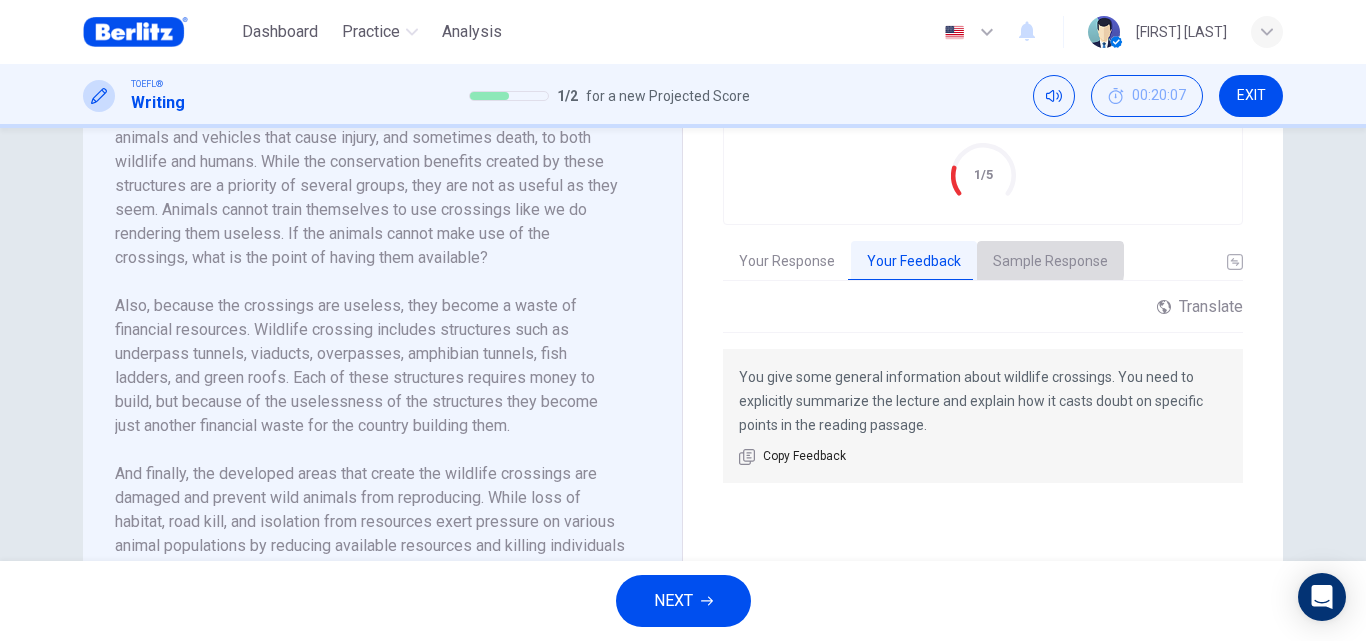 click on "Sample Response" at bounding box center (1050, 262) 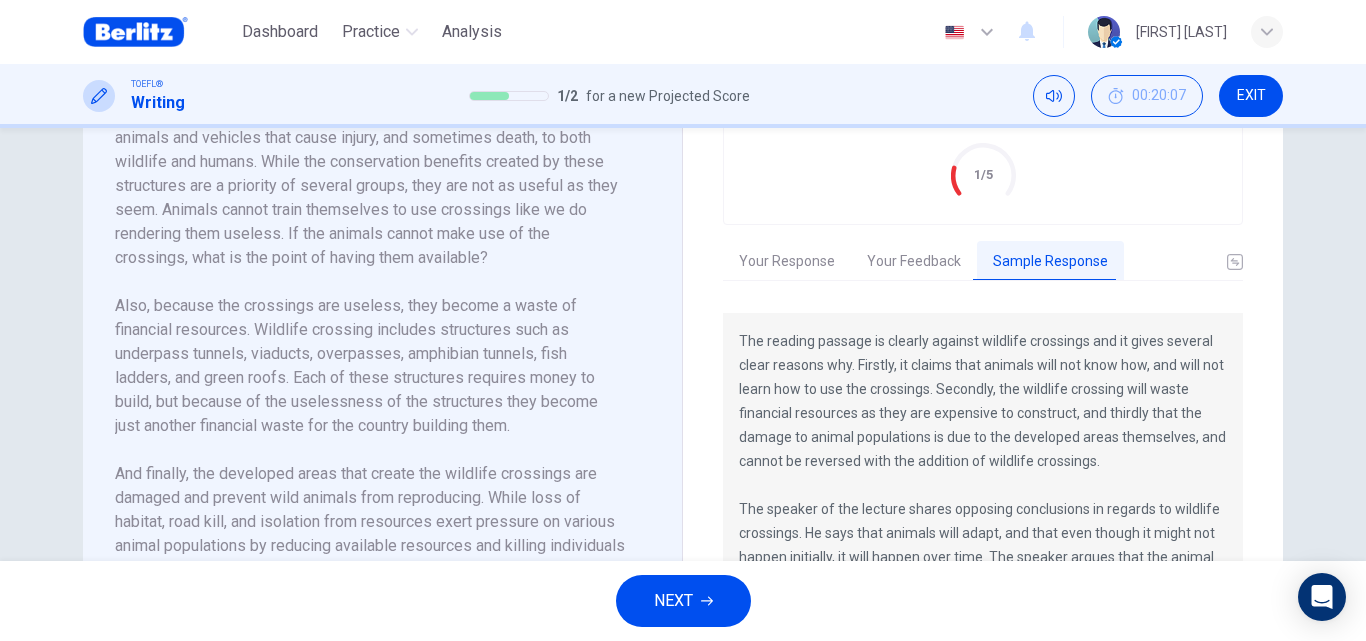 drag, startPoint x: 1227, startPoint y: 386, endPoint x: 1229, endPoint y: 576, distance: 190.01053 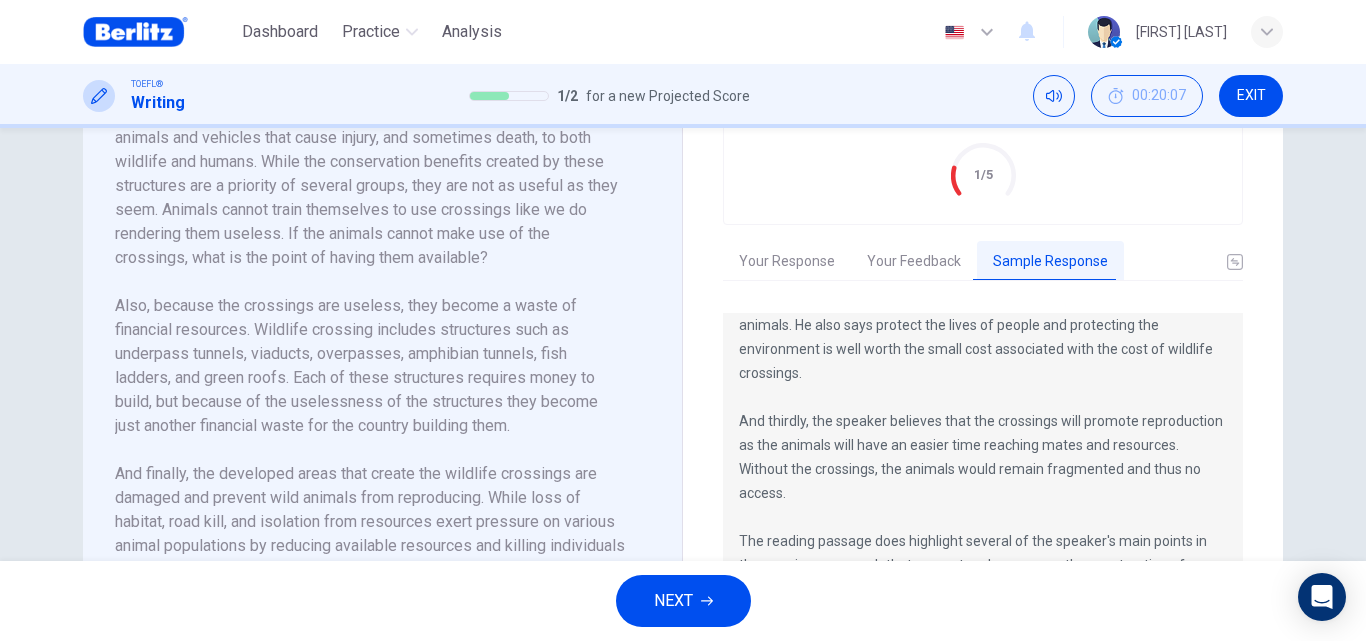 scroll, scrollTop: 408, scrollLeft: 0, axis: vertical 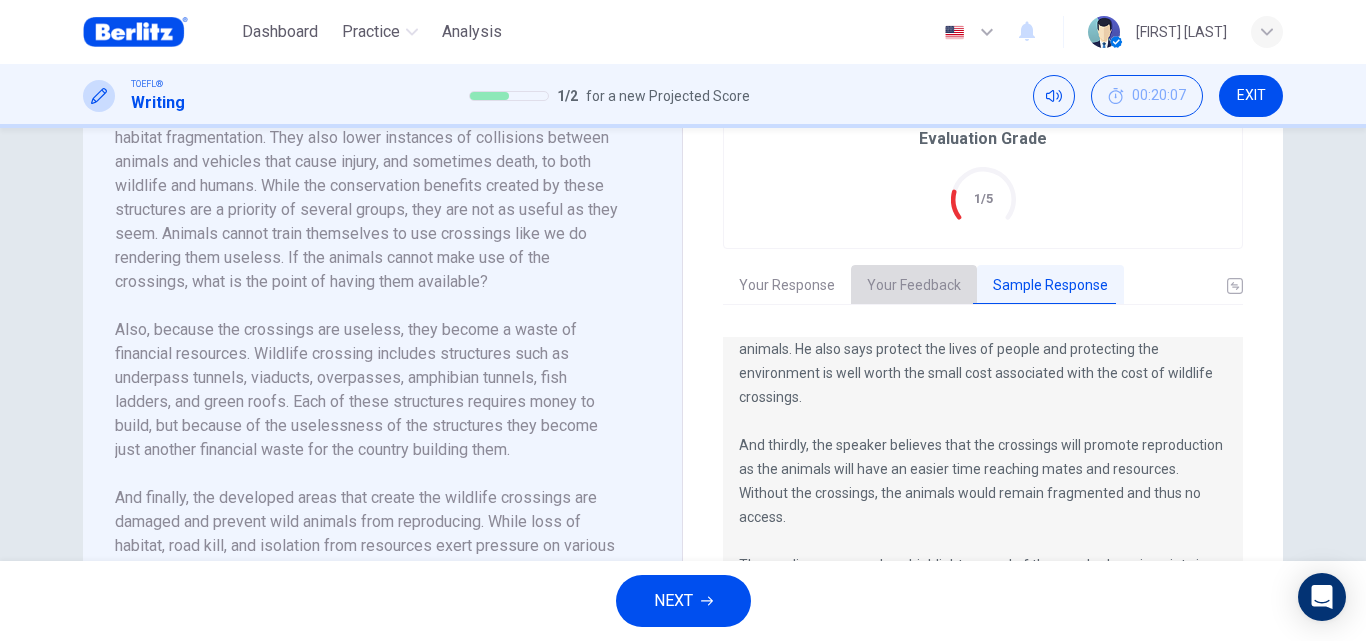 click on "Your Feedback" at bounding box center (914, 286) 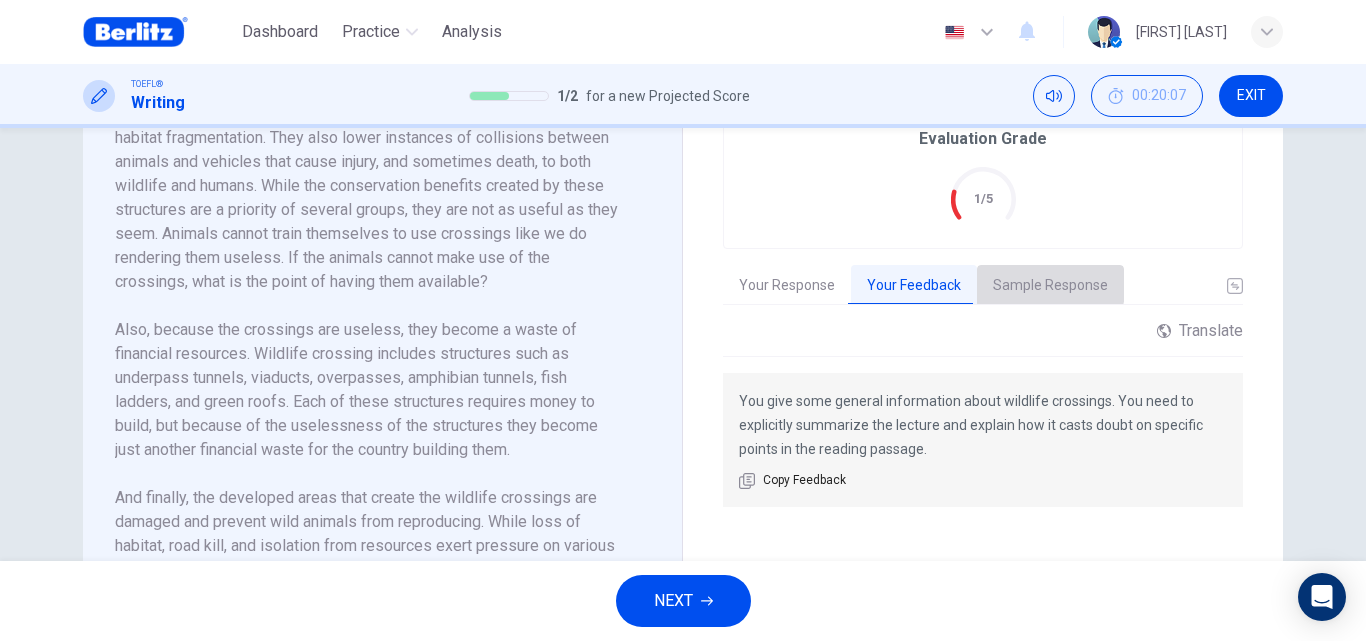 click on "Sample Response" at bounding box center (1050, 286) 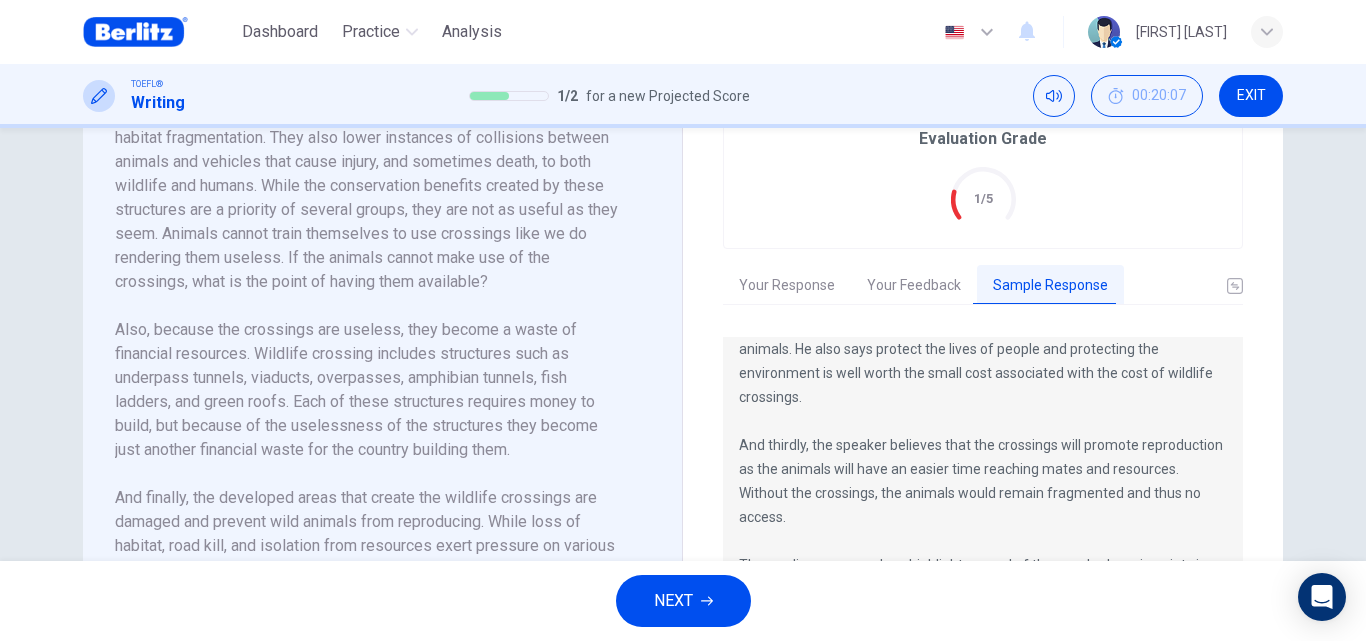 click on "Evaluation Grade 1/5 Your Response Your Feedback Sample Response  Translate ​ ​ Powered by  You give some general information about wildlife crossings. You need to explicitly summarize the lecture and explain how it casts doubt on specific points in the reading passage.   Copy Feedback The reading passage is clearly against wildlife crossings and it gives several clear reasons why. Firstly, it claims that animals will not know how, and will not learn how to use the crossings. Secondly, the wildlife crossing will waste financial resources as they are expensive to construct, and thirdly that the damage to animal populations is due to the developed areas themselves, and cannot be reversed with the addition of wildlife crossings.
And thirdly, the speaker believes that the crossings will promote reproduction as the animals will have an easier time reaching mates and resources. Without the crossings, the animals would remain fragmented and thus no access." at bounding box center [983, 413] 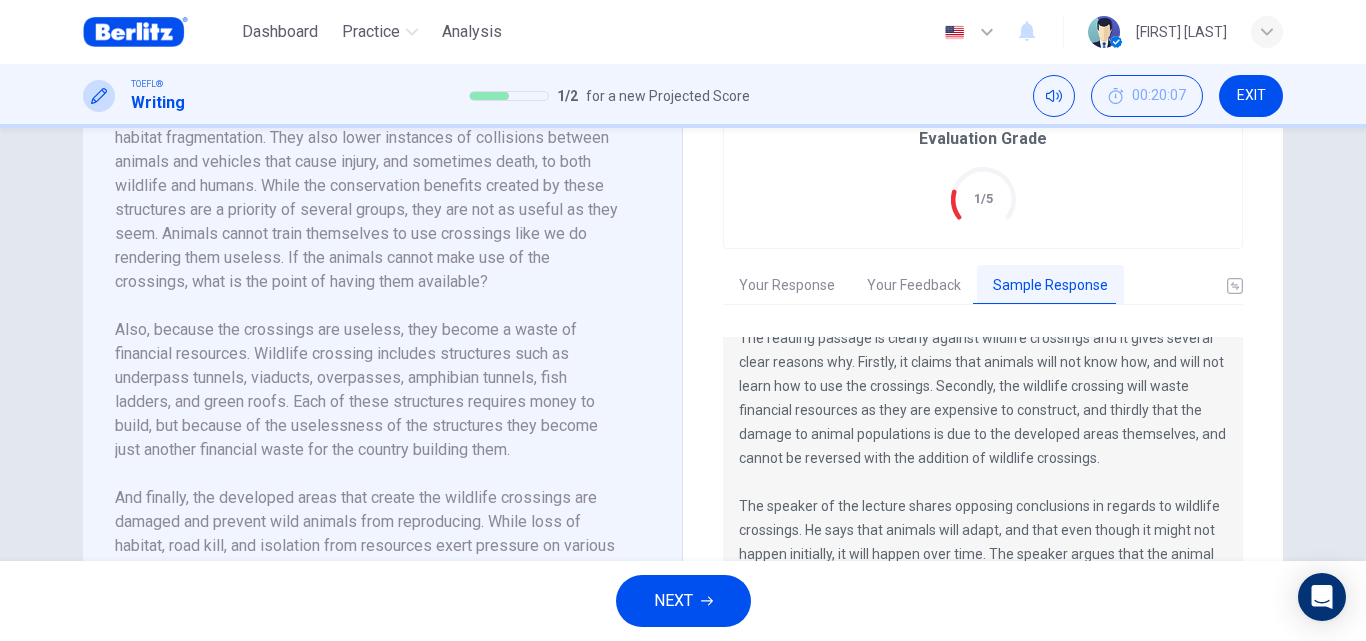 scroll, scrollTop: 0, scrollLeft: 0, axis: both 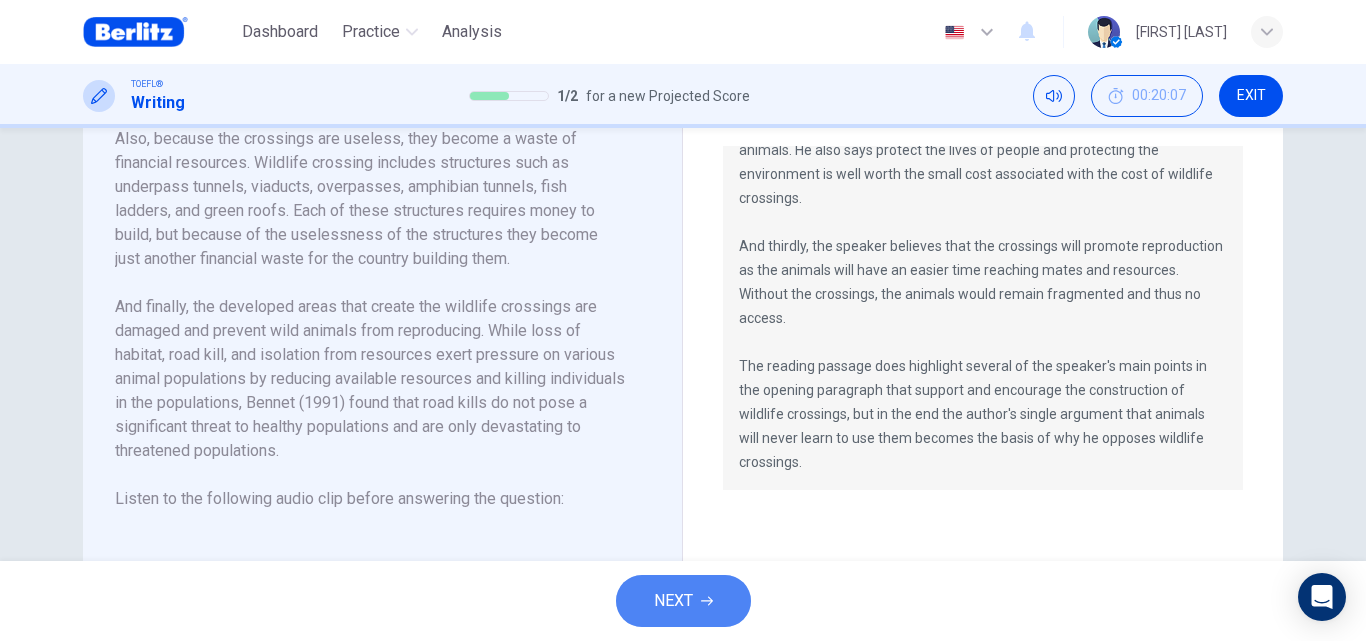 click 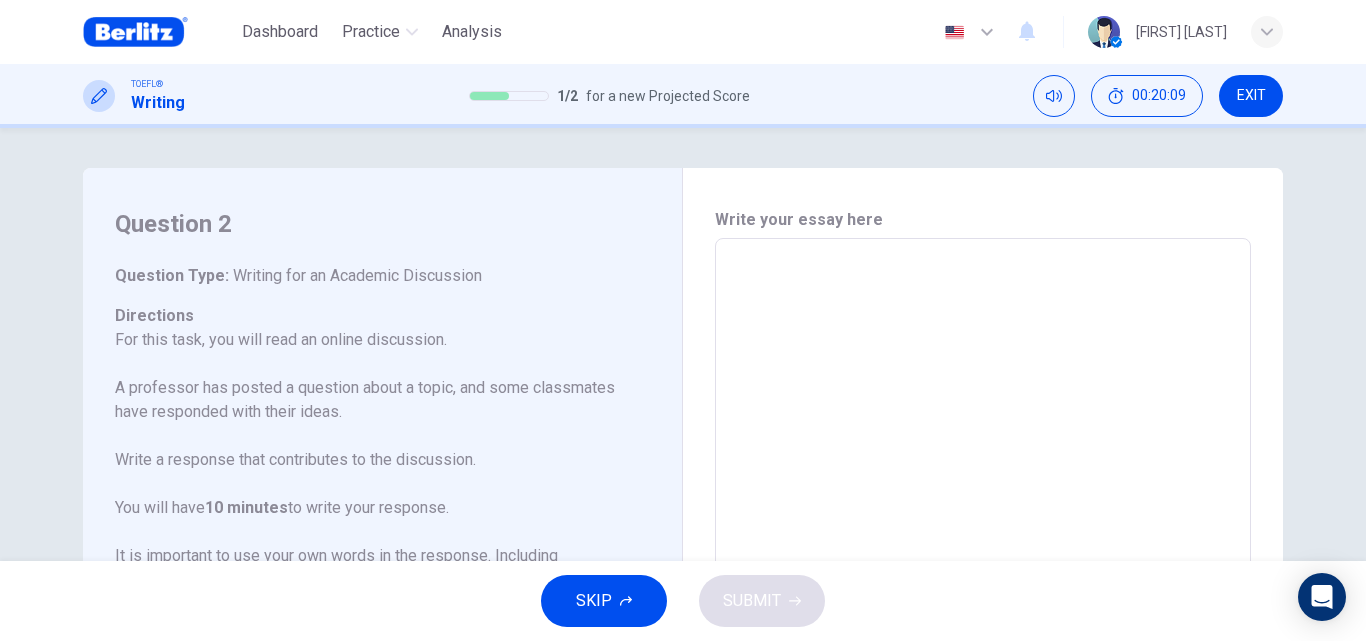 click at bounding box center [983, 572] 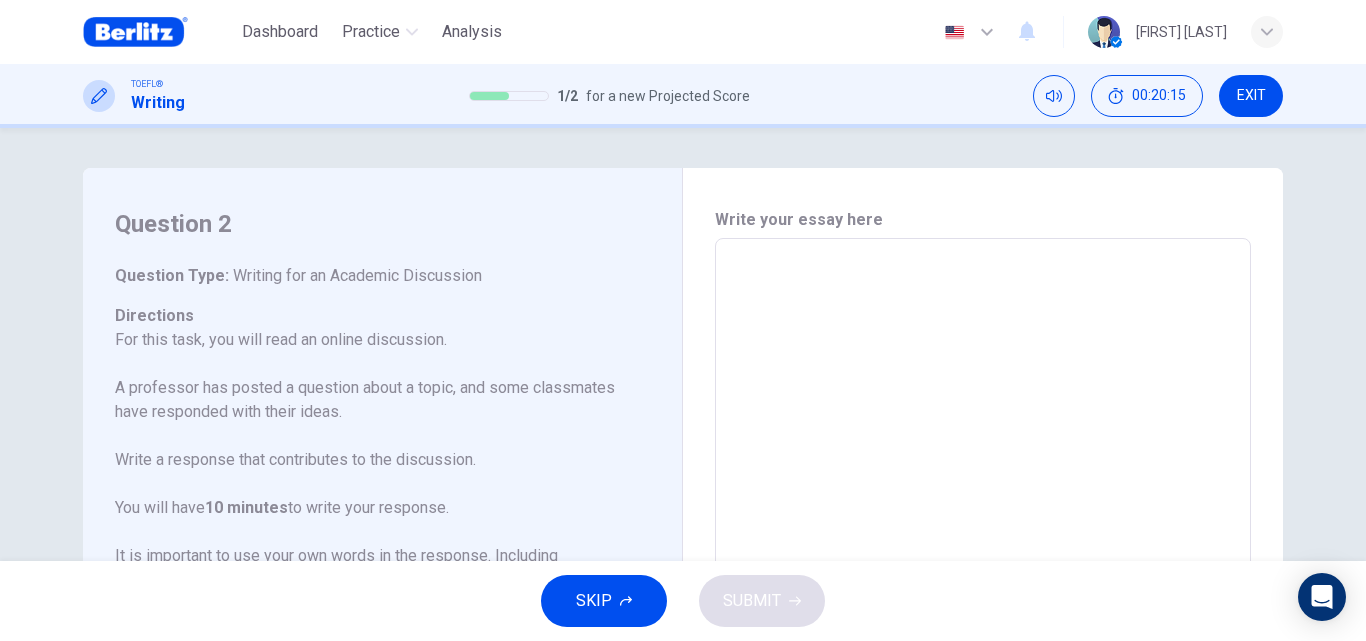 drag, startPoint x: 646, startPoint y: 347, endPoint x: 647, endPoint y: 412, distance: 65.00769 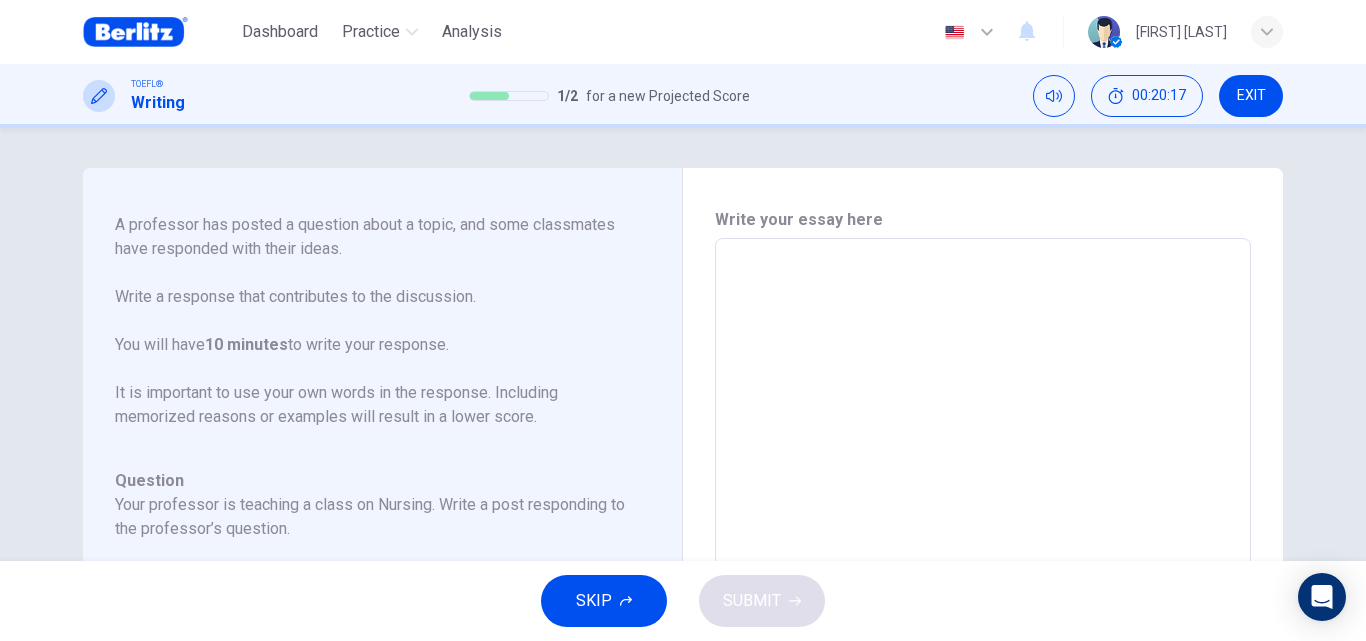 scroll, scrollTop: 147, scrollLeft: 0, axis: vertical 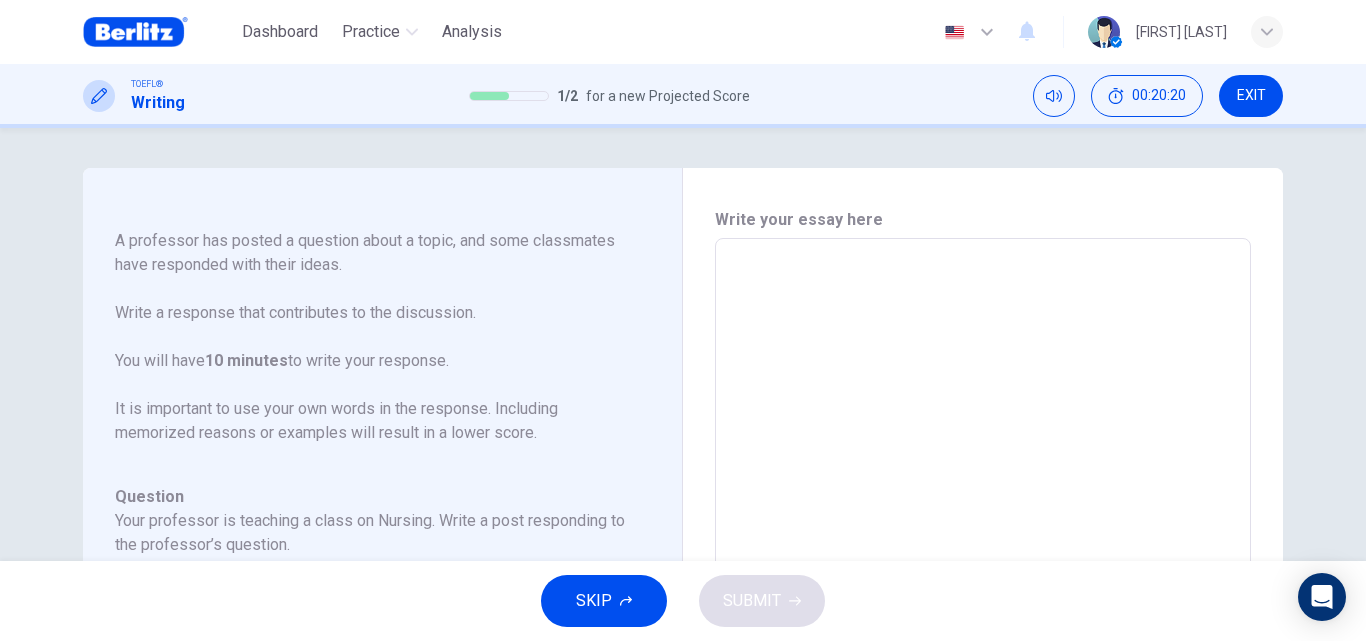 drag, startPoint x: 662, startPoint y: 514, endPoint x: 678, endPoint y: 597, distance: 84.5281 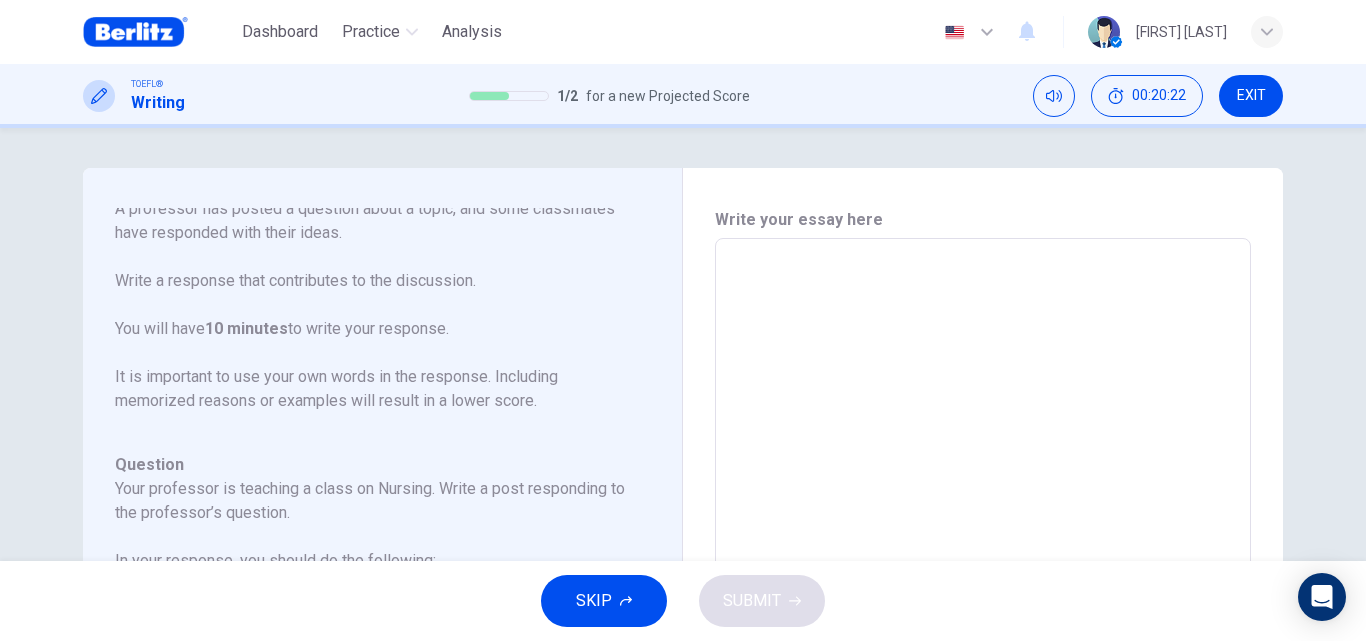 scroll, scrollTop: 222, scrollLeft: 0, axis: vertical 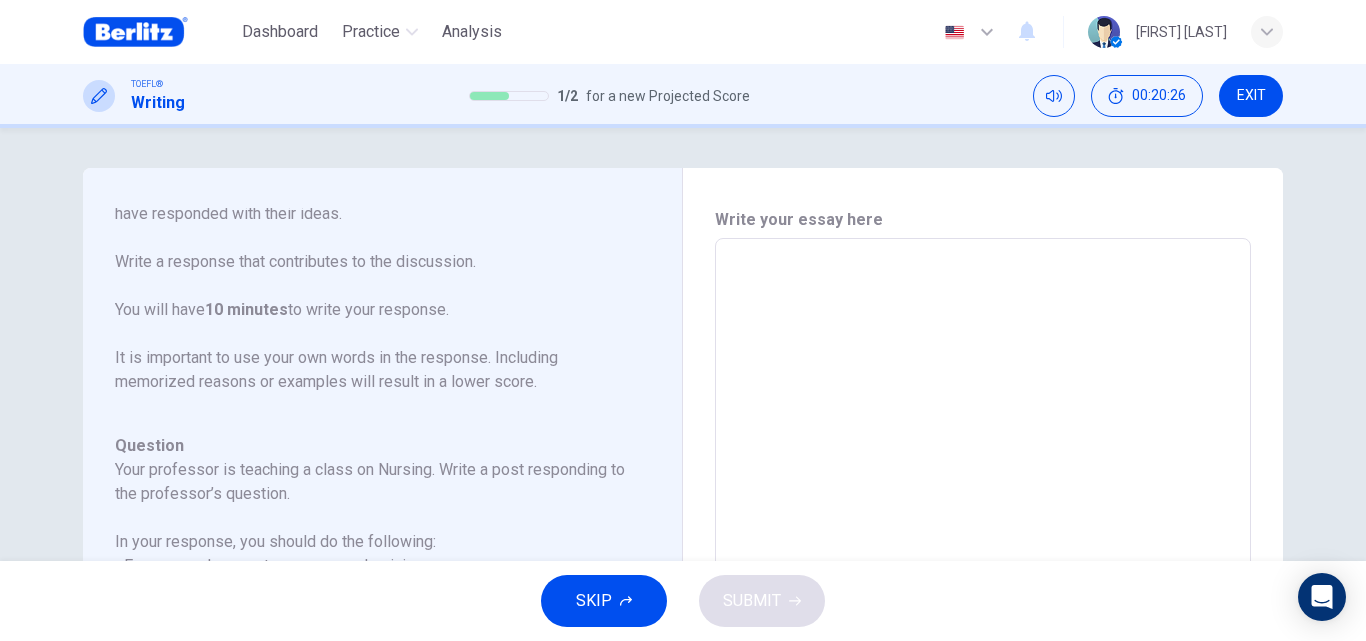 drag, startPoint x: 647, startPoint y: 442, endPoint x: 643, endPoint y: 536, distance: 94.08507 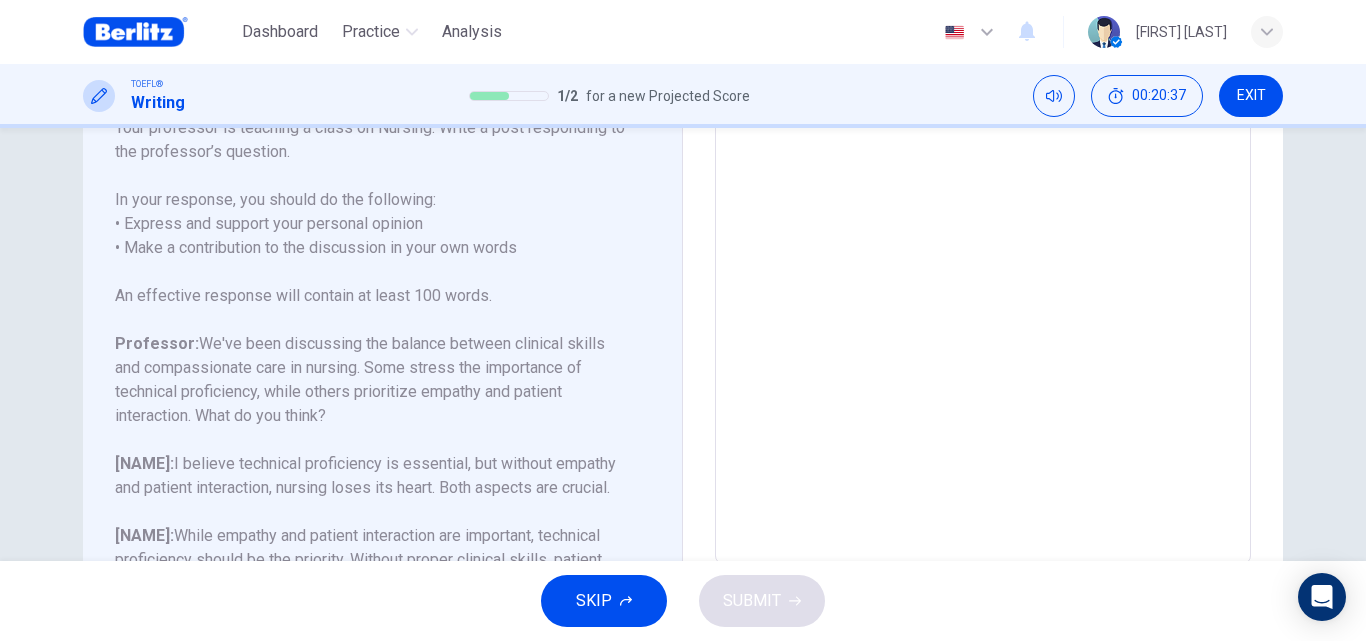 scroll, scrollTop: 407, scrollLeft: 0, axis: vertical 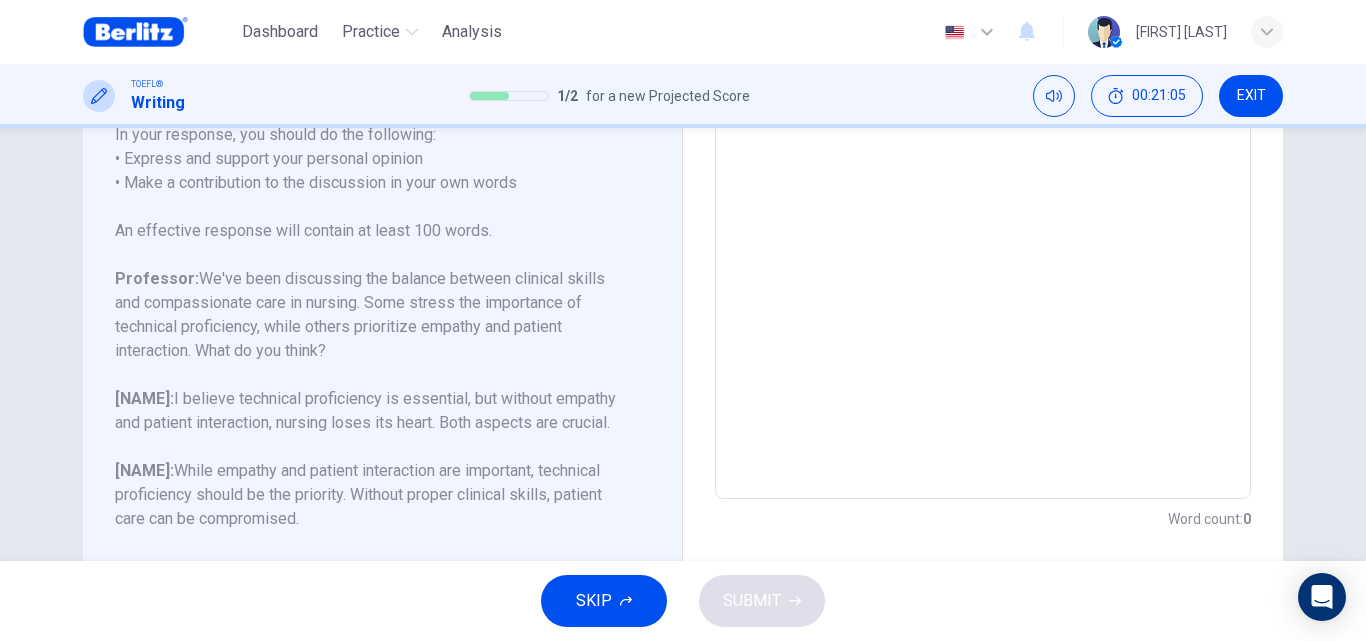 click on "SKIP" at bounding box center [604, 601] 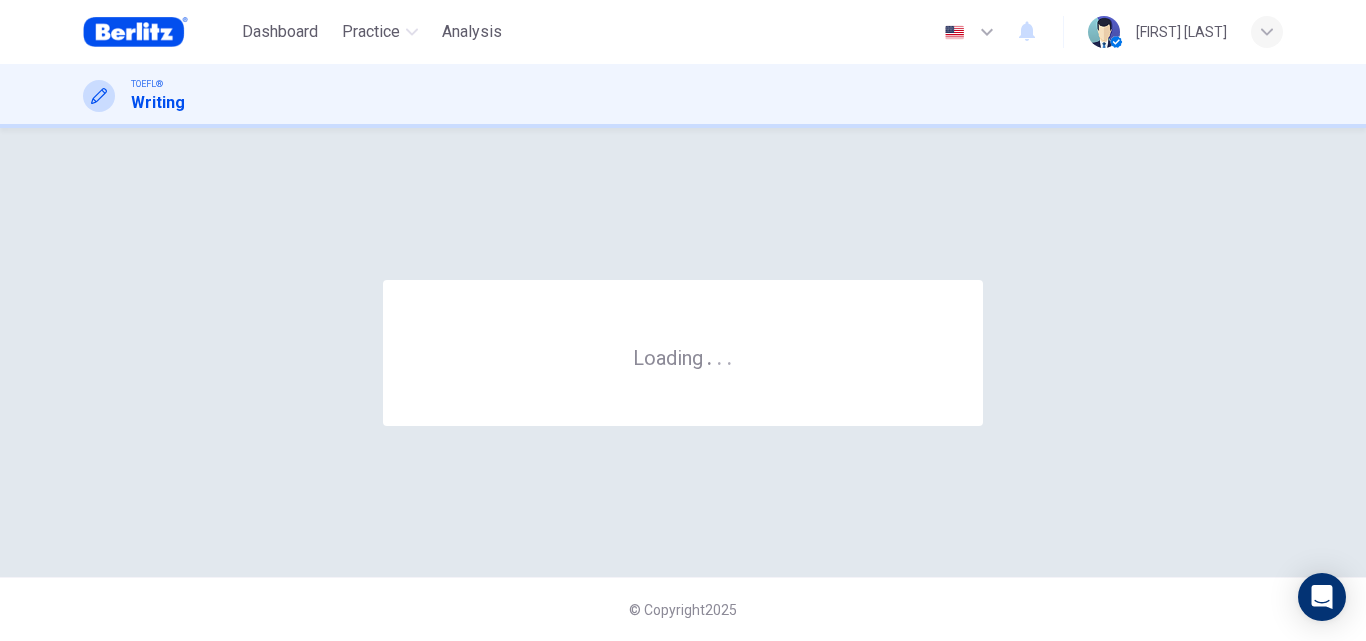 scroll, scrollTop: 0, scrollLeft: 0, axis: both 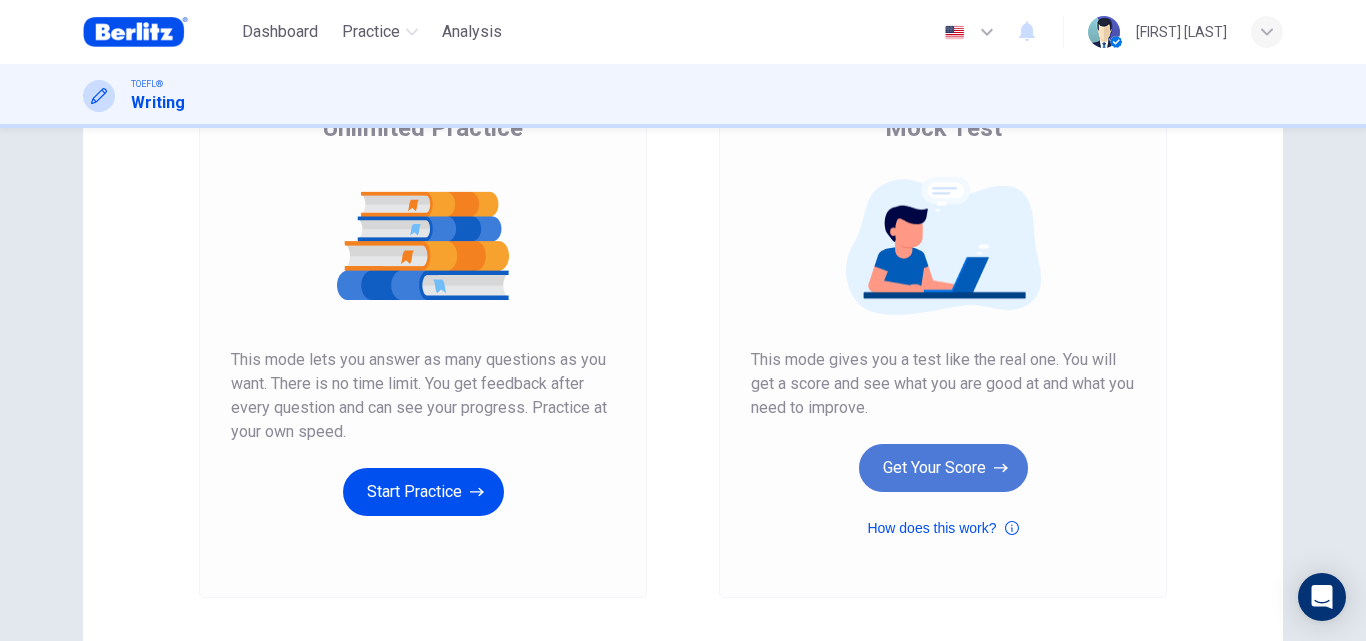 click on "Get Your Score" at bounding box center [943, 468] 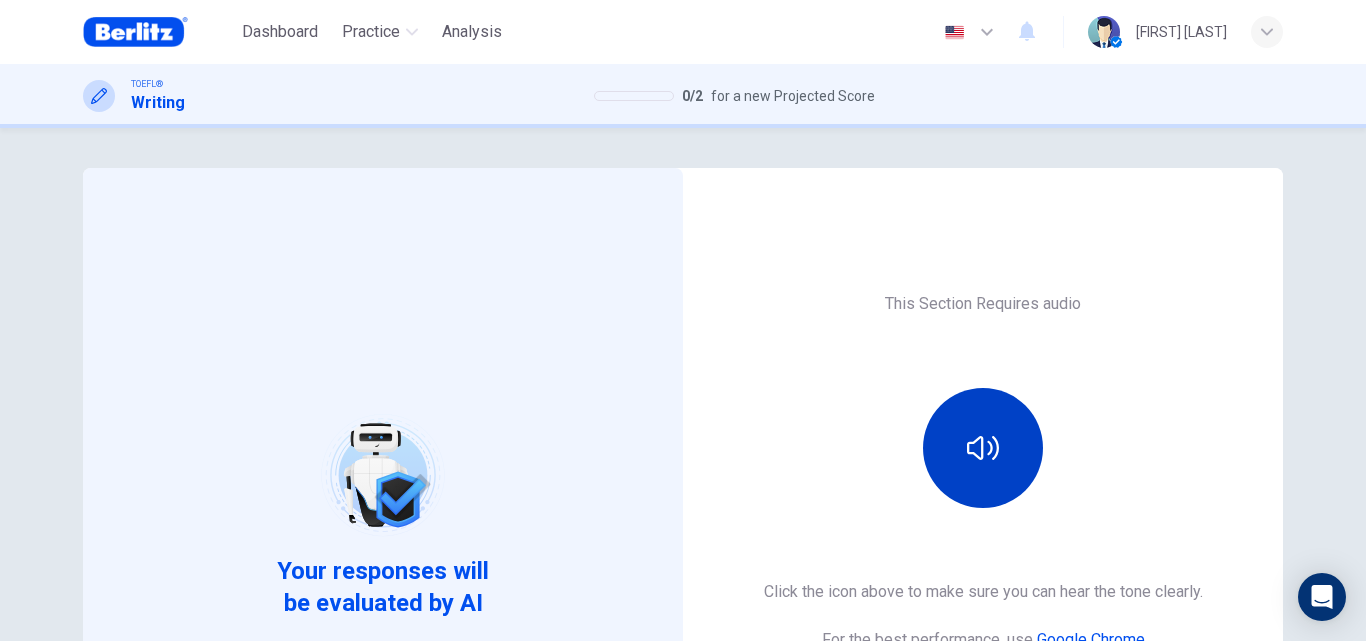 click at bounding box center [983, 448] 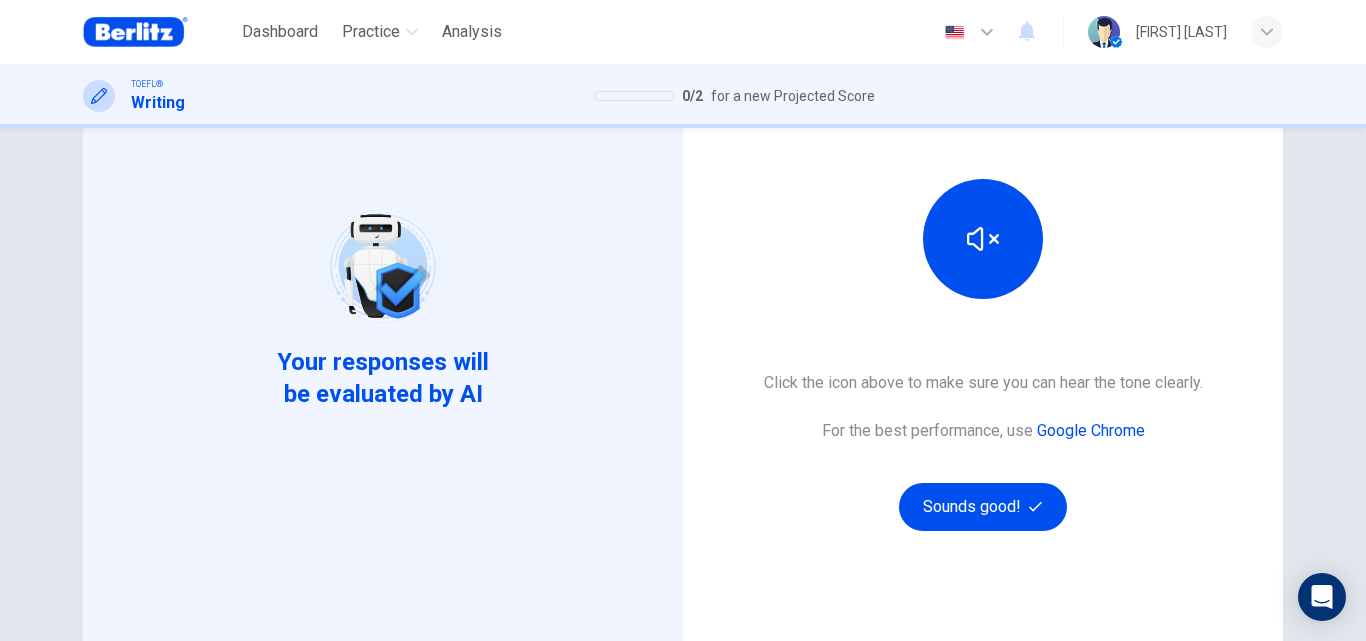 scroll, scrollTop: 214, scrollLeft: 0, axis: vertical 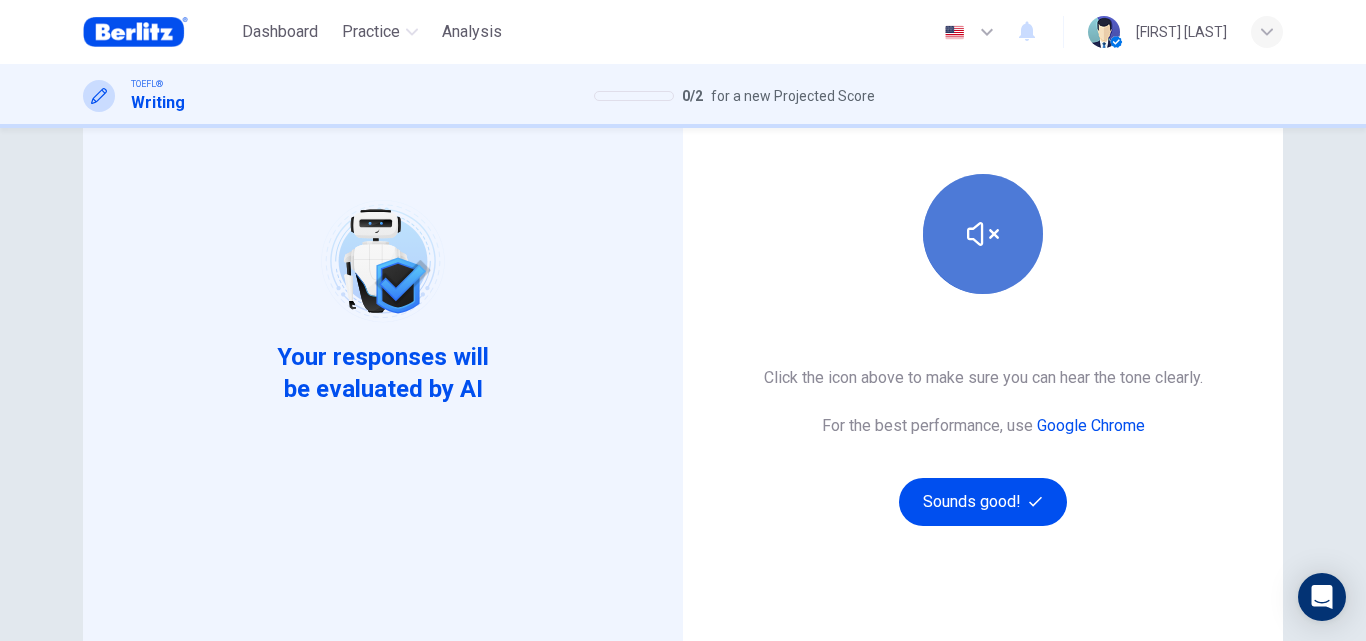 click 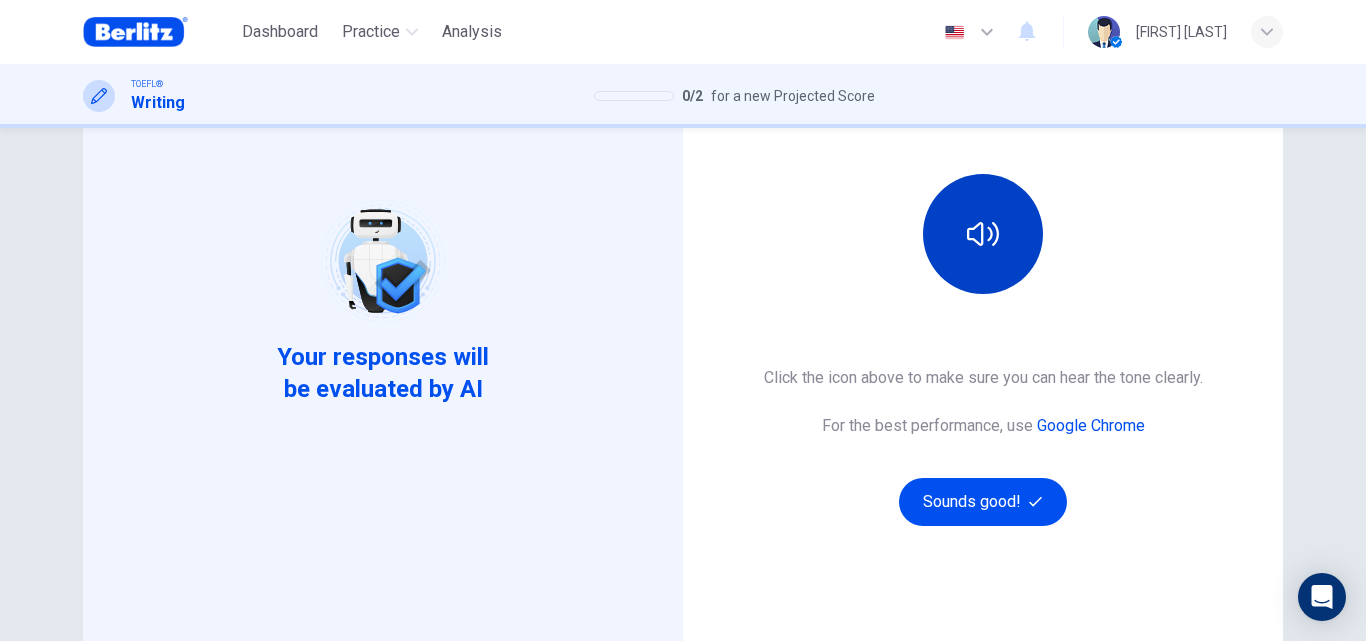 click 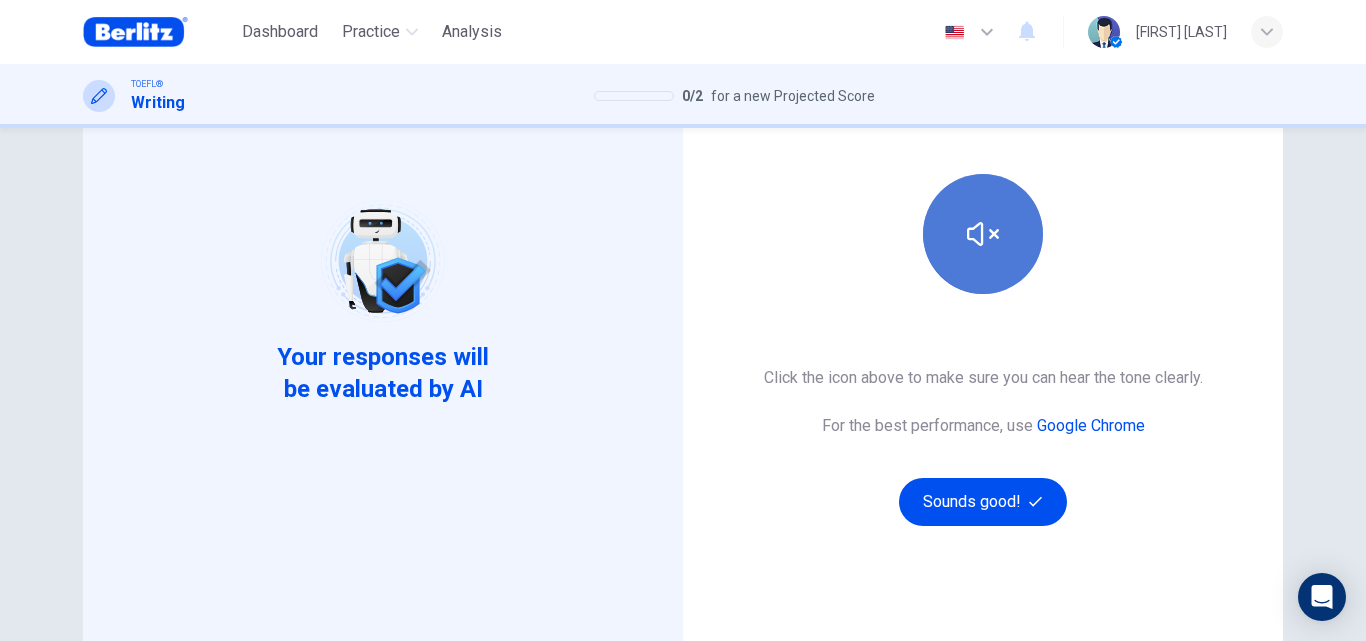 click 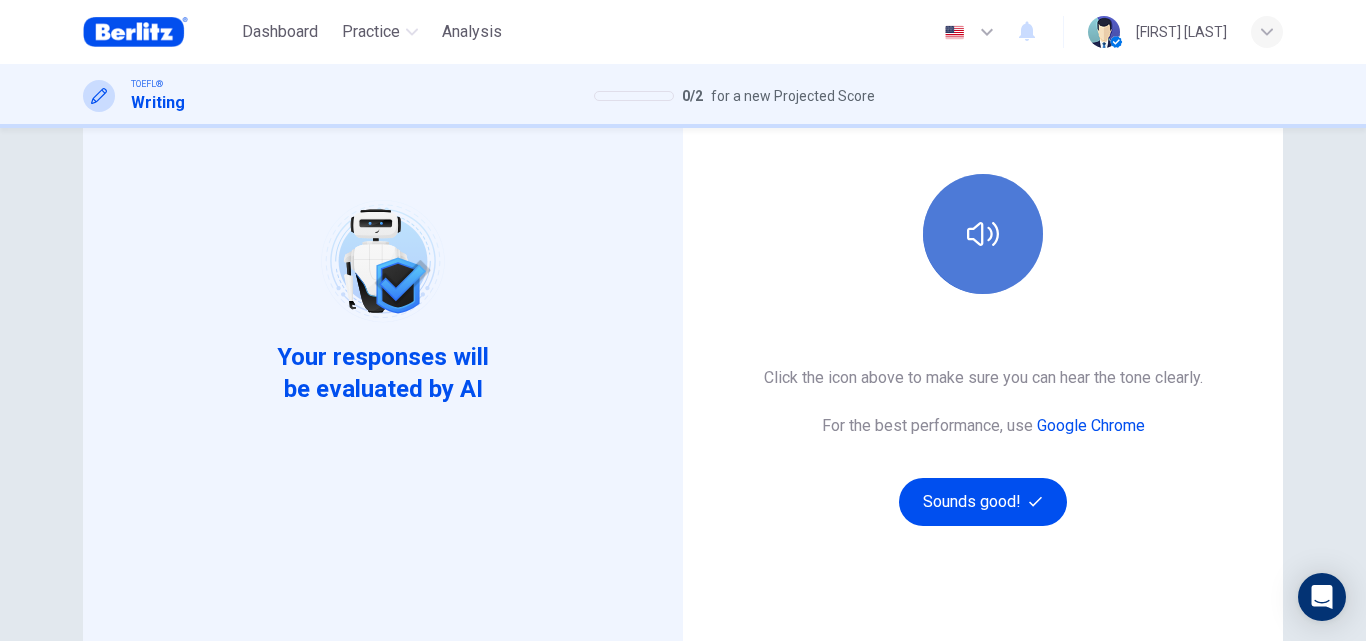 click 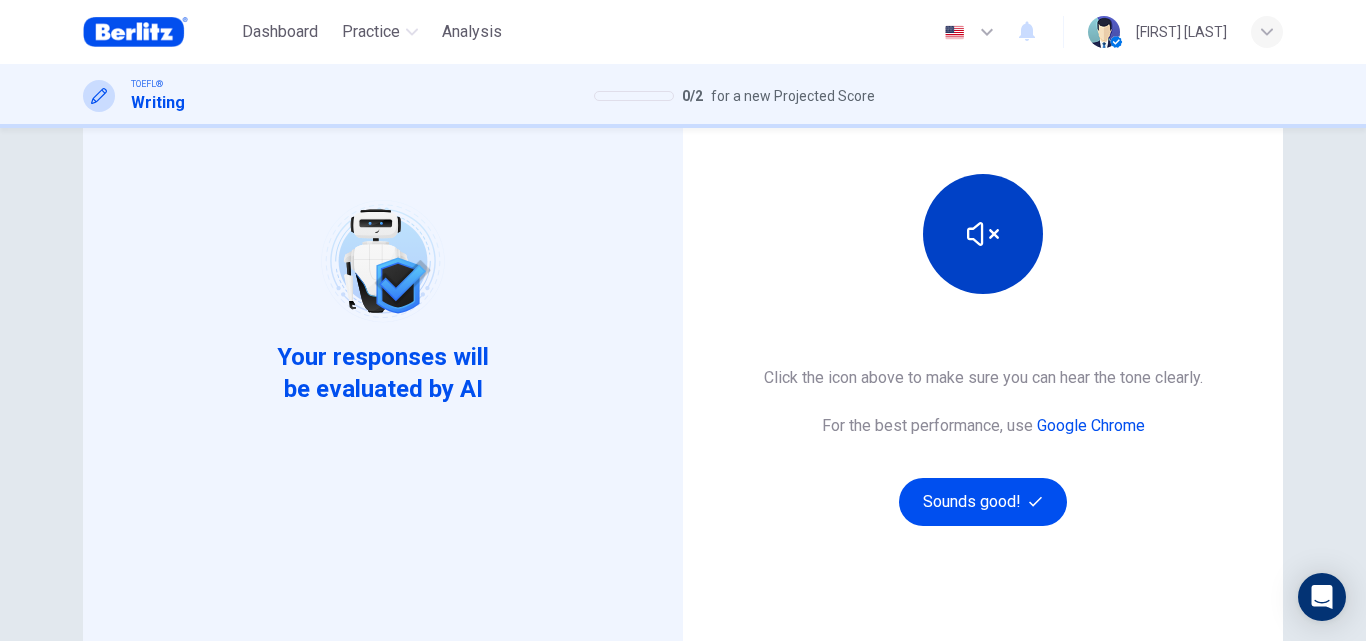 click at bounding box center [983, 234] 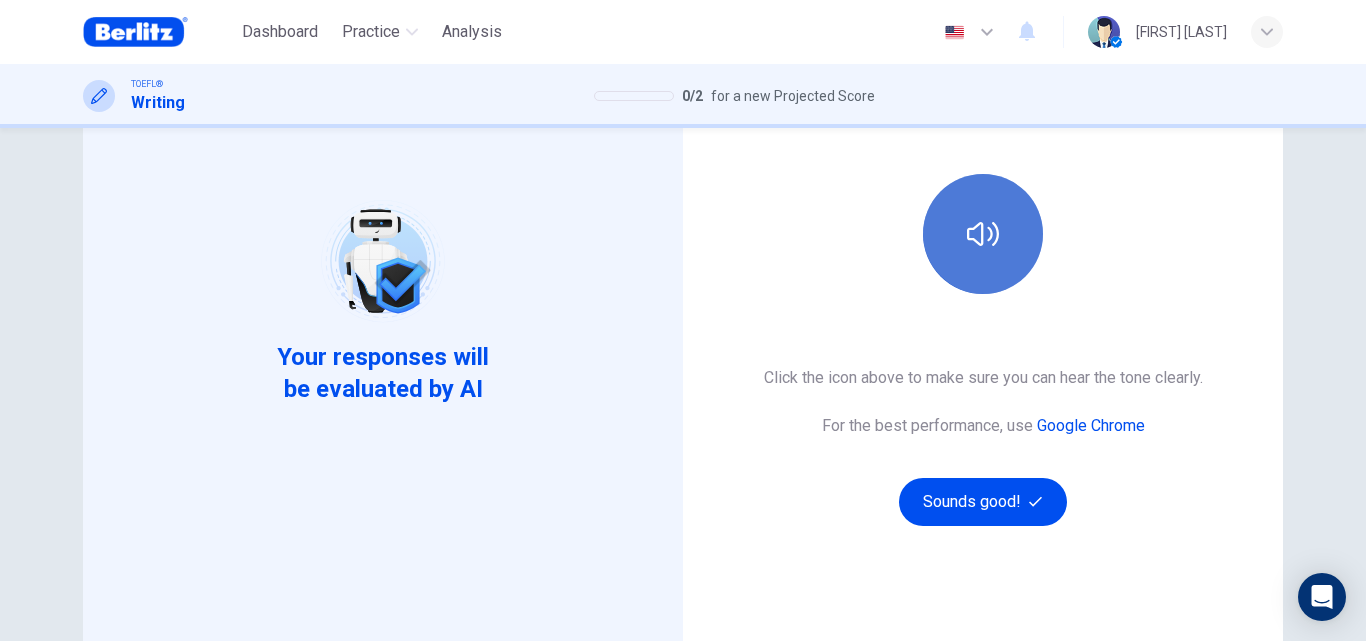 click at bounding box center [983, 234] 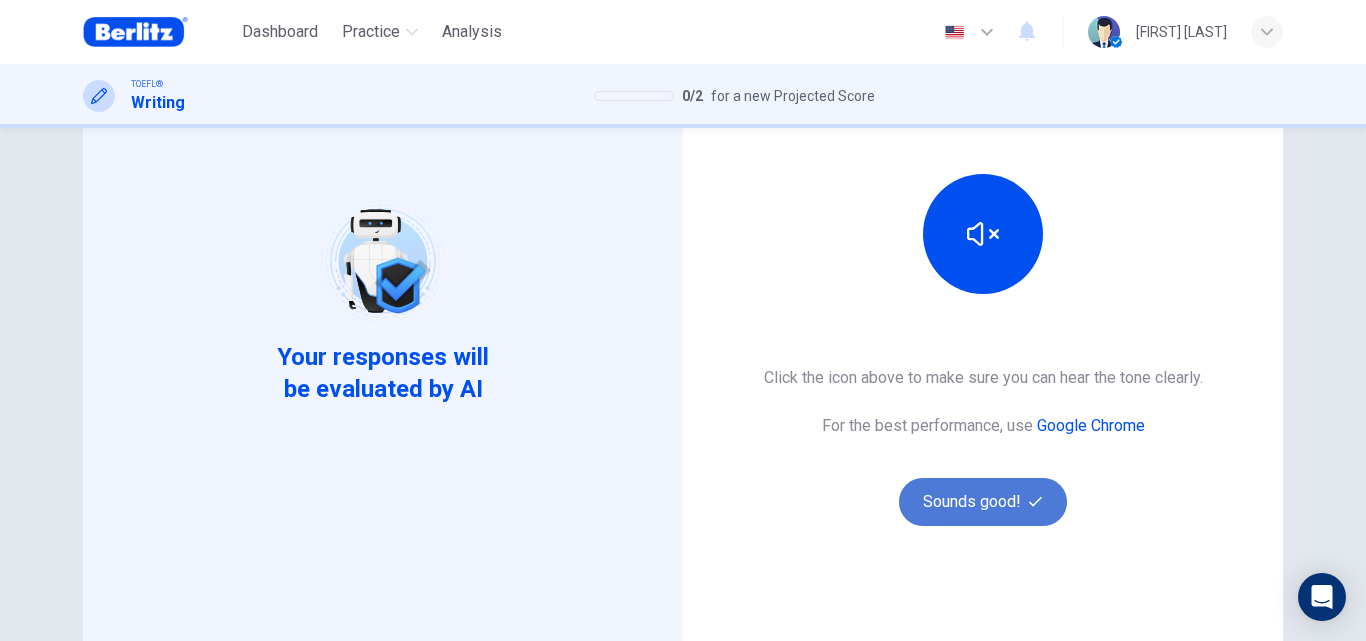 click on "Sounds good!" at bounding box center (983, 502) 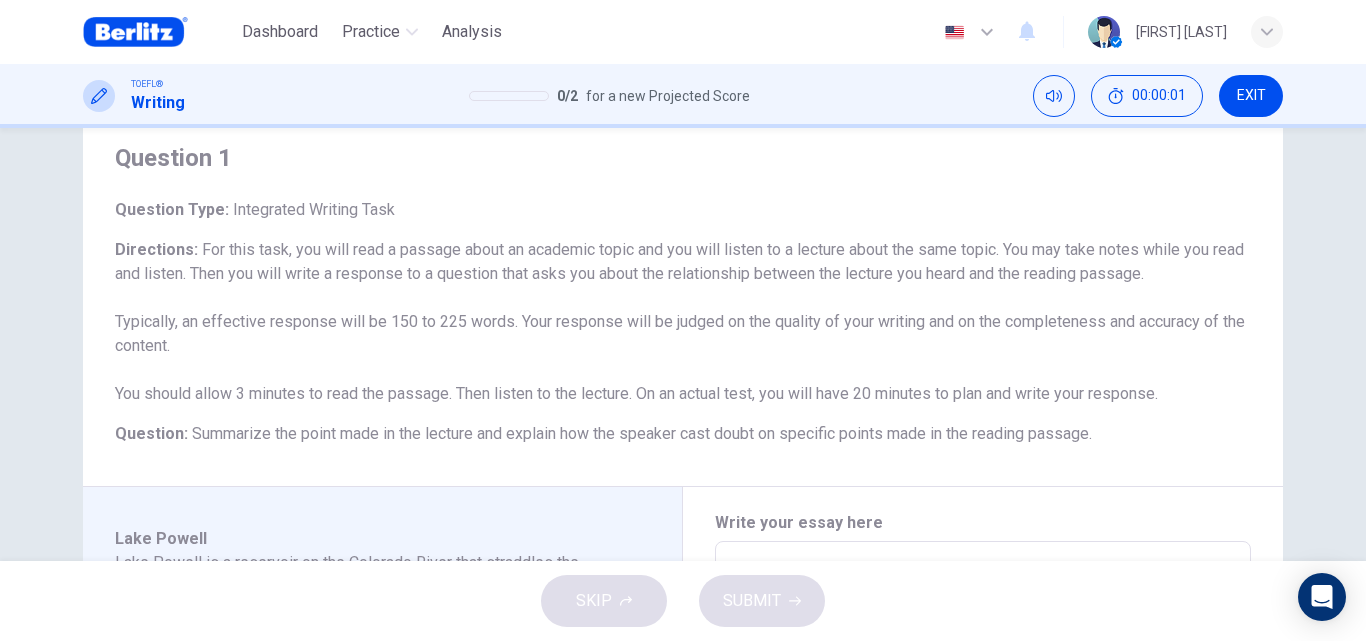 scroll, scrollTop: 32, scrollLeft: 0, axis: vertical 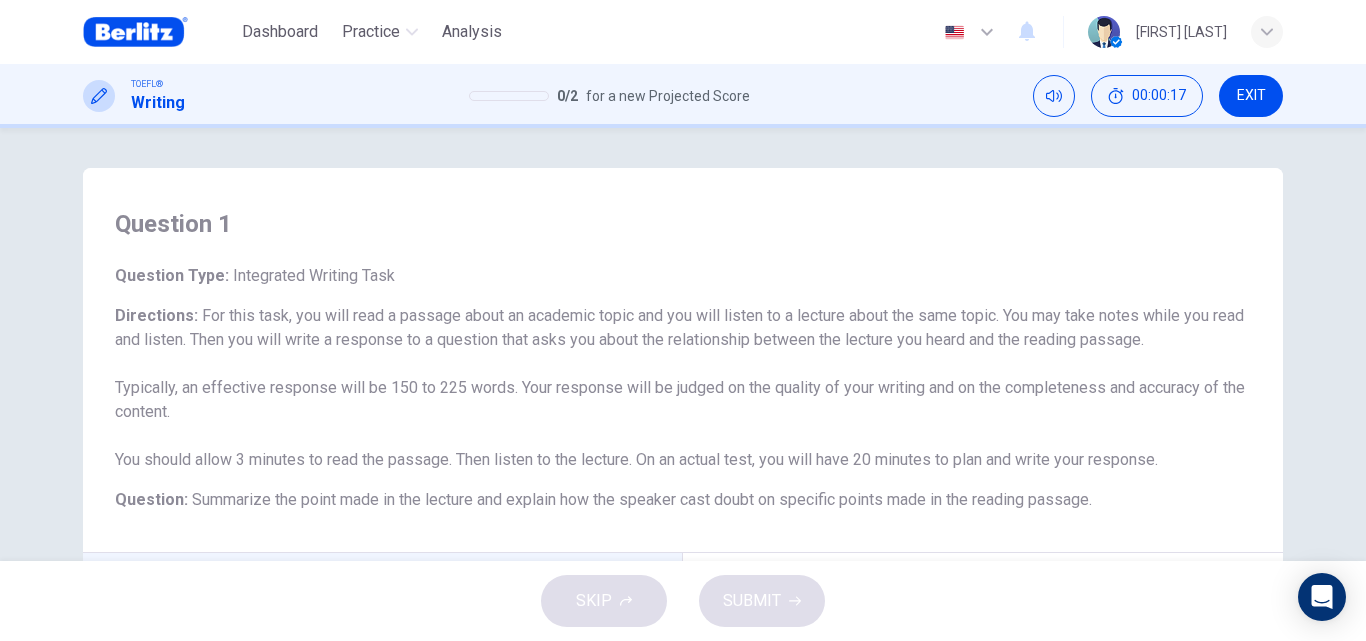 drag, startPoint x: 1233, startPoint y: 79, endPoint x: 758, endPoint y: 123, distance: 477.03354 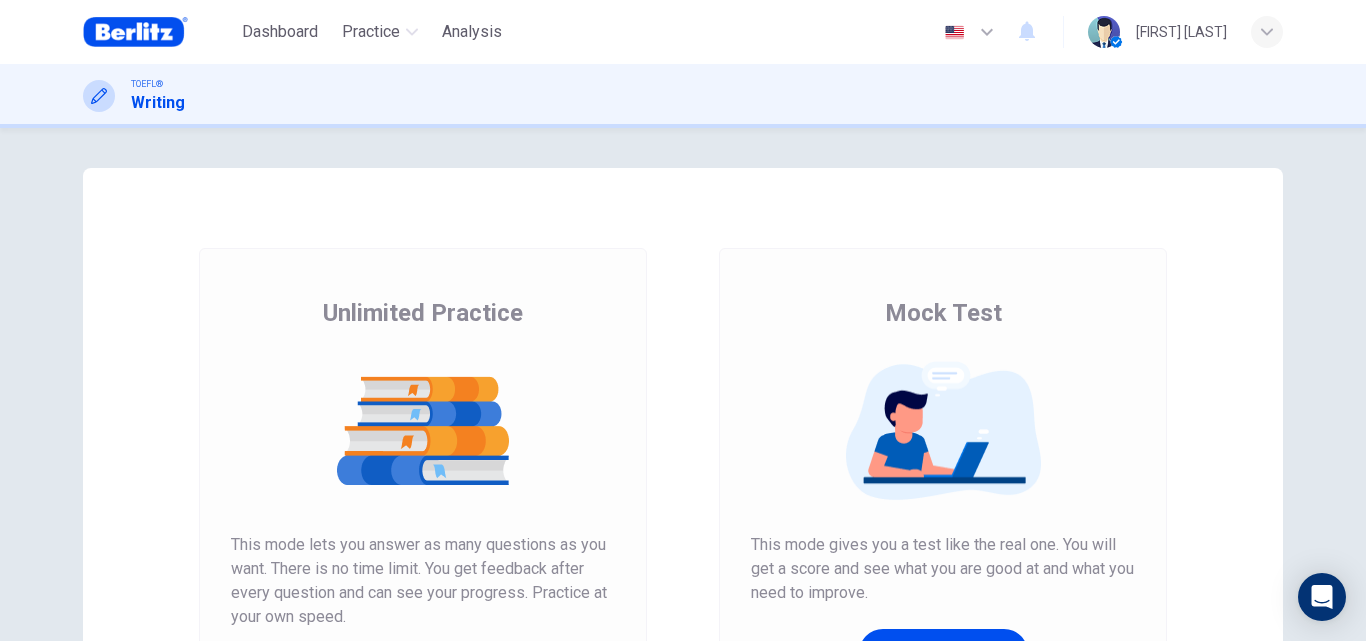 scroll, scrollTop: 0, scrollLeft: 0, axis: both 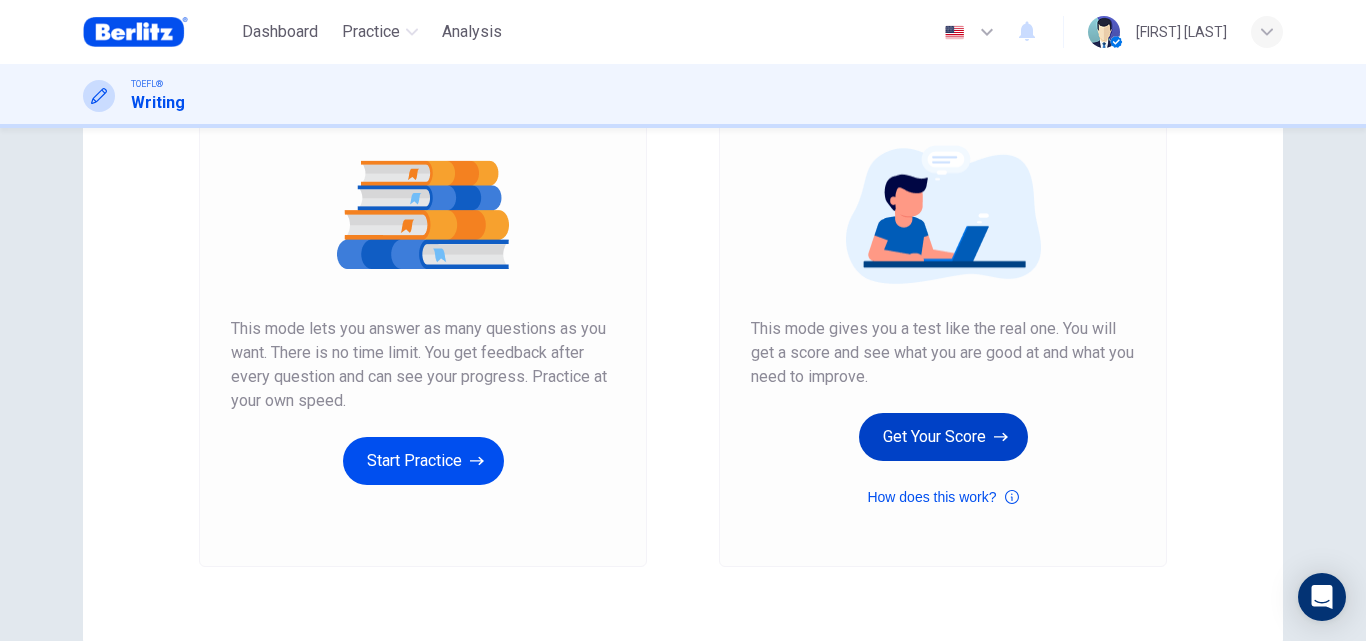 click on "Get Your Score" at bounding box center (943, 437) 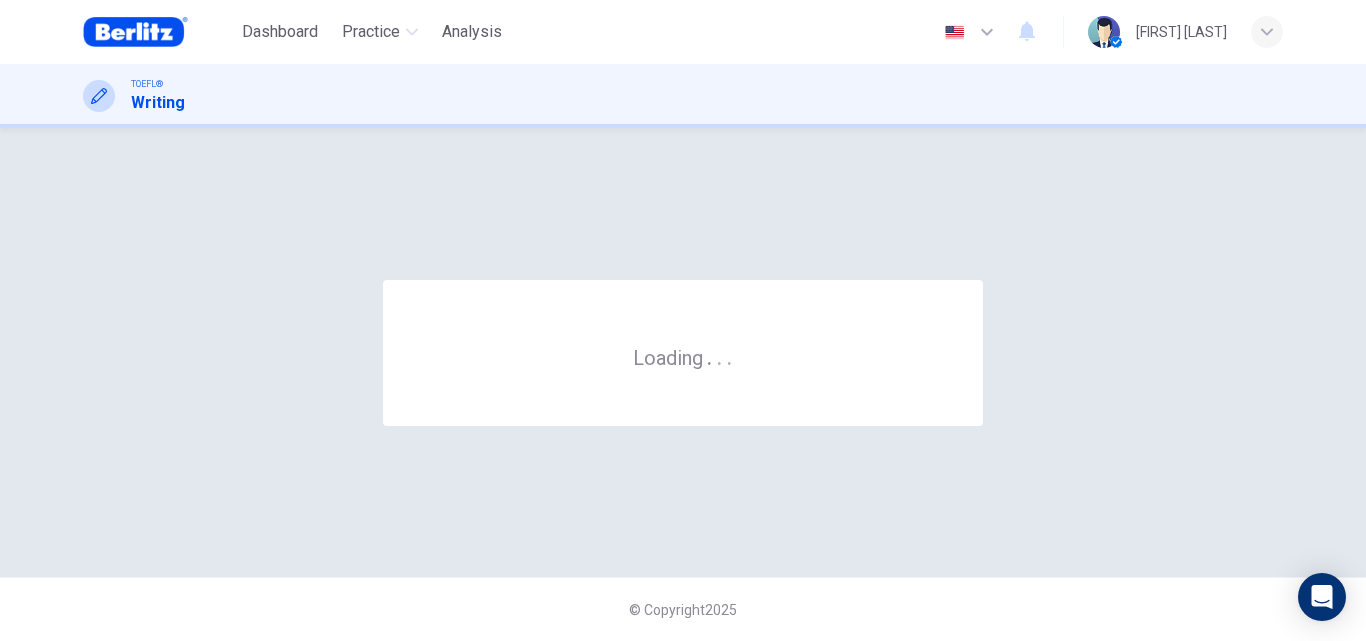 scroll, scrollTop: 0, scrollLeft: 0, axis: both 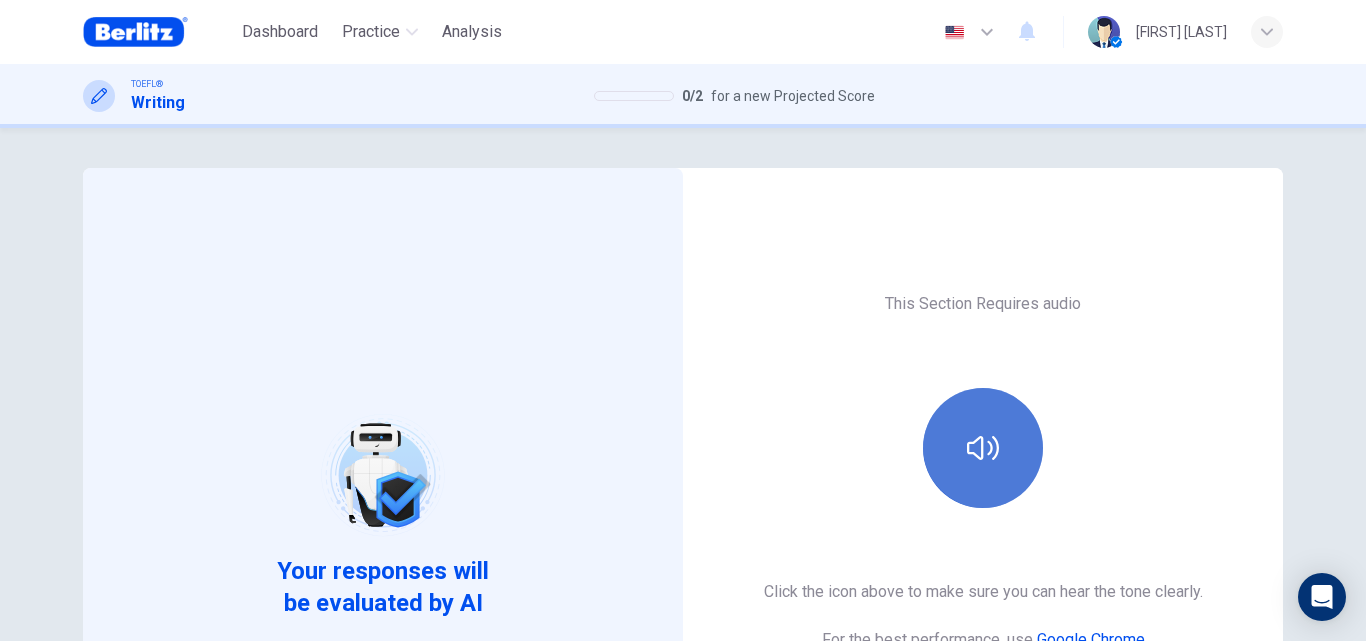 click at bounding box center [983, 448] 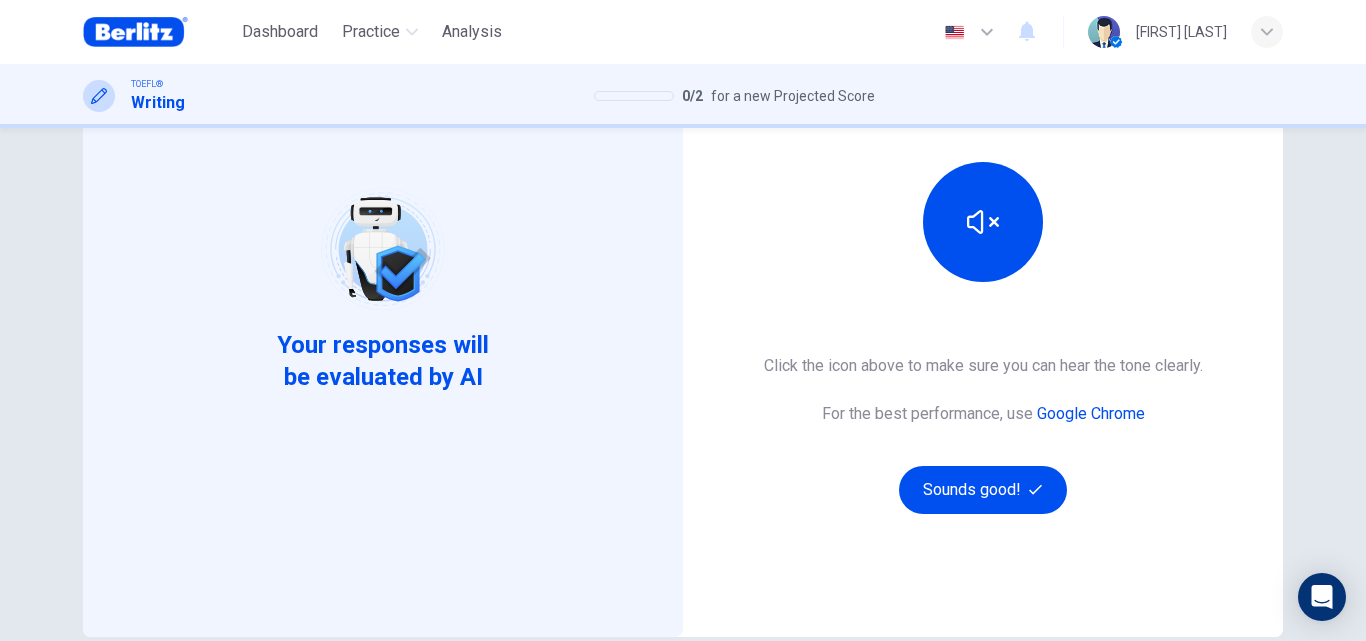 scroll, scrollTop: 235, scrollLeft: 0, axis: vertical 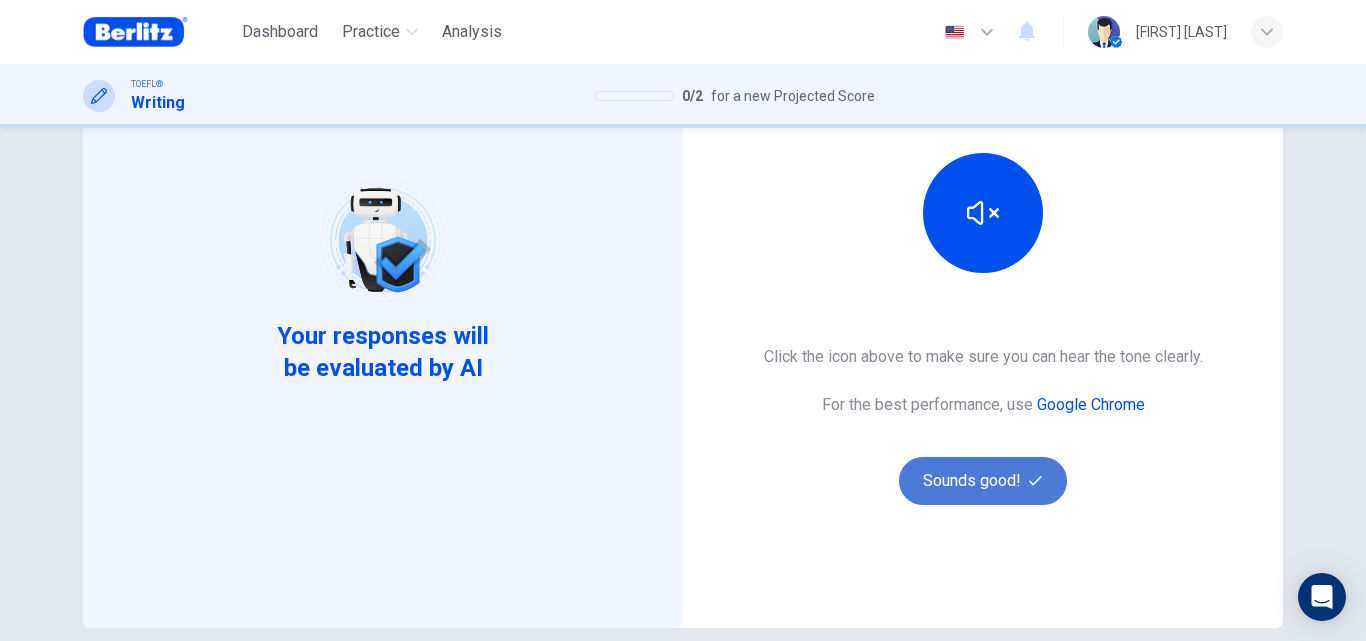 click on "Sounds good!" at bounding box center (983, 481) 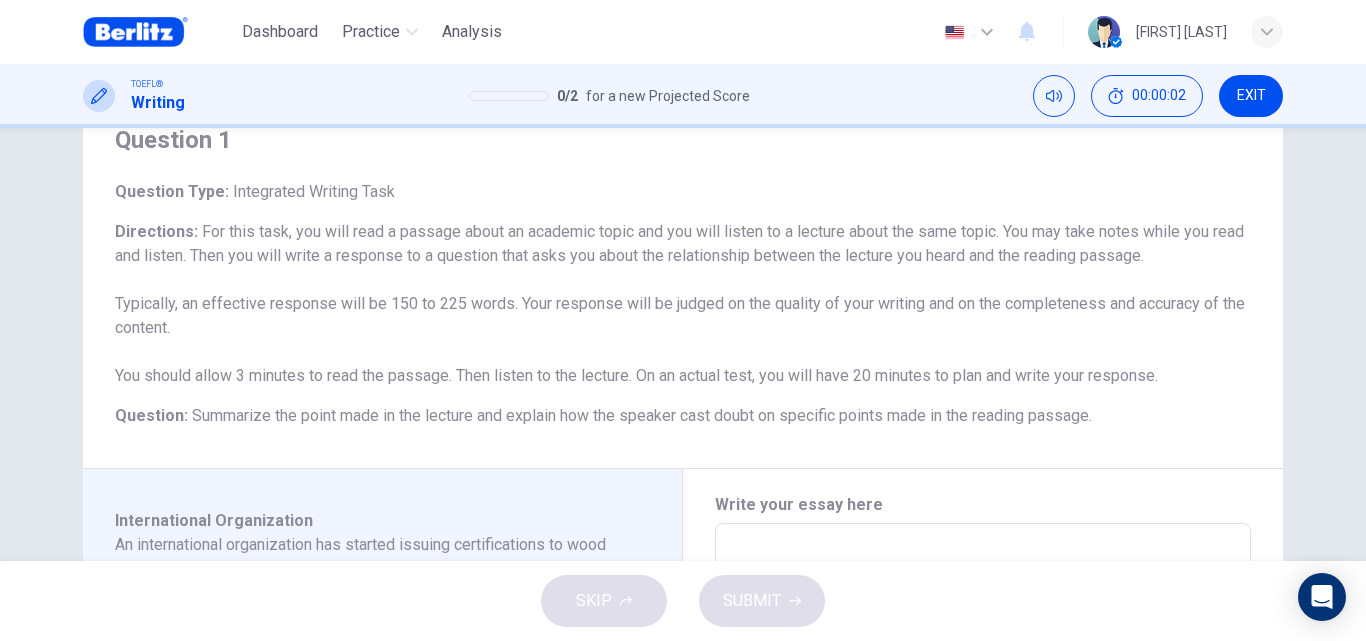scroll, scrollTop: 36, scrollLeft: 0, axis: vertical 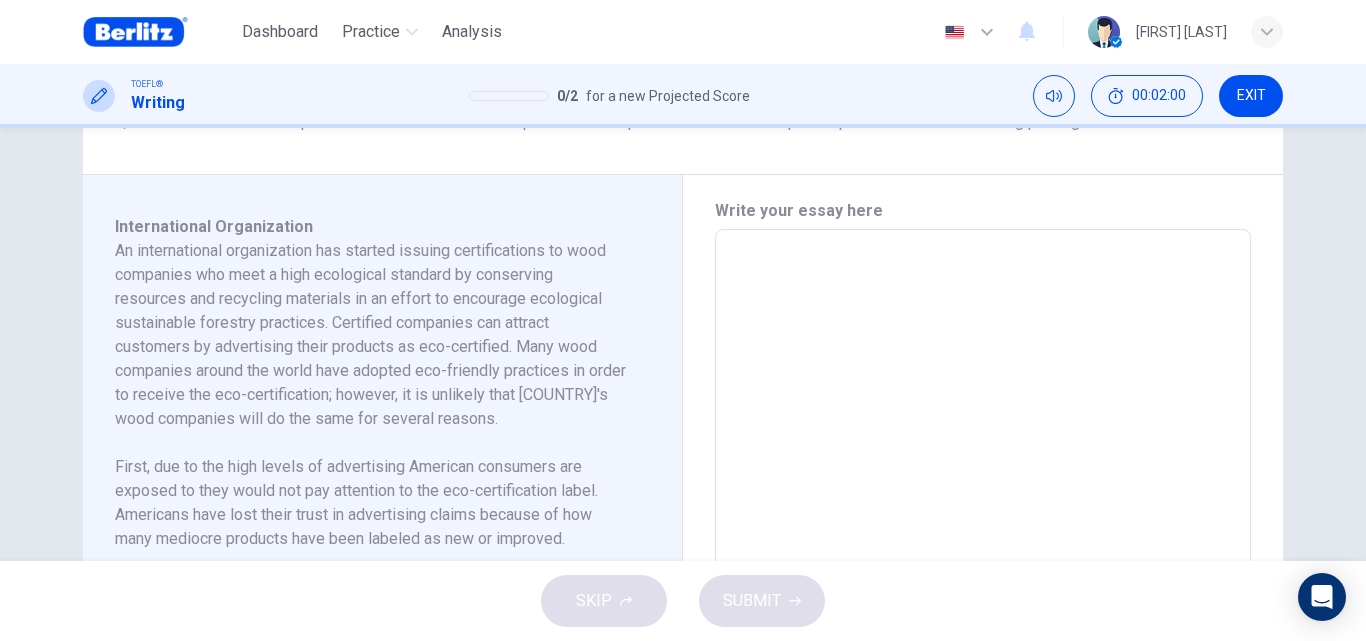click at bounding box center (983, 514) 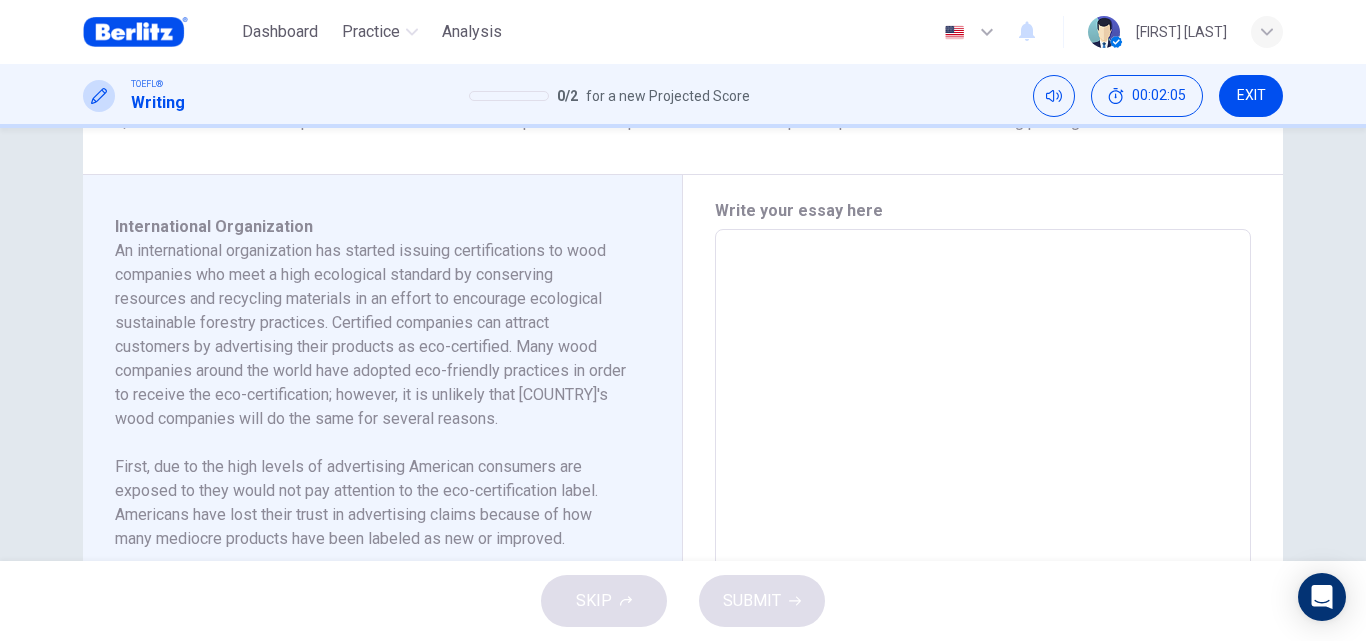 click at bounding box center (983, 514) 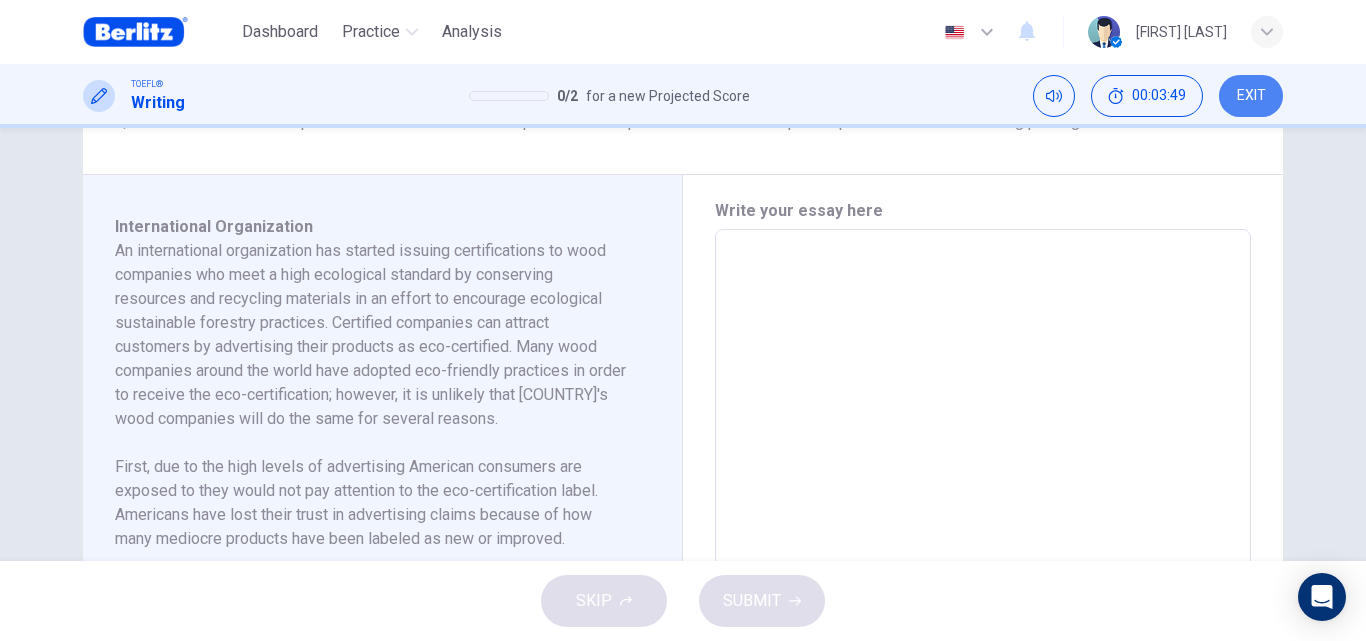 click on "EXIT" at bounding box center (1251, 96) 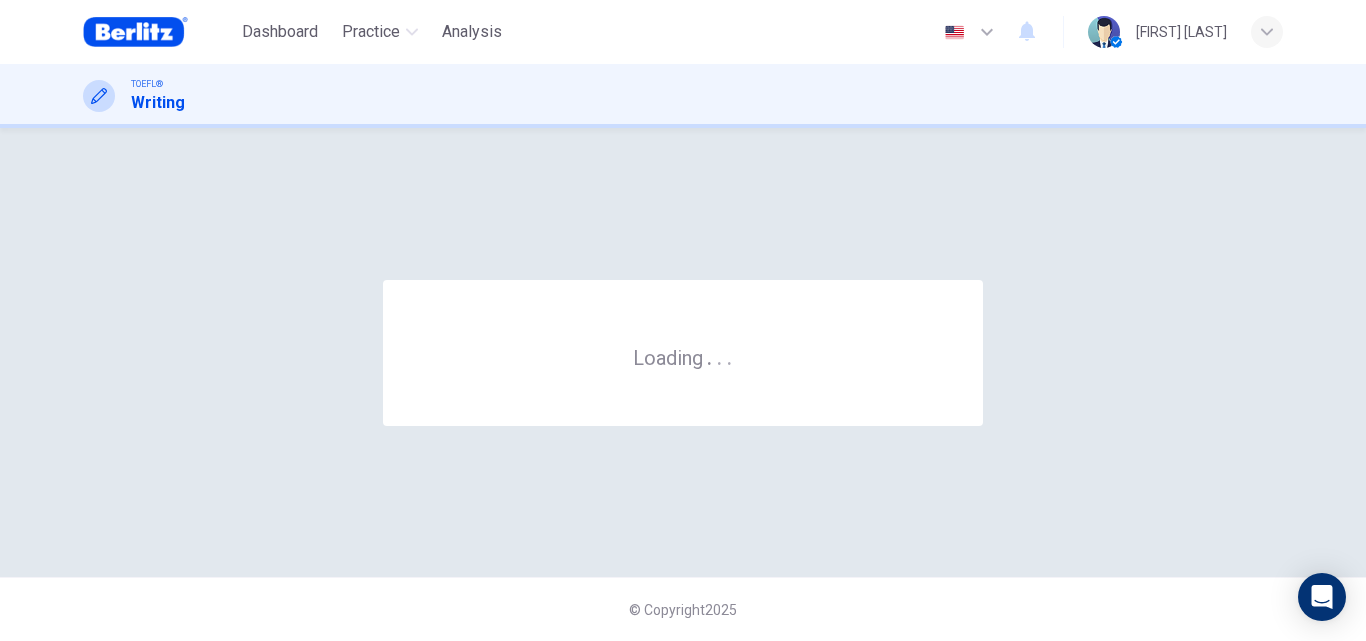 scroll, scrollTop: 0, scrollLeft: 0, axis: both 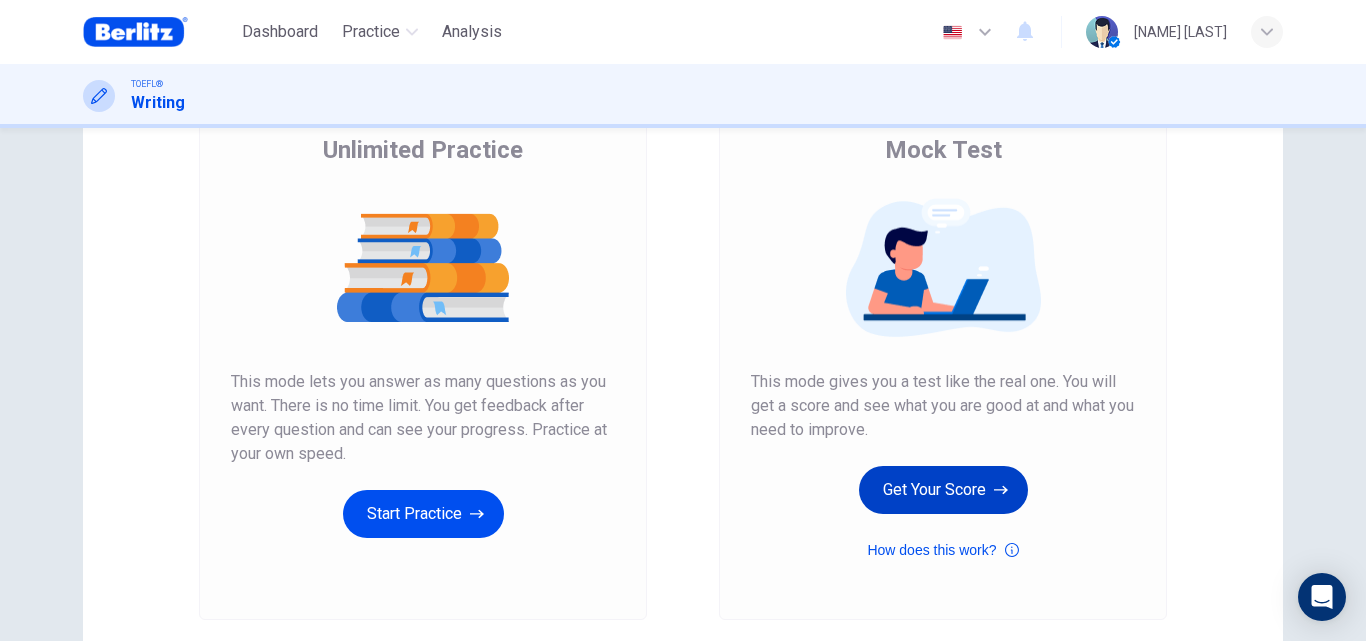 click on "Get Your Score" at bounding box center [943, 490] 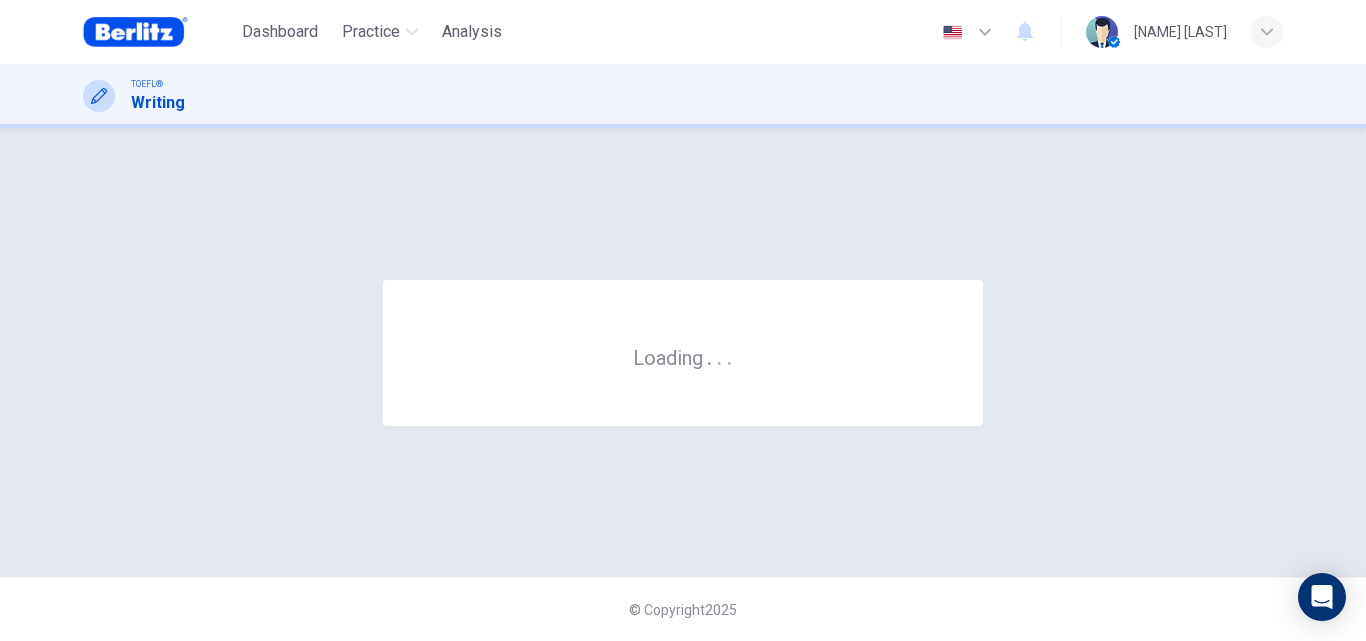 scroll, scrollTop: 0, scrollLeft: 0, axis: both 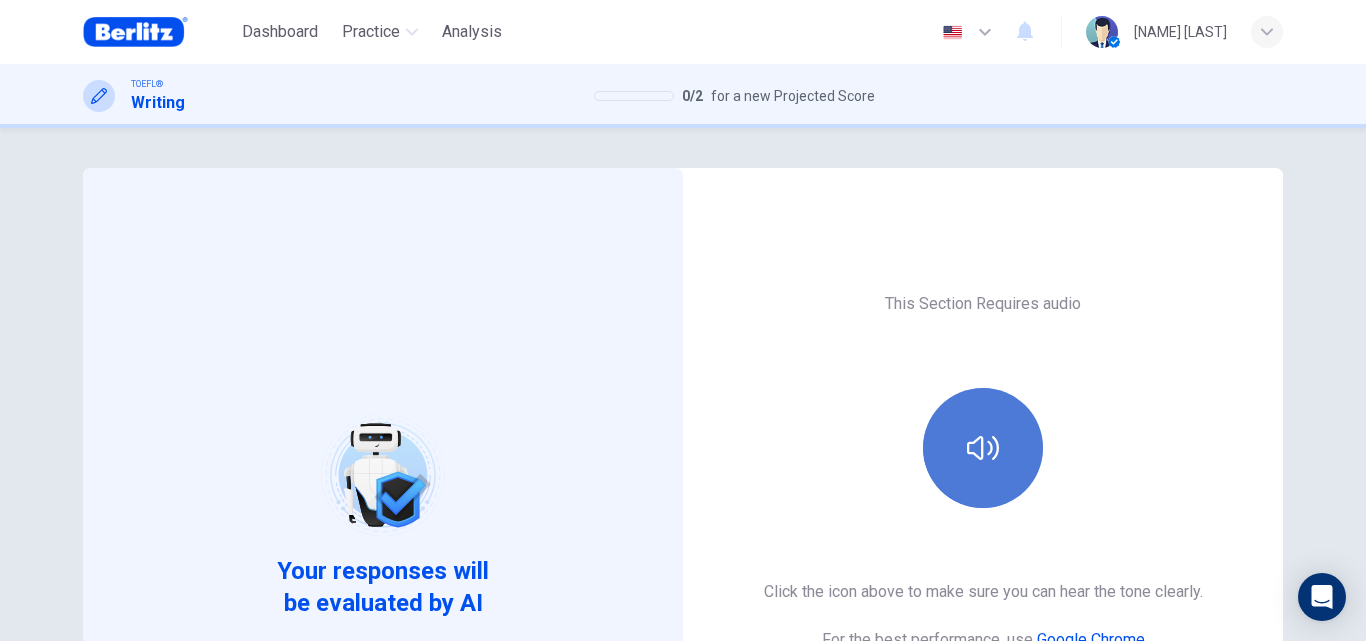 click at bounding box center [983, 448] 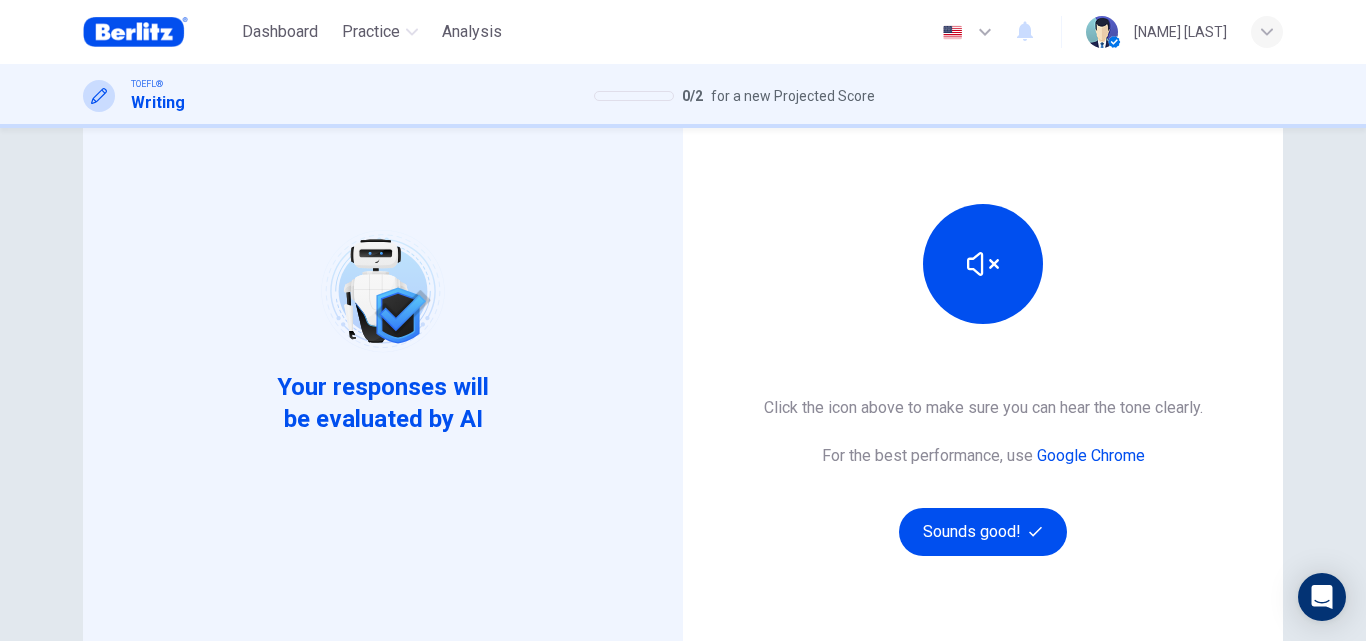 scroll, scrollTop: 273, scrollLeft: 0, axis: vertical 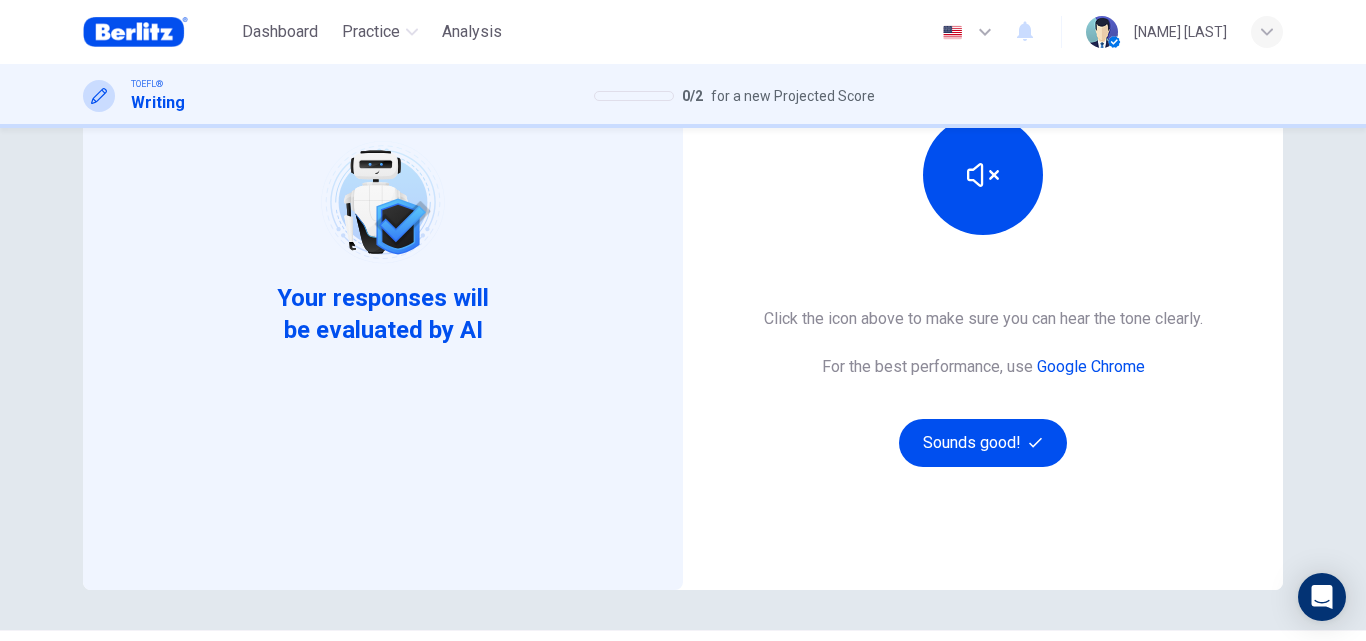 click on "This Section Requires audio Click the icon above to make sure you can hear the tone clearly. For the best performance, use   Google Chrome Sounds good!" at bounding box center (983, 242) 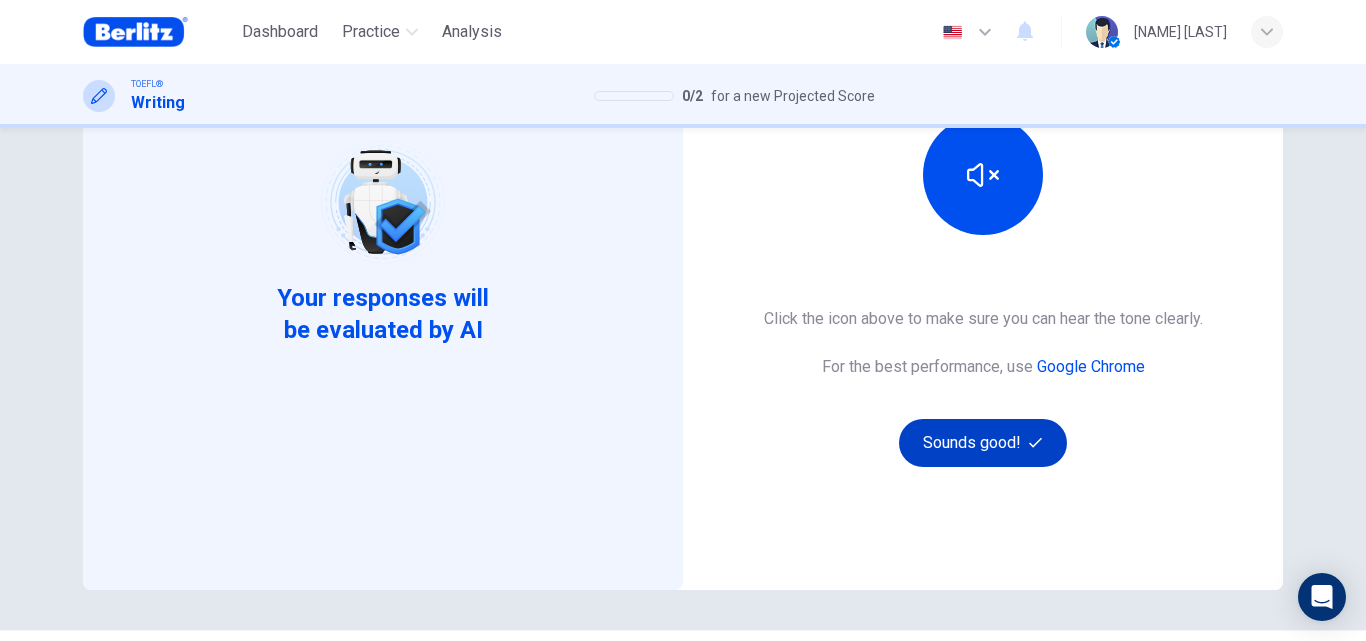 click on "Sounds good!" at bounding box center [983, 443] 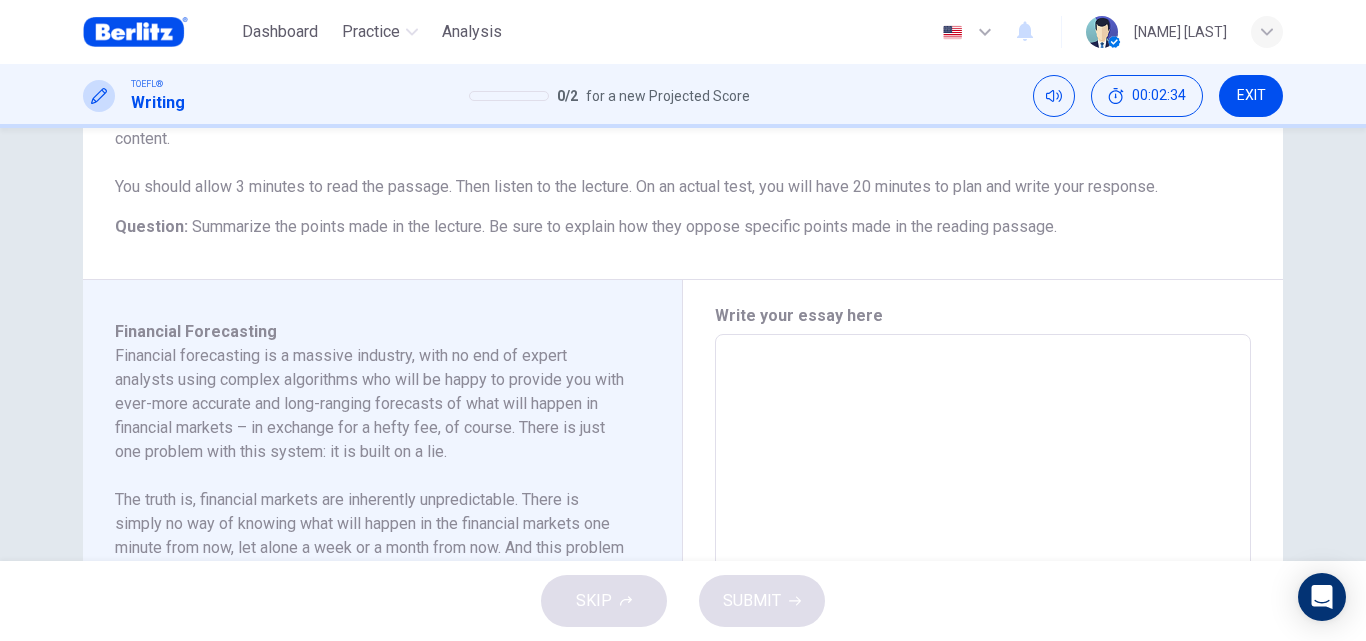 click on "Question   1 Question Type :   Integrated Writing Task Directions :   For this task, you will read a passage about an academic topic and you will listen to a lecture about the same topic. You may take notes while you read and listen. Then you will write a response to a question that asks you about the relationship between the lecture you heard and the reading passage. Typically, an effective response will be 150 to 225 words. Your response will be judged on the quality of your writing and on the completeness and accuracy of the content. You should allow 3 minutes to read the passage. Then listen to the lecture. On an actual test, you will have 20 minutes to plan and write your response. Question :     Summarize the points made in the lecture. Be sure to explain how they oppose specific points made in the reading passage. Write your essay here * ​ Word count :  0 Financial Forecasting Listen to the following audio clip before answering the question : 02m 04s Write your essay here * ​ Word count :  0" at bounding box center (683, 344) 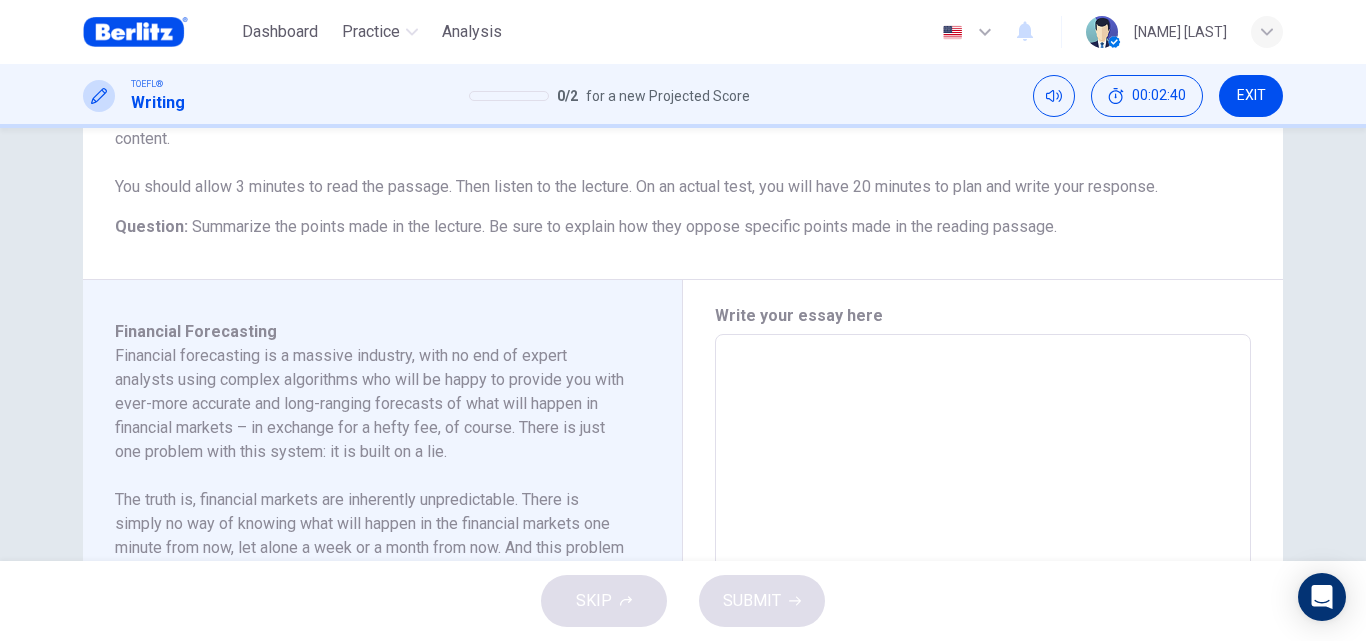 click on "Question   1 Question Type :   Integrated Writing Task Directions :   For this task, you will read a passage about an academic topic and you will listen to a lecture about the same topic. You may take notes while you read and listen. Then you will write a response to a question that asks you about the relationship between the lecture you heard and the reading passage. Typically, an effective response will be 150 to 225 words. Your response will be judged on the quality of your writing and on the completeness and accuracy of the content. You should allow 3 minutes to read the passage. Then listen to the lecture. On an actual test, you will have 20 minutes to plan and write your response. Question :     Summarize the points made in the lecture. Be sure to explain how they oppose specific points made in the reading passage. Write your essay here * ​ Word count :  0 Financial Forecasting Listen to the following audio clip before answering the question : 02m 04s Write your essay here * ​ Word count :  0" at bounding box center (683, 344) 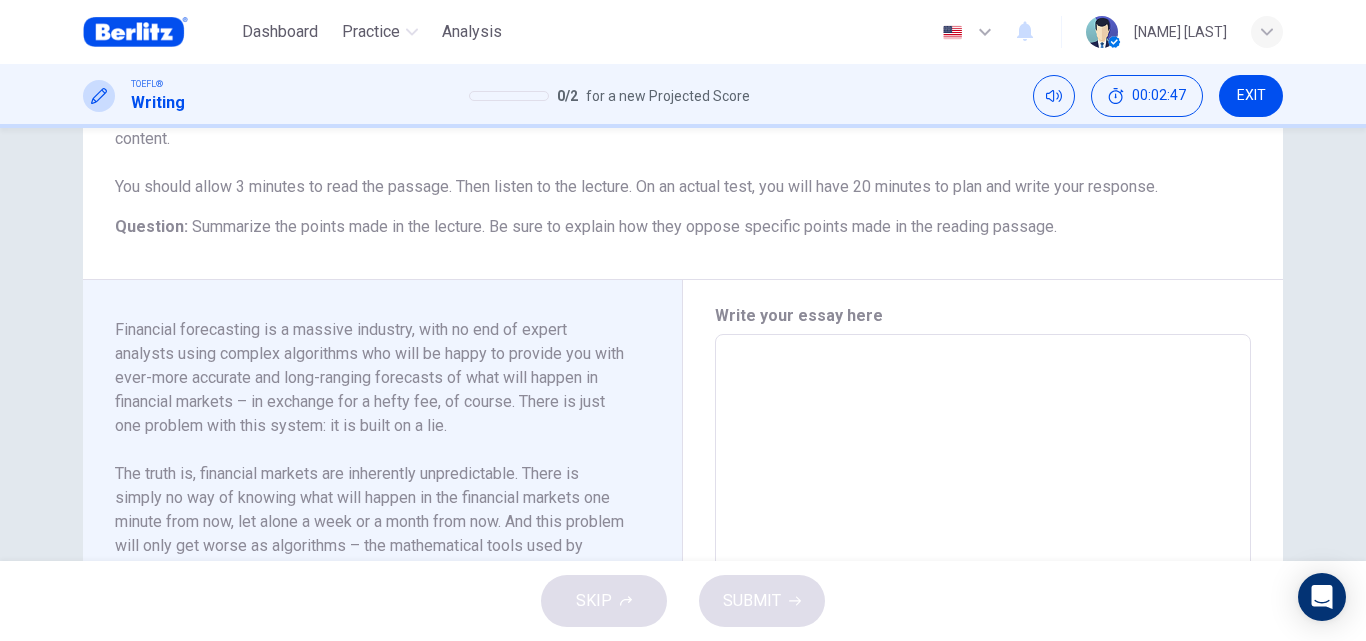 scroll, scrollTop: 28, scrollLeft: 0, axis: vertical 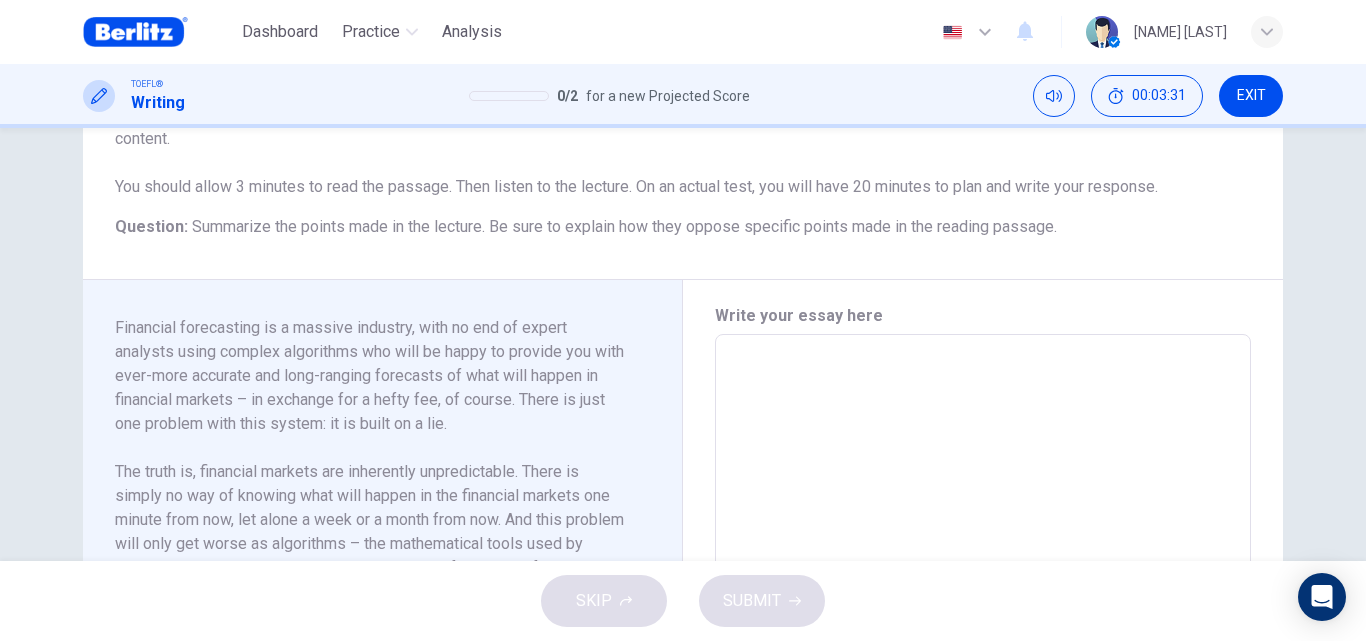 click on "EXIT" at bounding box center [1251, 96] 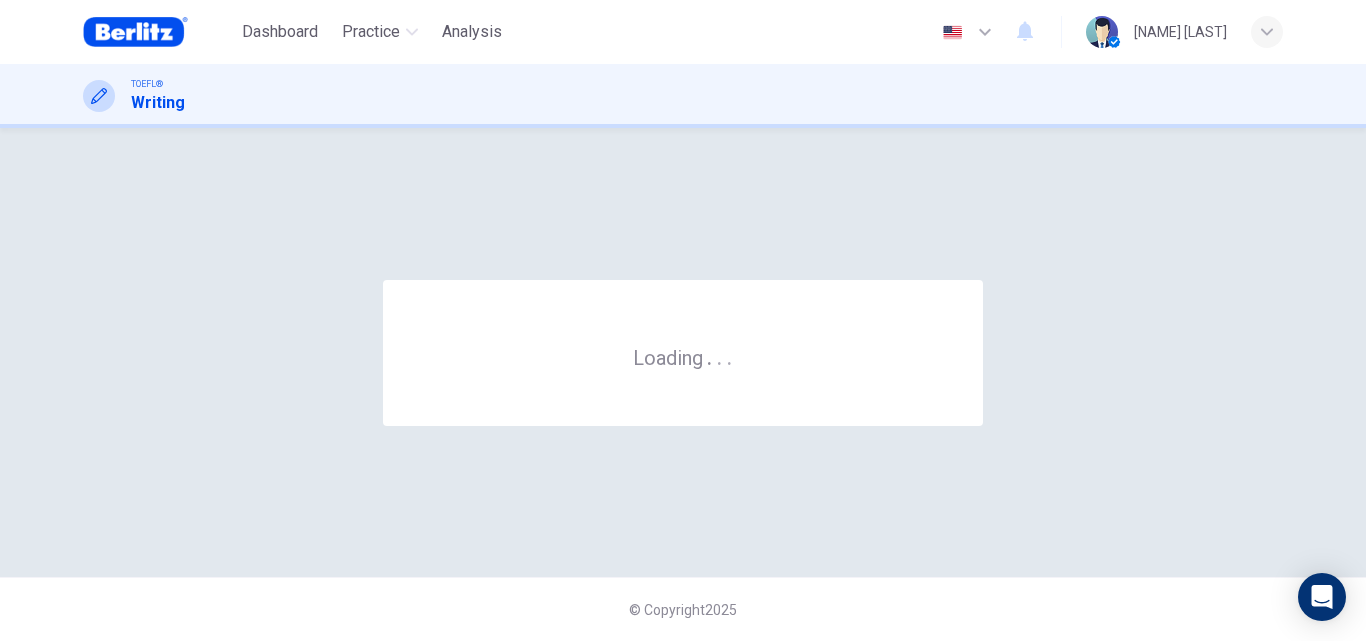scroll, scrollTop: 0, scrollLeft: 0, axis: both 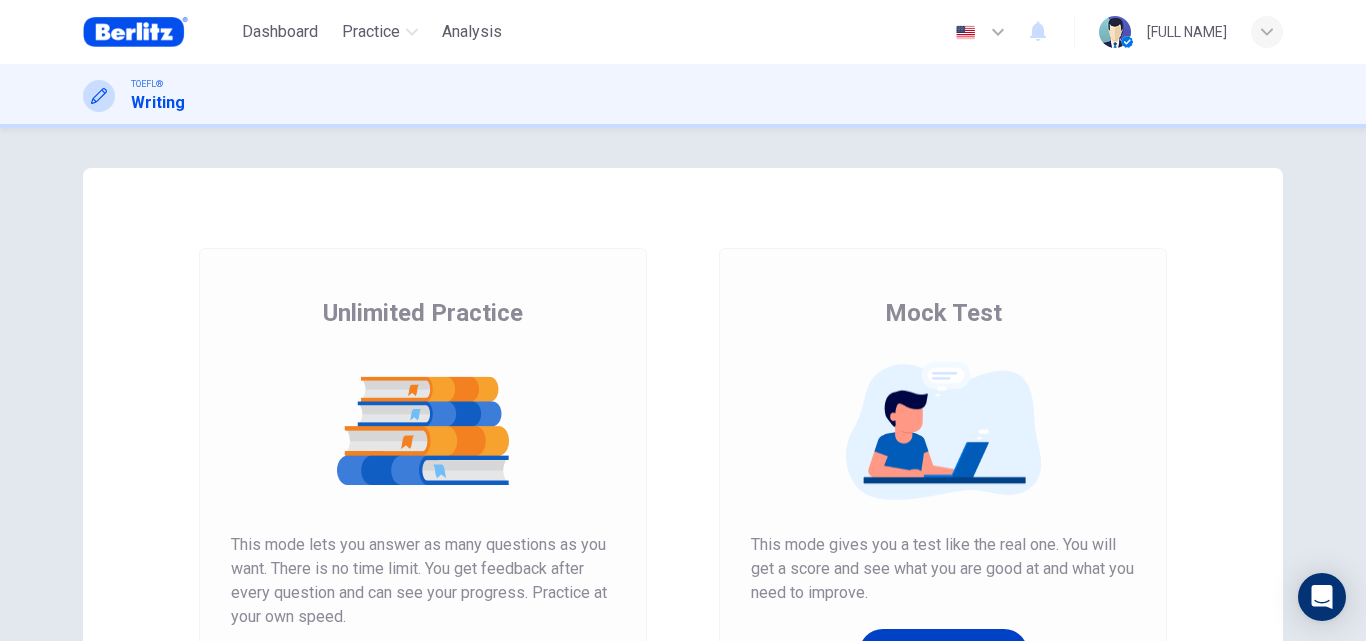 click on "Get Your Score" at bounding box center (943, 653) 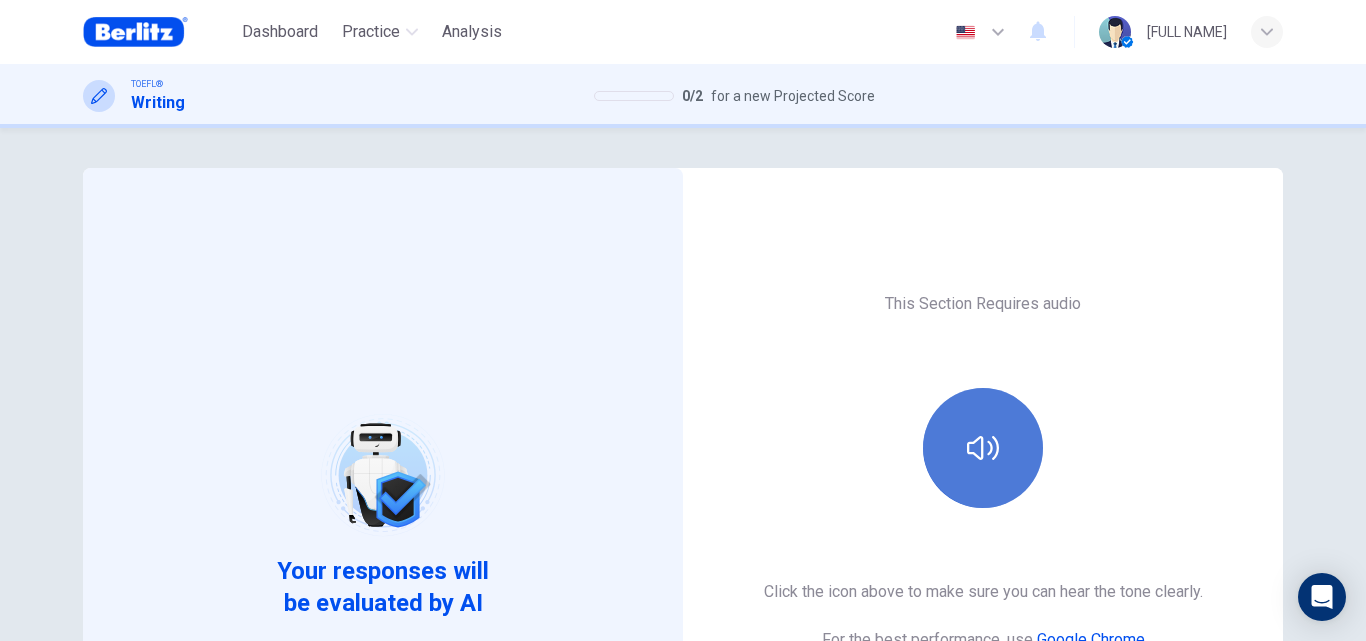 click 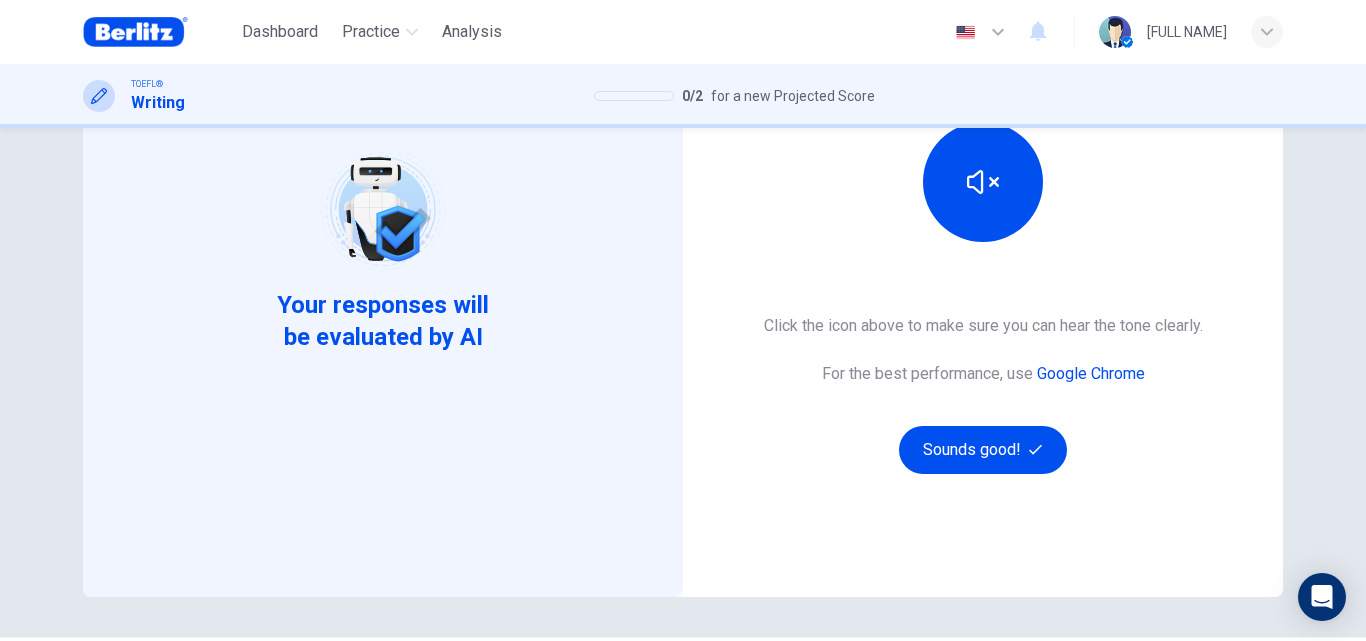 scroll, scrollTop: 275, scrollLeft: 0, axis: vertical 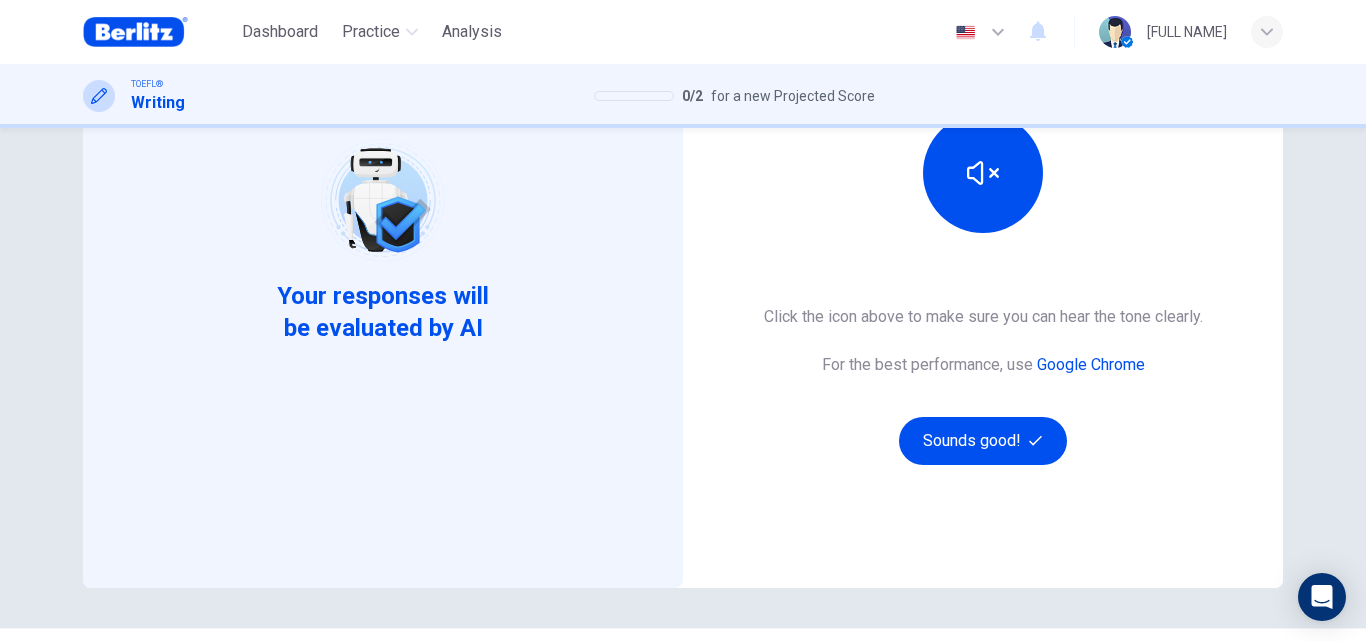 click on "Click the icon above to make sure you can hear the tone clearly. For the best performance, use   Google Chrome Sounds good!" at bounding box center [983, 385] 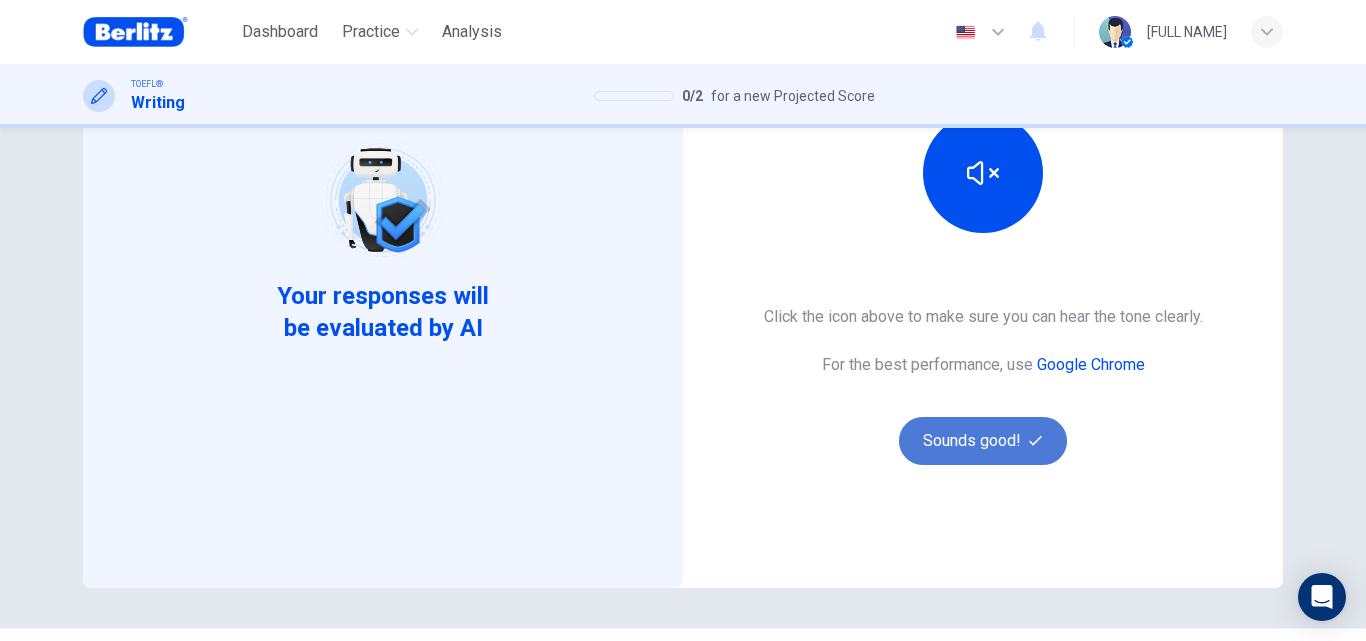 click on "Sounds good!" at bounding box center [983, 441] 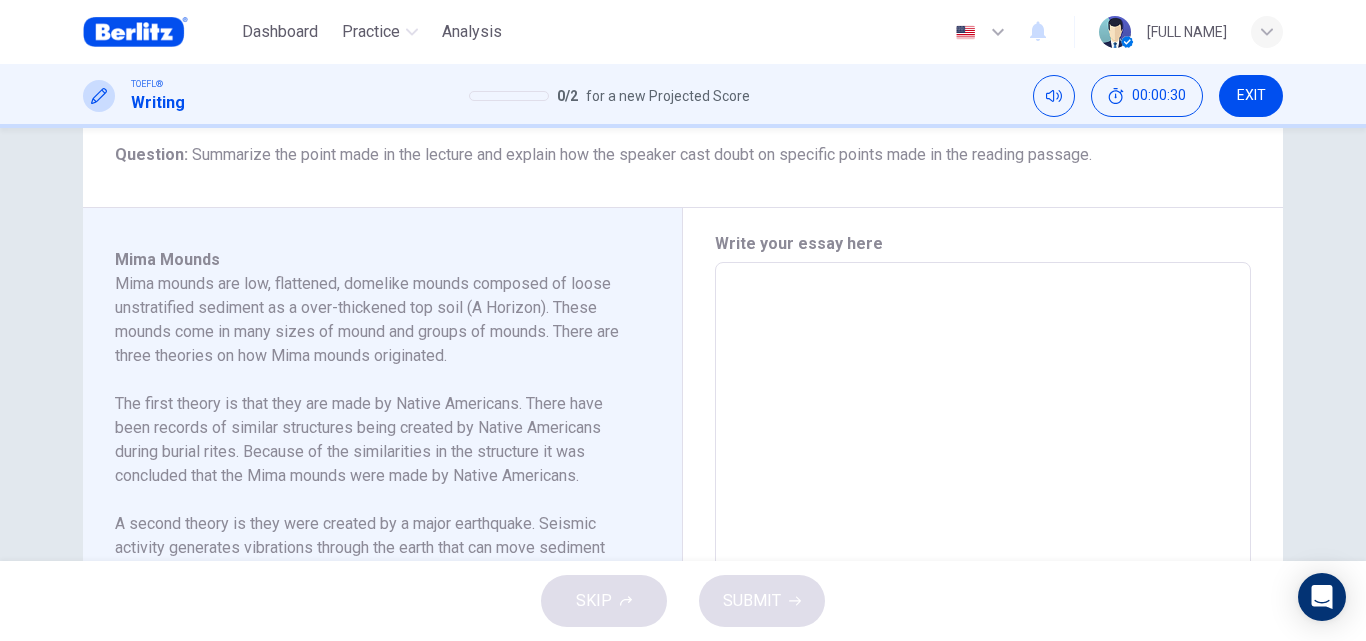 scroll, scrollTop: 347, scrollLeft: 0, axis: vertical 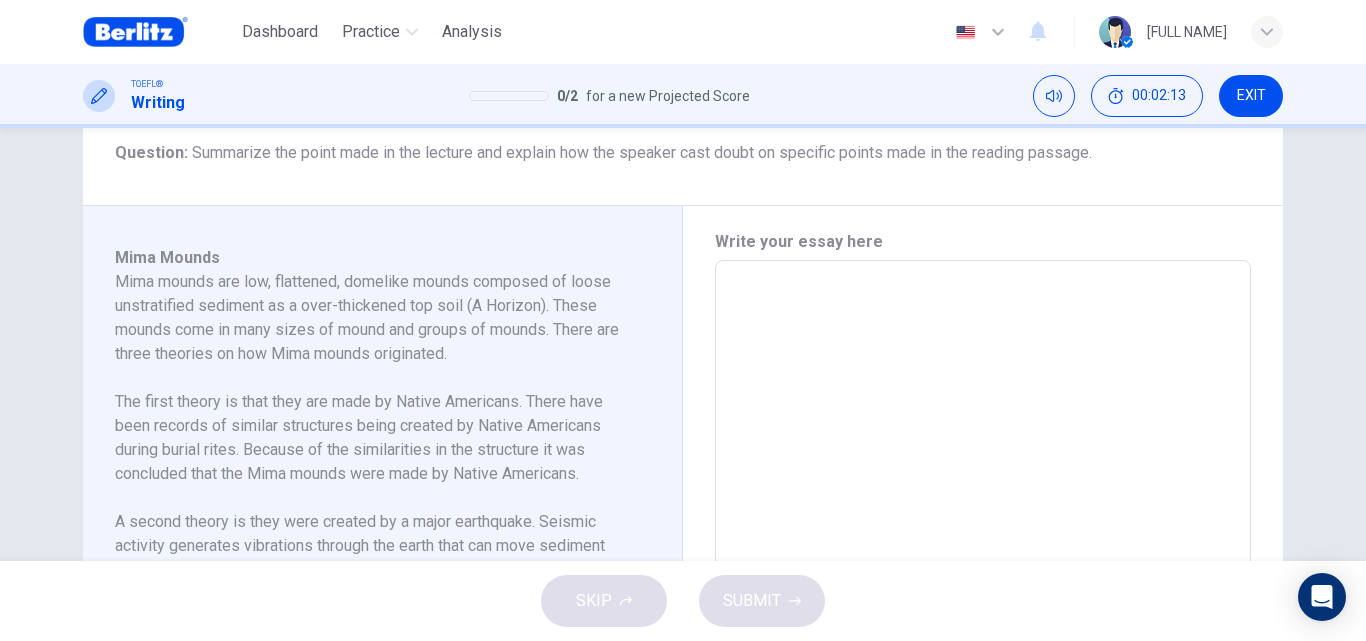 drag, startPoint x: 673, startPoint y: 296, endPoint x: 671, endPoint y: 361, distance: 65.03076 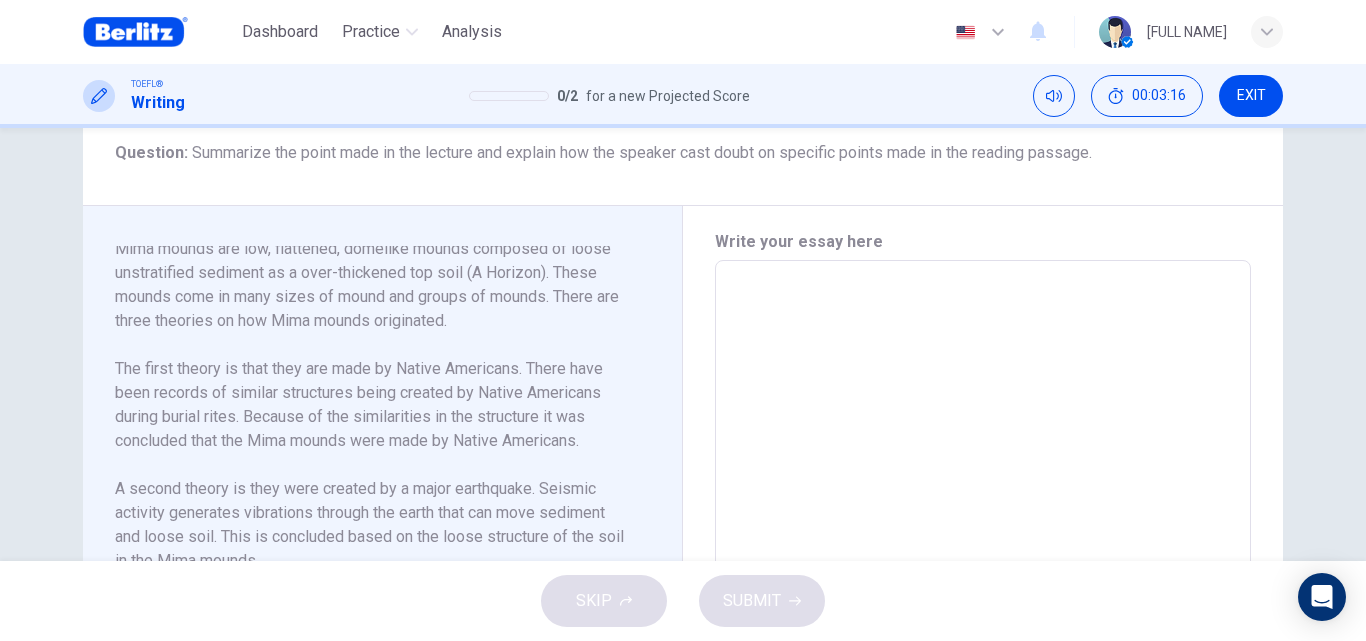 scroll, scrollTop: 57, scrollLeft: 0, axis: vertical 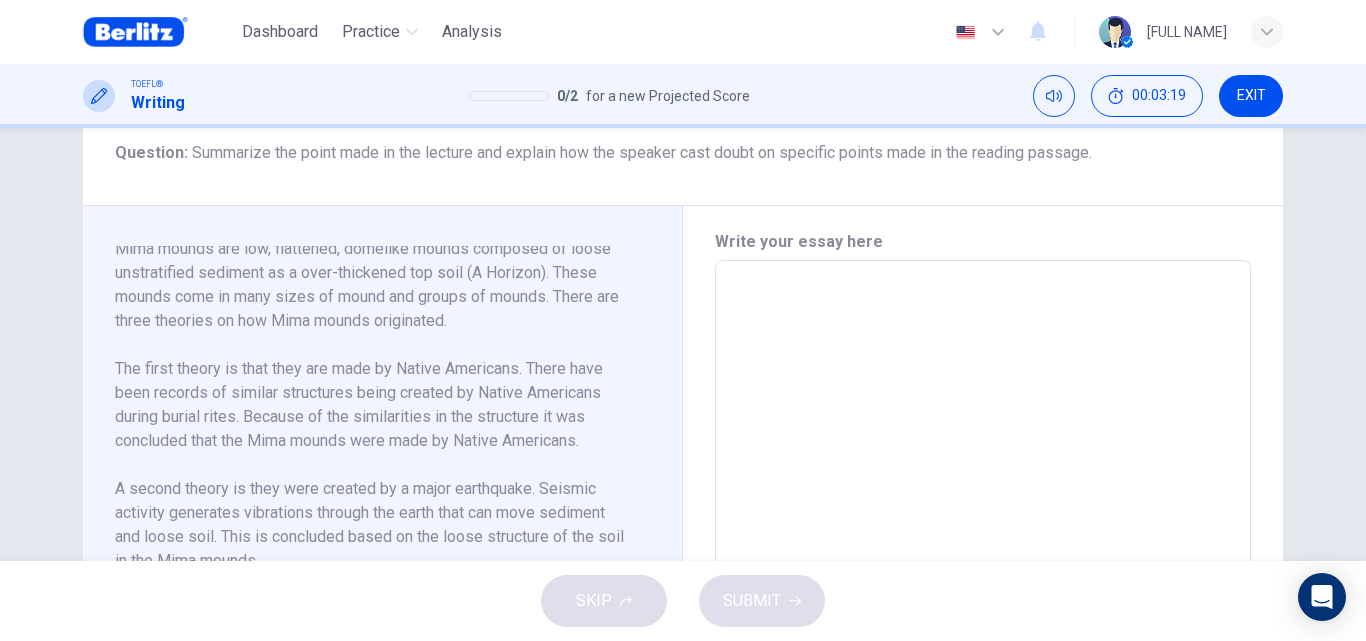 drag, startPoint x: 649, startPoint y: 404, endPoint x: 646, endPoint y: 310, distance: 94.04786 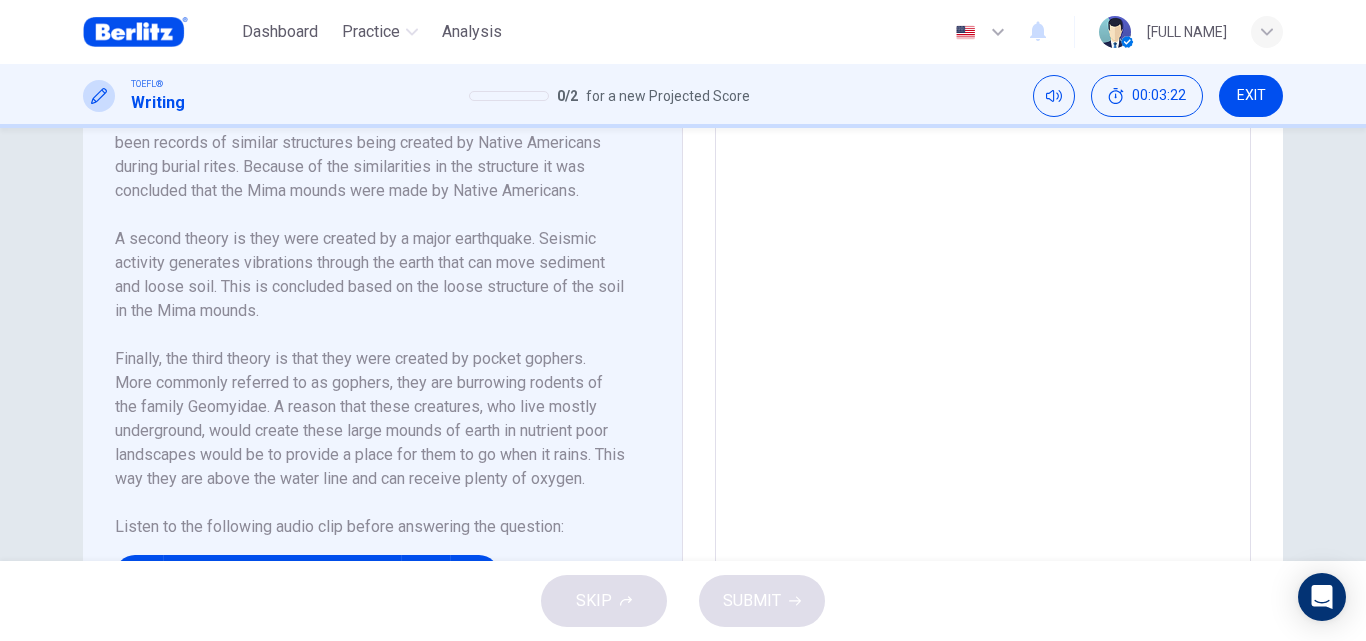 scroll, scrollTop: 600, scrollLeft: 0, axis: vertical 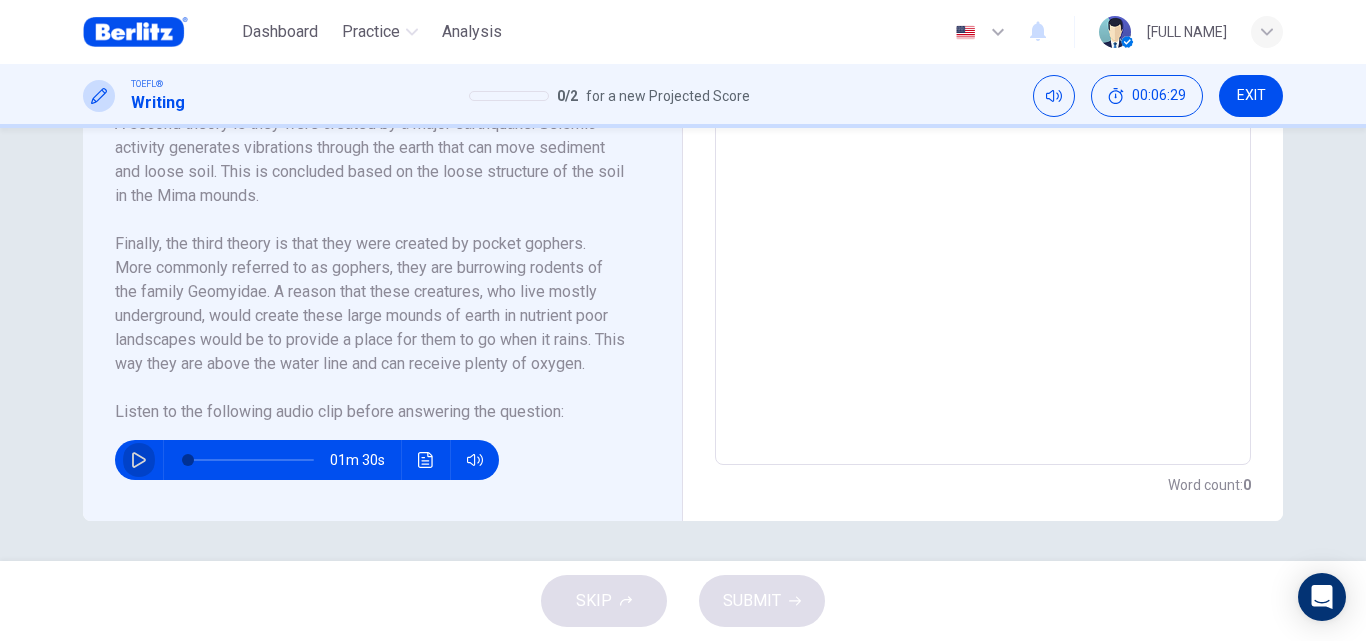 click 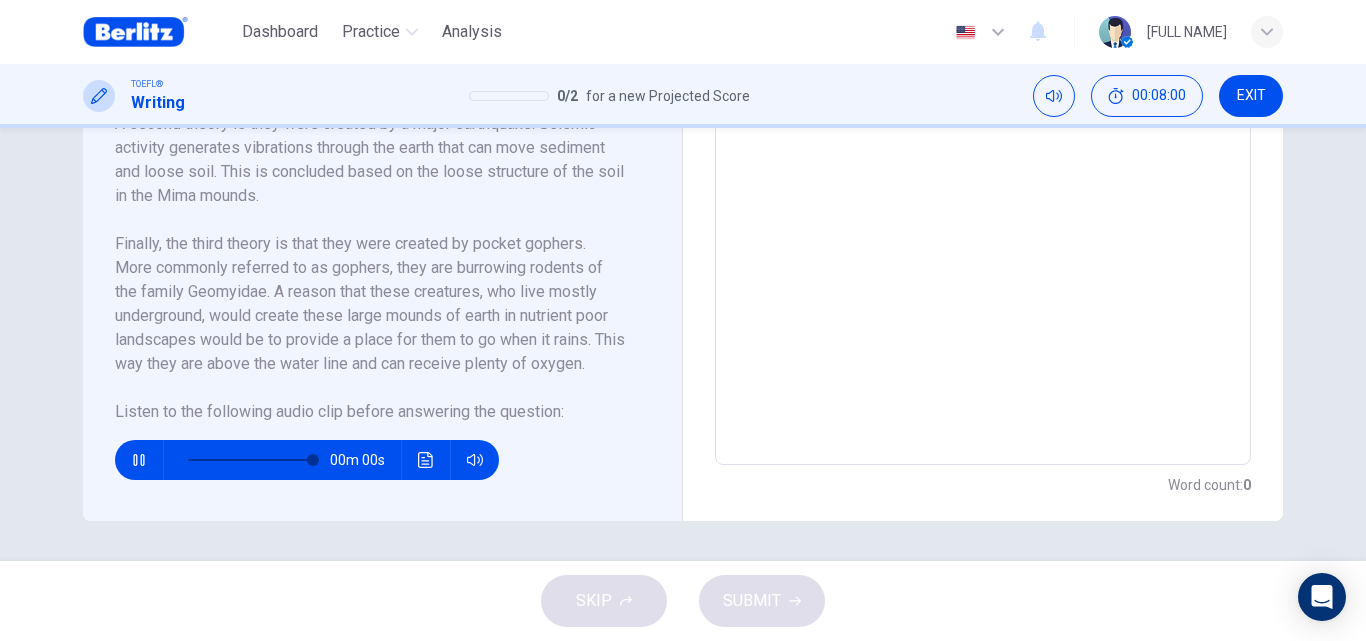 type on "*" 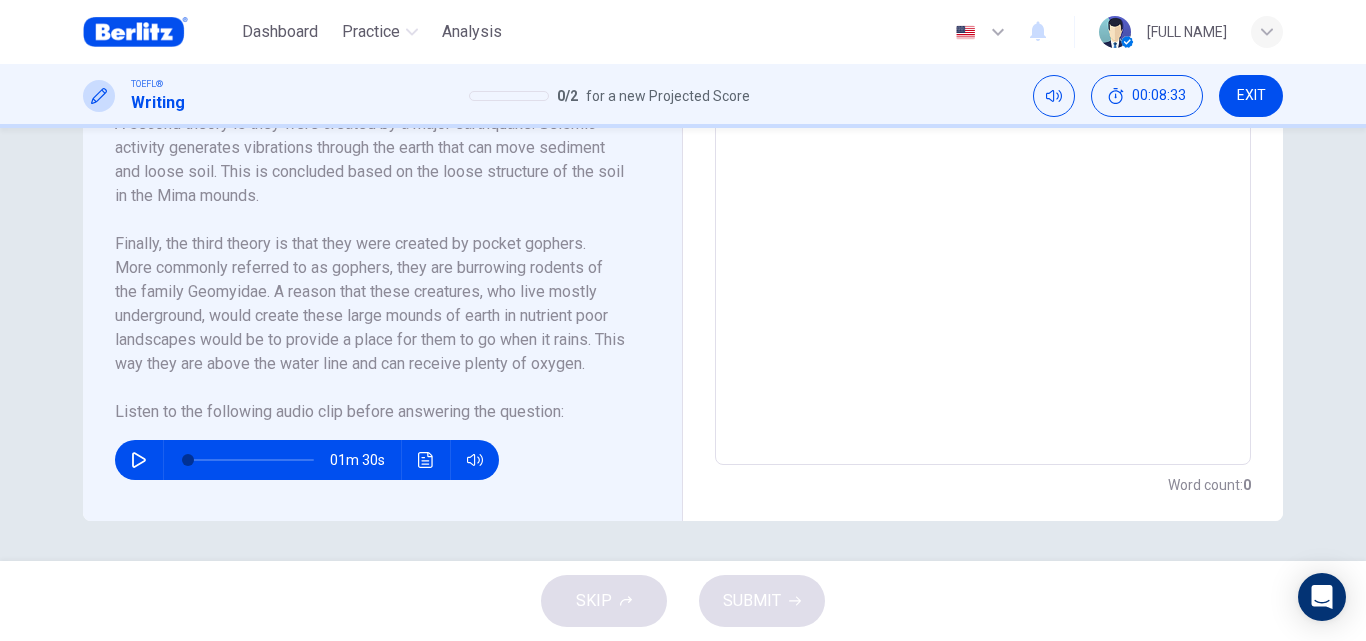 scroll, scrollTop: 577, scrollLeft: 0, axis: vertical 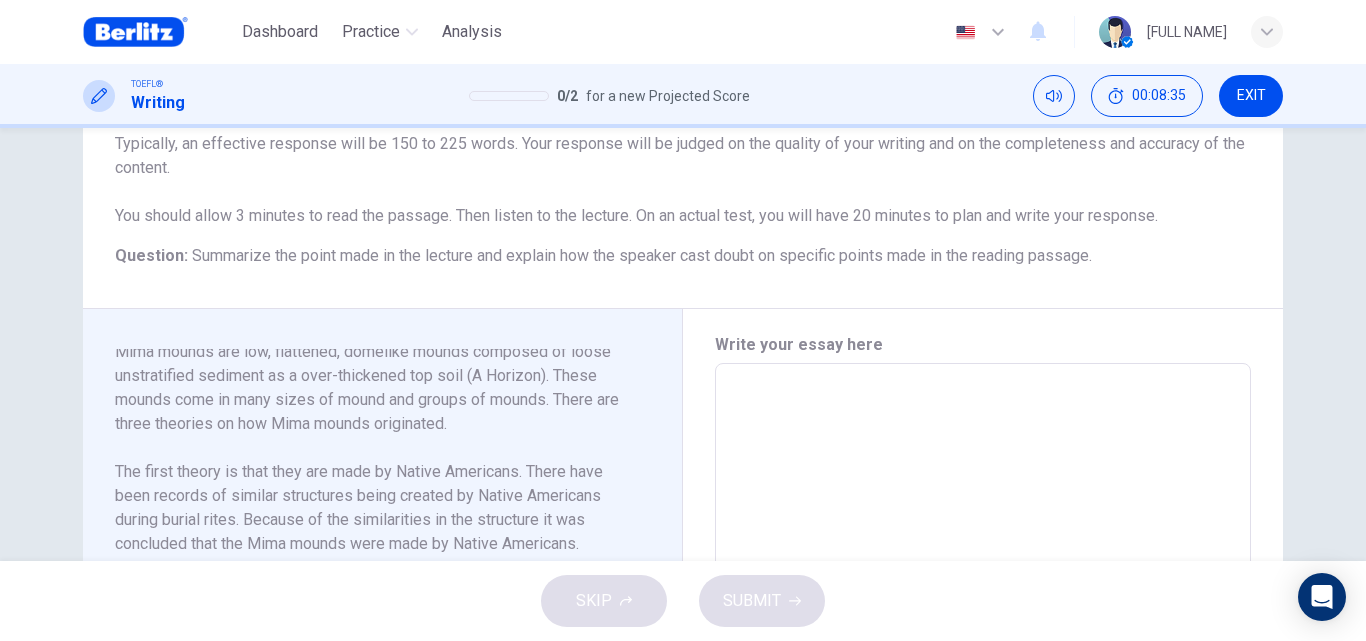 click at bounding box center [983, 648] 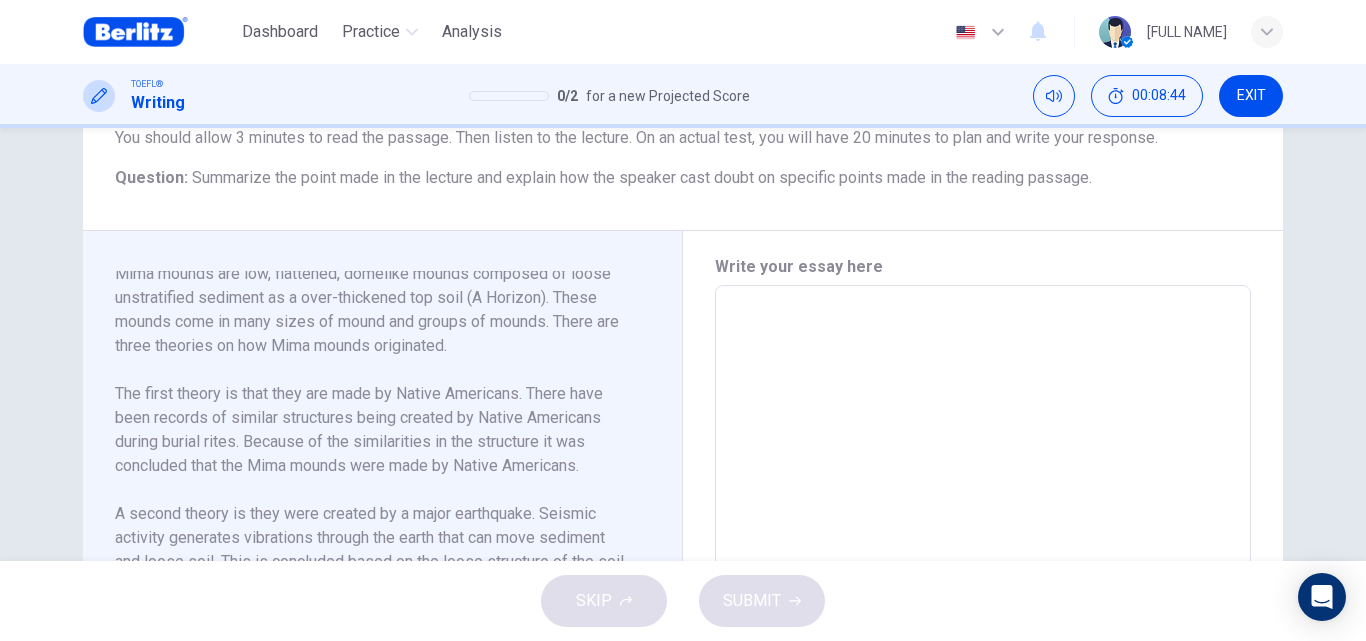 scroll, scrollTop: 328, scrollLeft: 0, axis: vertical 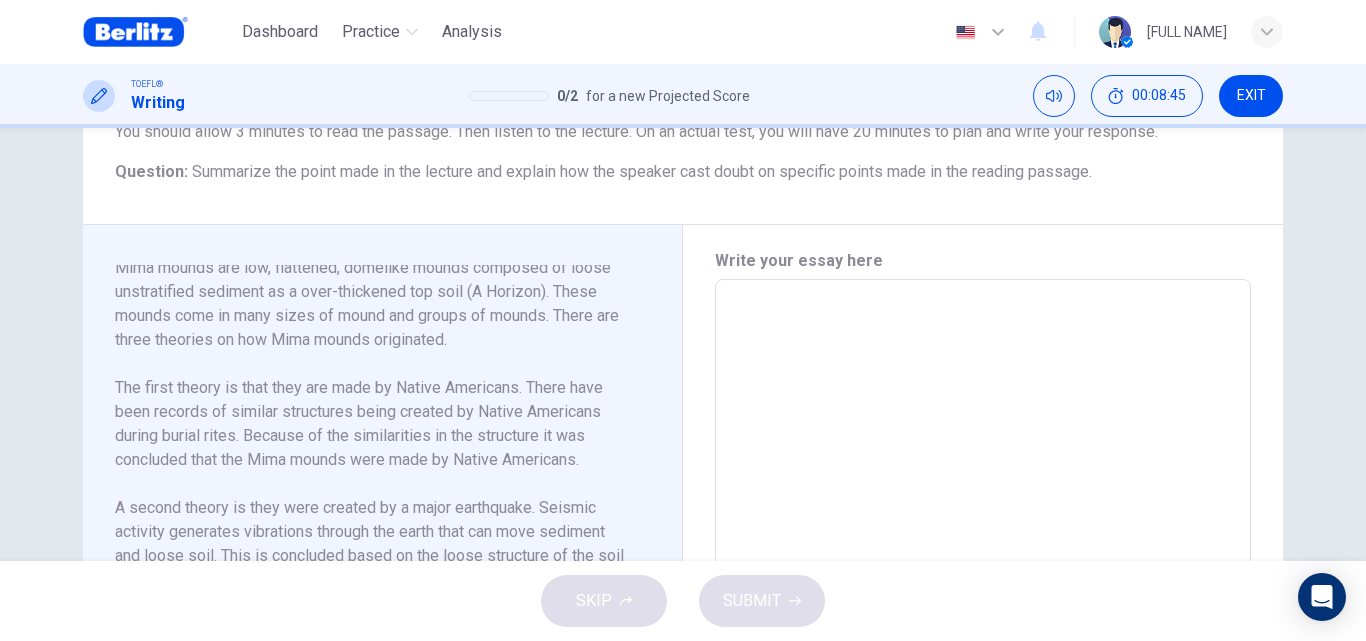 type on "*" 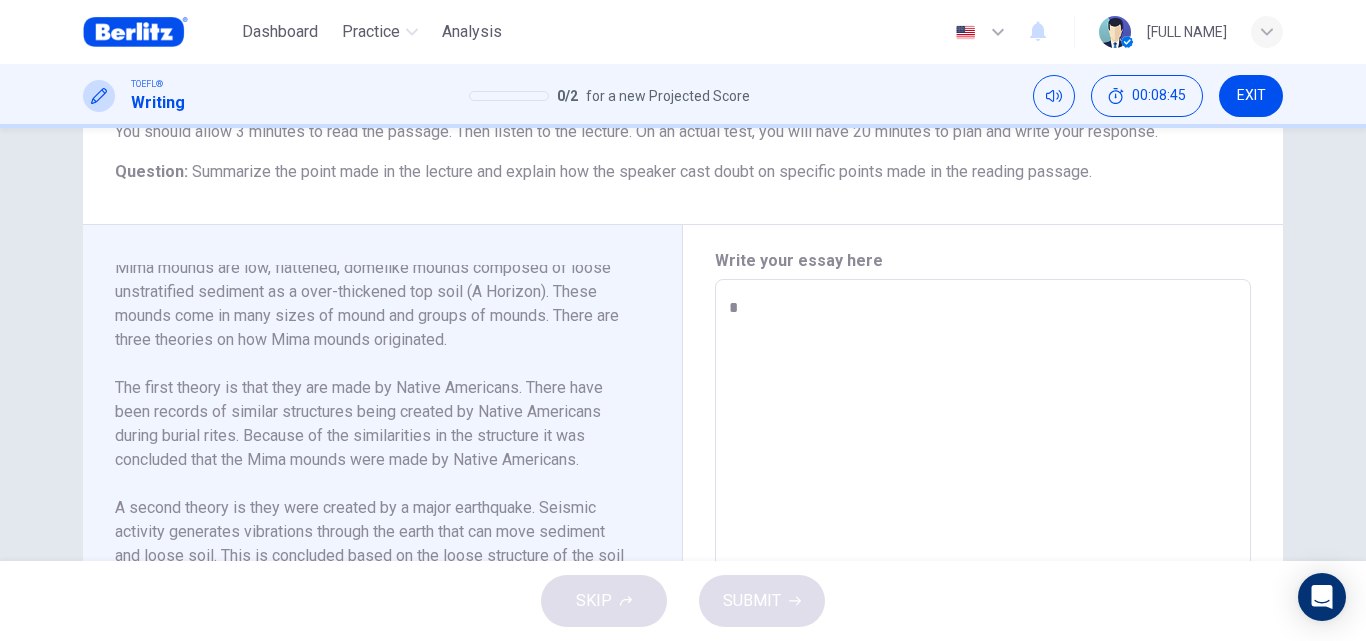 type on "*" 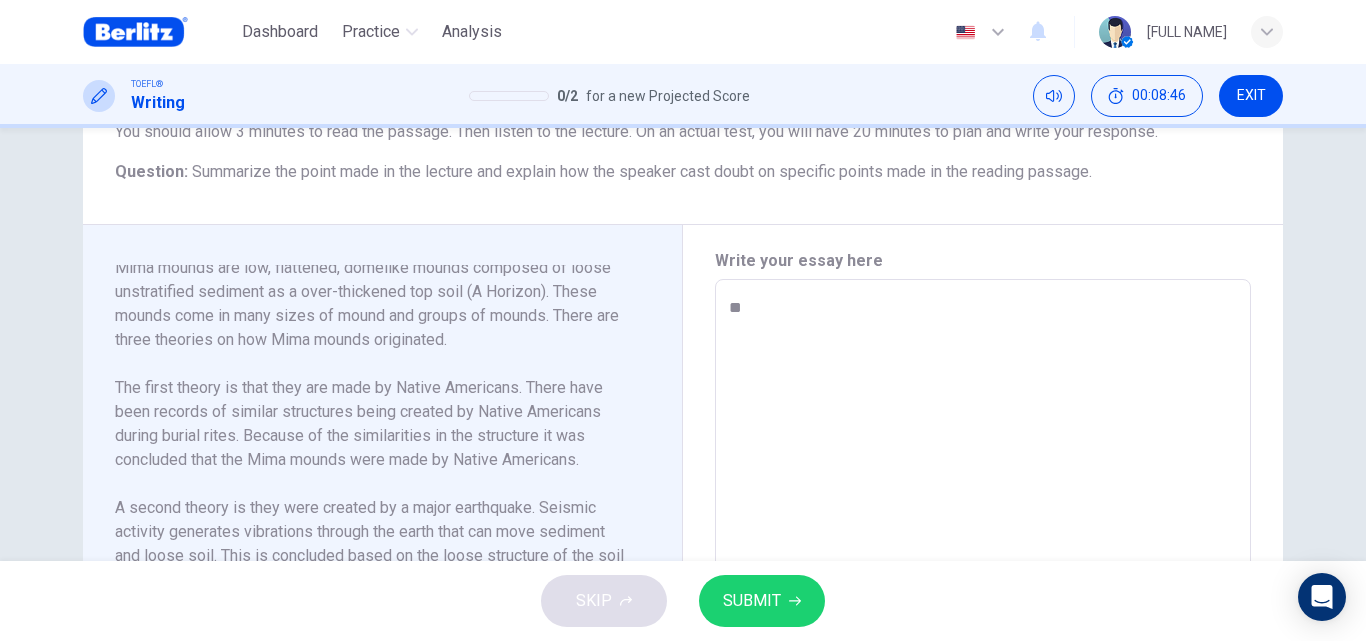 type on "*" 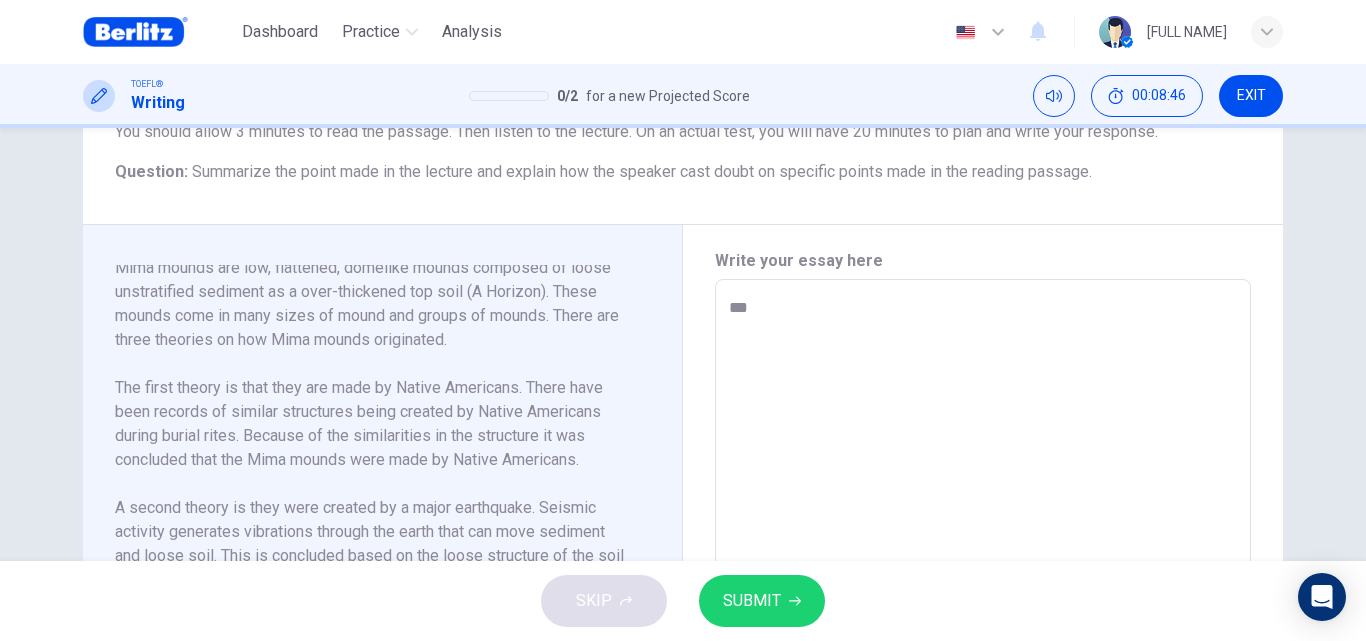 type on "*" 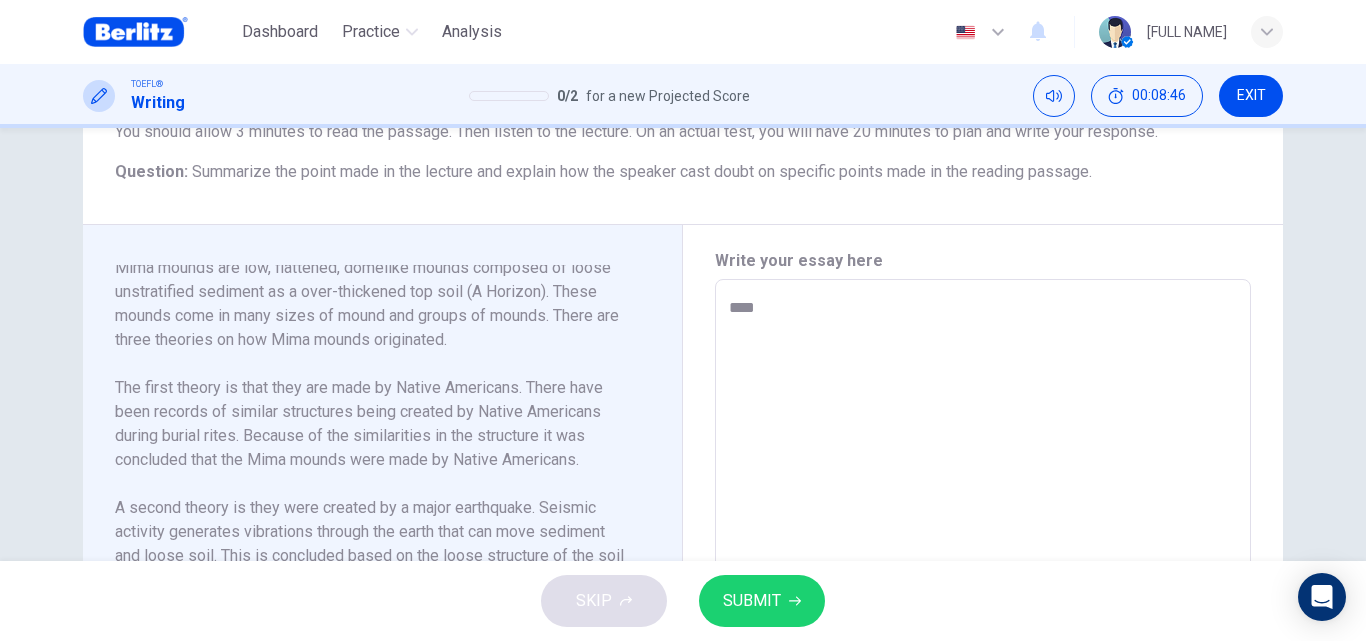 type on "*" 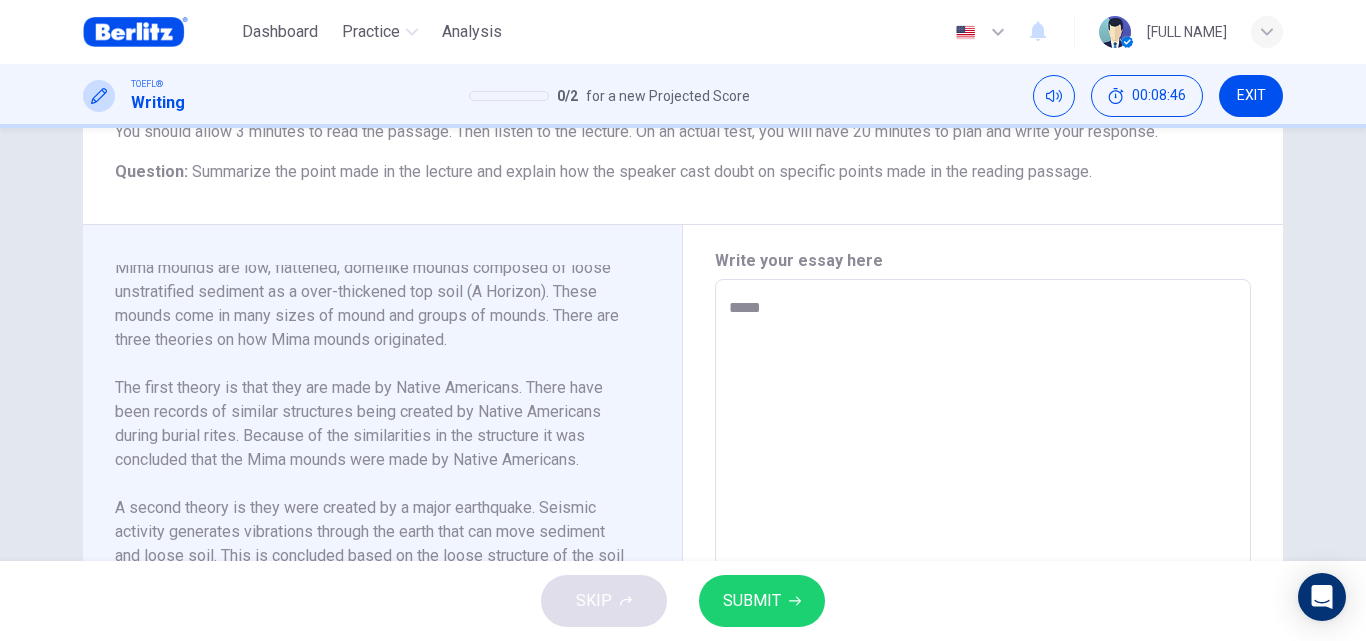 type on "*" 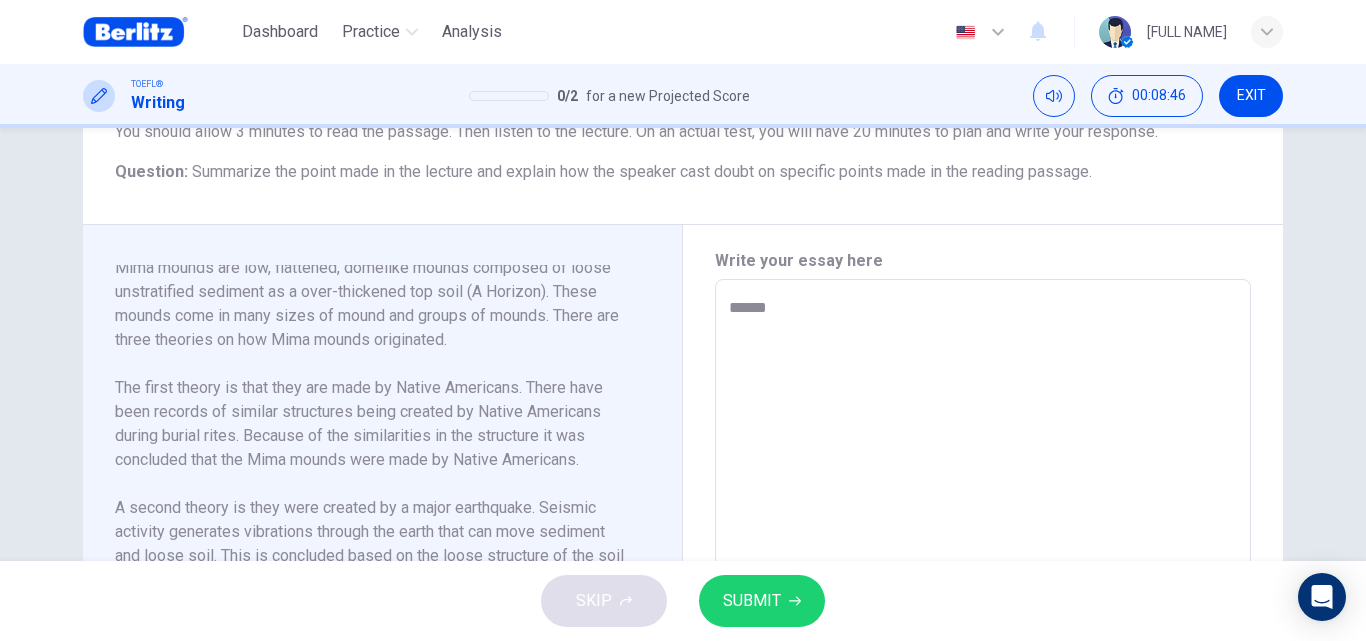 type on "*******" 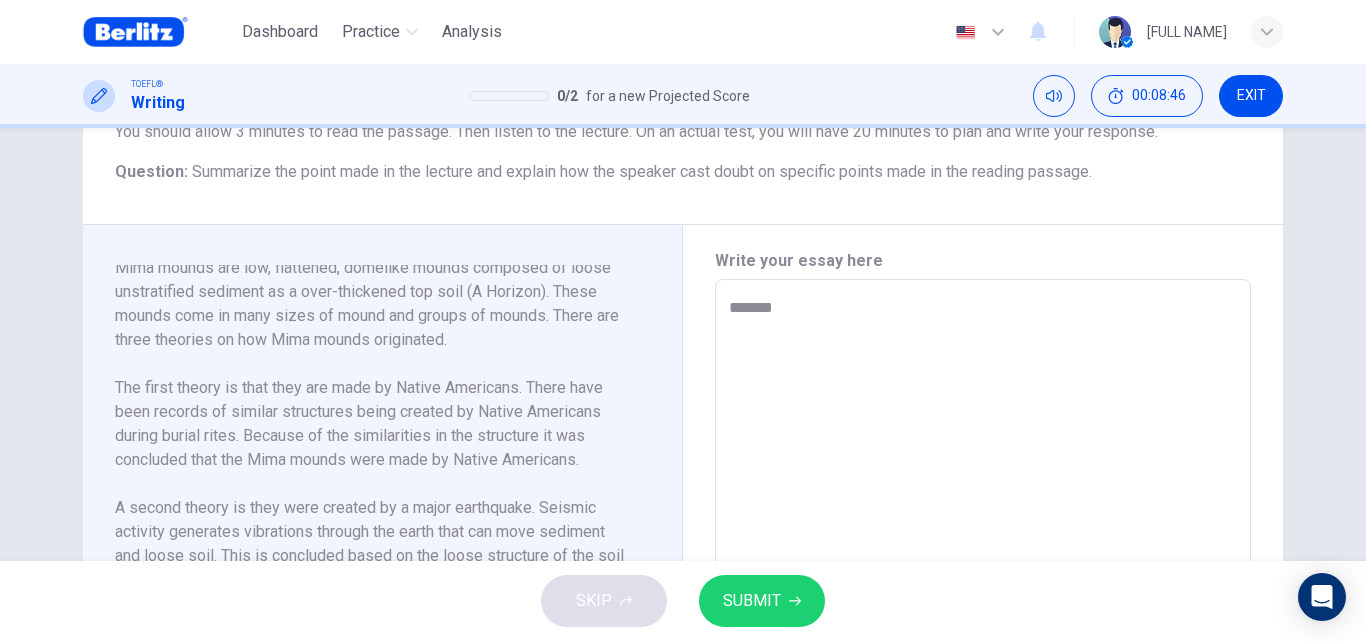 type on "*" 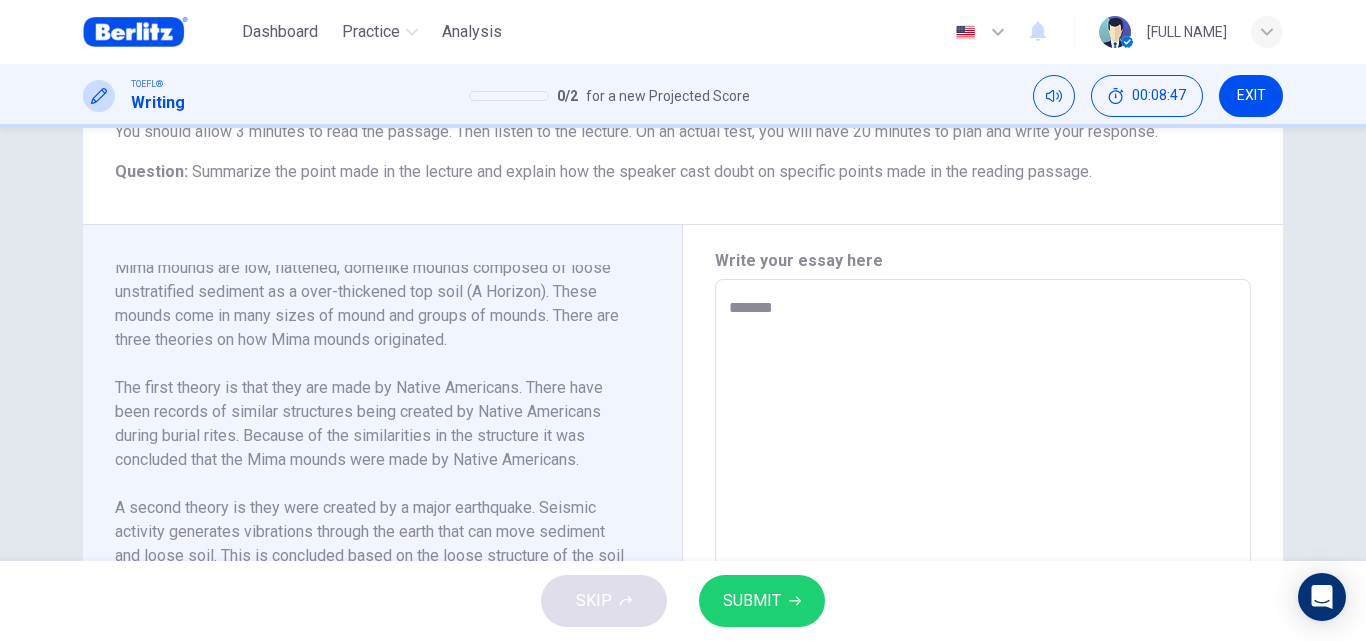 type on "********" 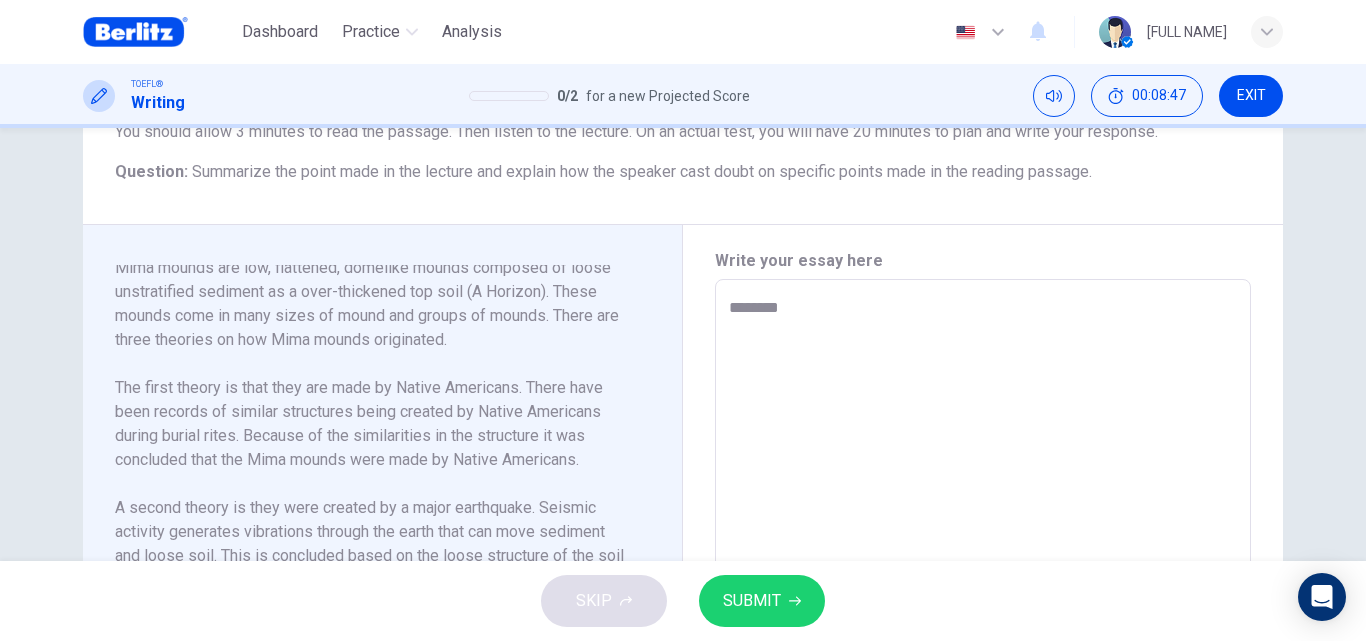 type on "*" 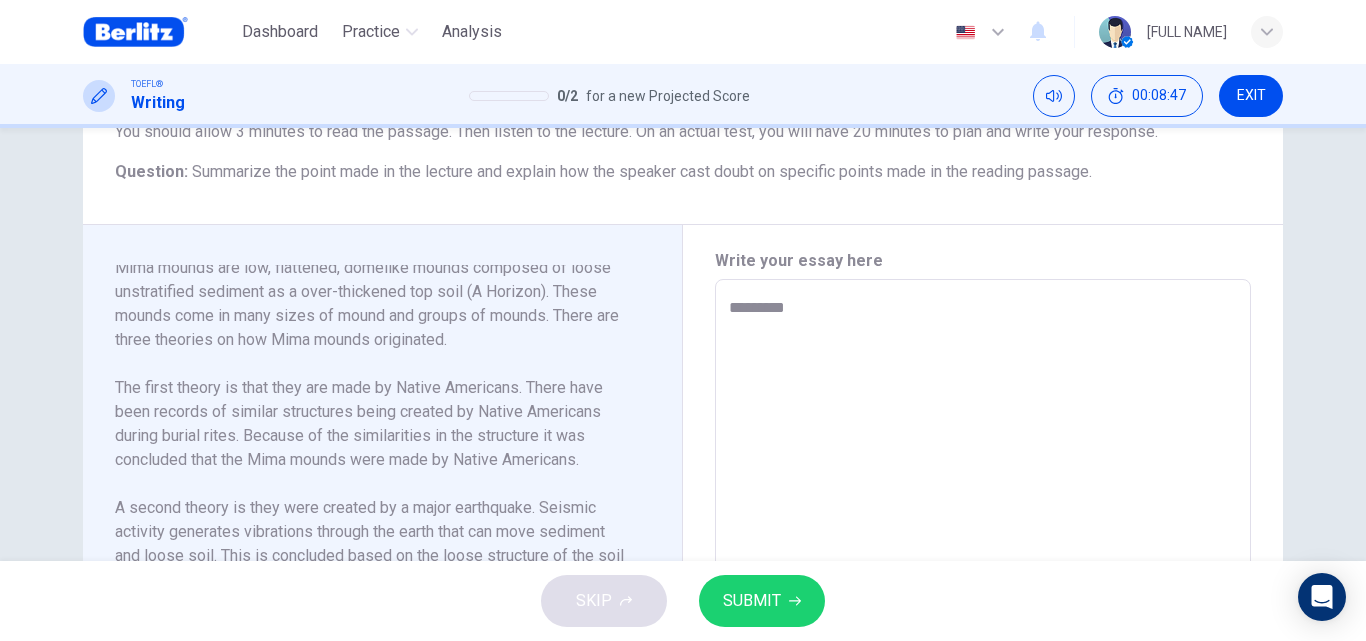 type on "*" 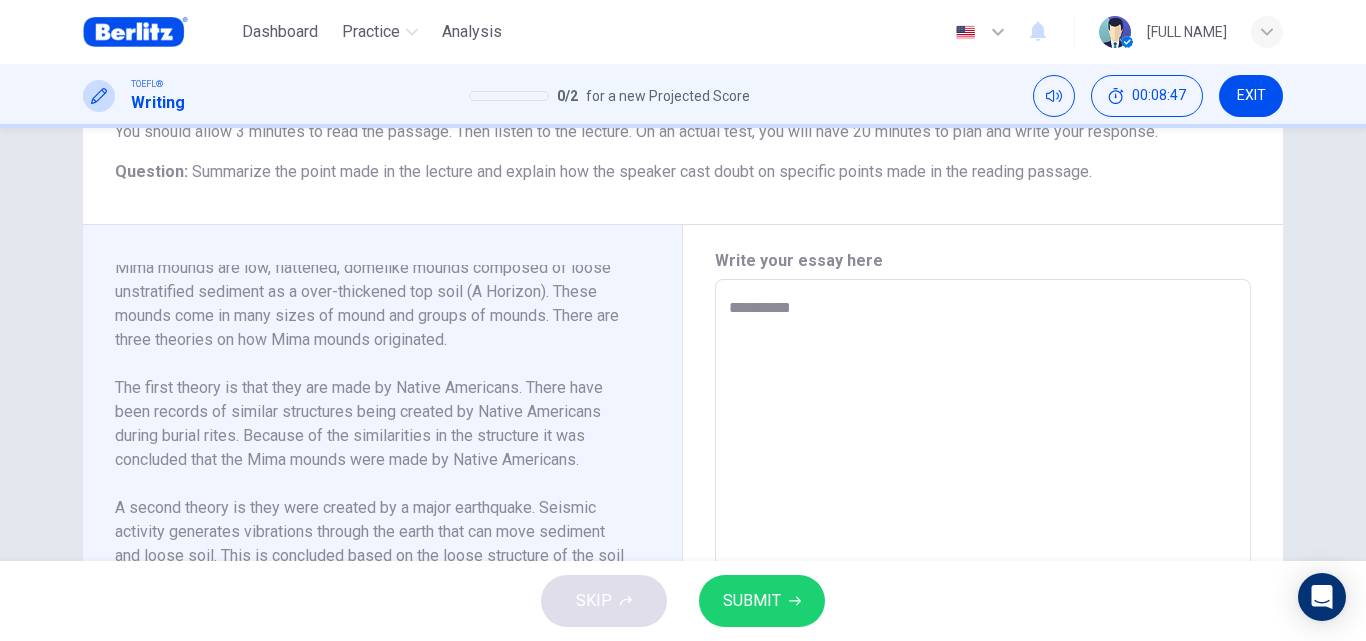 type on "**********" 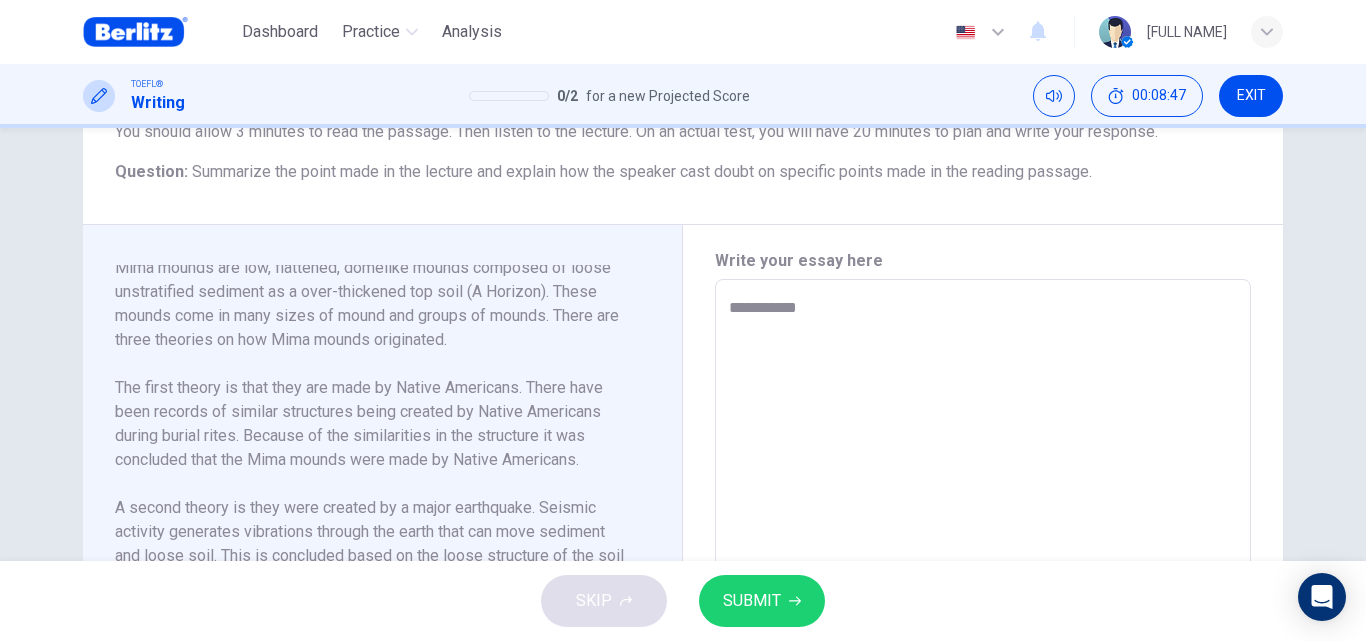 type on "*" 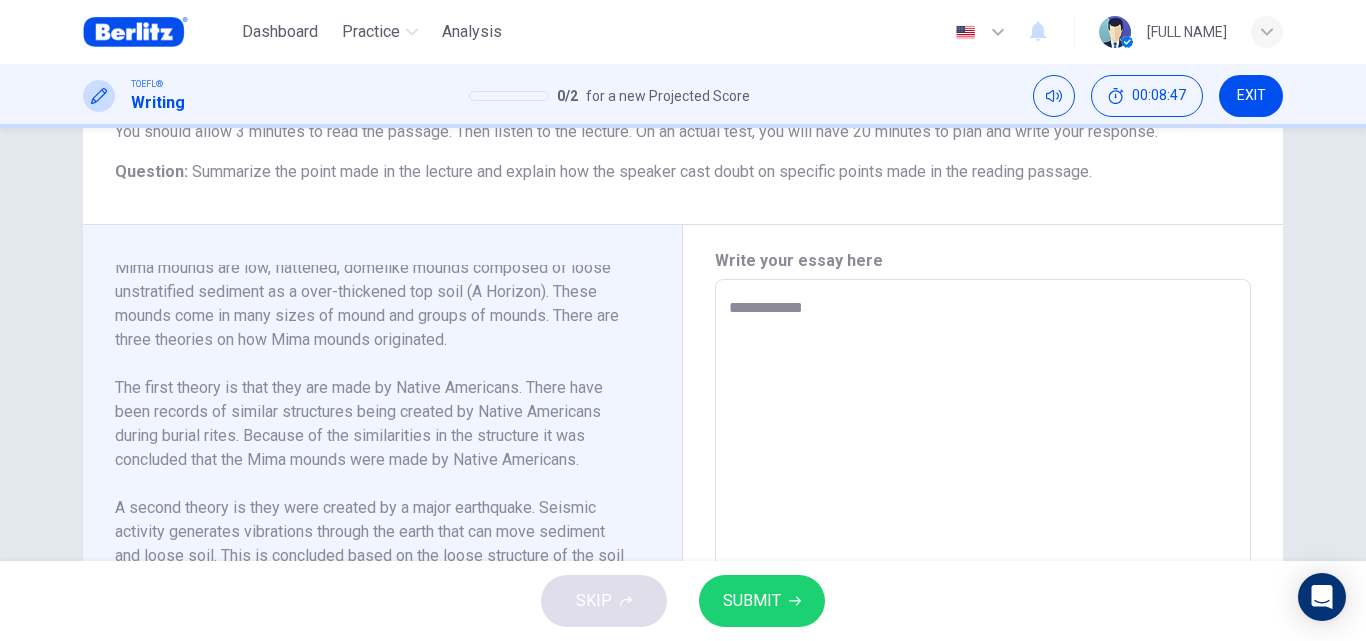 type on "*" 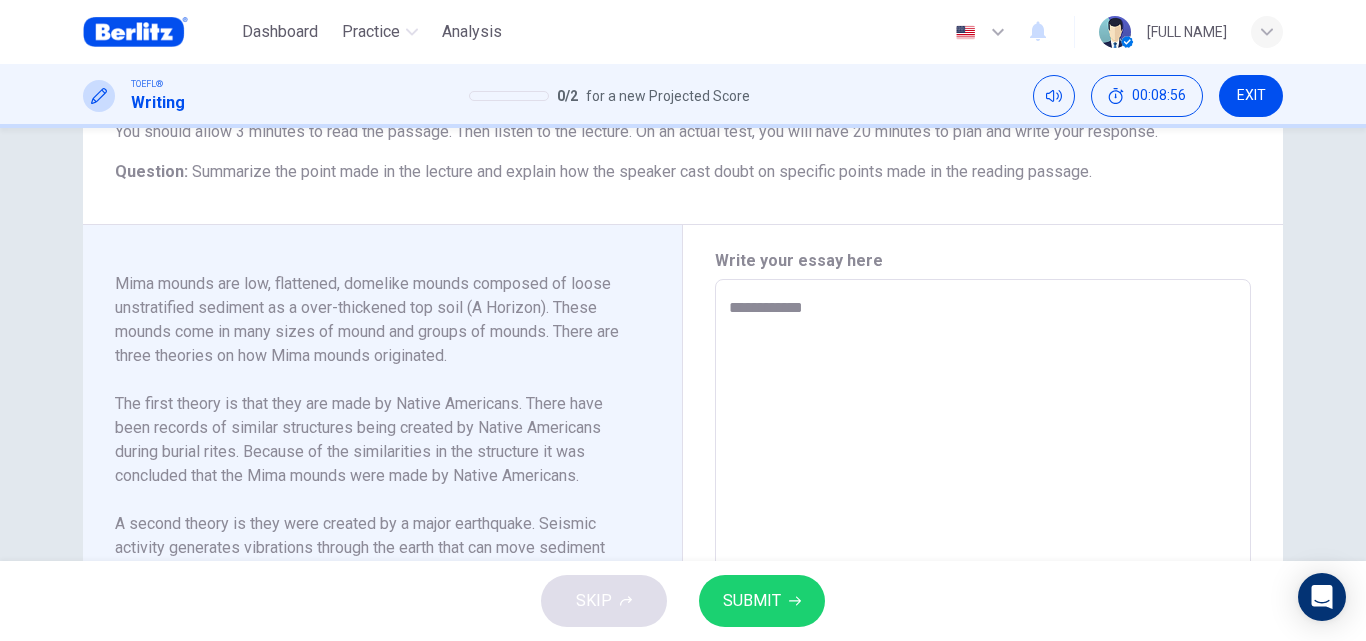 scroll, scrollTop: 0, scrollLeft: 0, axis: both 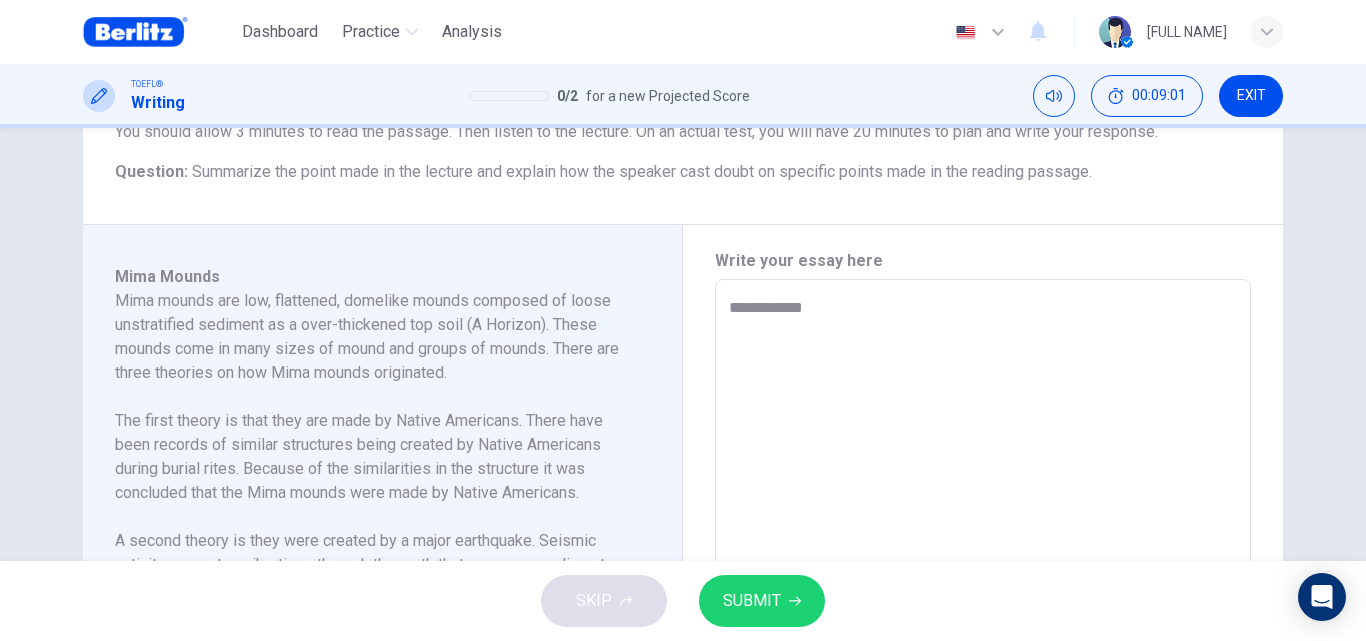 click on "**********" at bounding box center [983, 564] 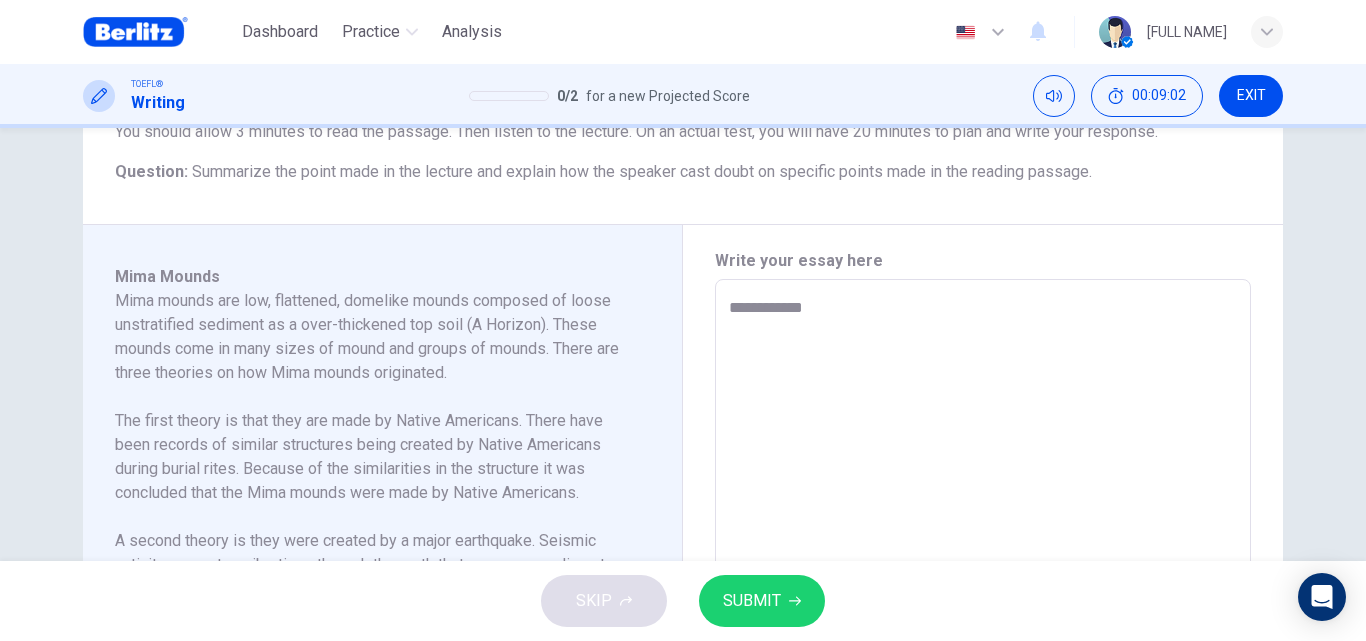 type on "**********" 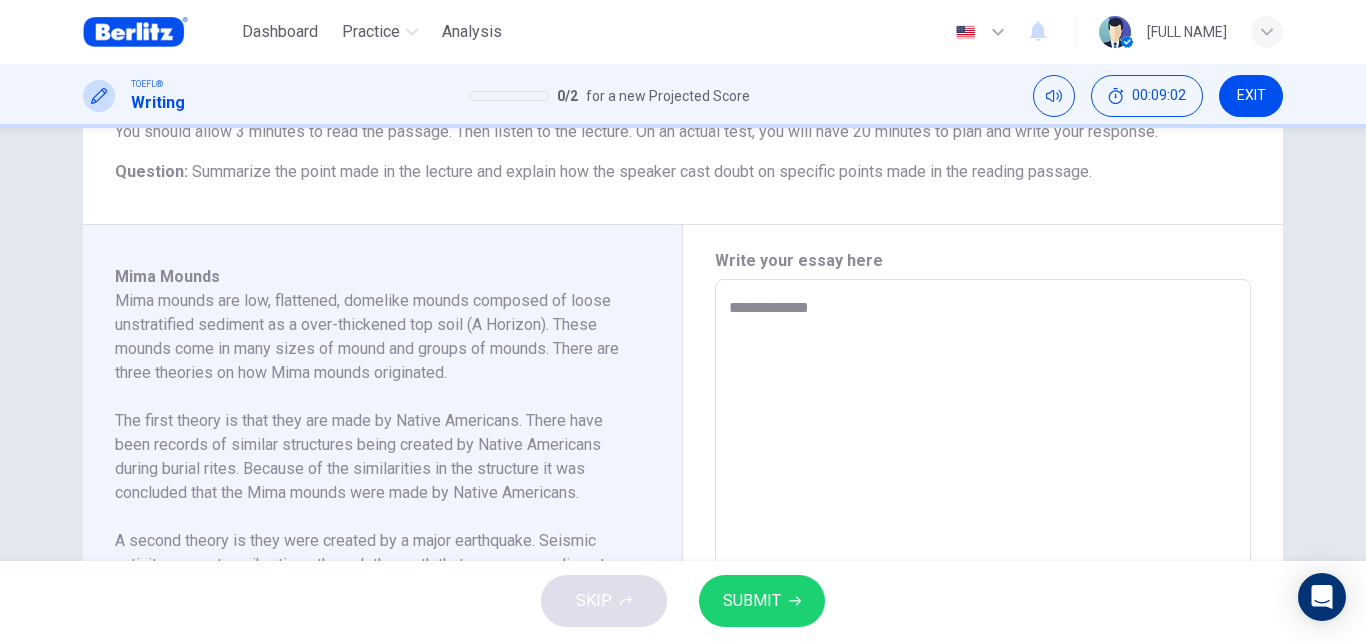 type on "*" 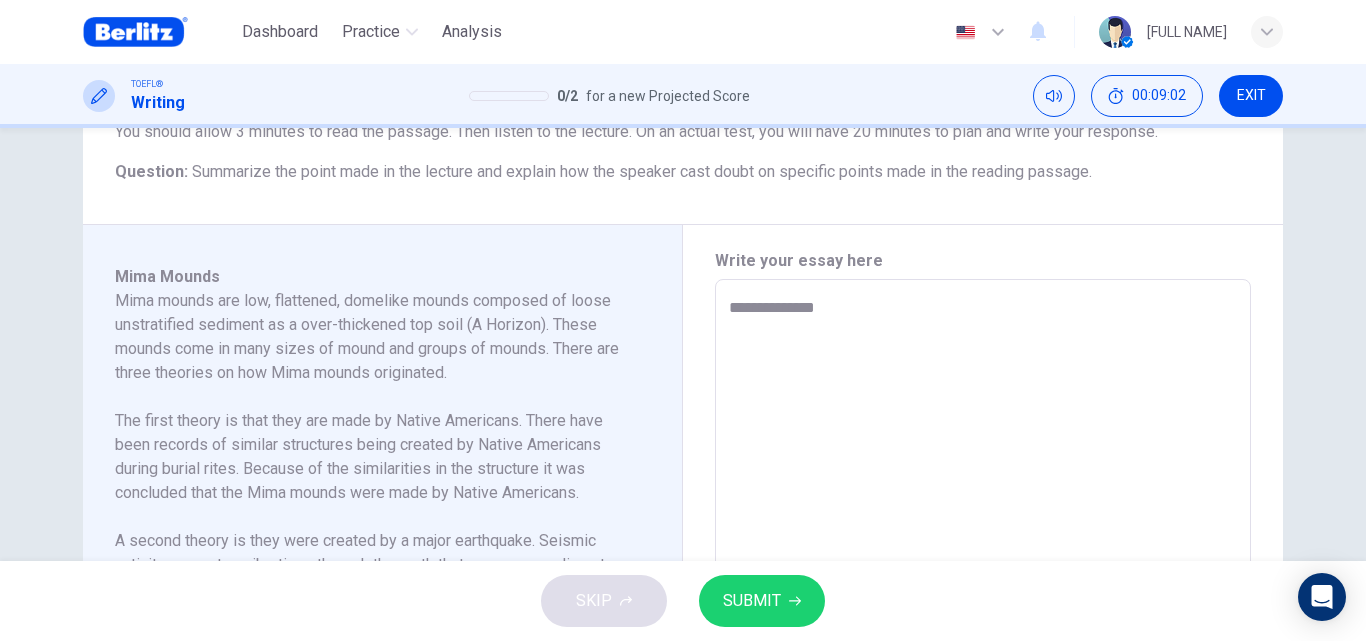type on "*" 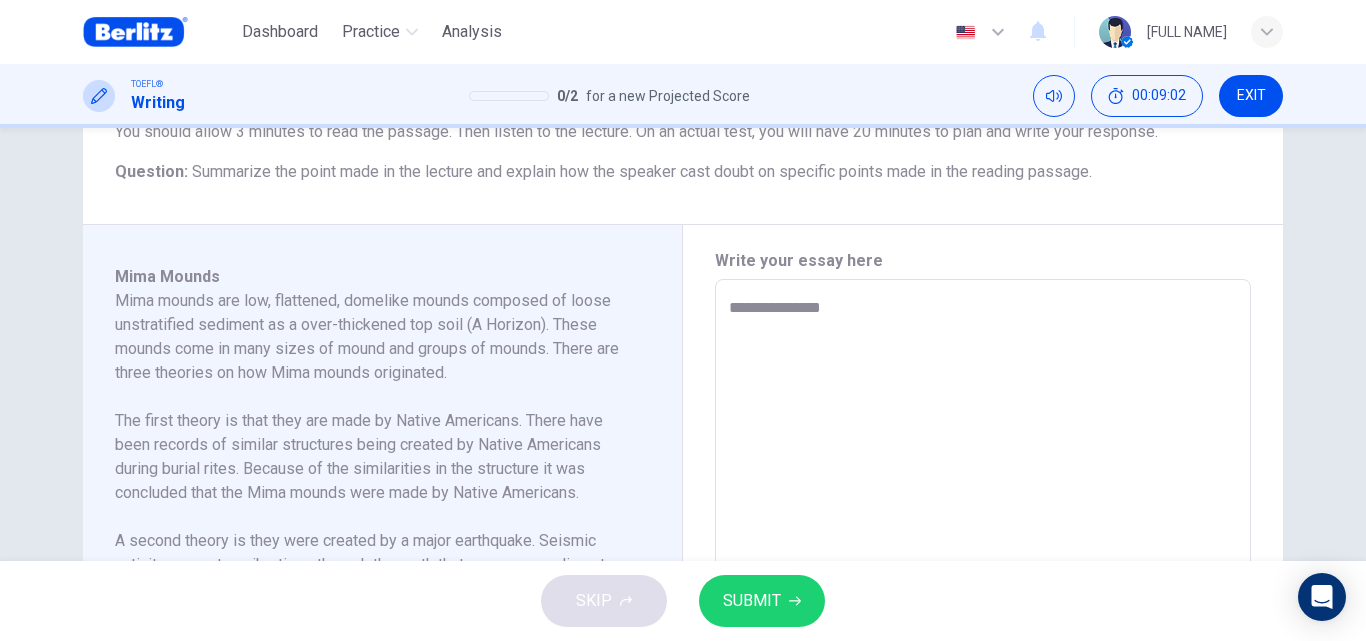 type on "**********" 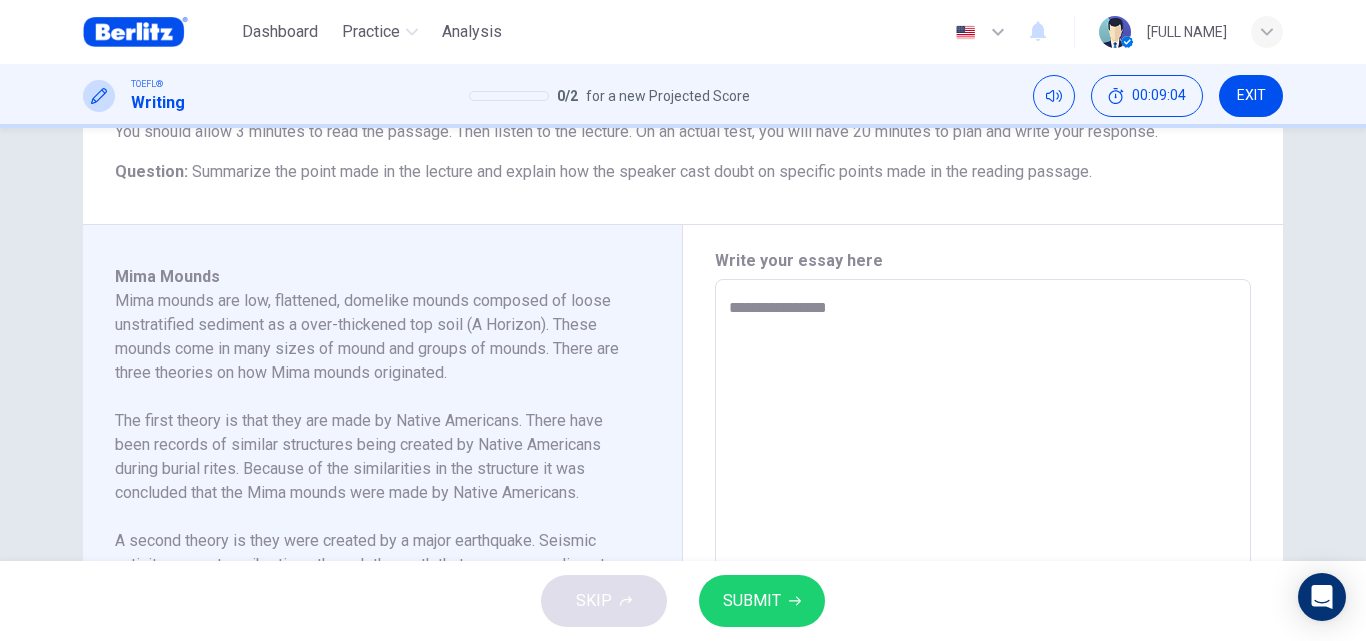 type on "**********" 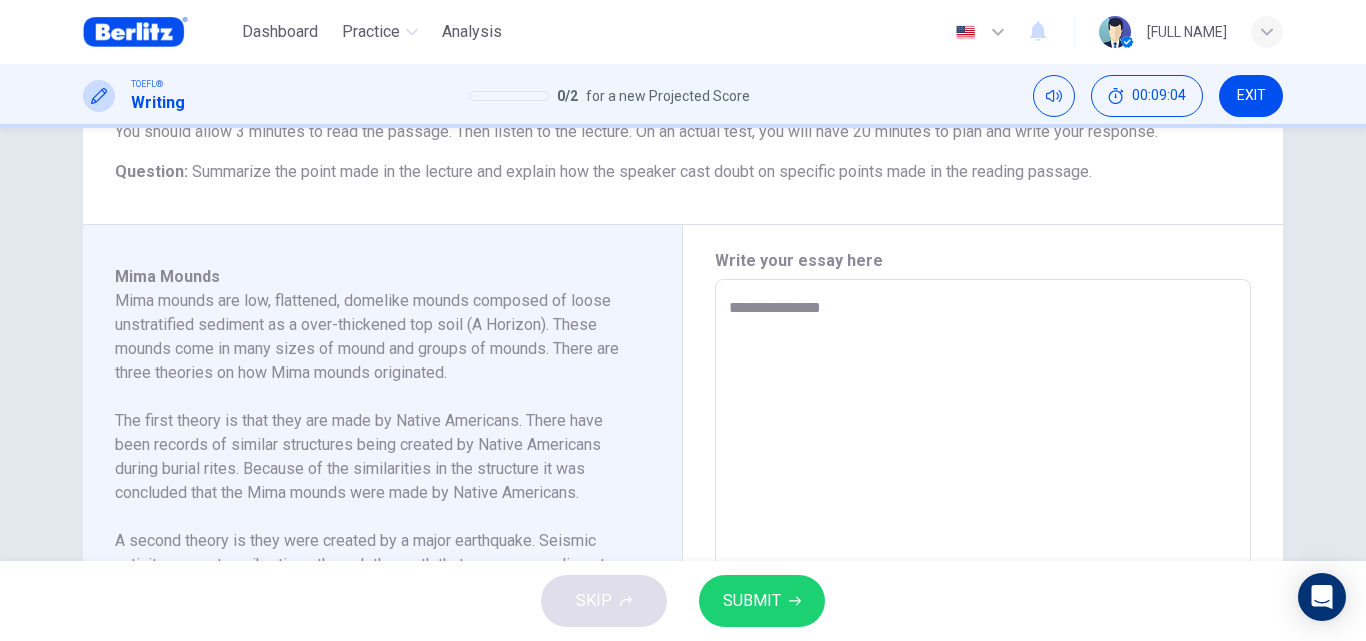 type on "**********" 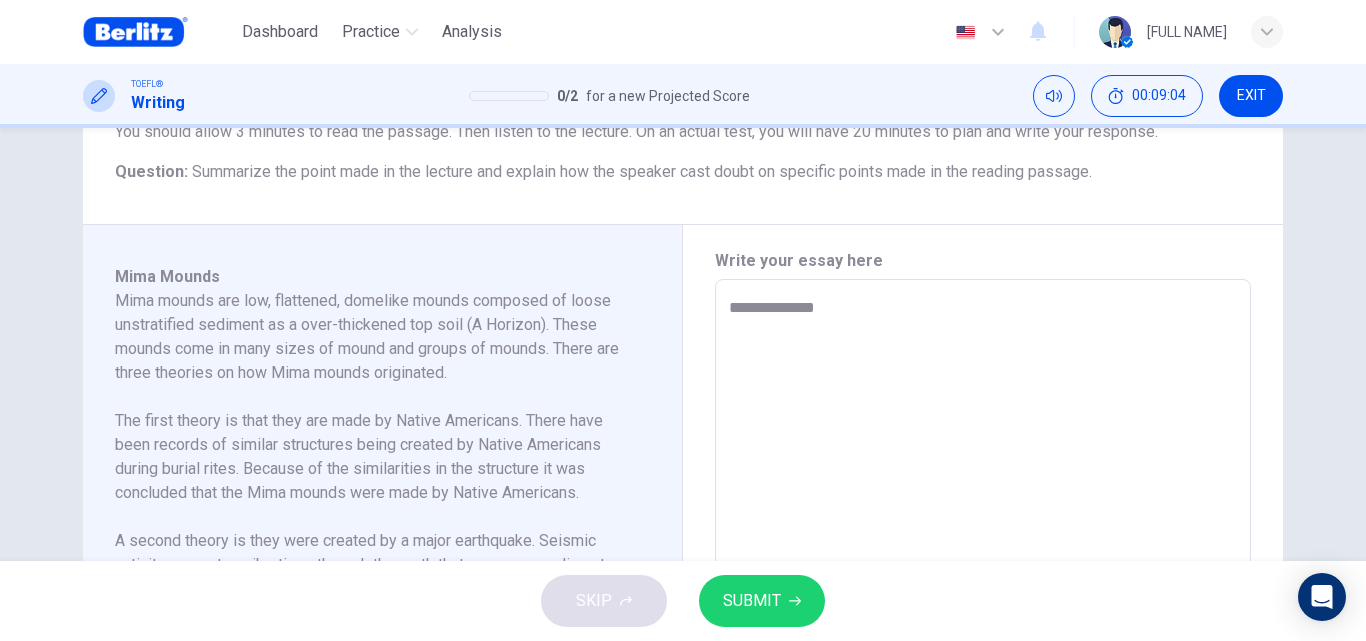 type on "*" 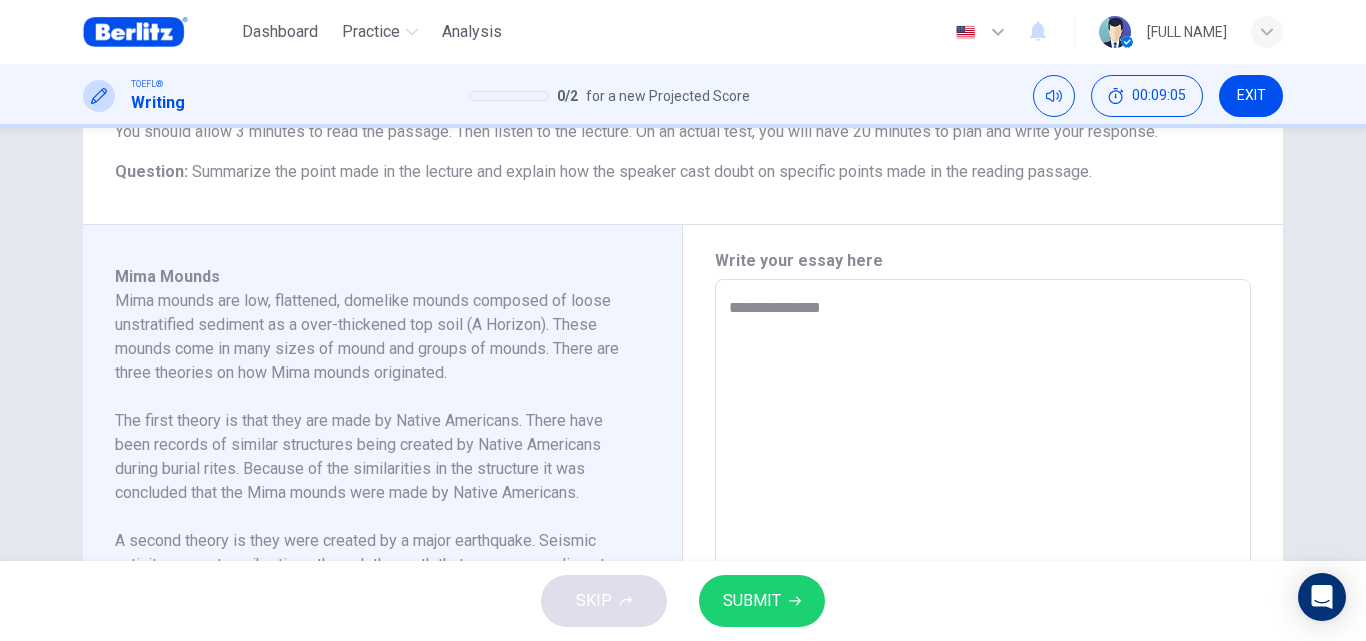type on "**********" 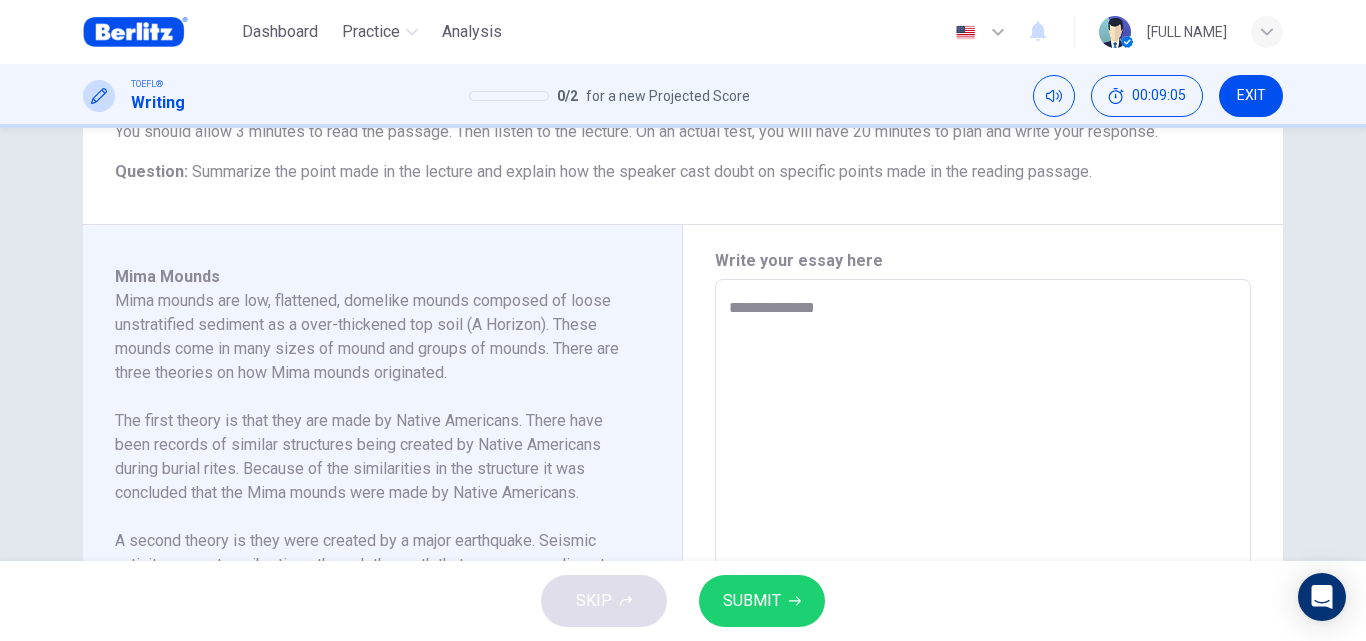 type on "*" 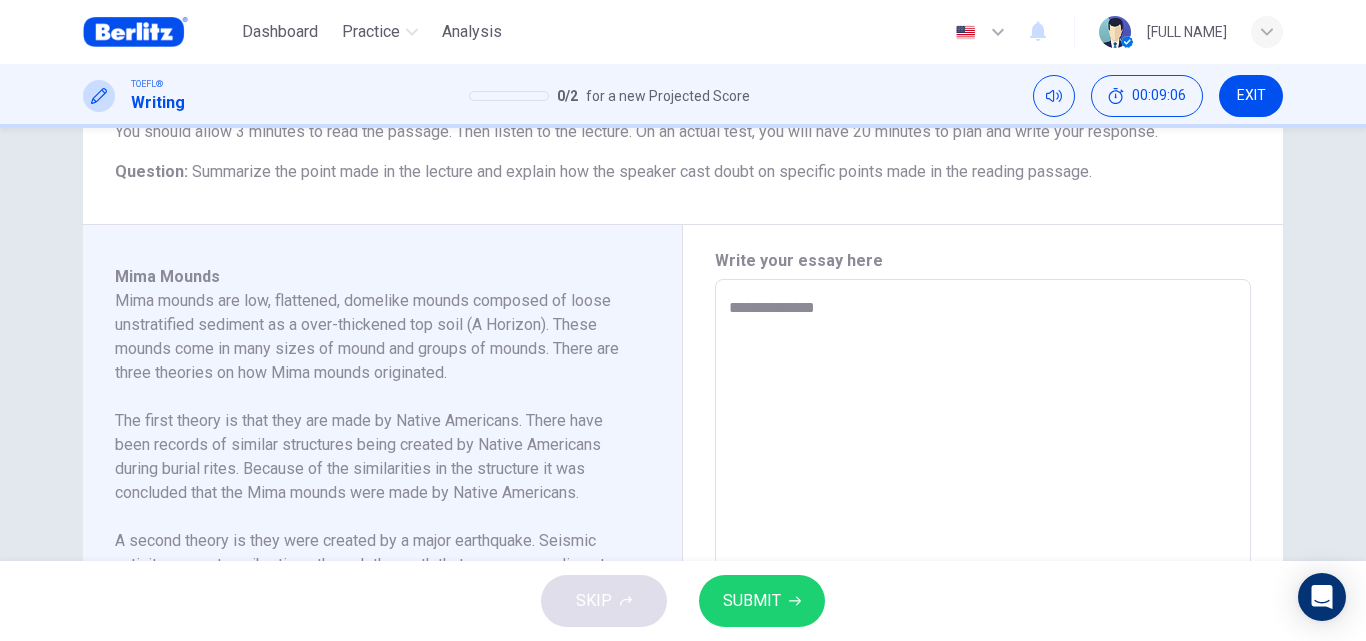 type on "**********" 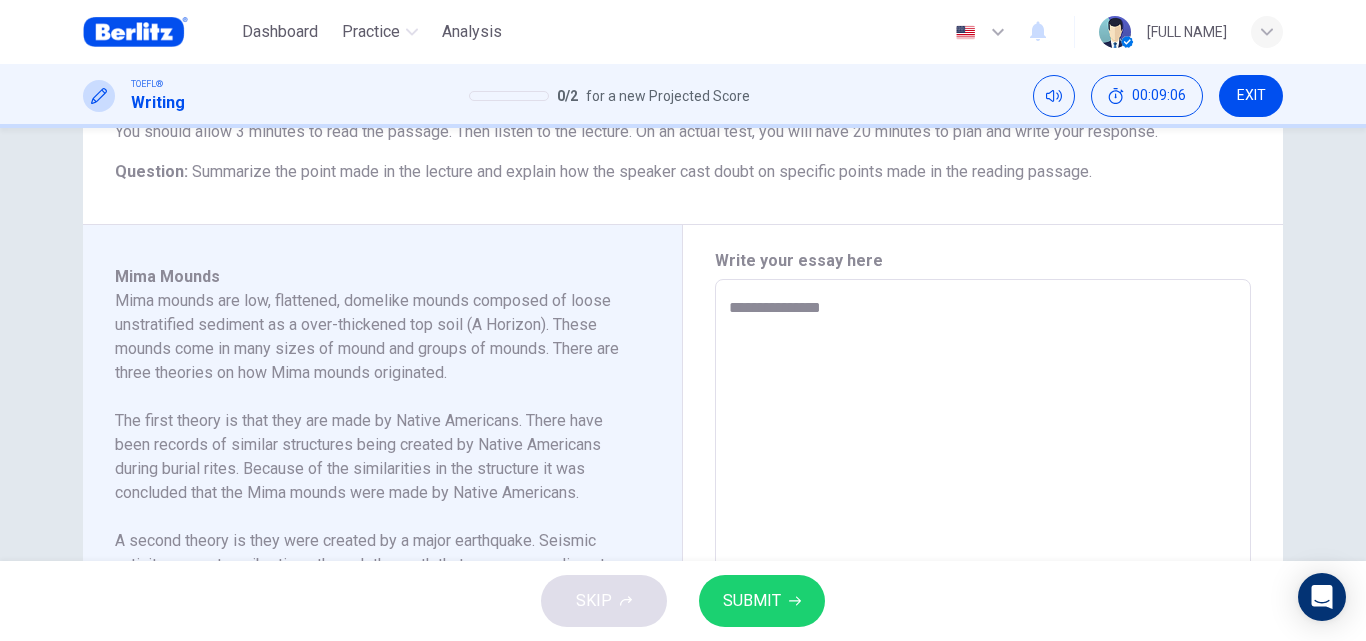type on "**********" 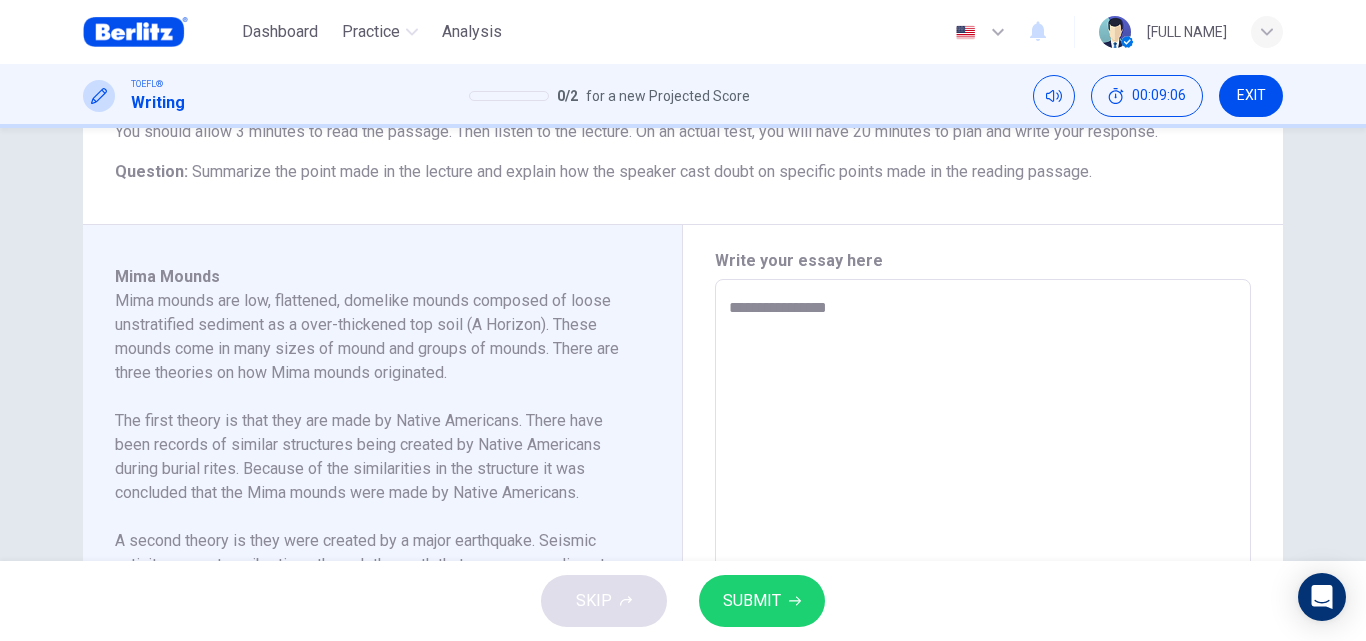 type on "*" 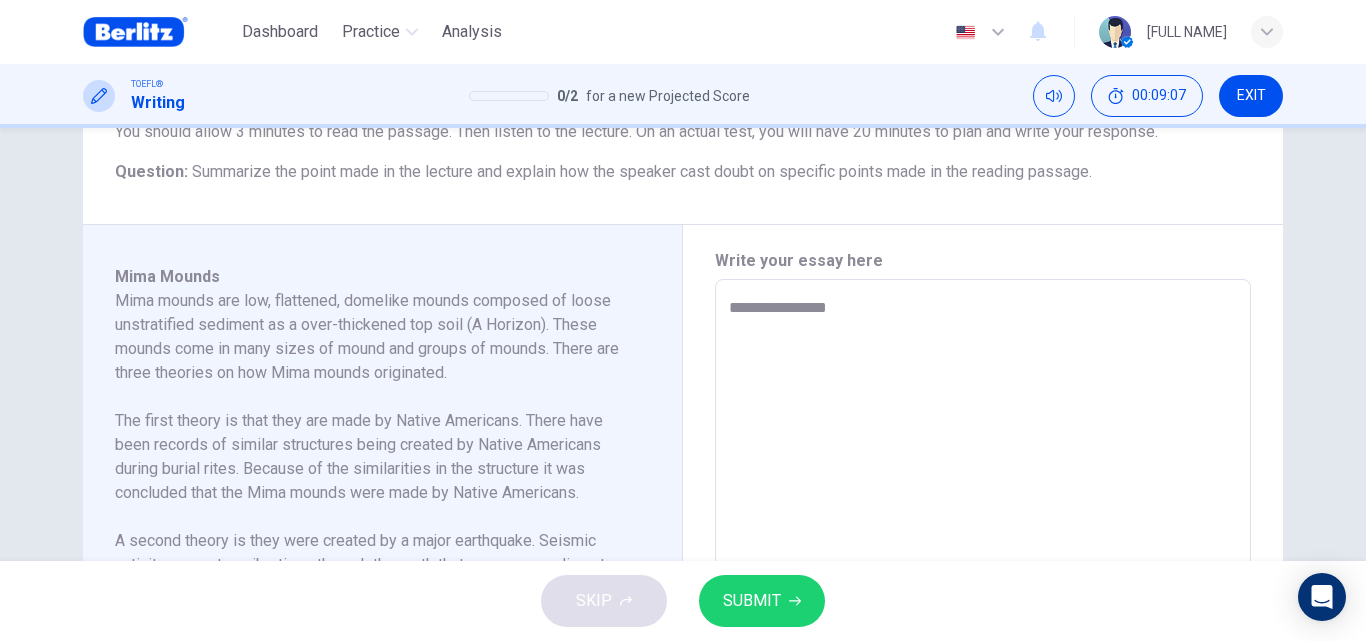 type on "**********" 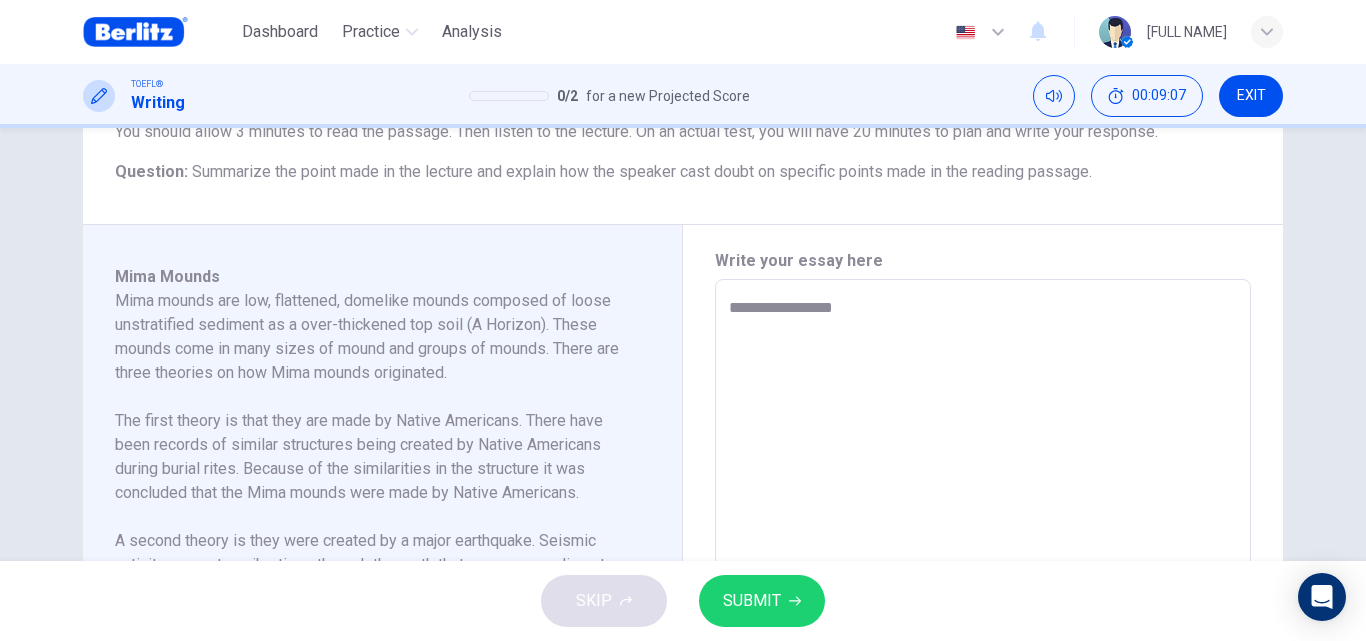 type on "*" 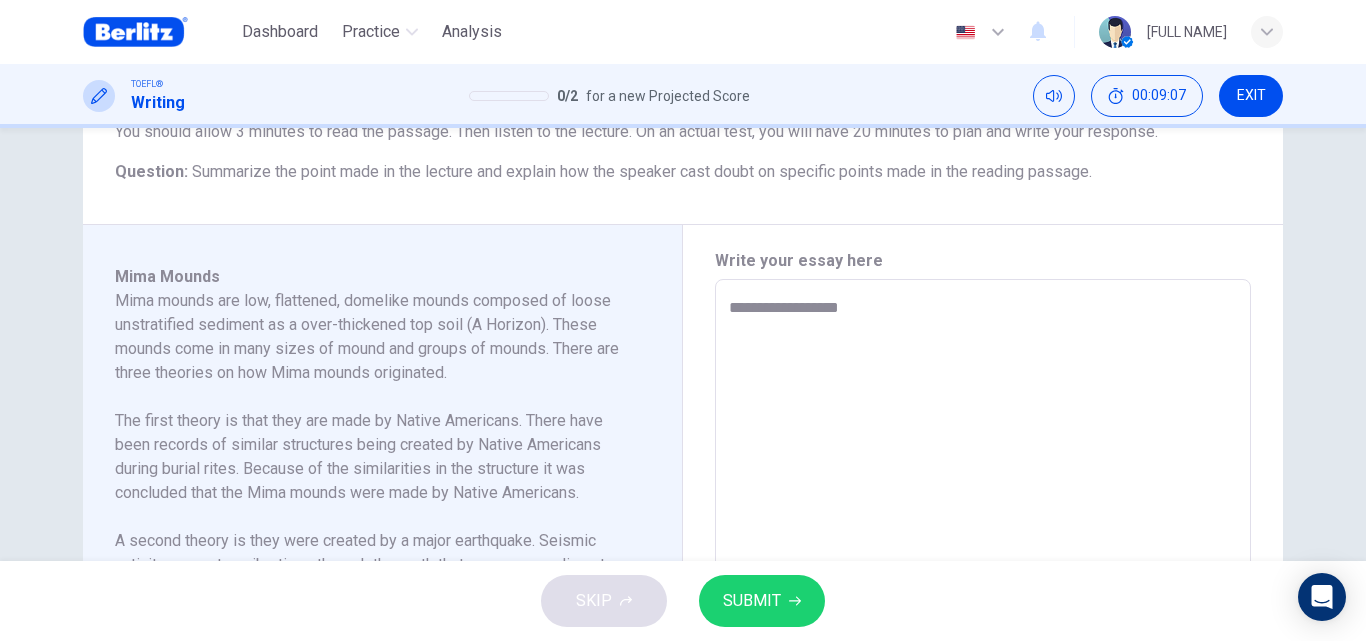 type on "*" 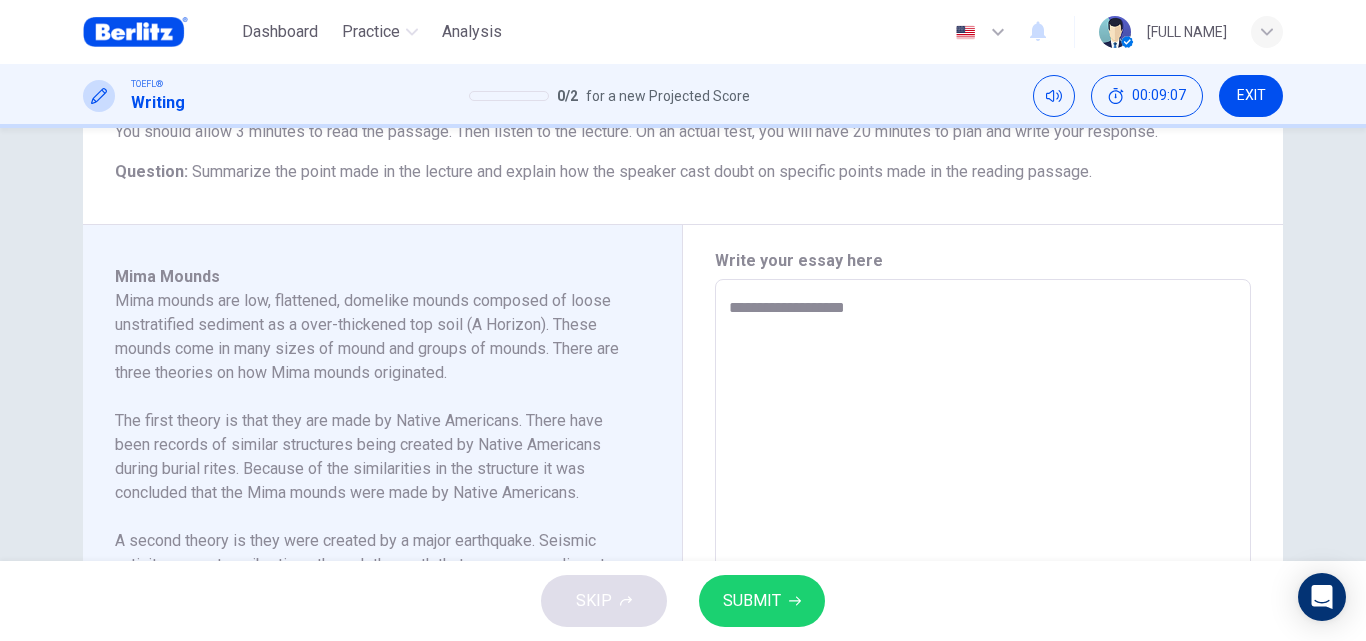 type on "**********" 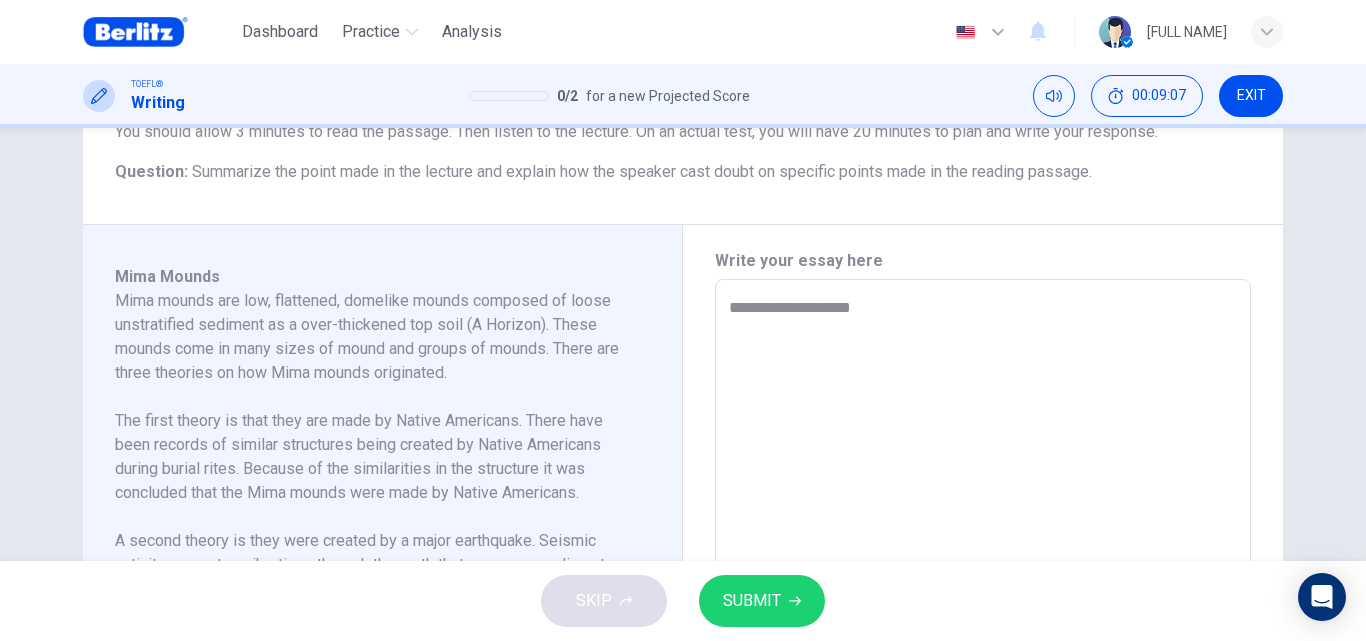 type on "*" 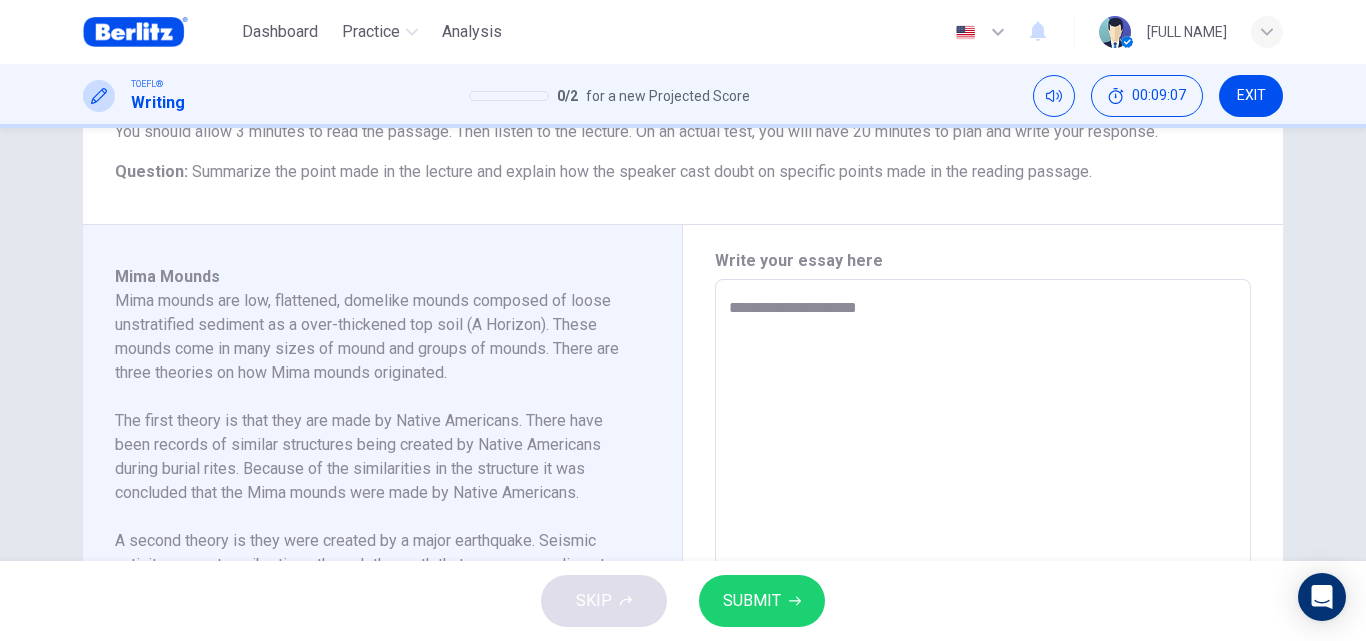type on "*" 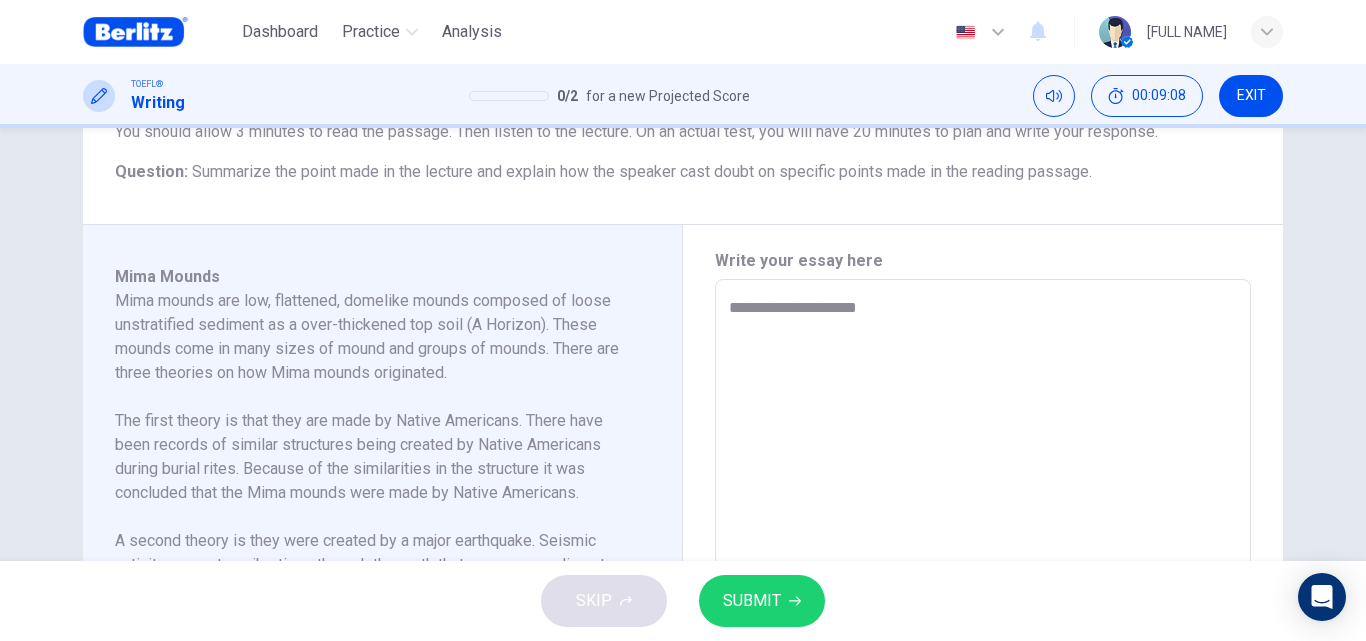 type on "**********" 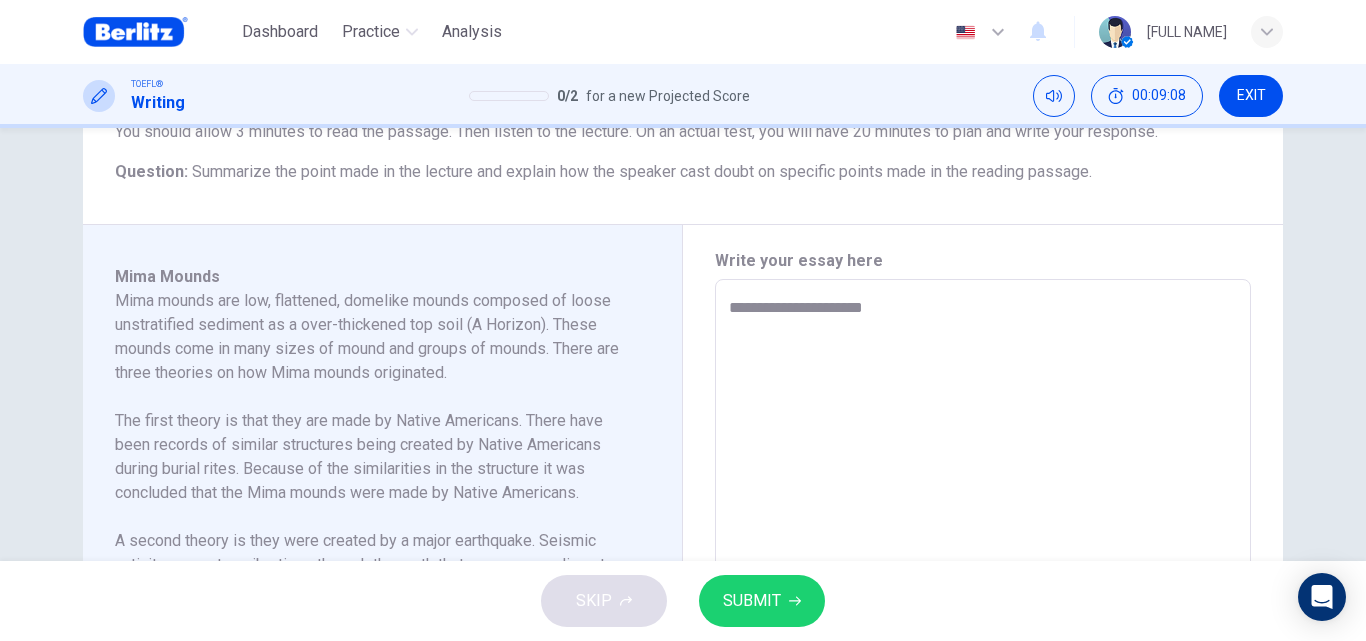 type on "*" 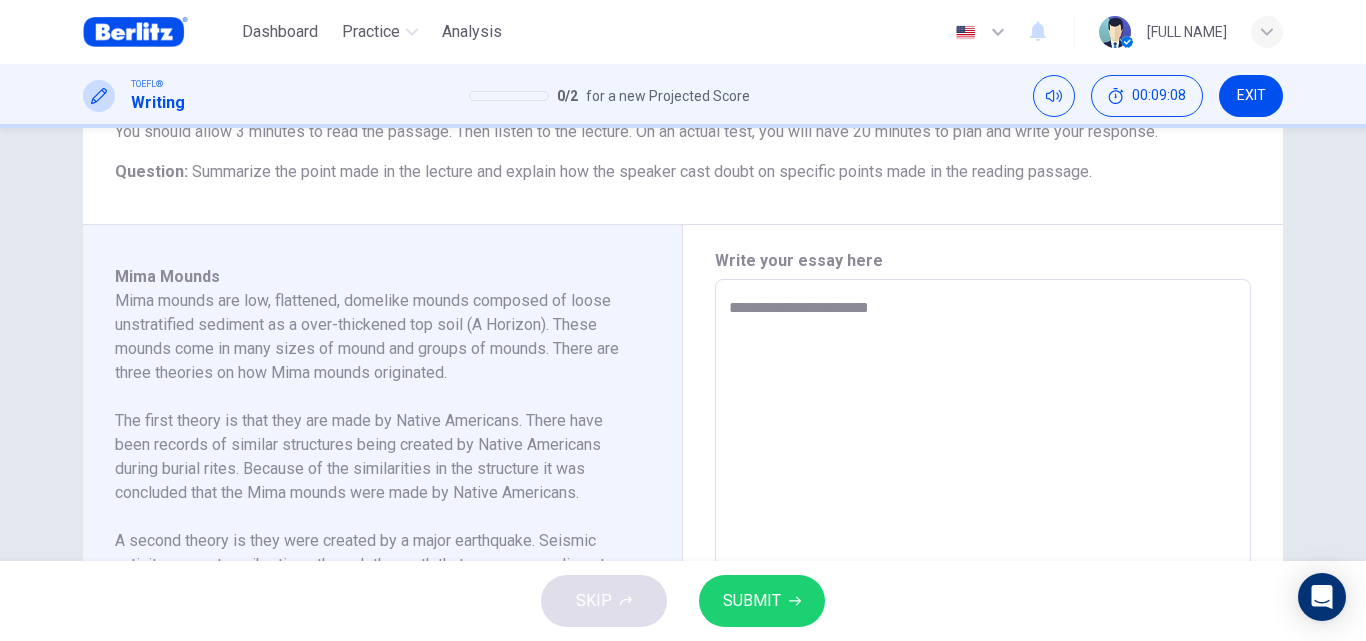 type on "*" 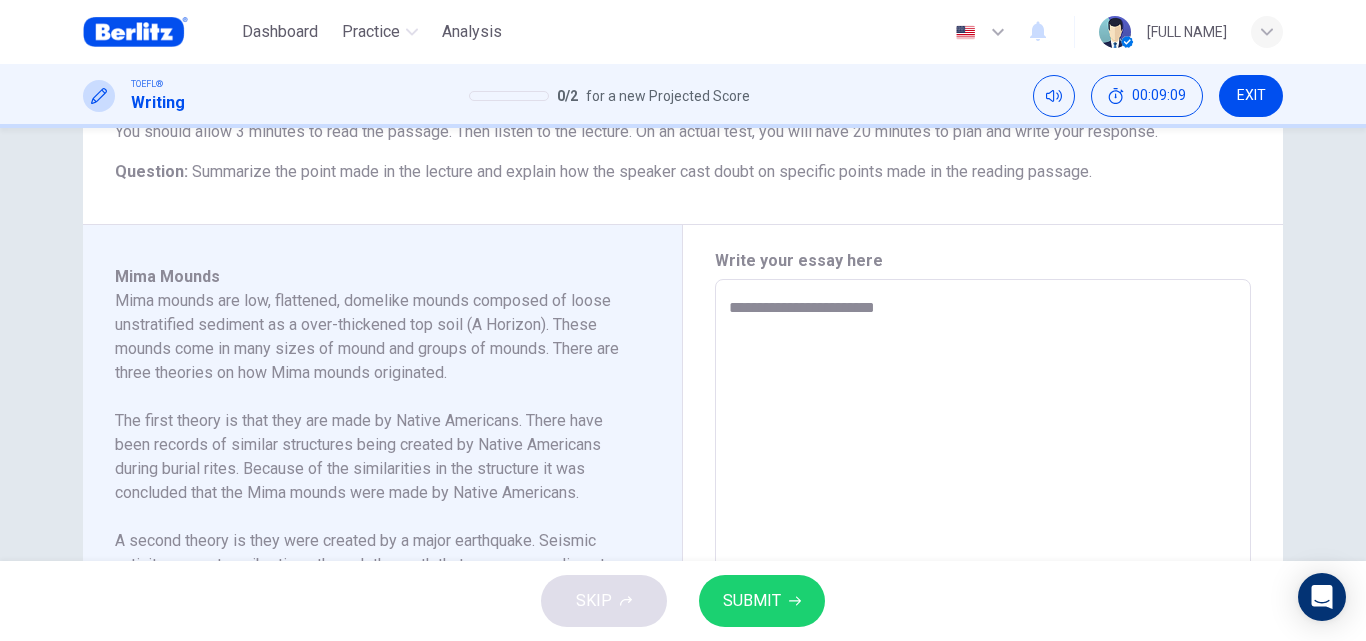 type on "**********" 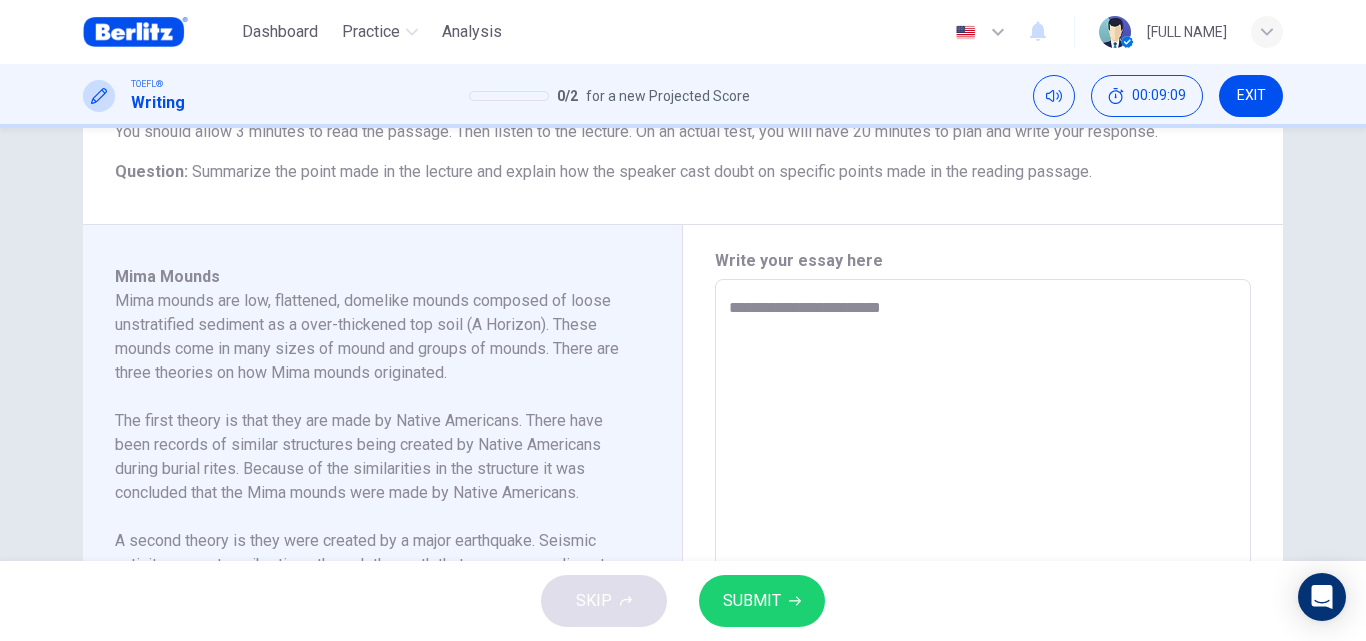 type on "*" 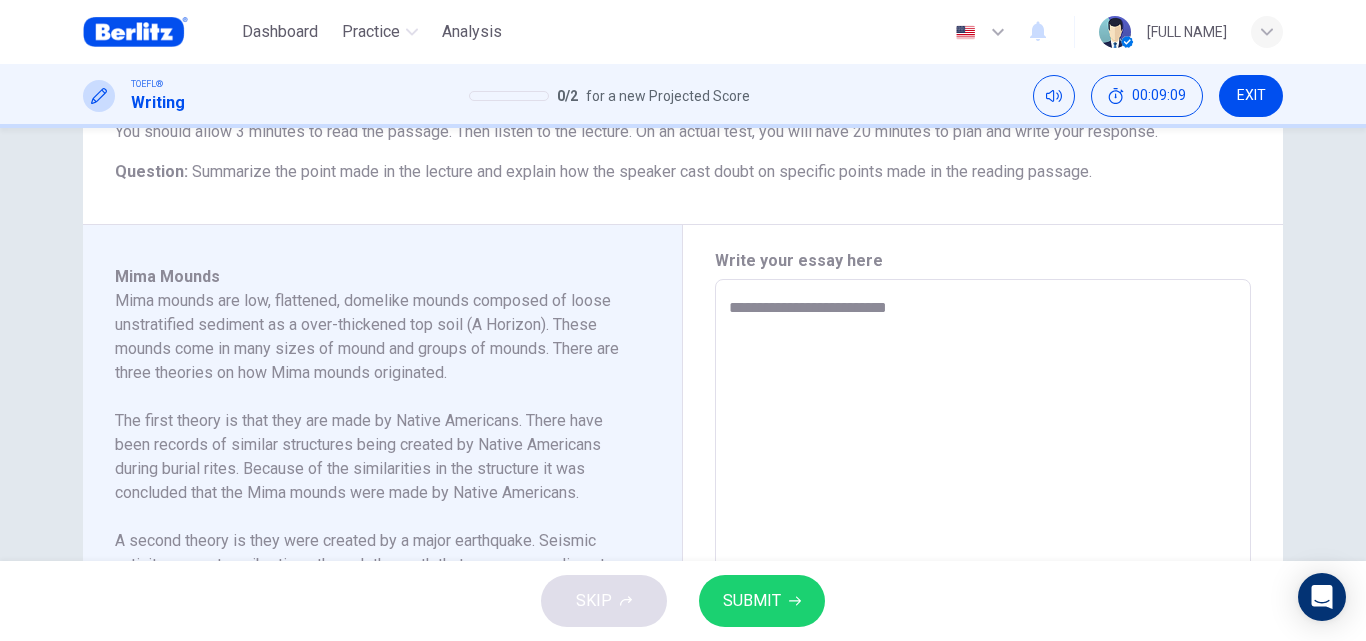type on "*" 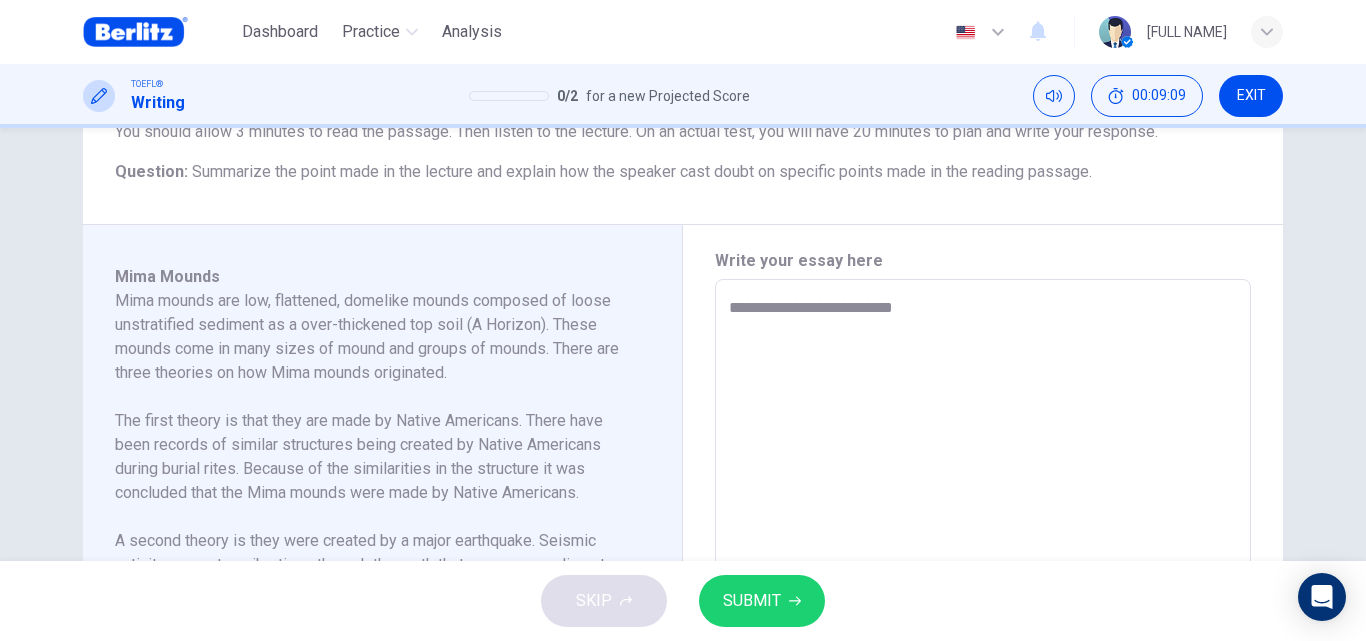 type on "**********" 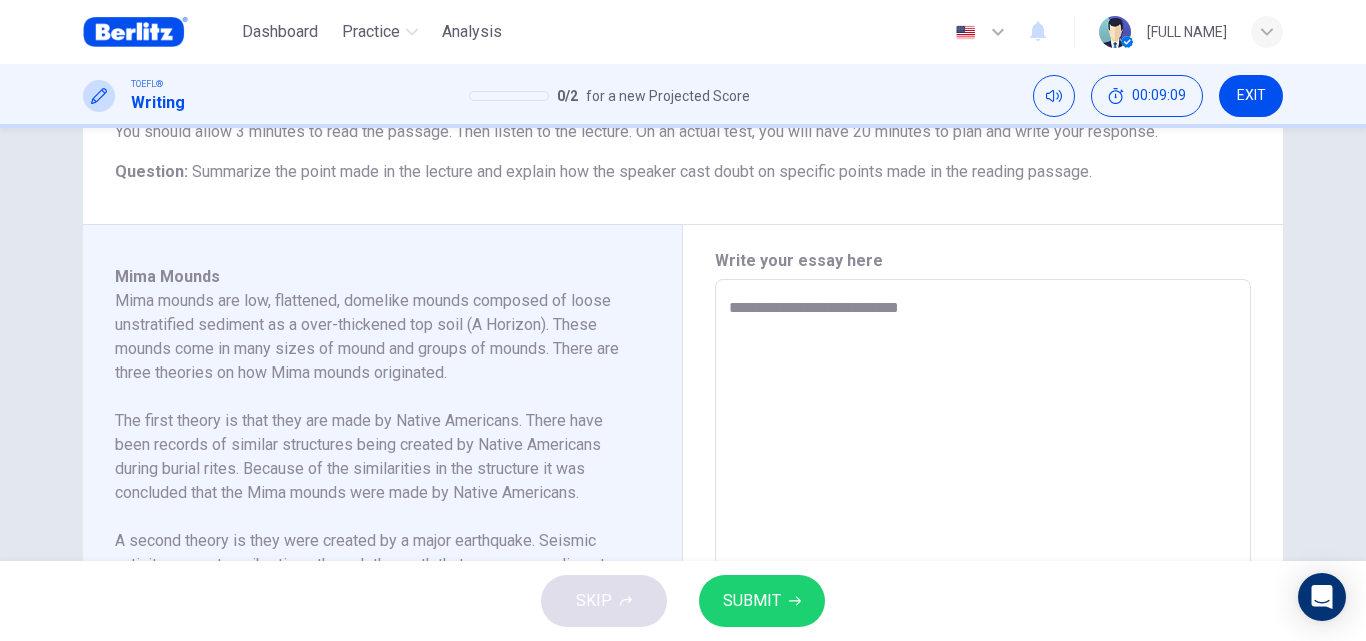 type on "*" 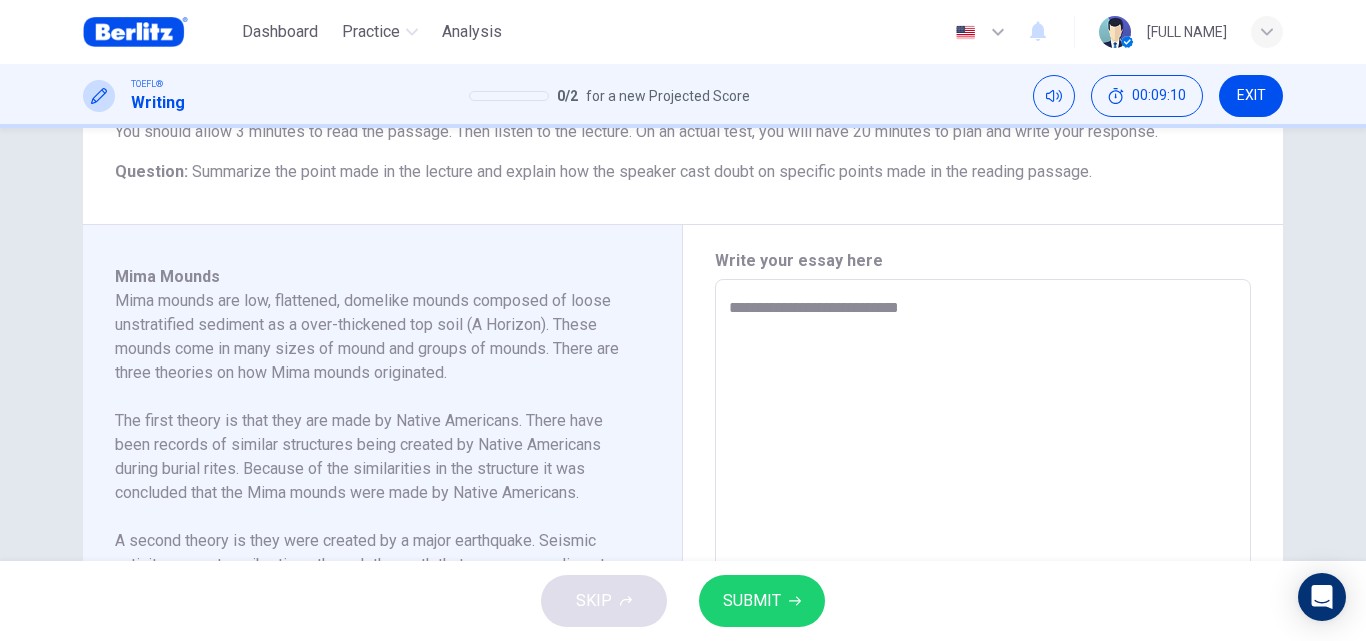 type on "**********" 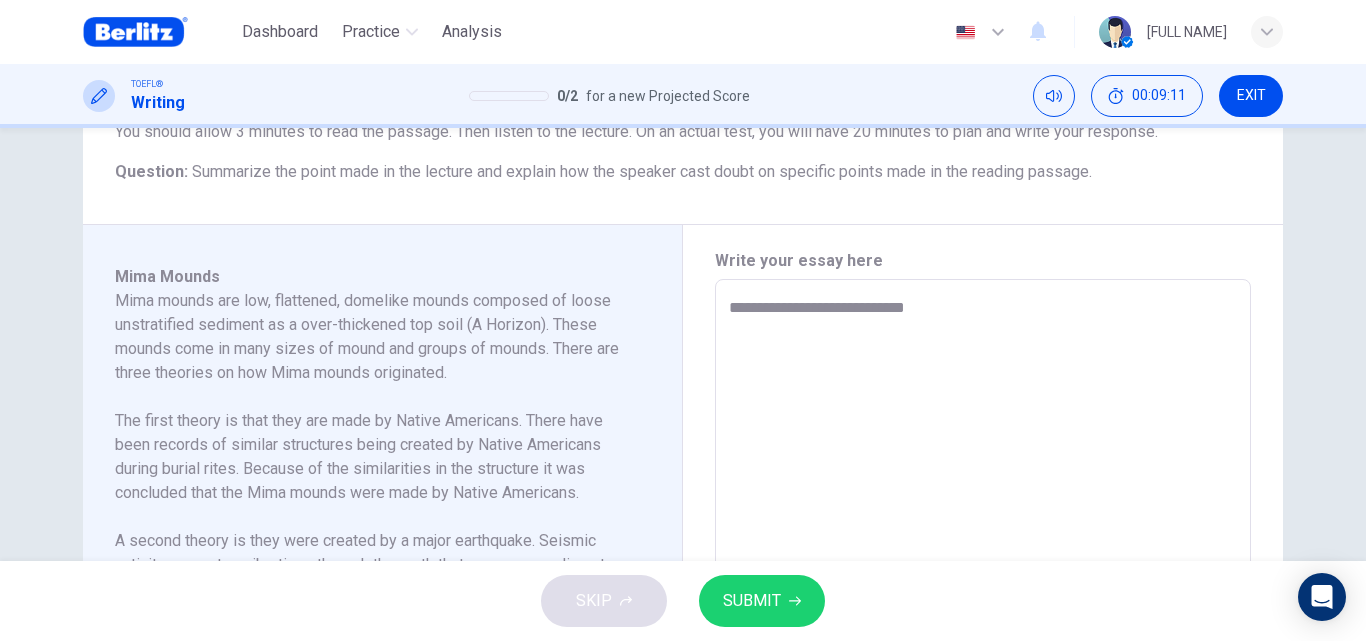 type on "**********" 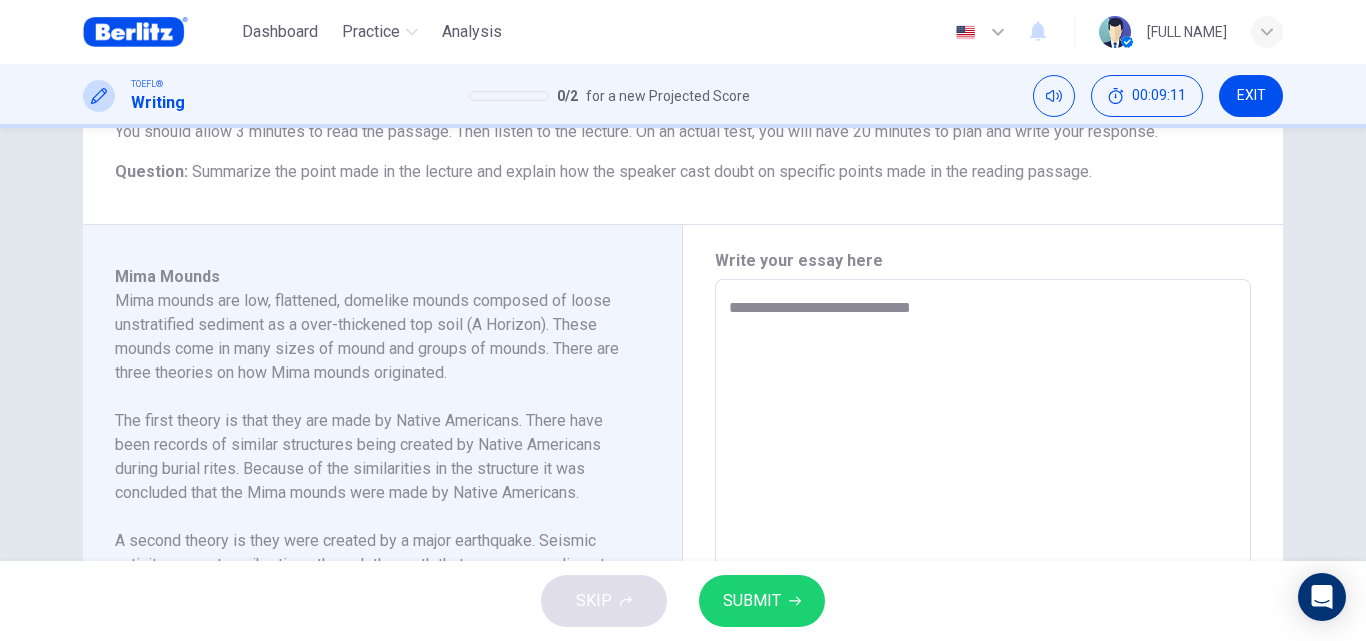 type on "*" 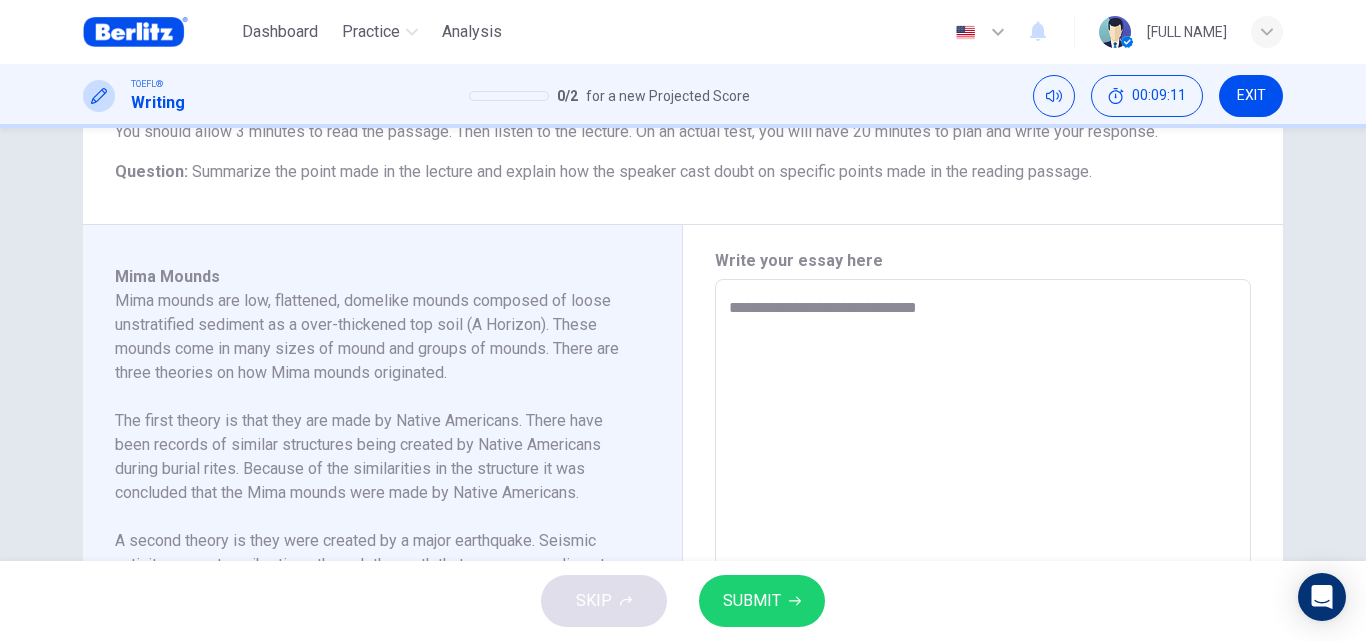 type on "**********" 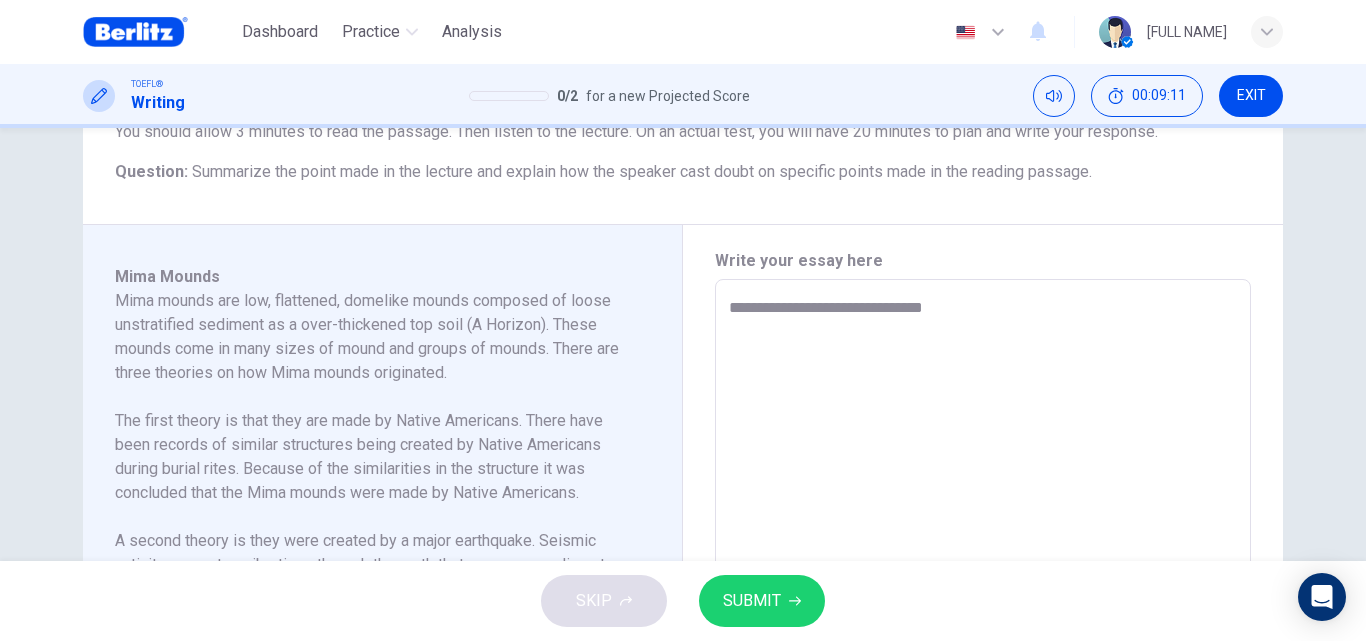 type on "*" 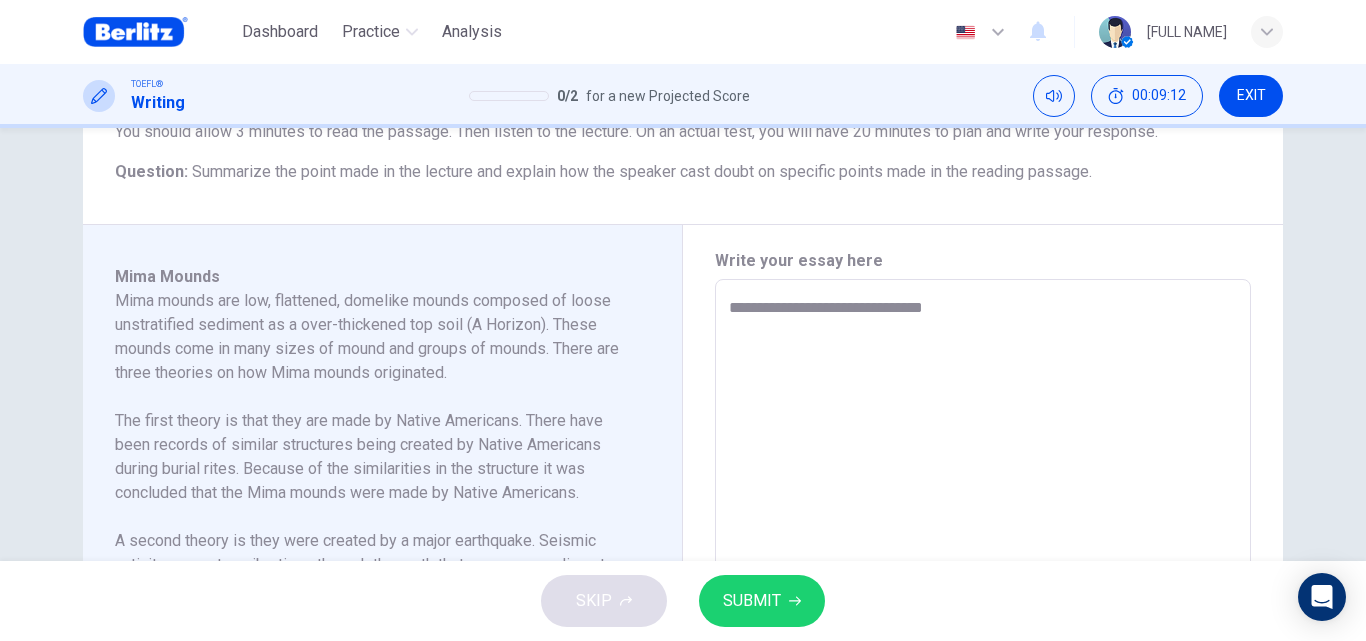 type on "**********" 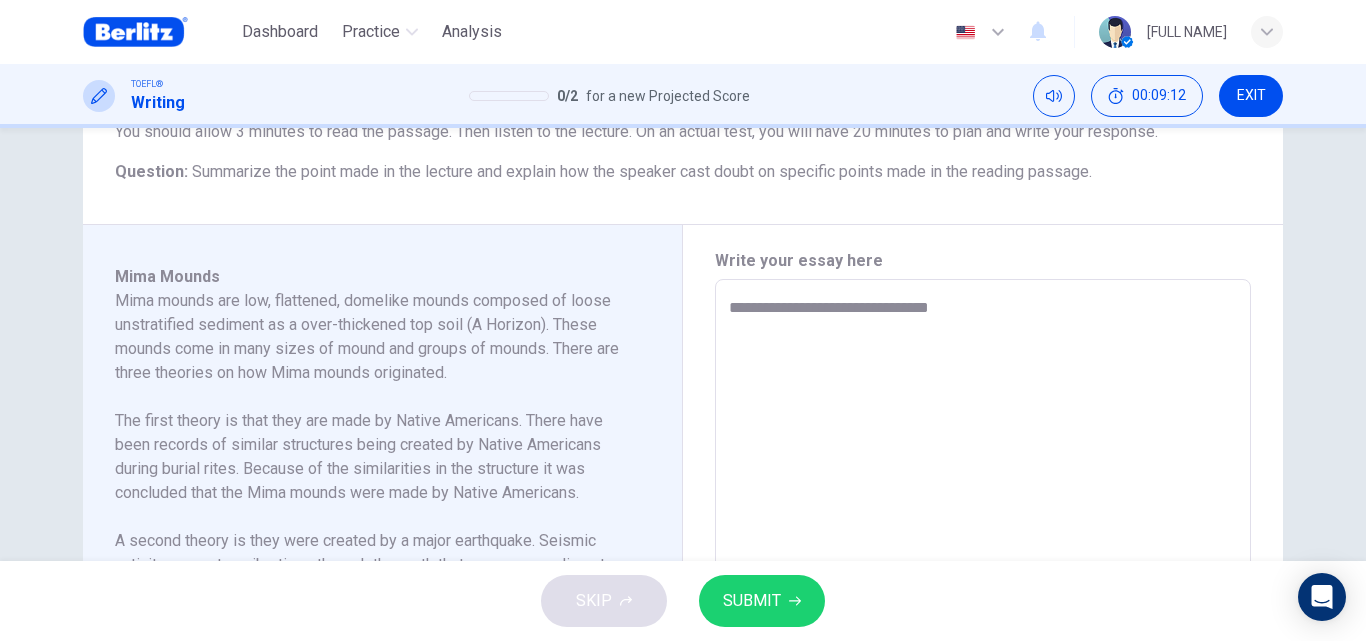 type on "**********" 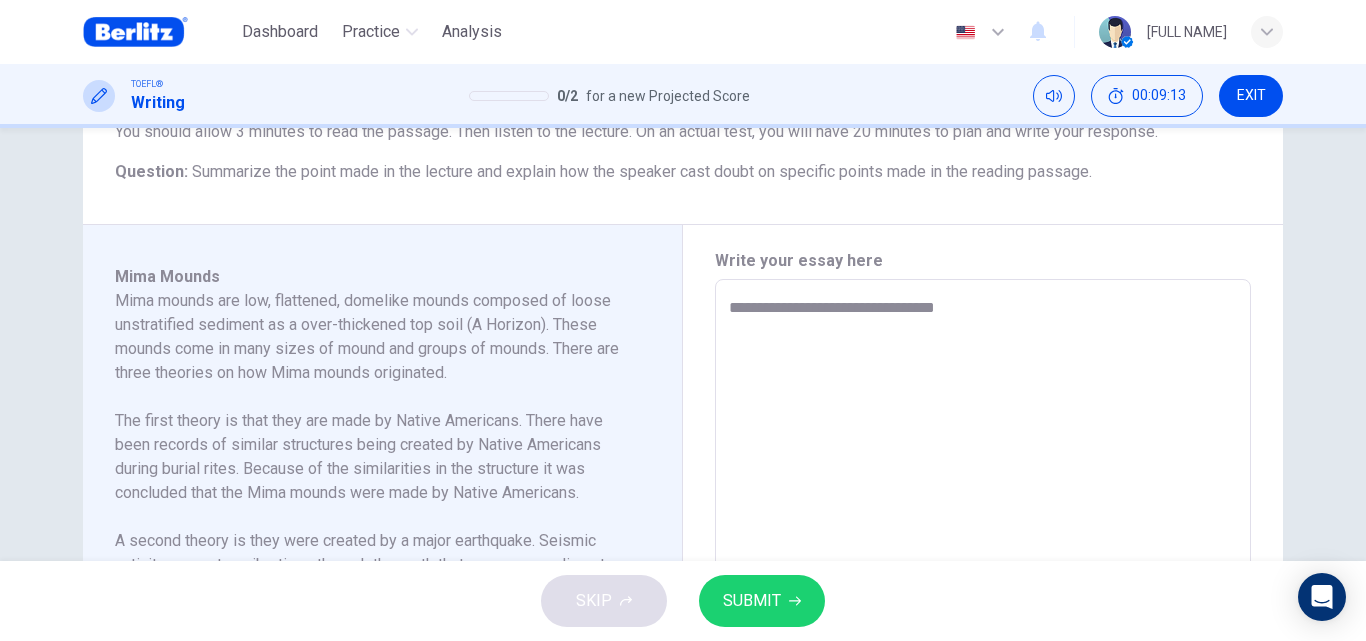 type on "*" 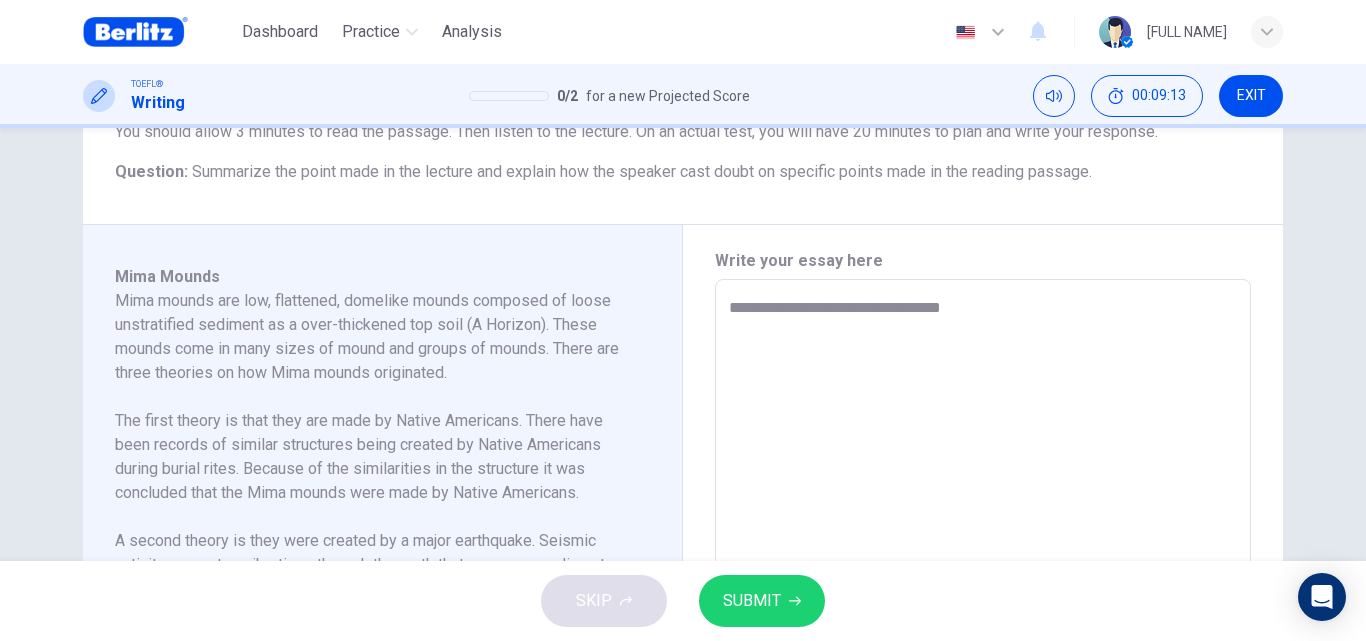 type on "*" 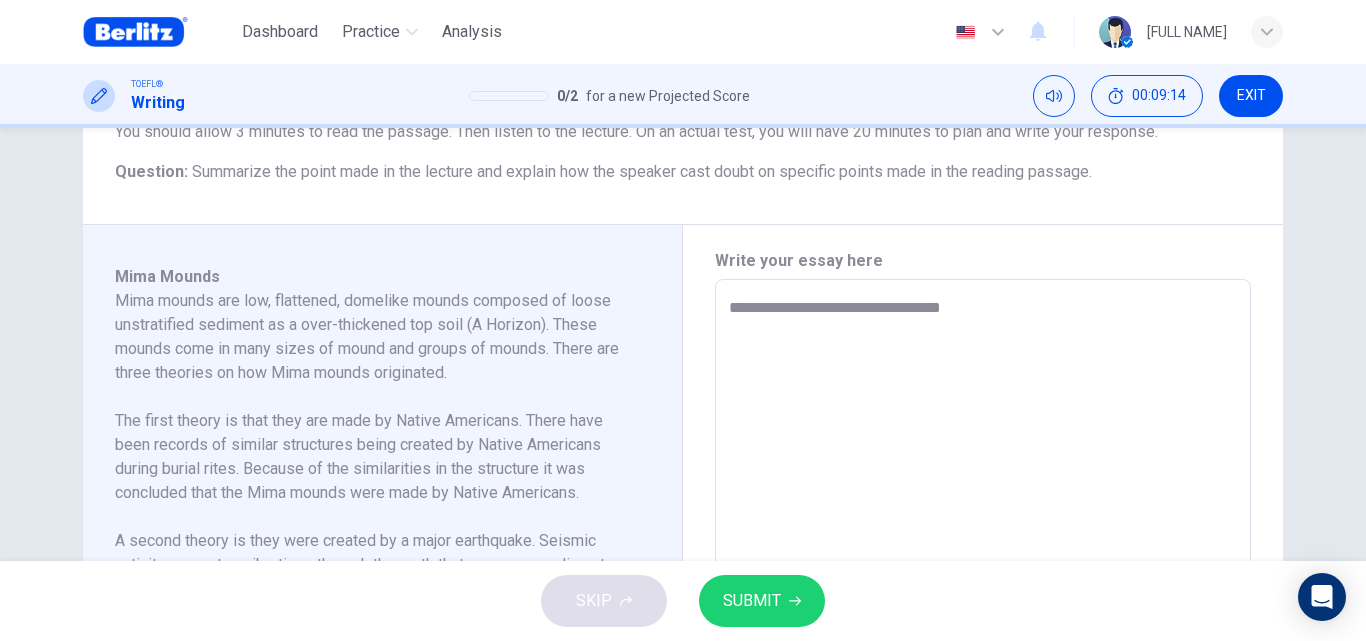 type on "**********" 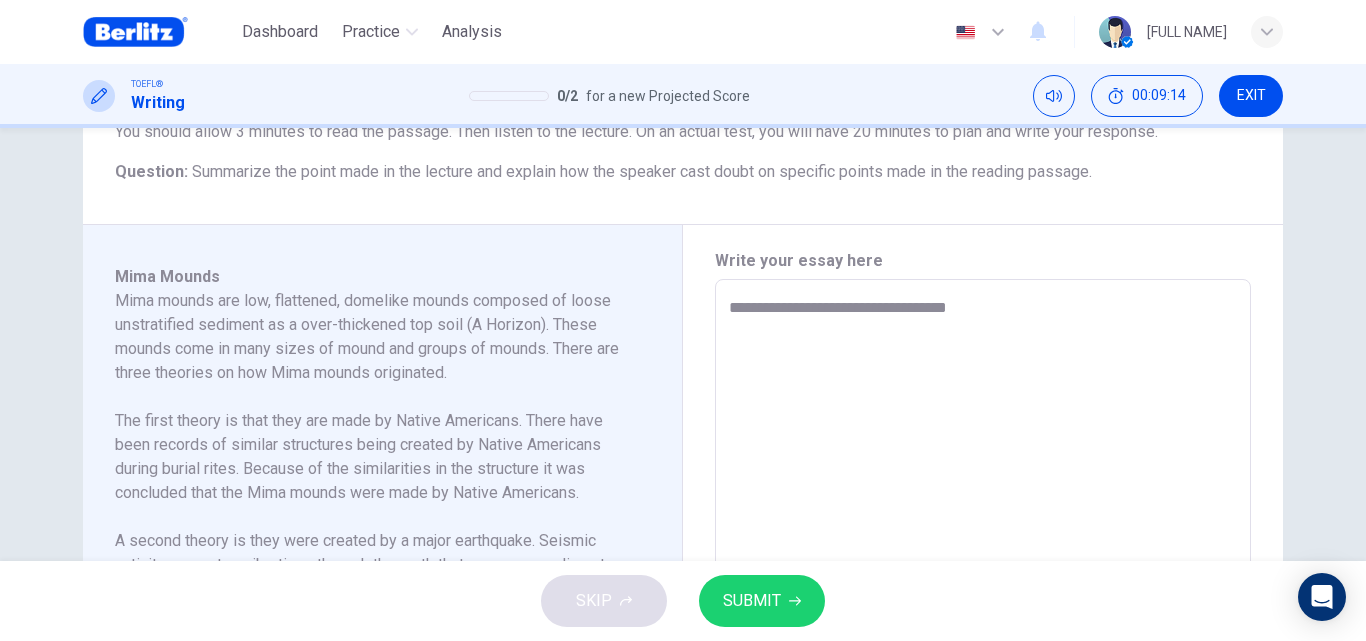 type on "**********" 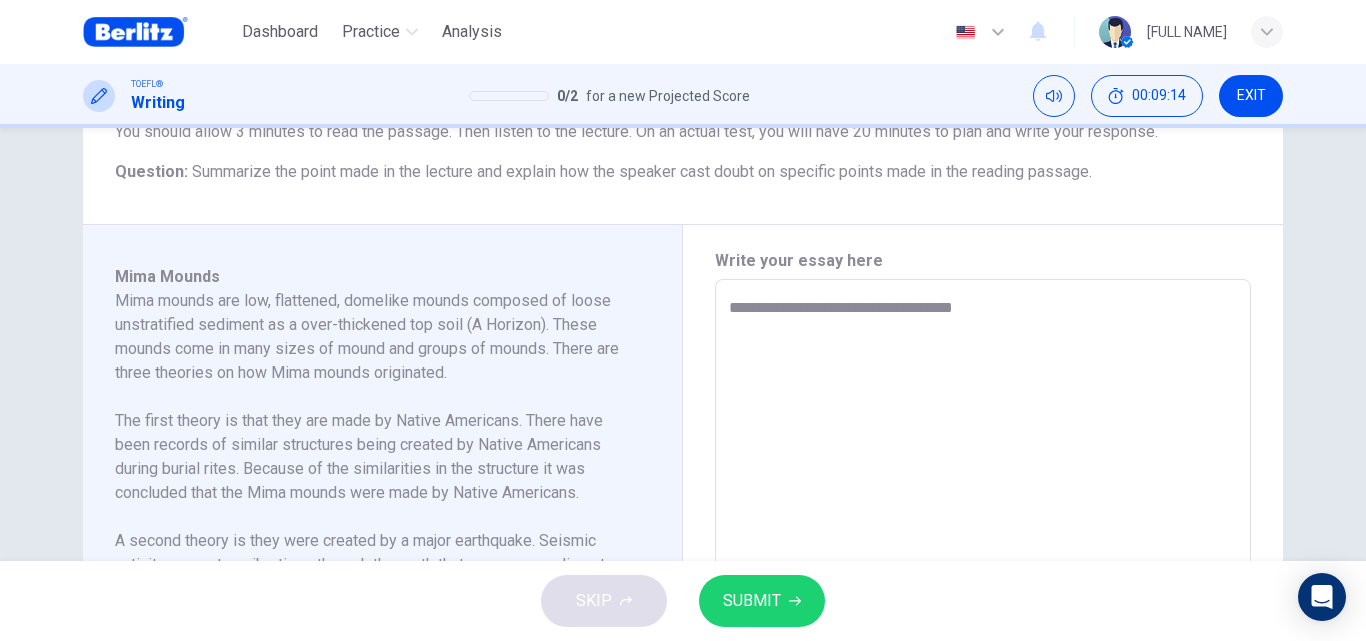 type on "*" 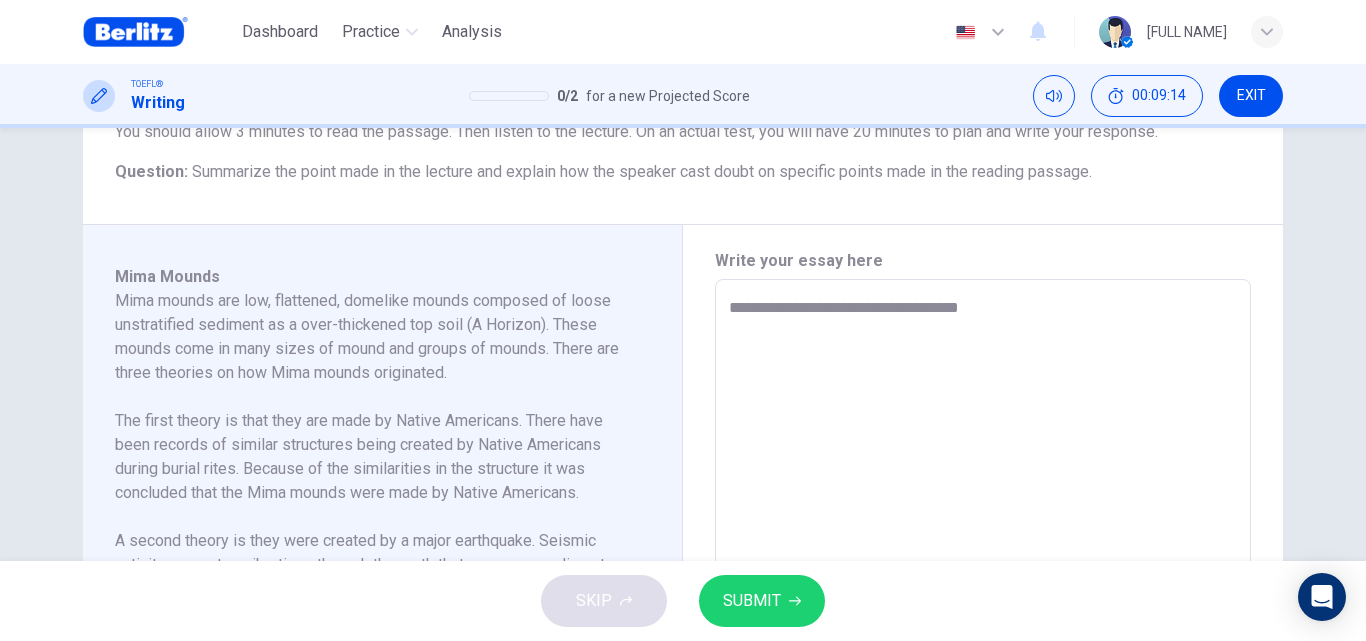type on "**********" 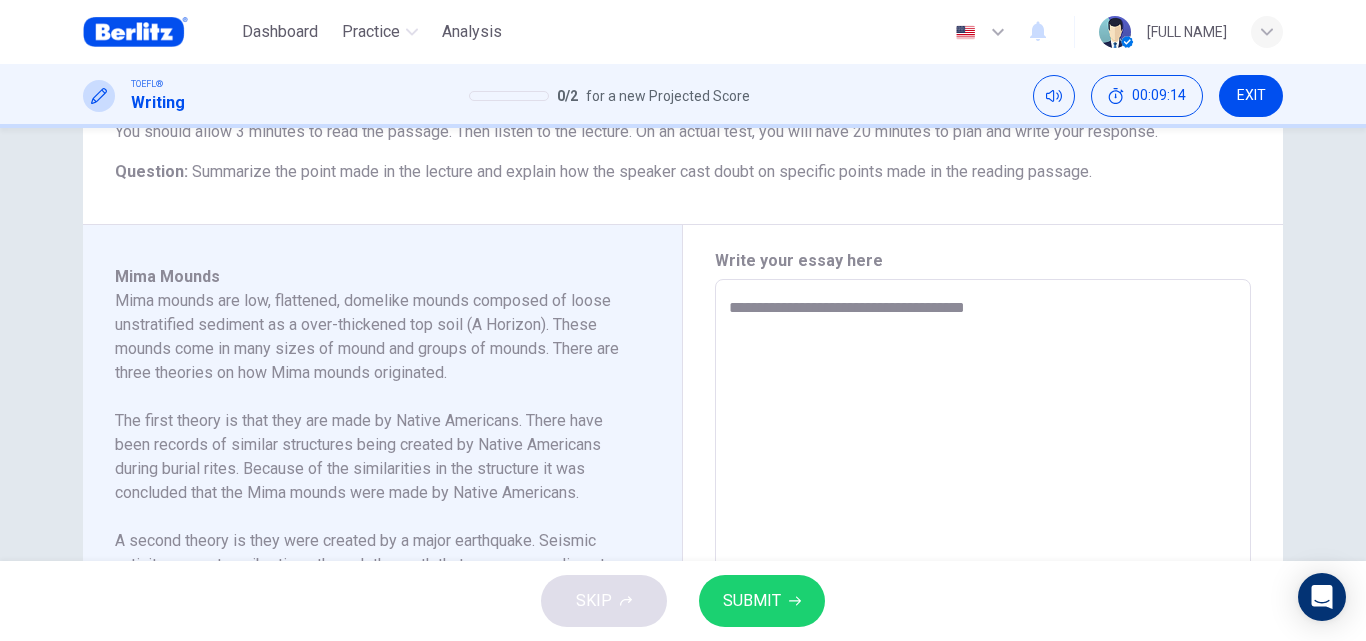 type on "*" 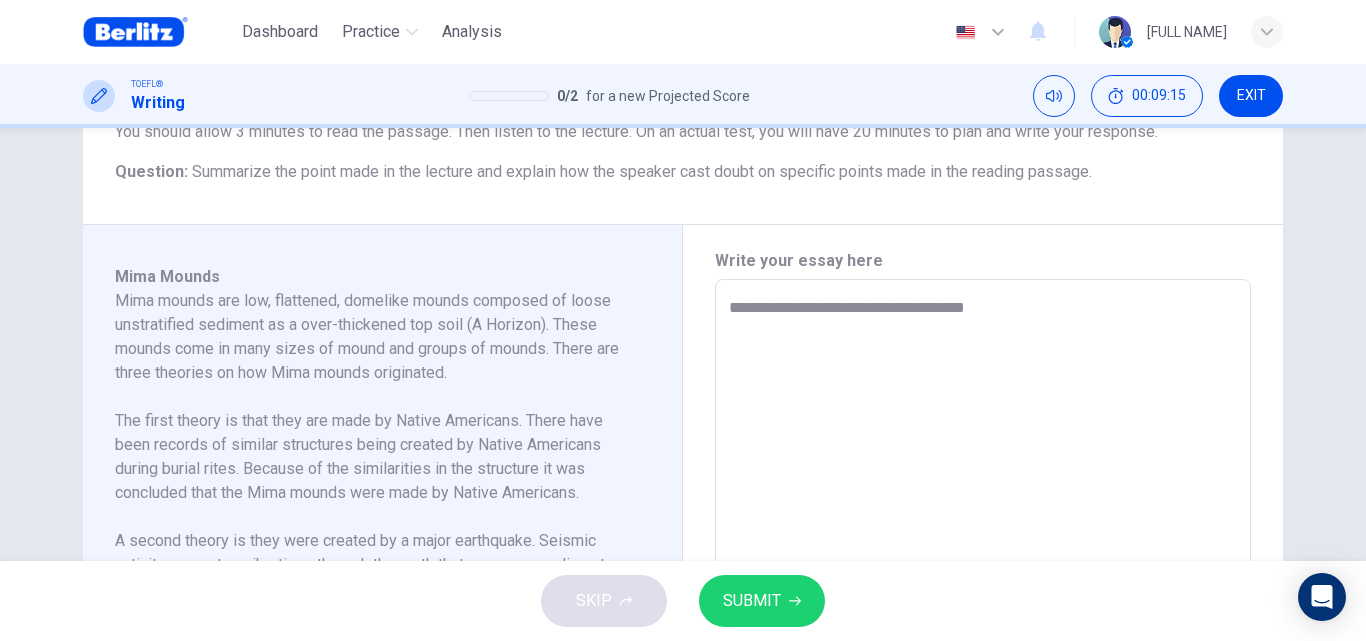 type on "**********" 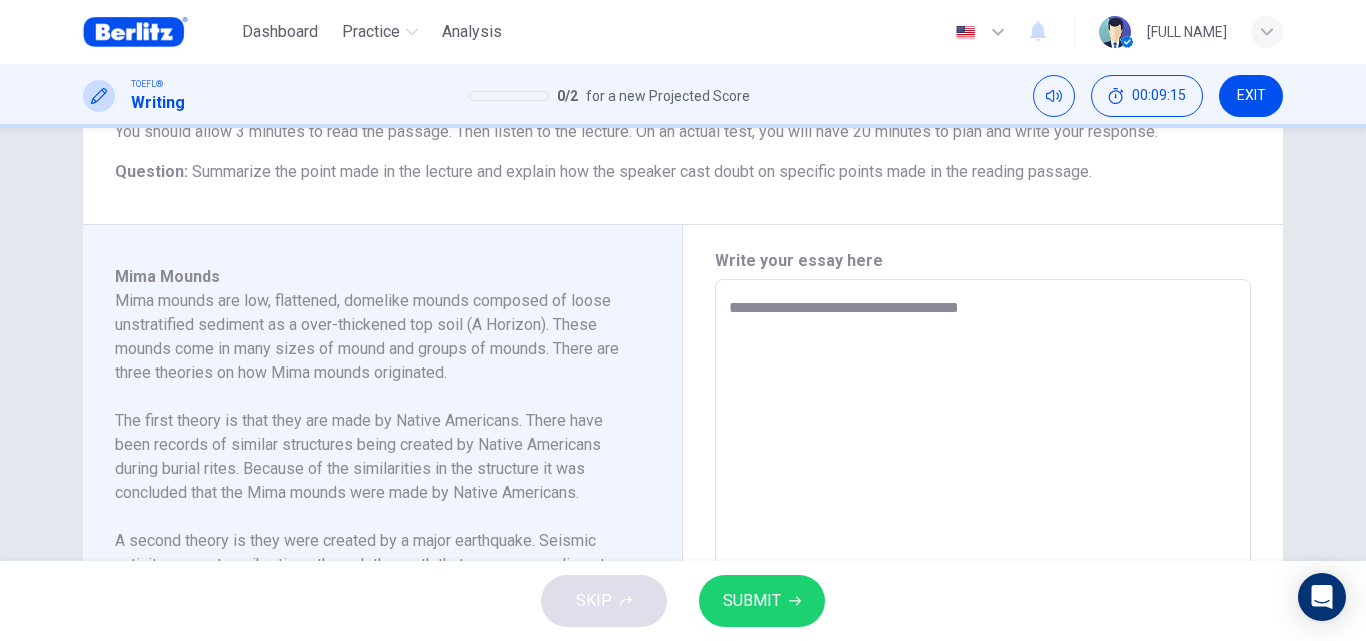 type on "*" 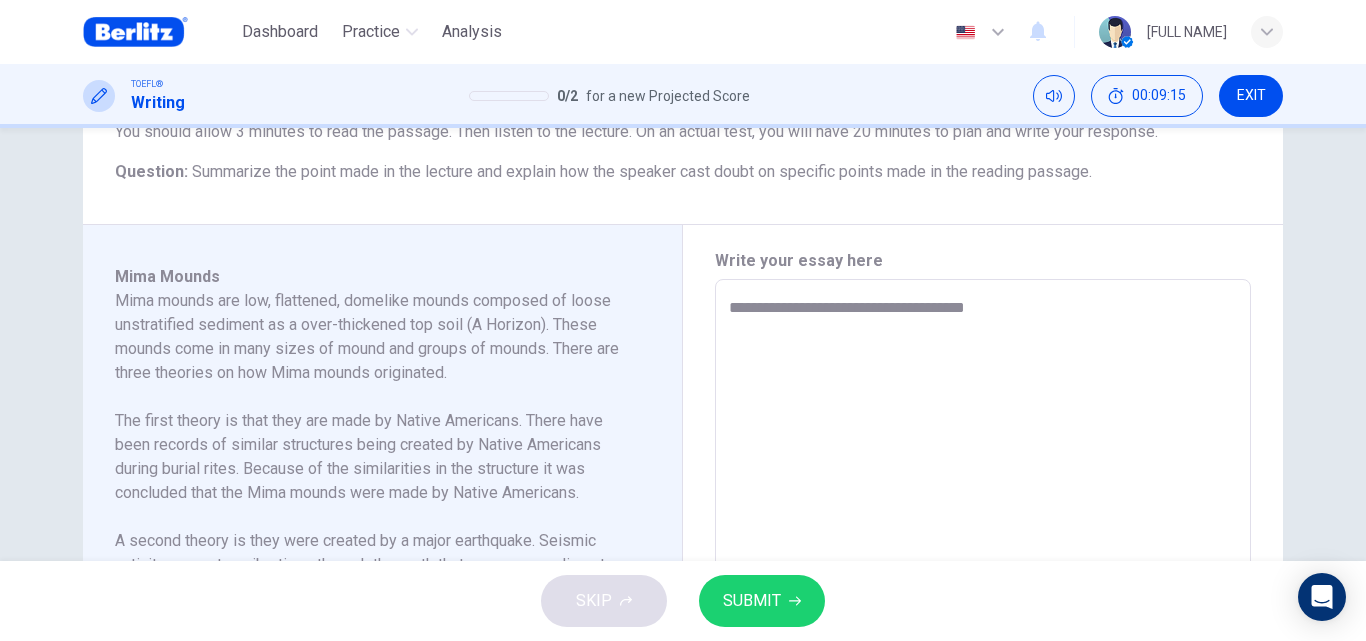 type on "**********" 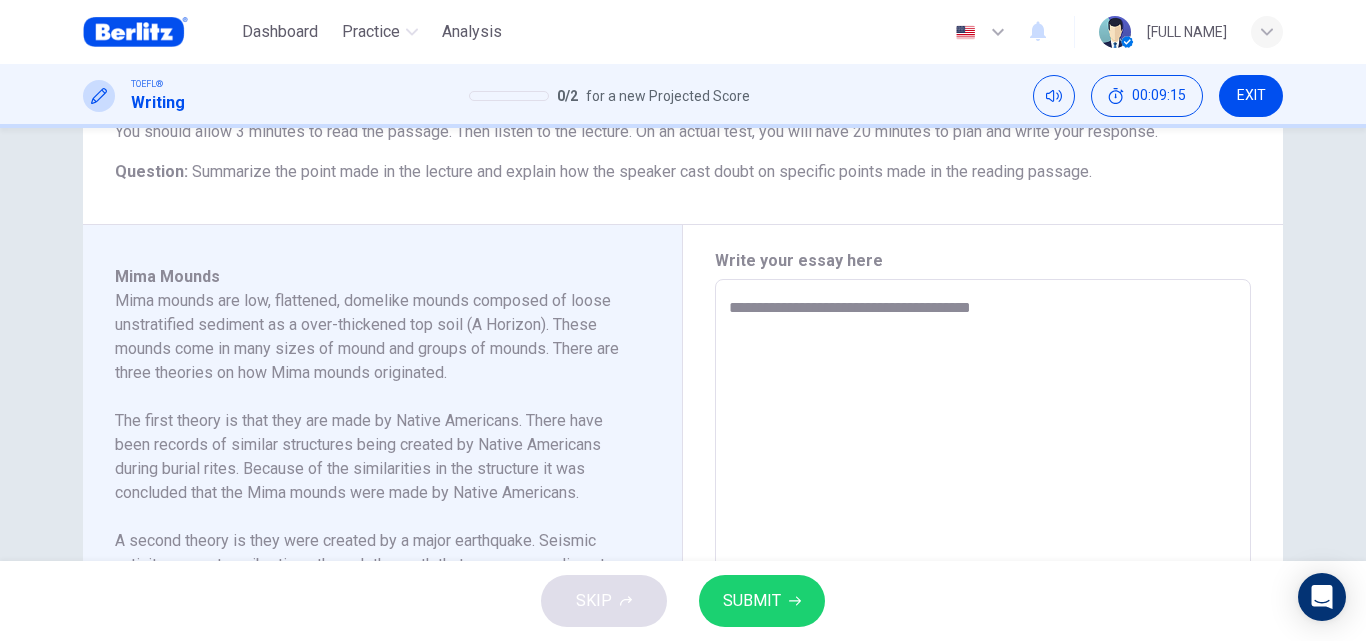 type on "*" 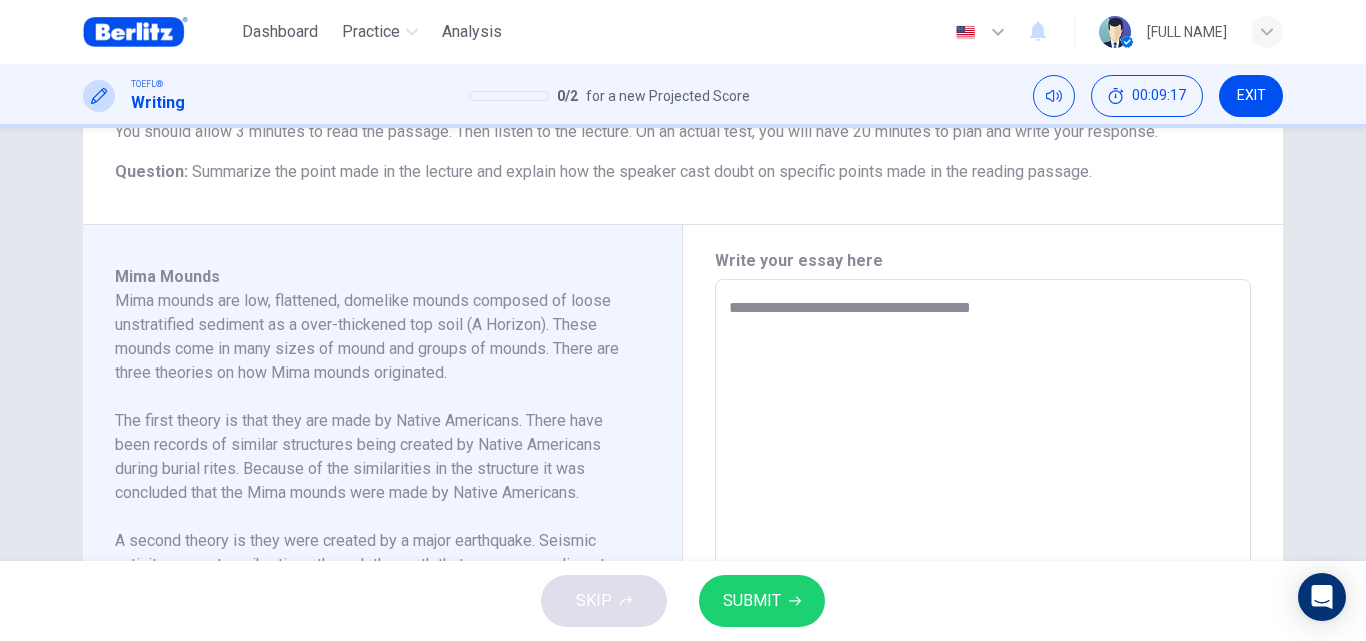 type on "**********" 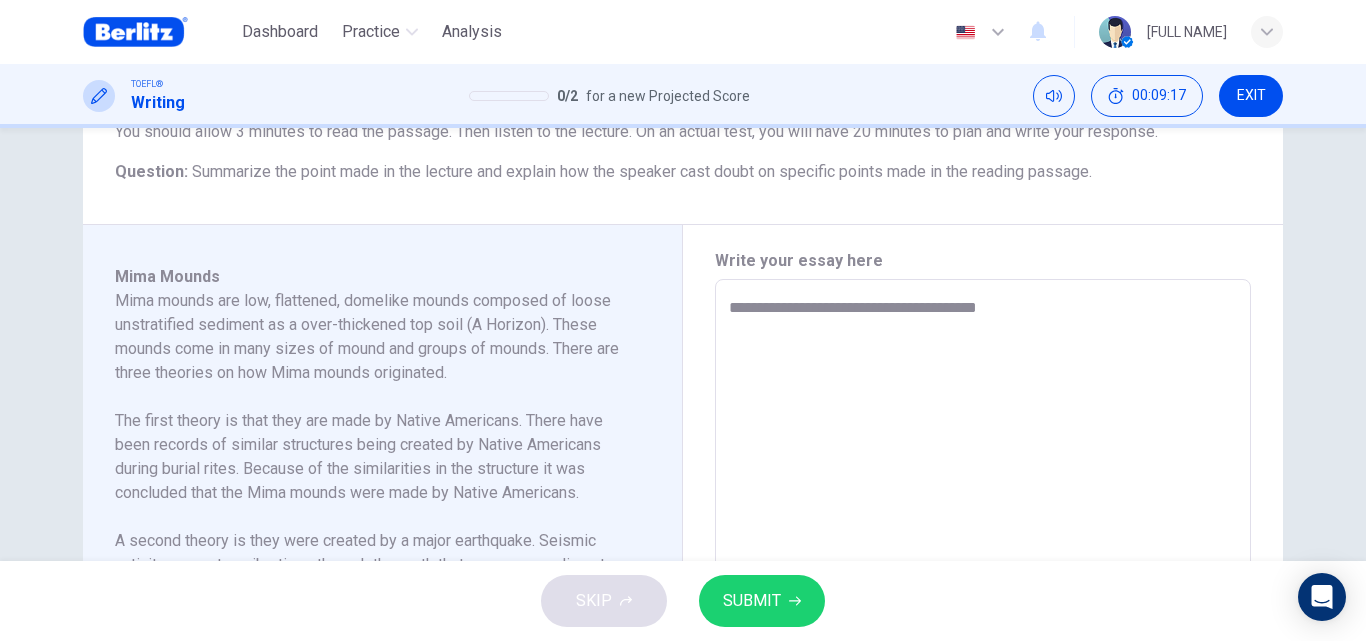 type on "**********" 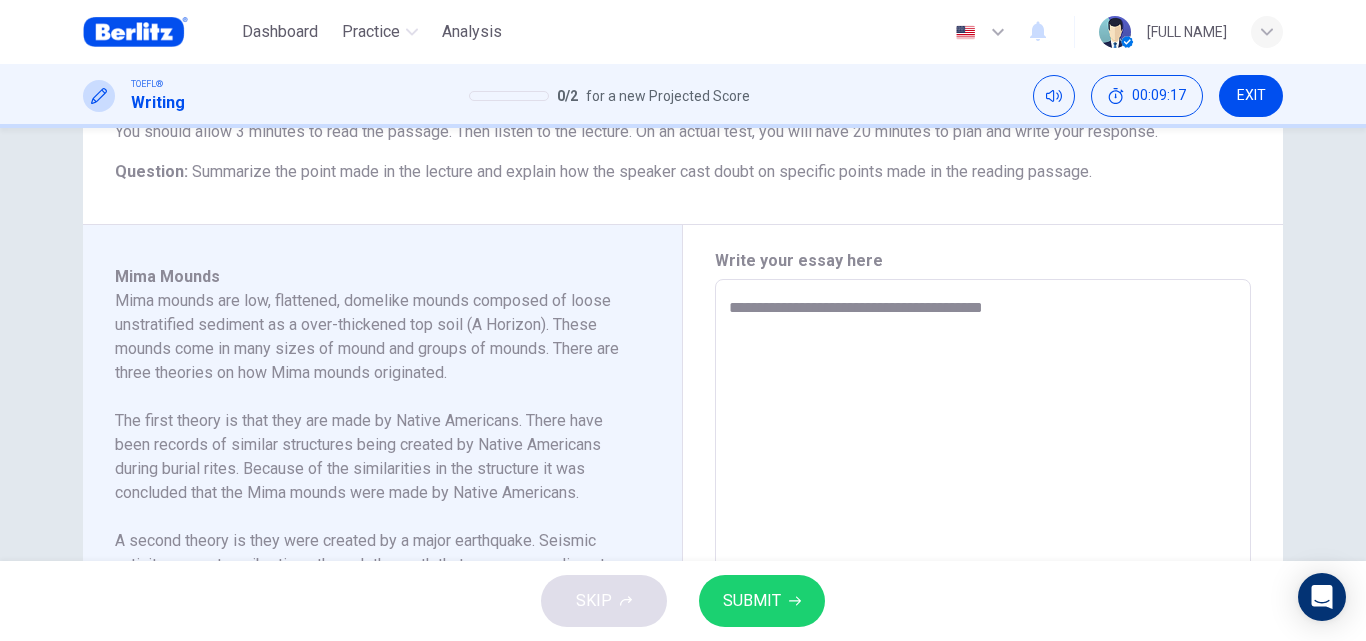 type on "*" 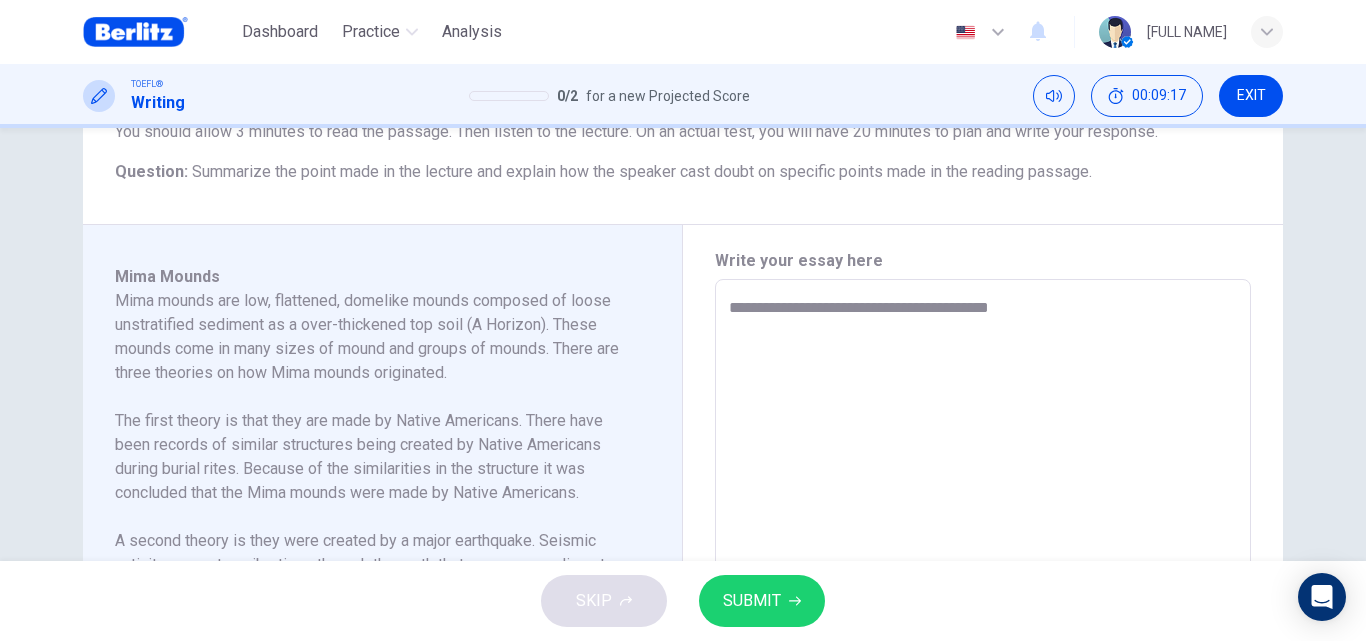 type on "**********" 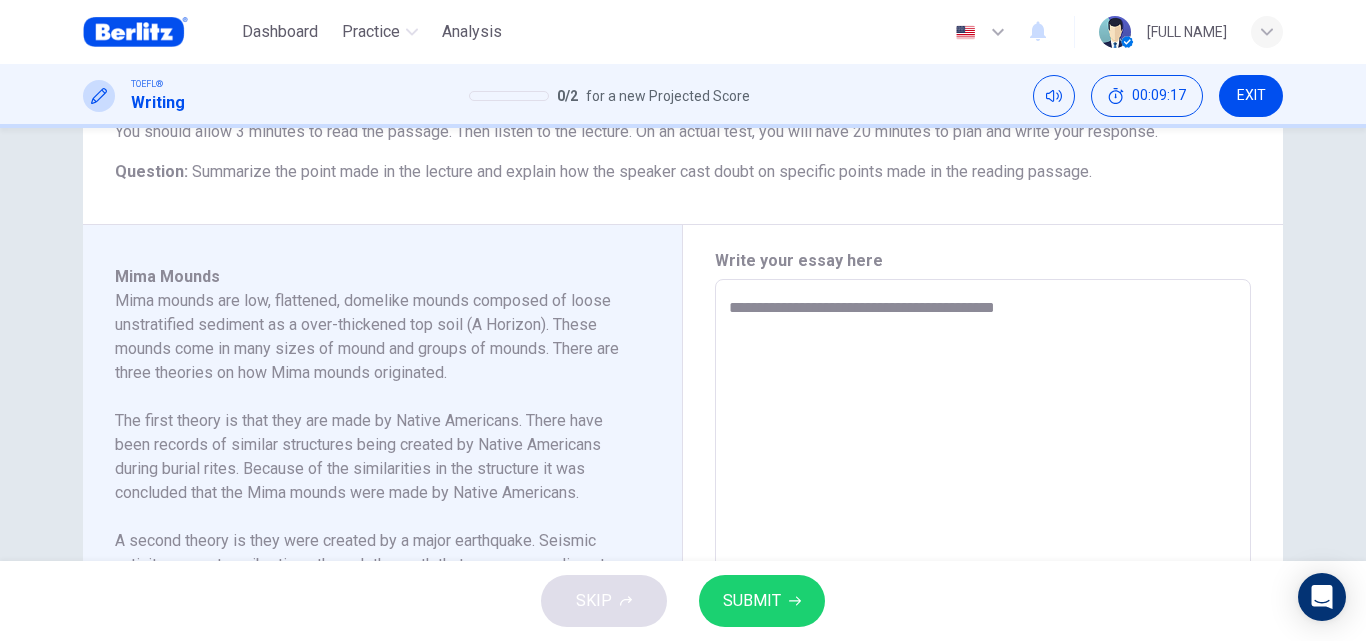 type on "*" 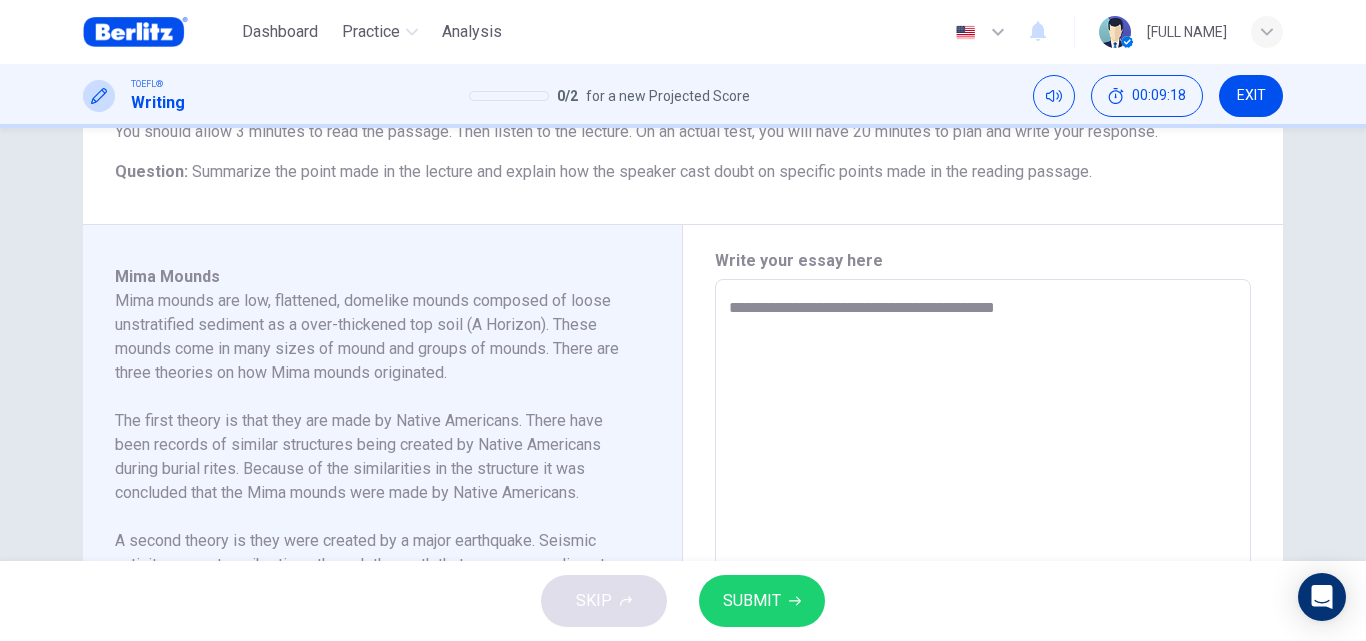 type on "**********" 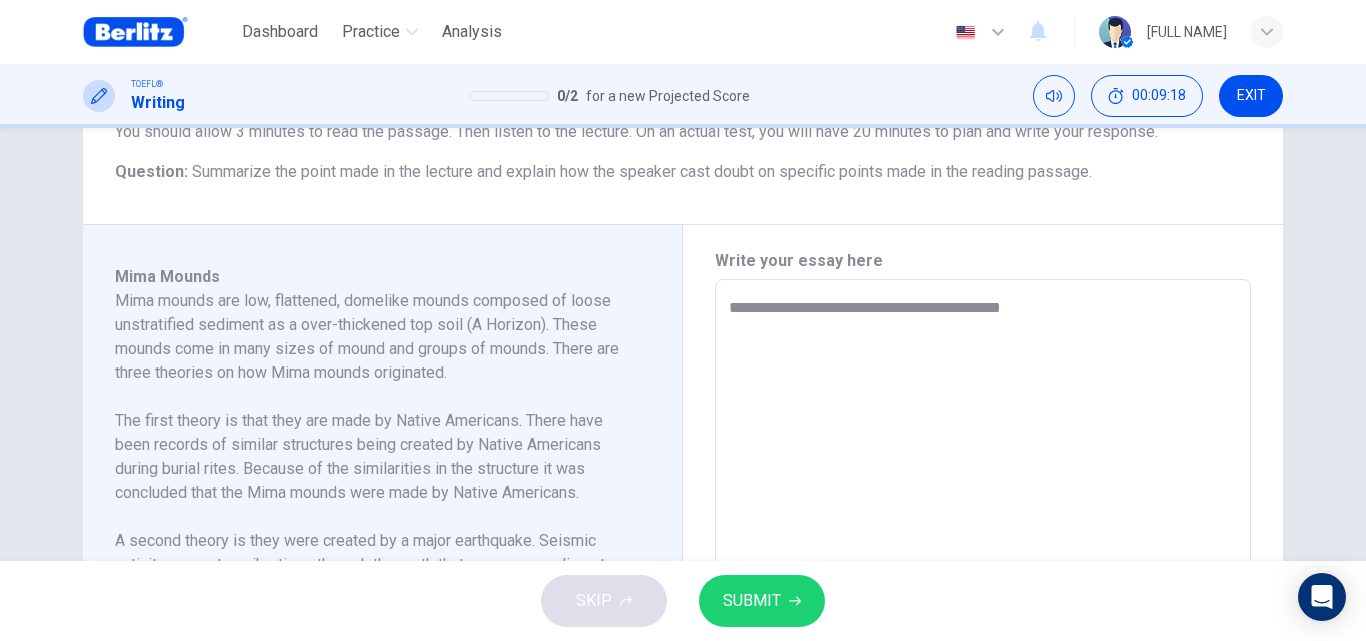 type on "*" 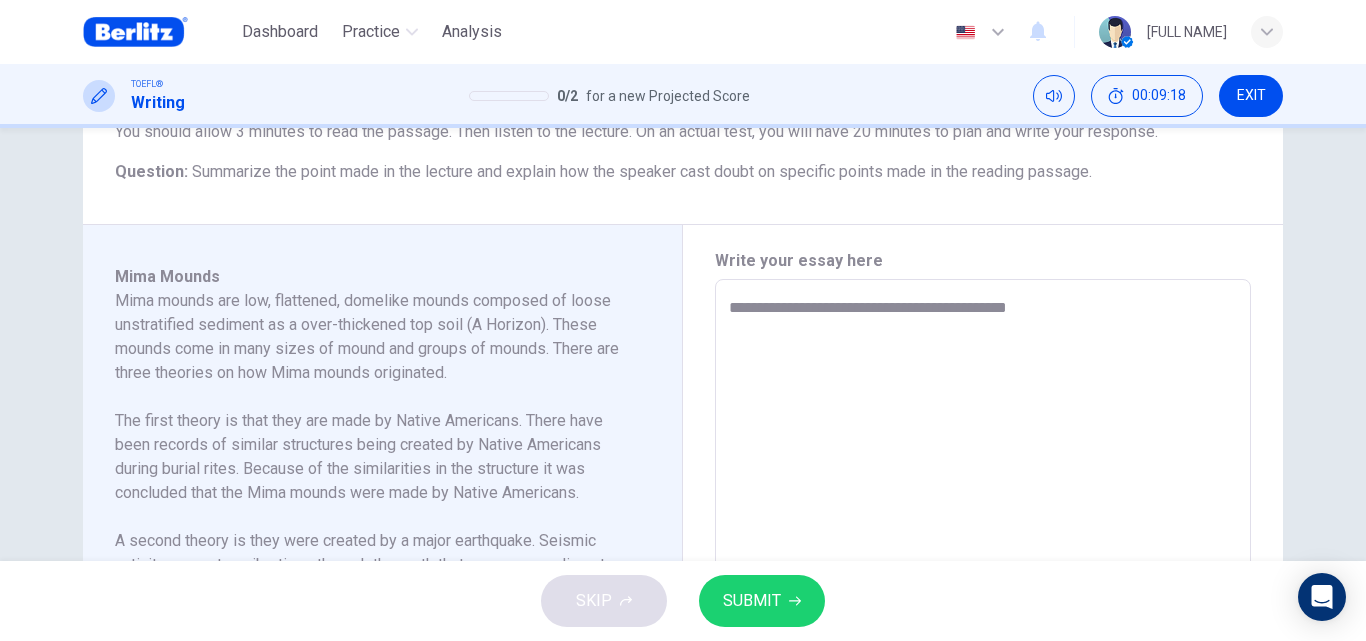 type on "**********" 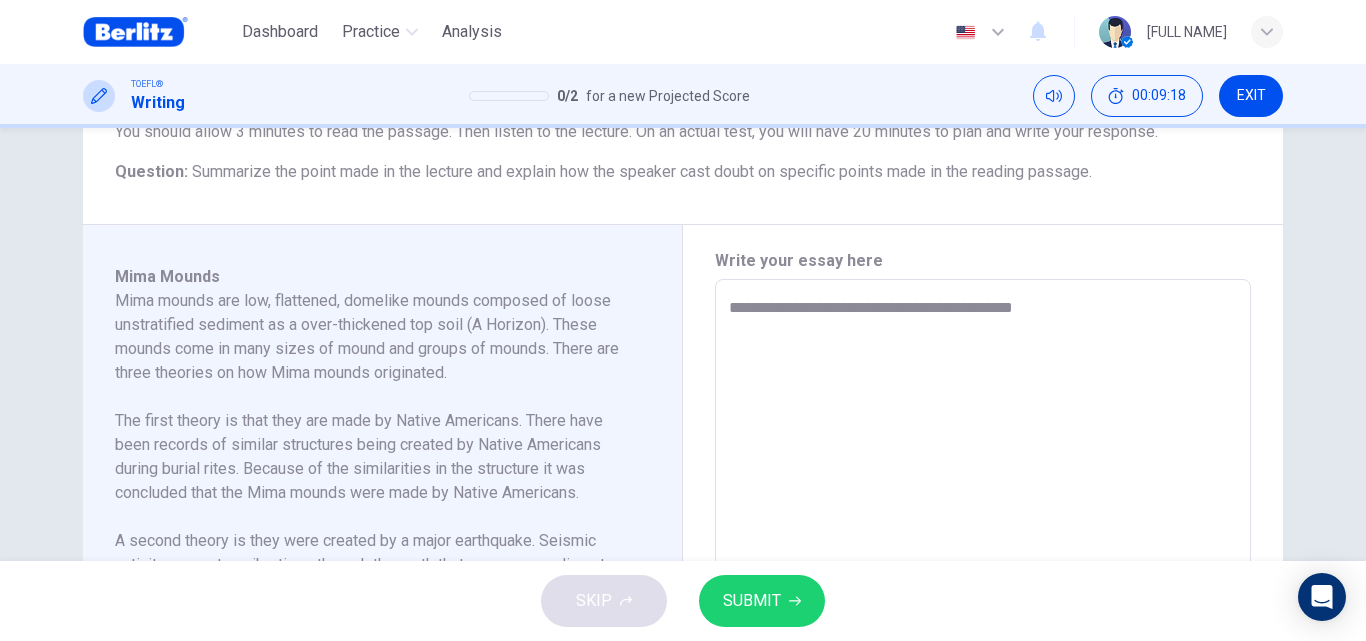 type on "*" 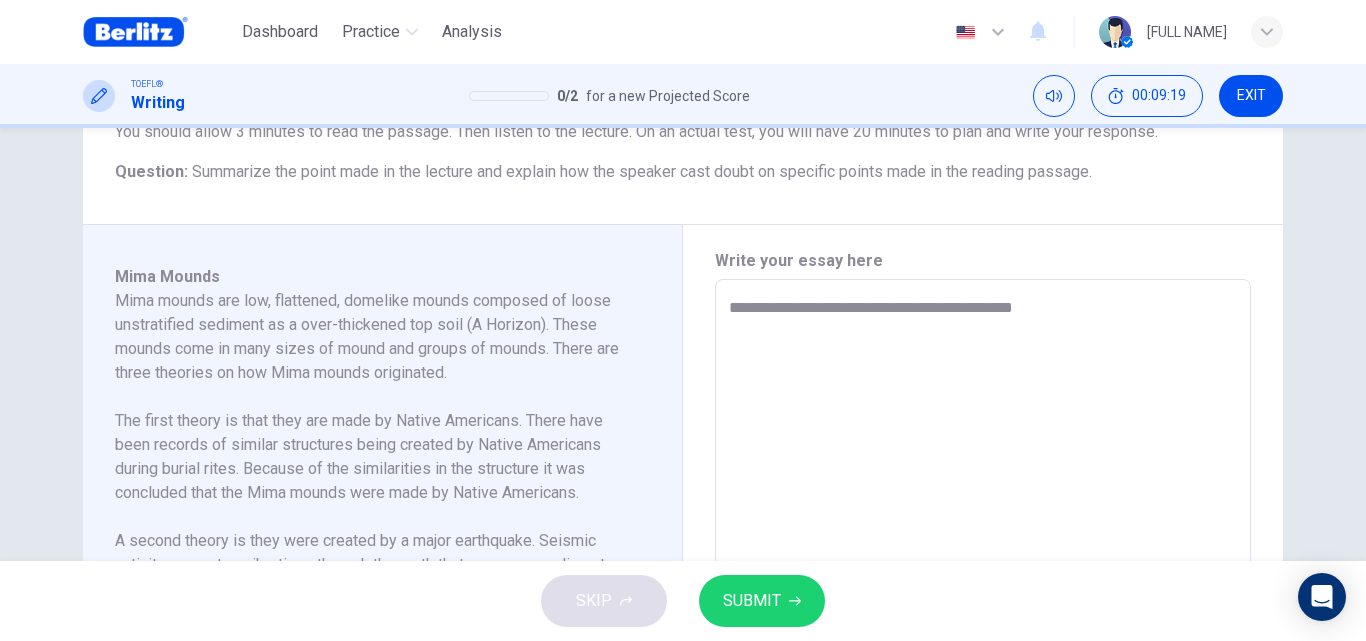 type on "**********" 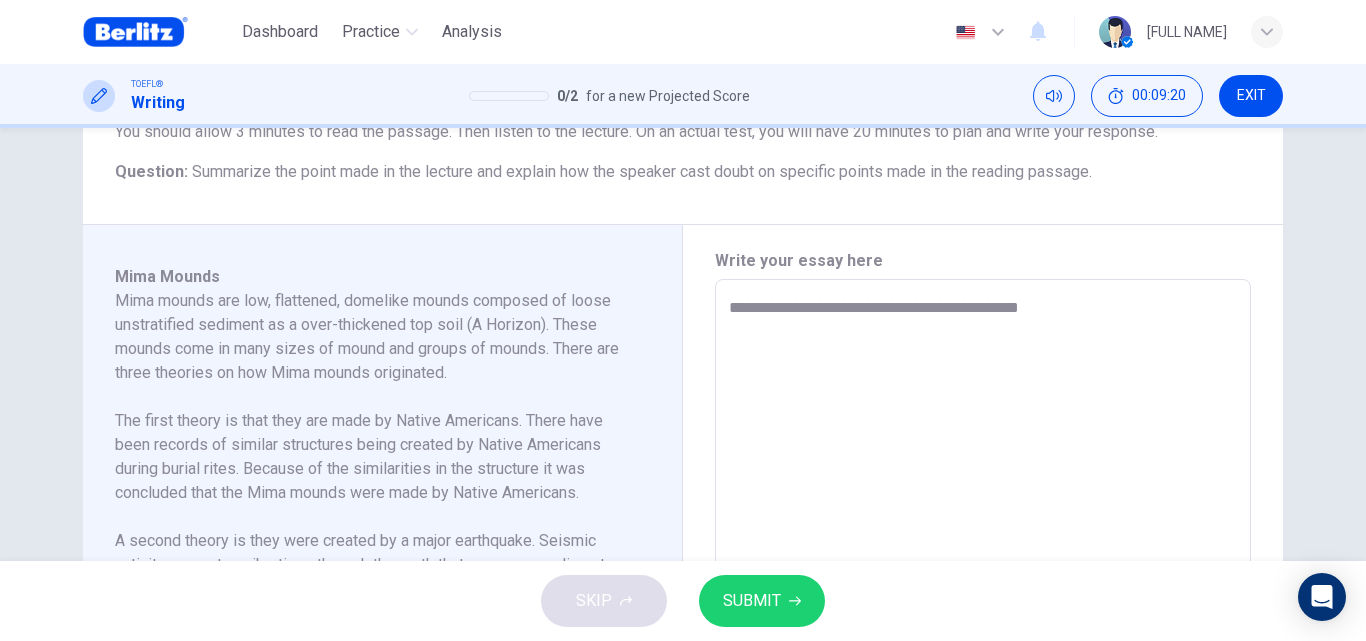 type on "**********" 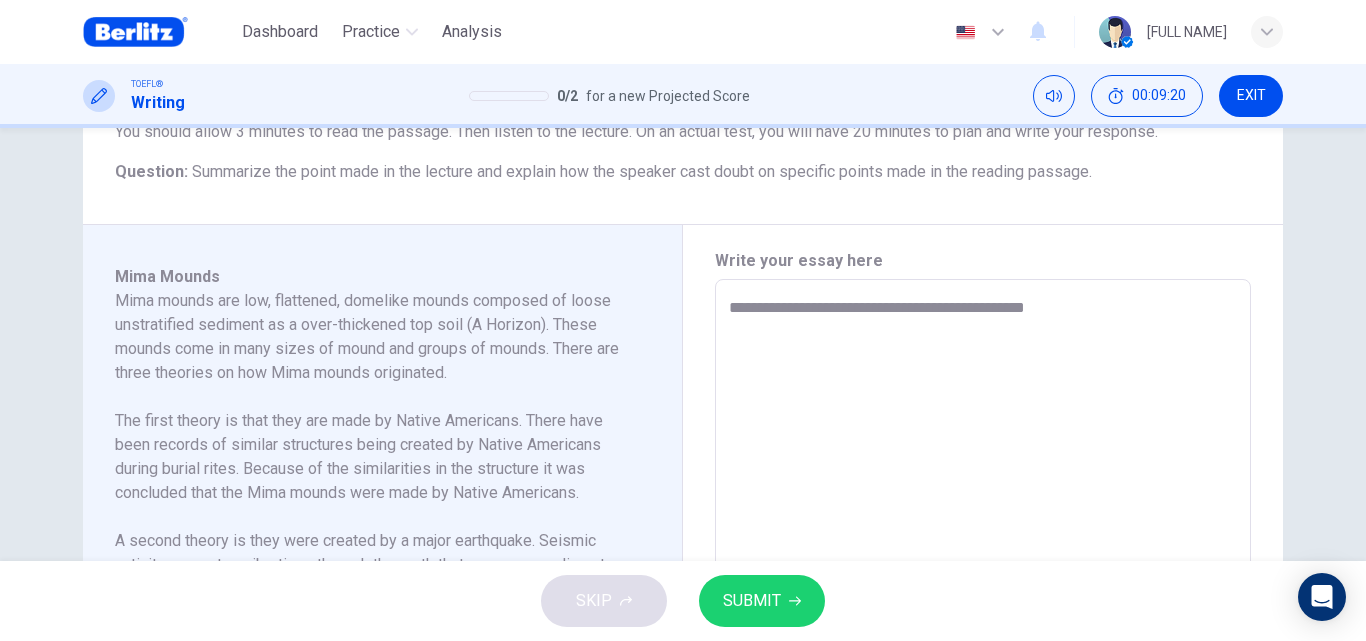 type on "*" 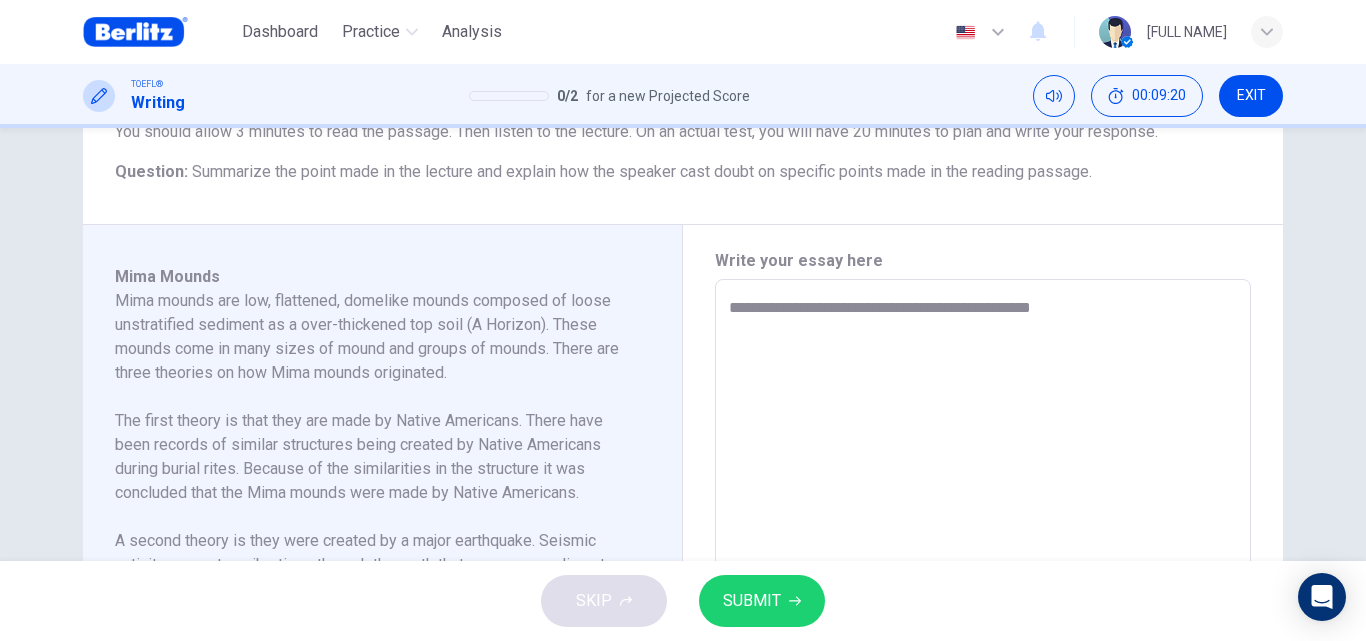type on "**********" 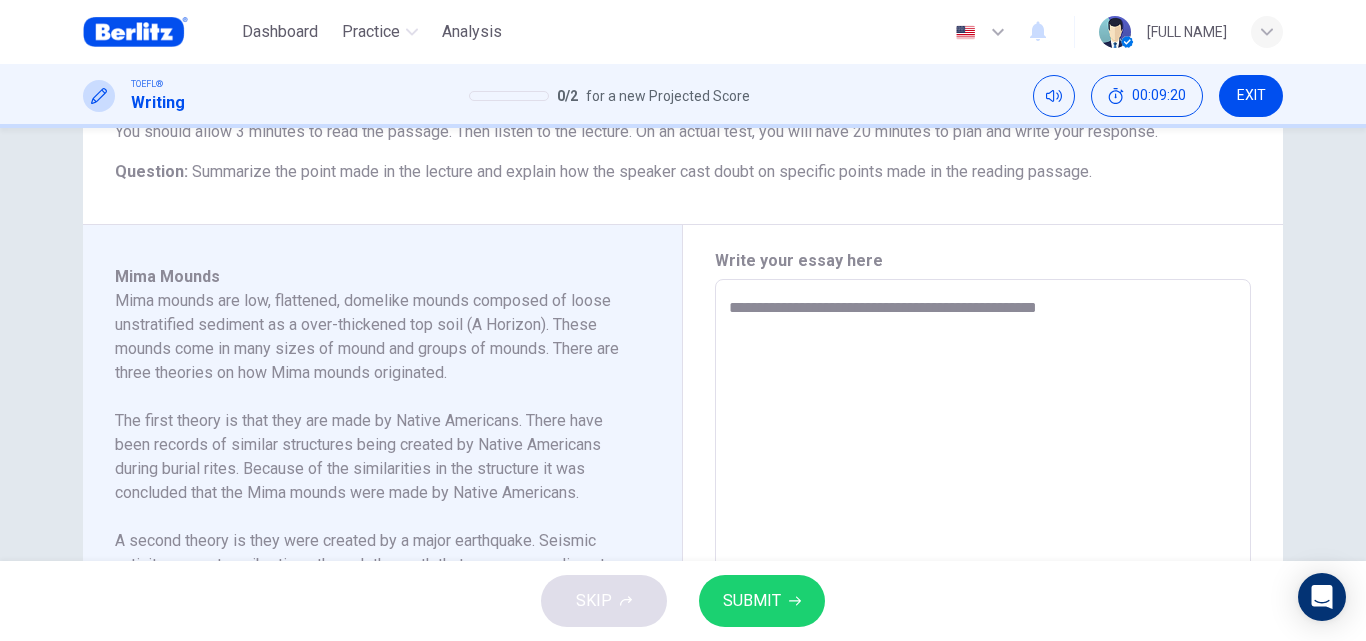 type on "*" 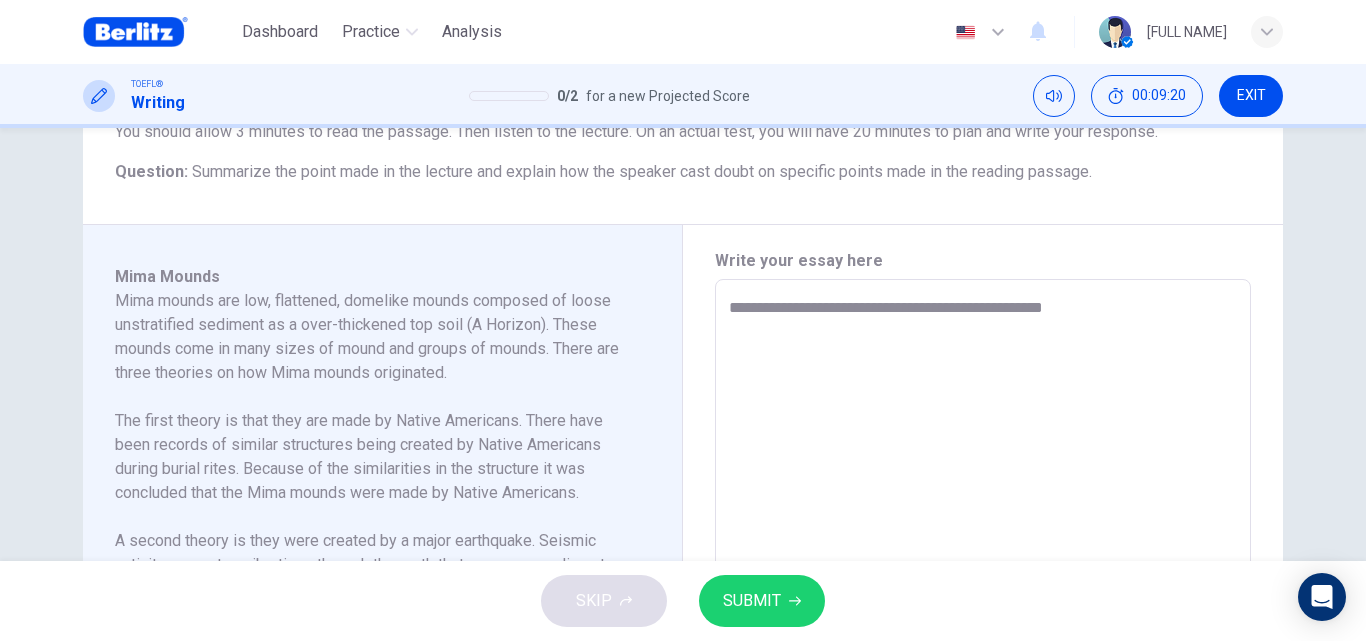 type on "*" 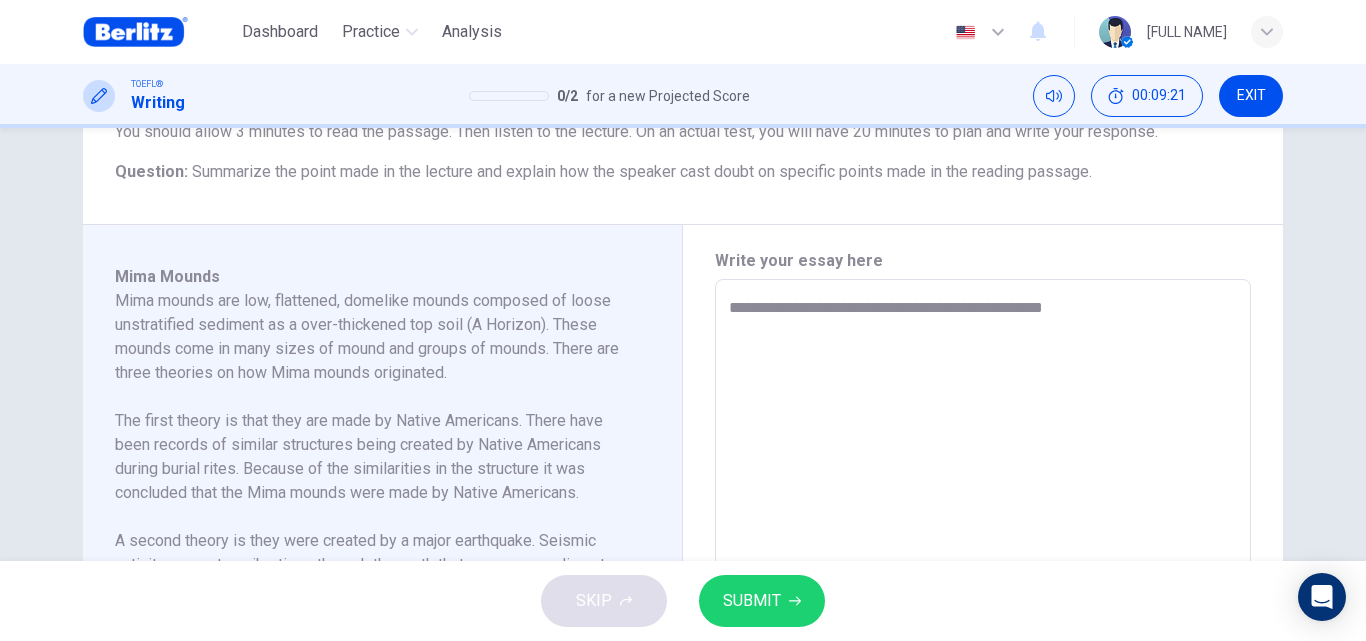 type on "**********" 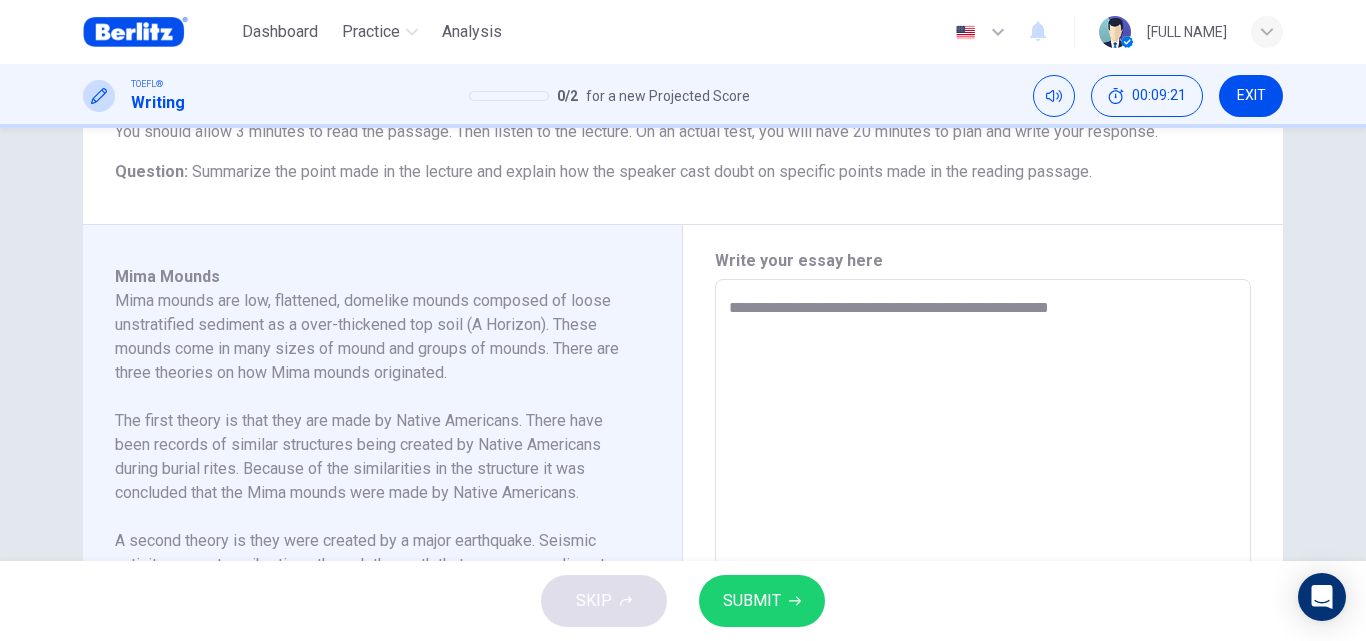 type on "*" 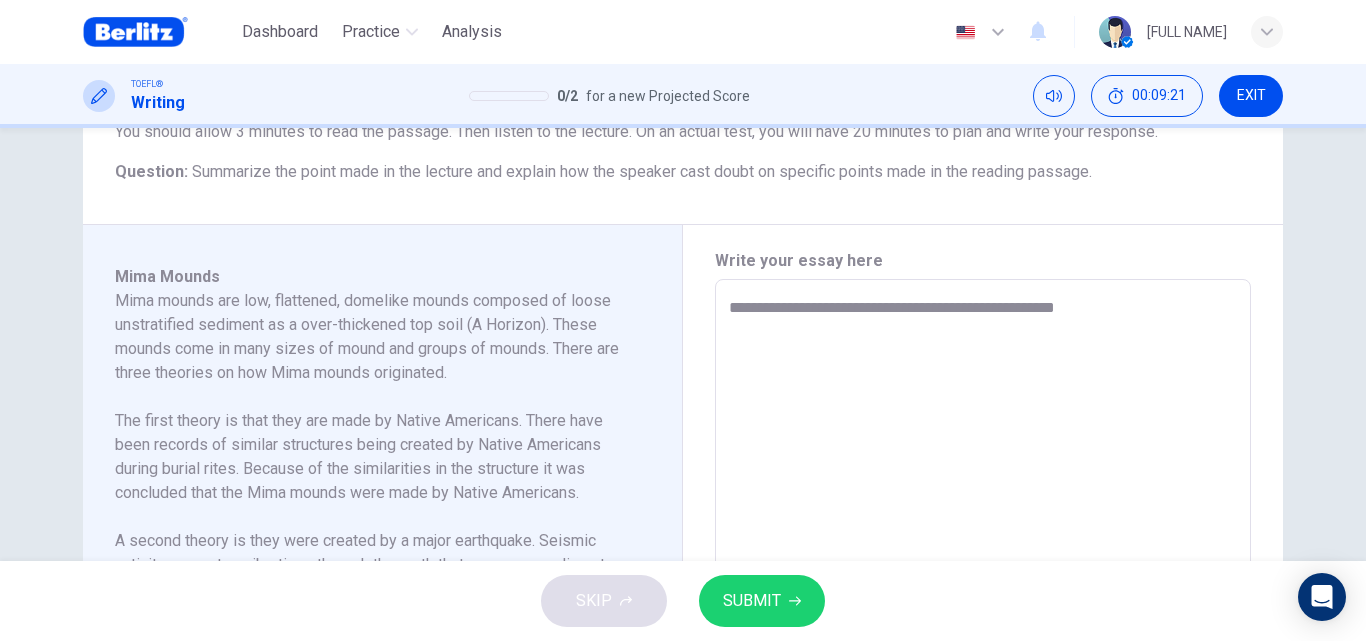 type on "*" 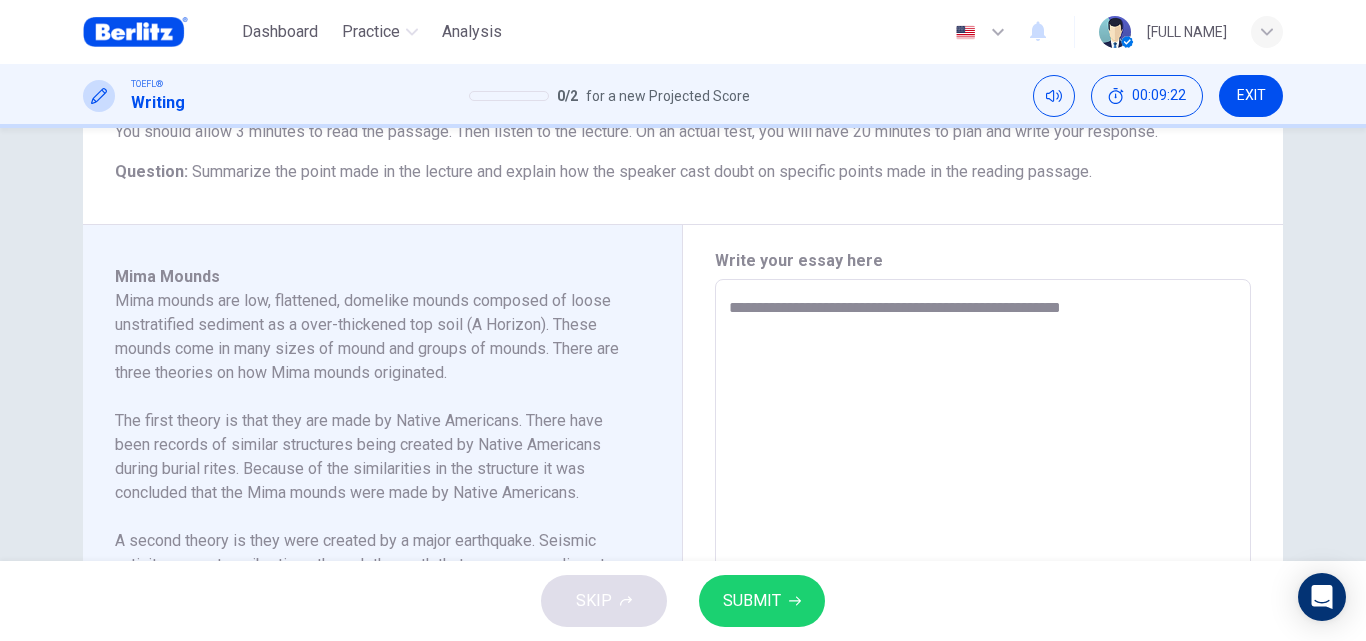 type on "**********" 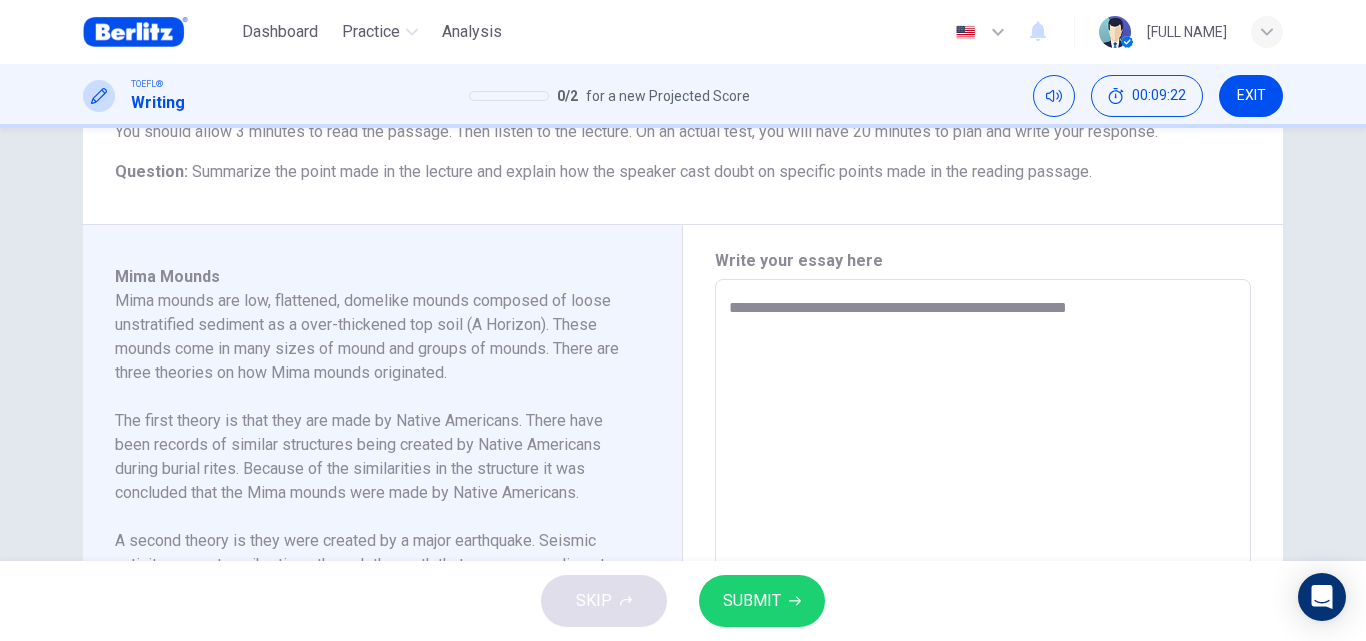 type on "*" 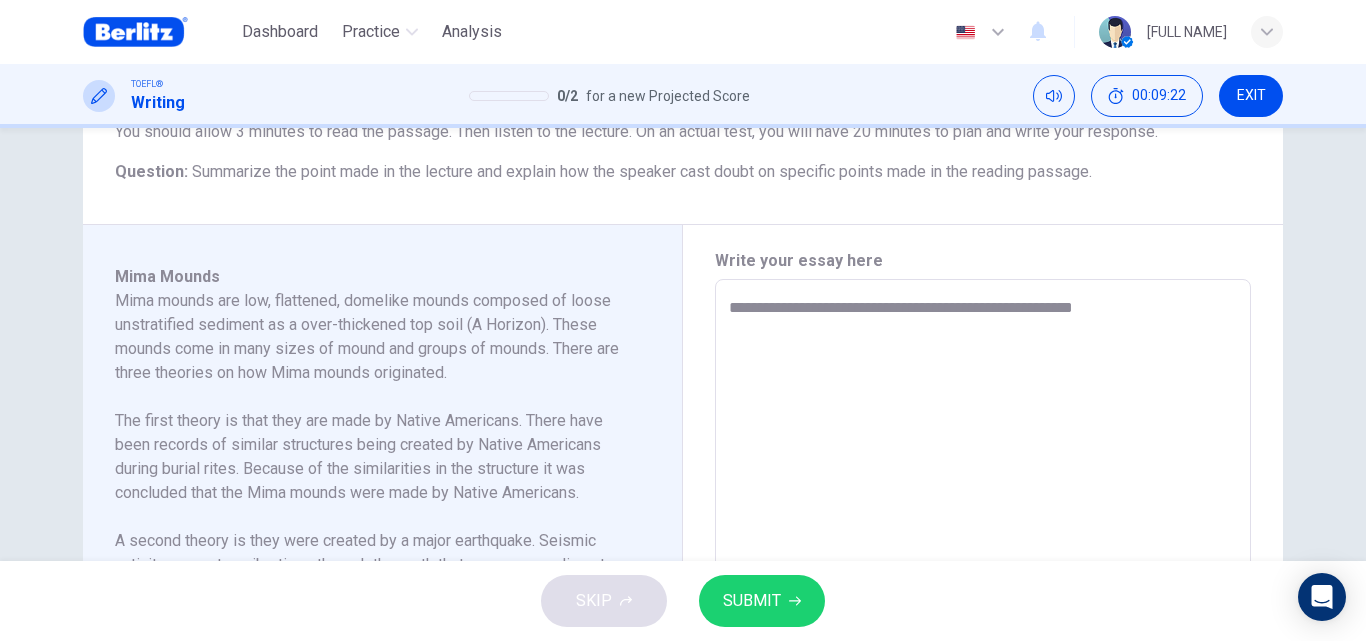 type on "**********" 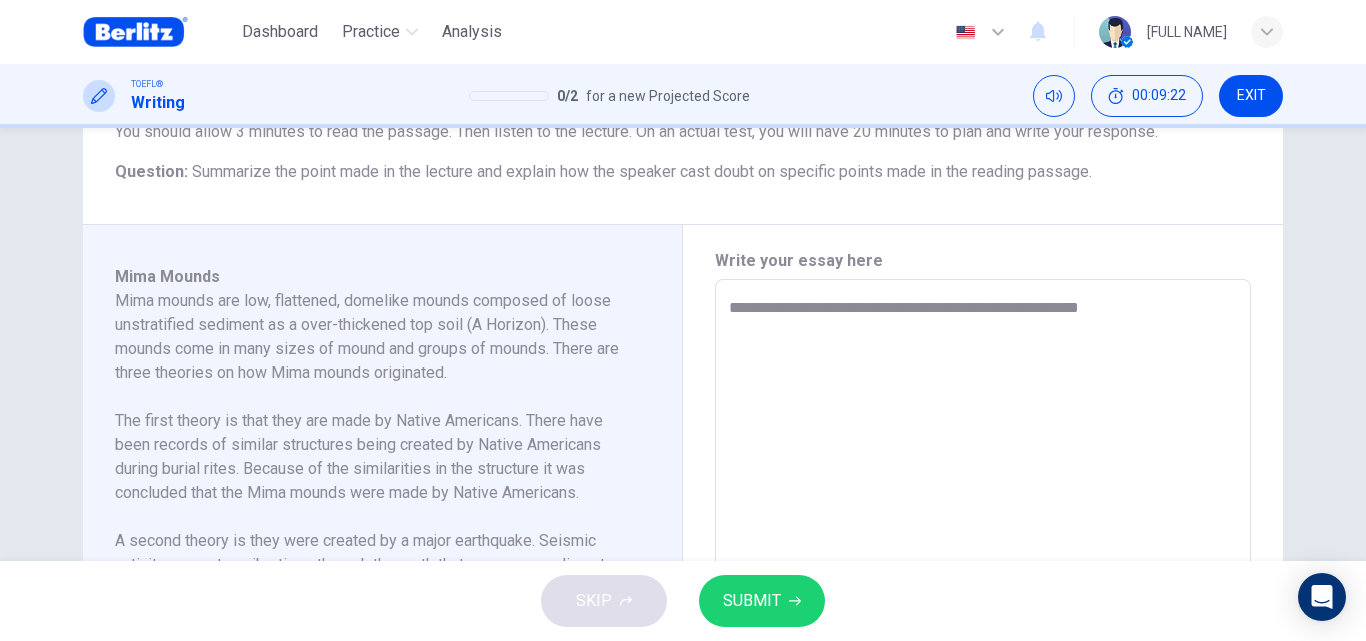 type on "*" 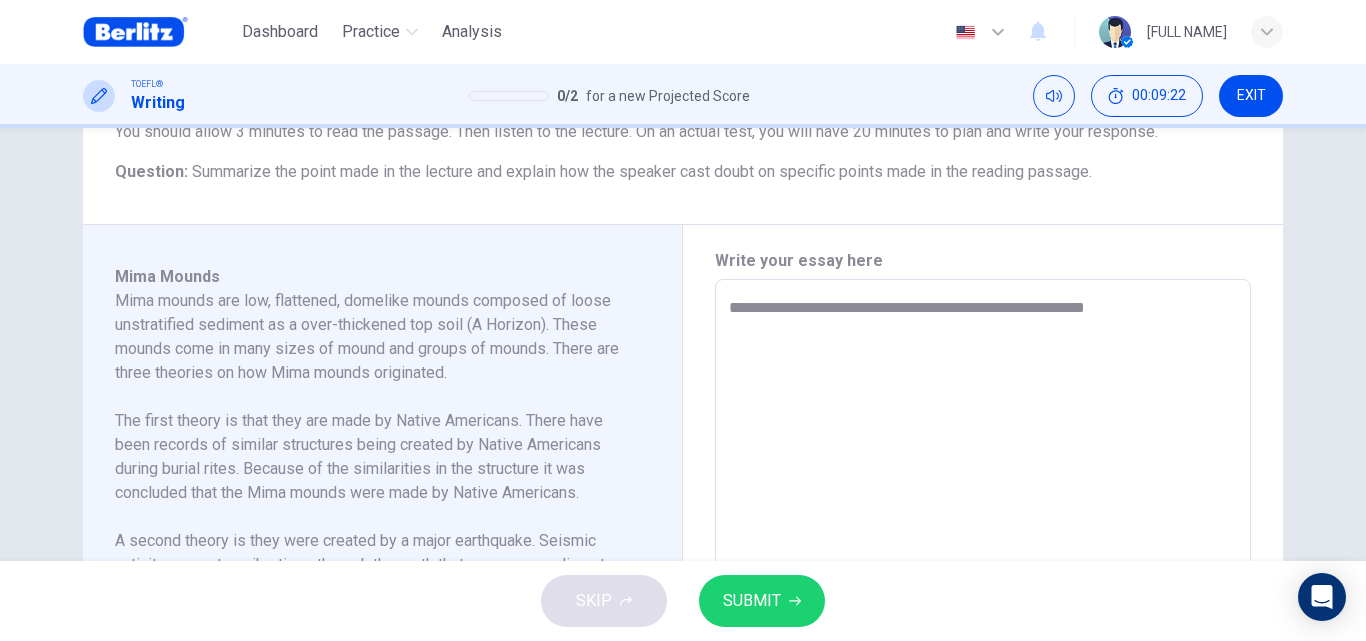 type on "*" 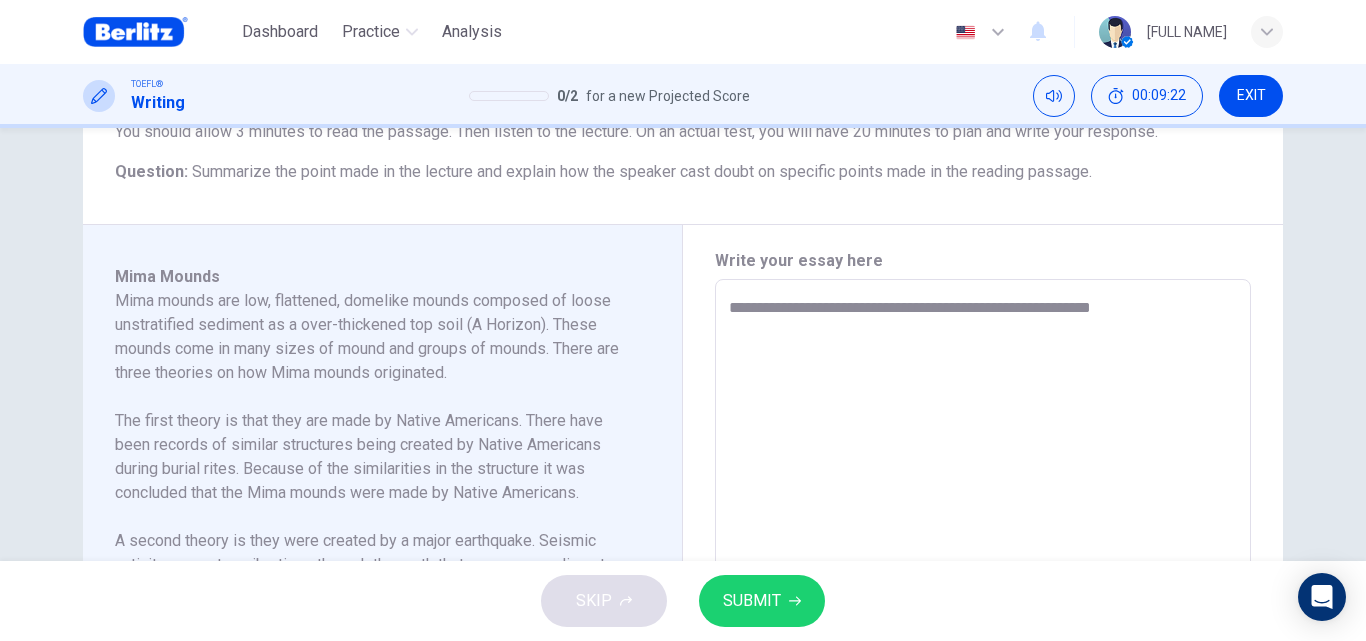 type on "*" 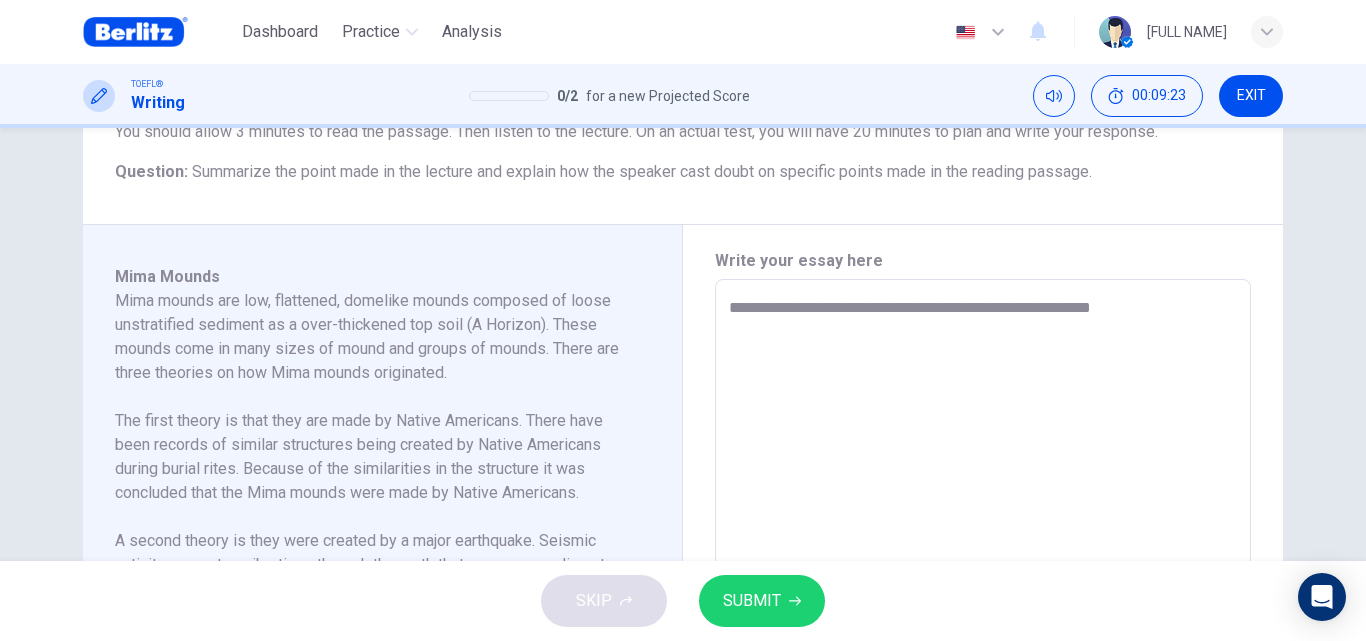 type on "**********" 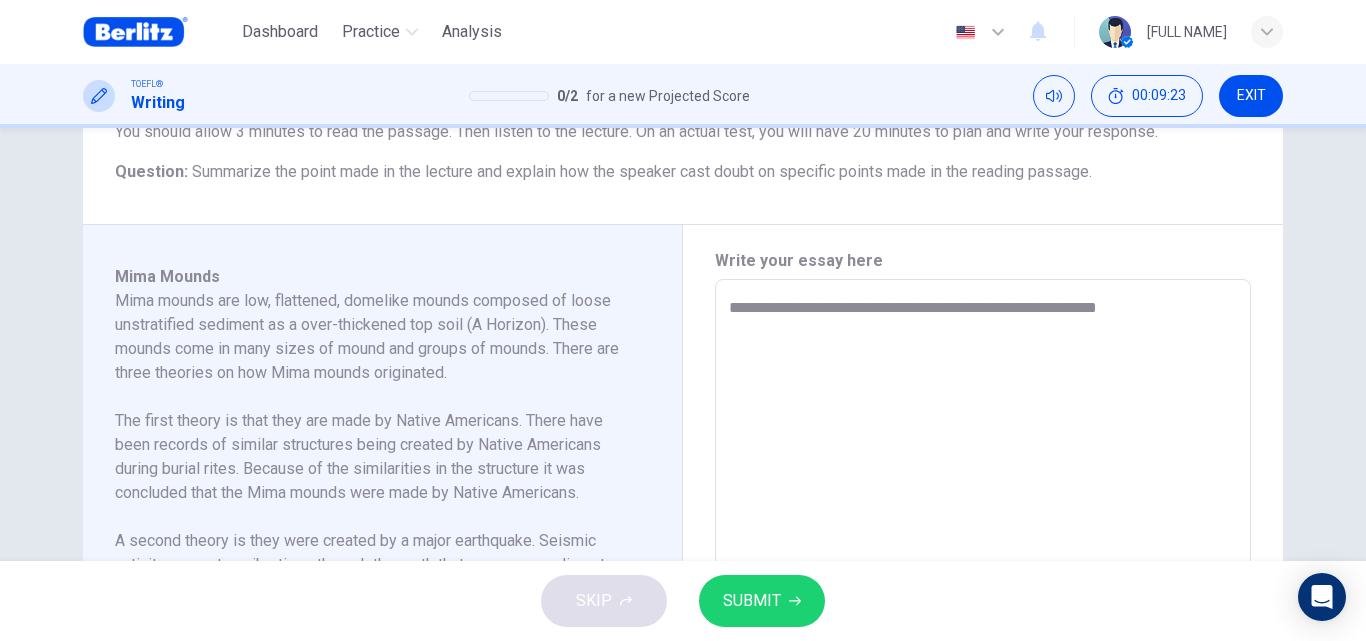 type on "*" 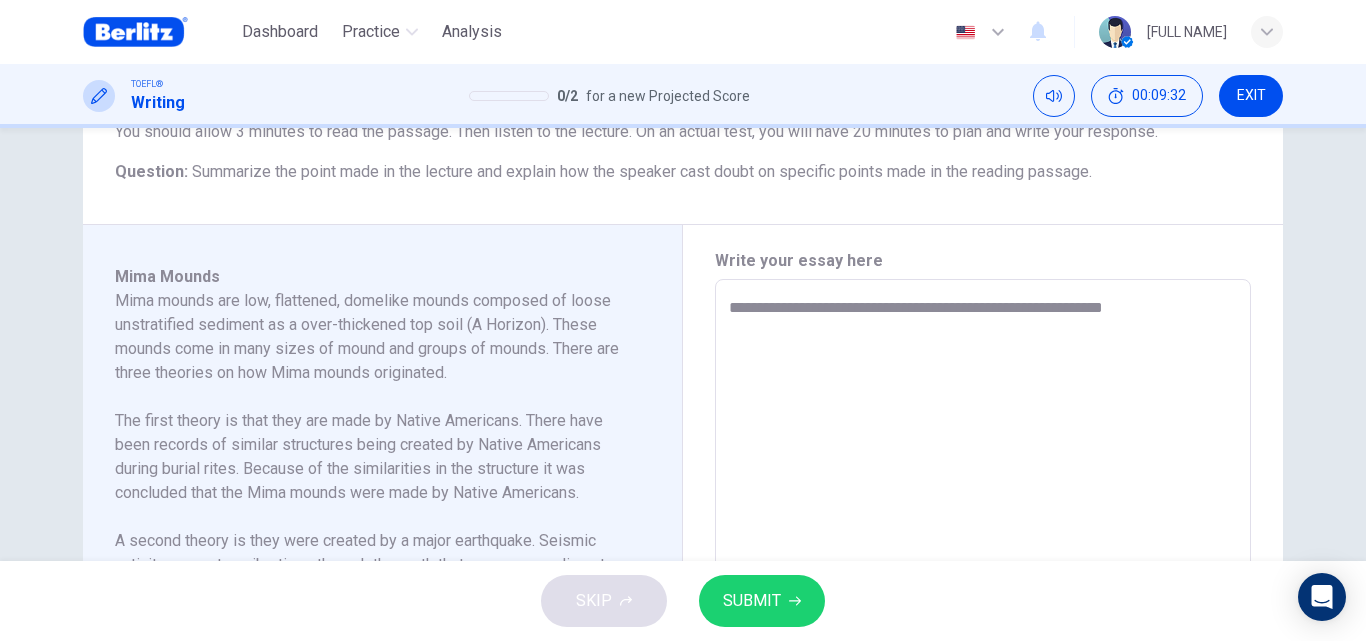 type on "**********" 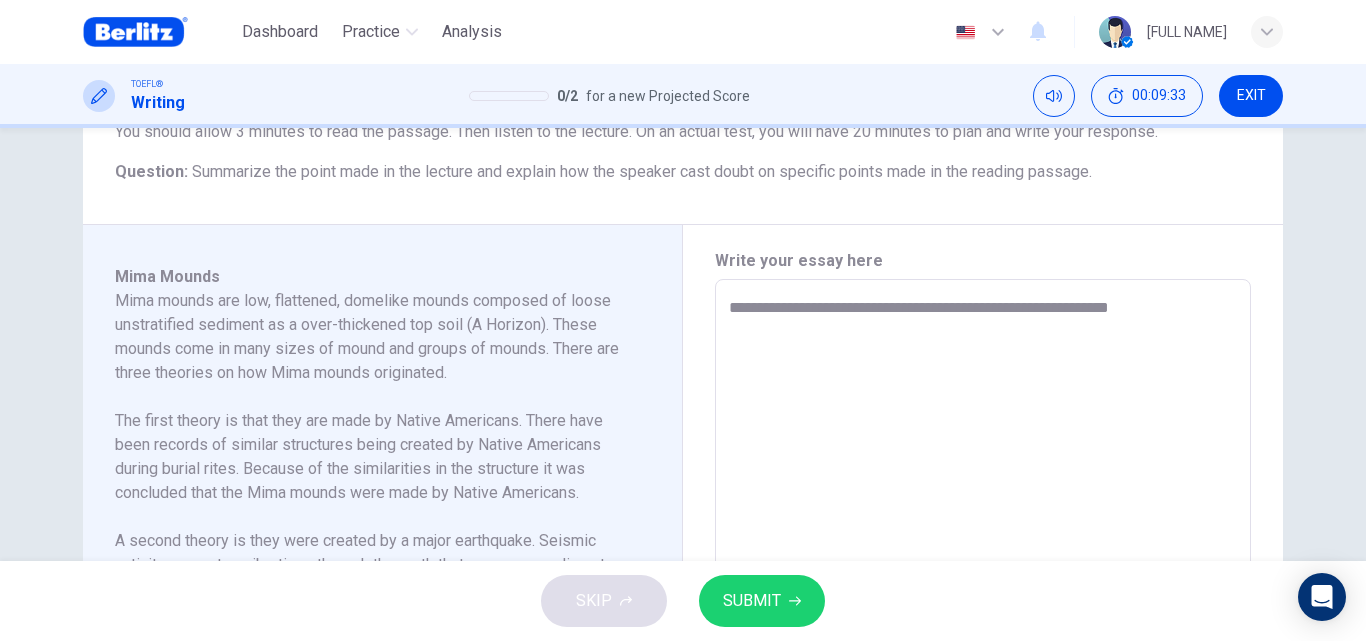 type on "**********" 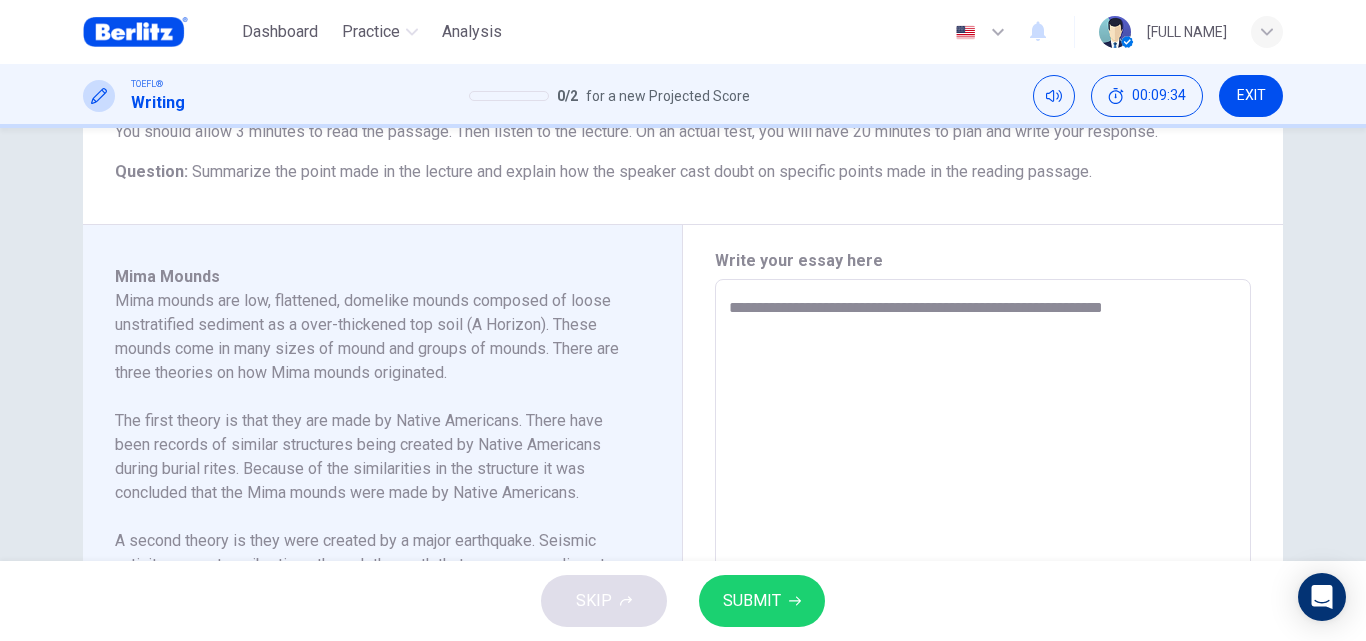 type on "**********" 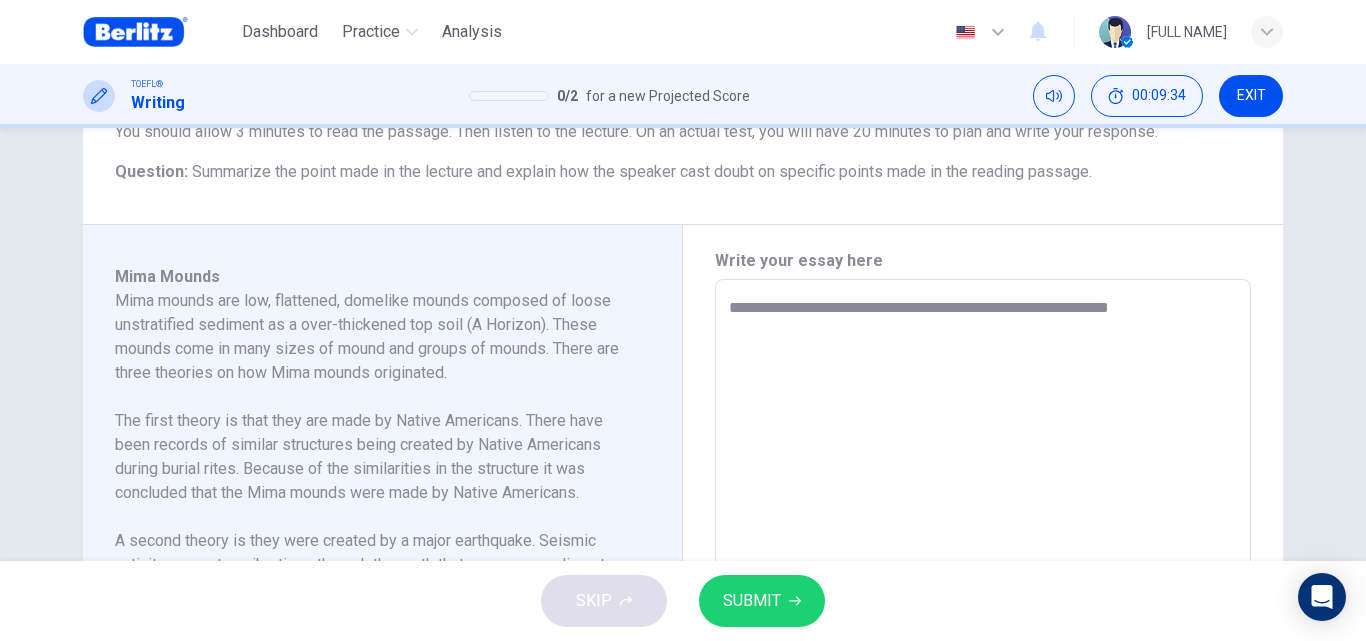 type on "*" 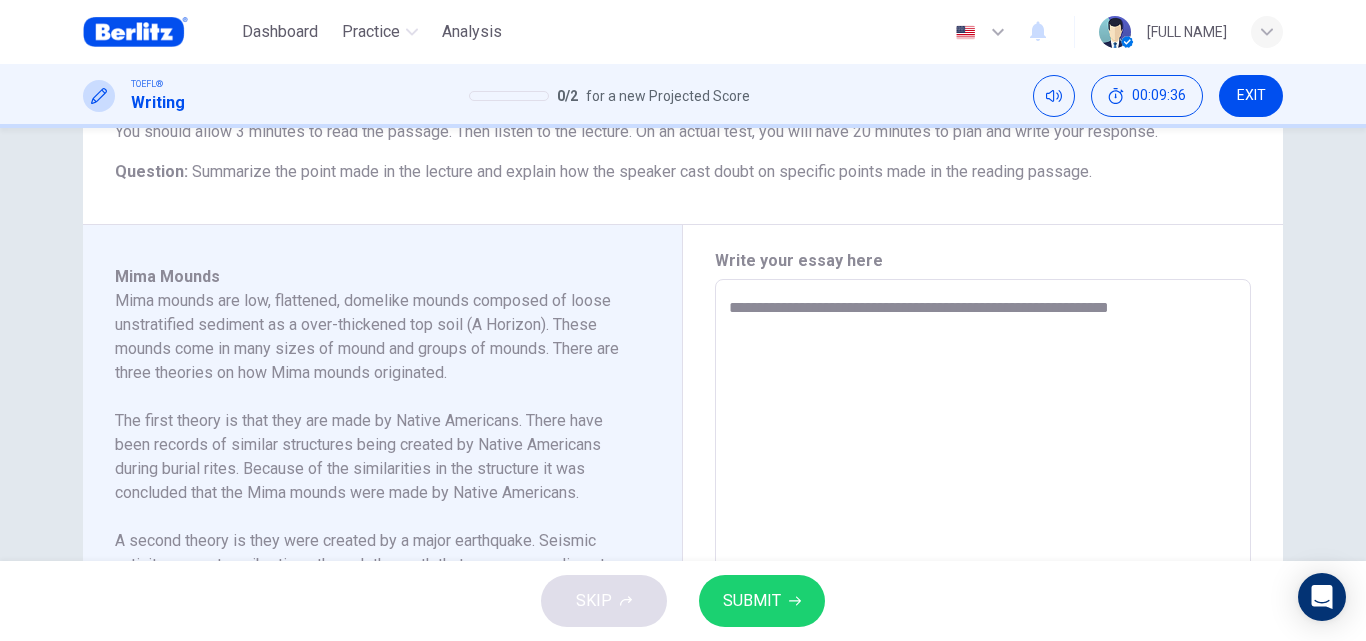 type on "**********" 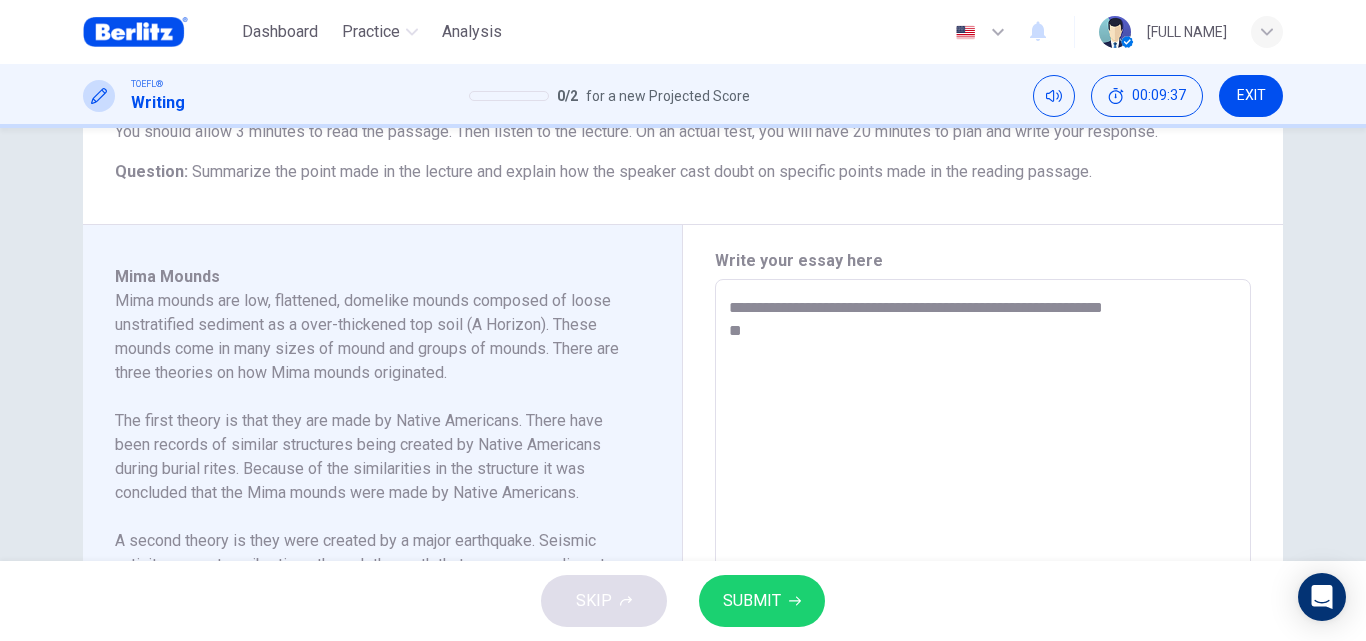type on "**********" 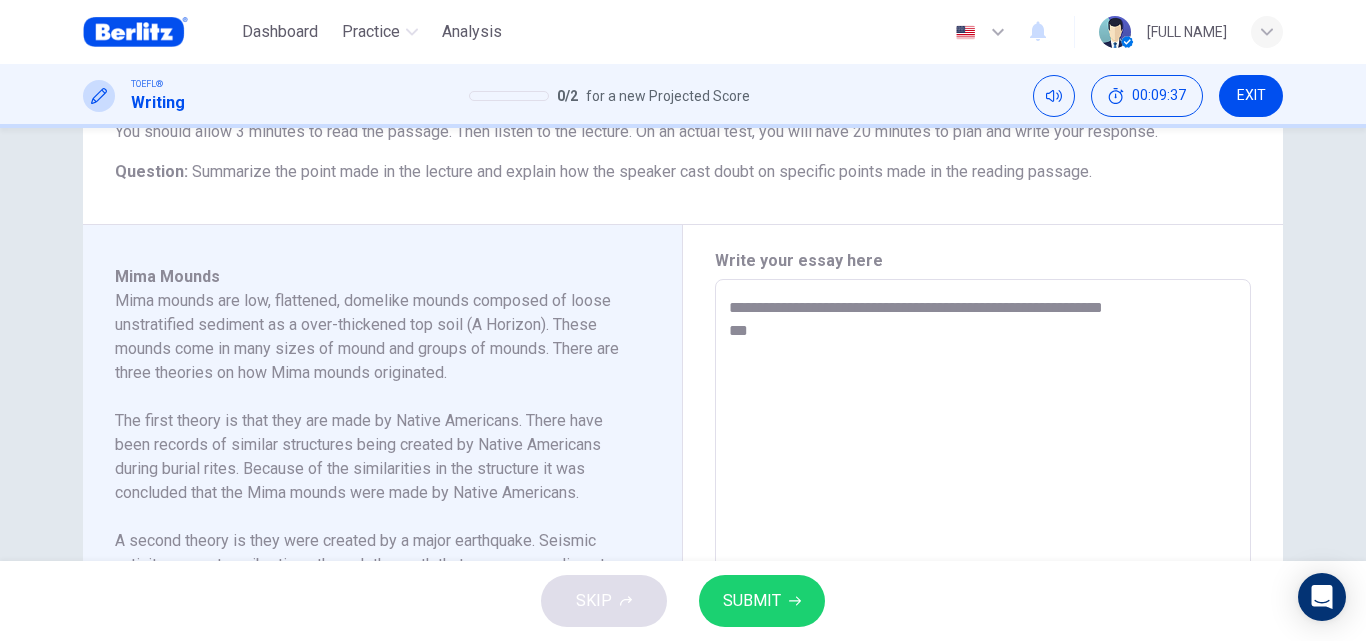 type on "*" 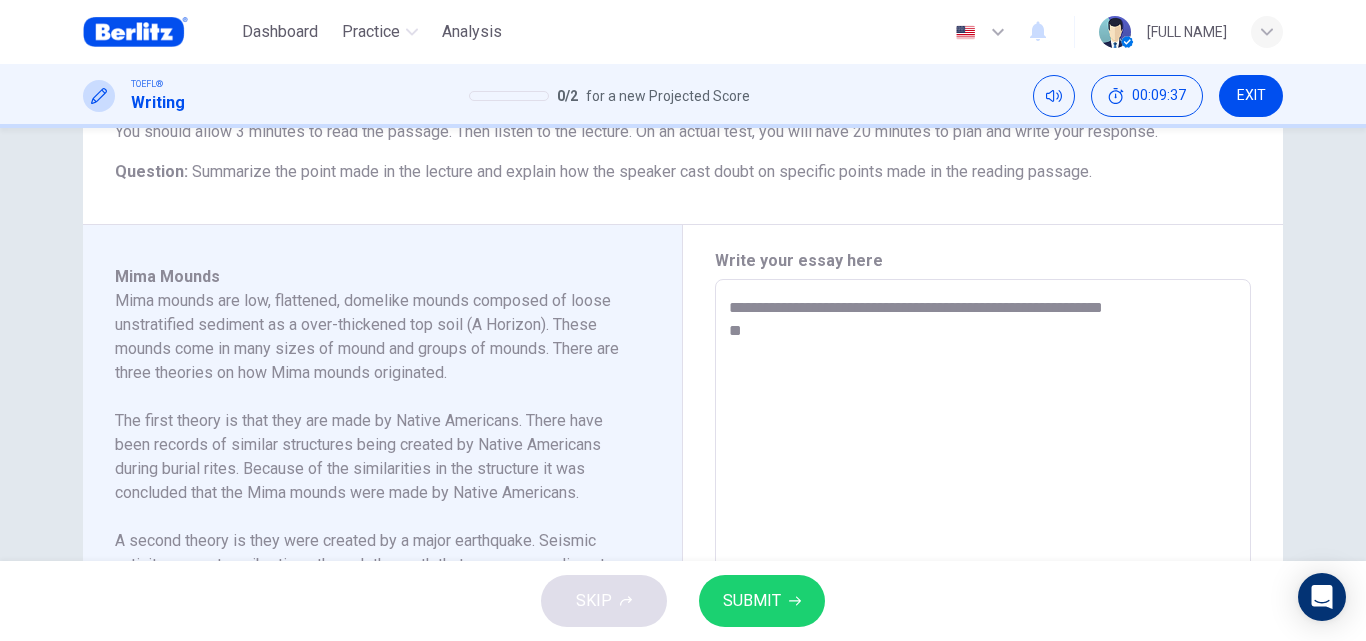 type on "**********" 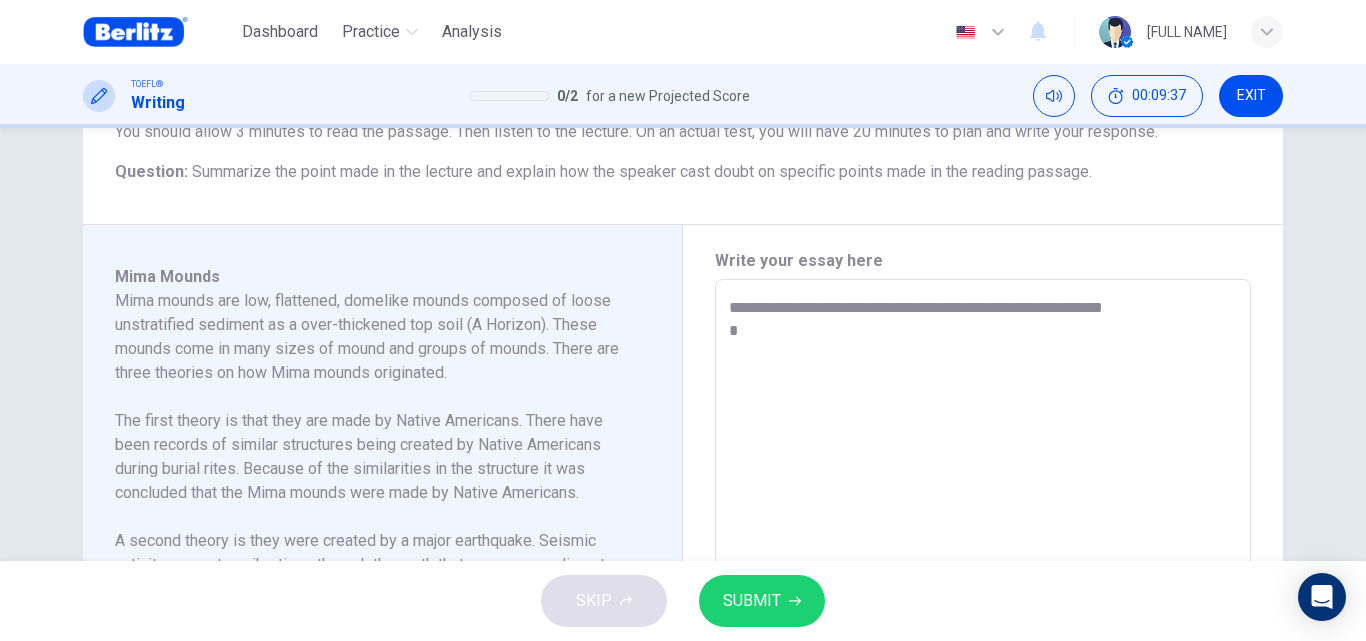 type on "*" 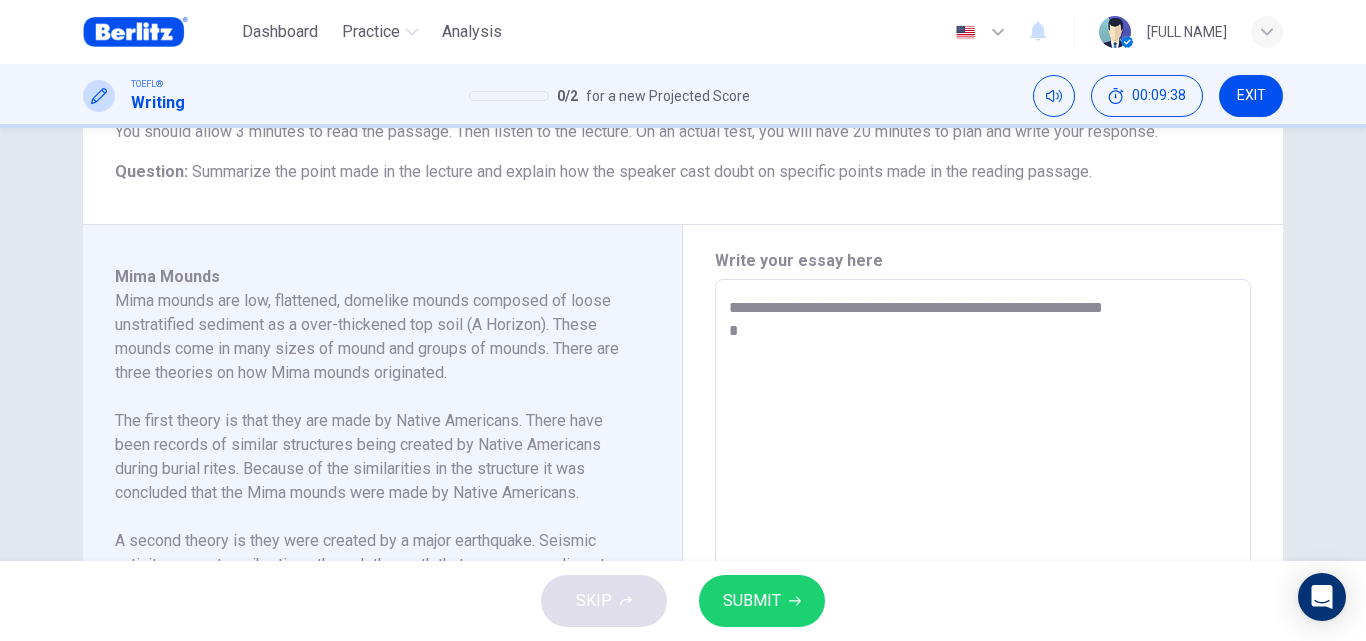 type on "**********" 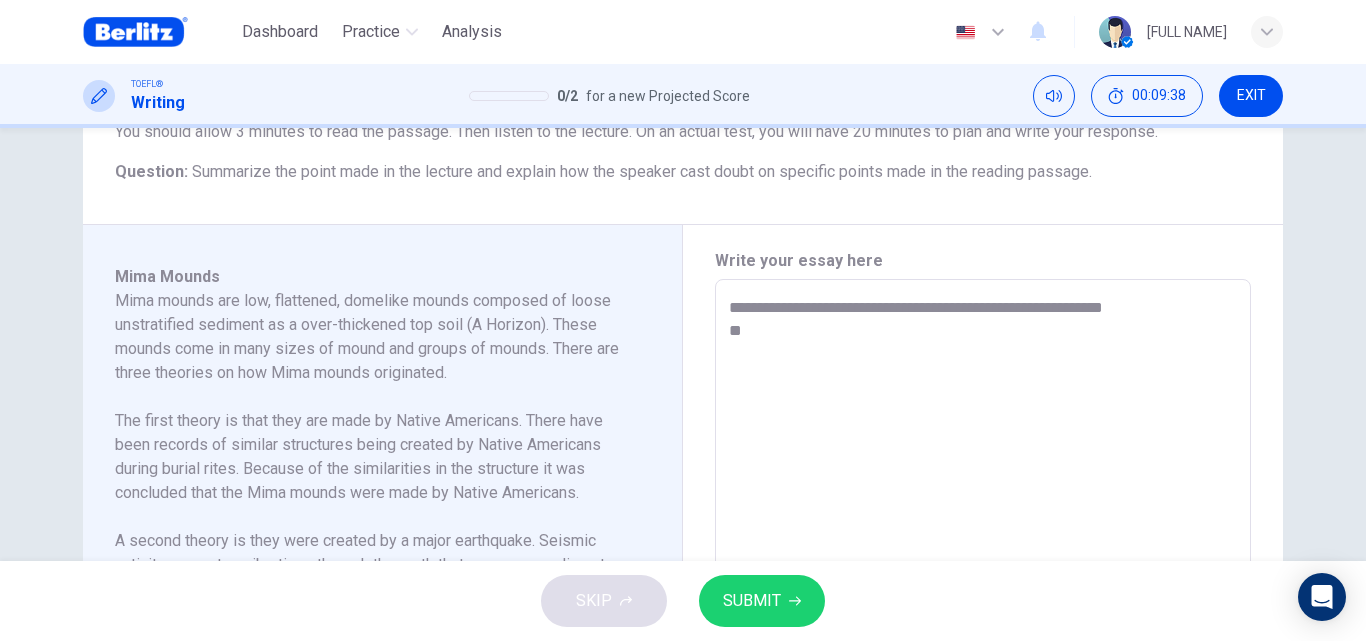 type on "**********" 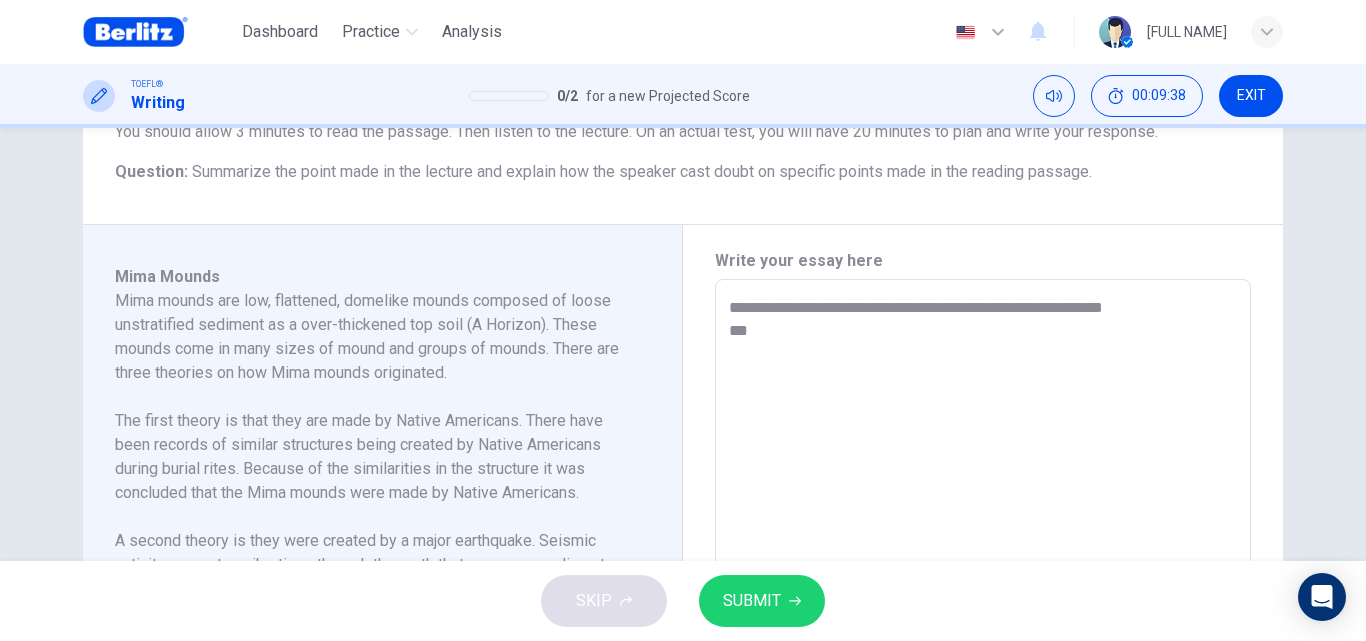 type on "*" 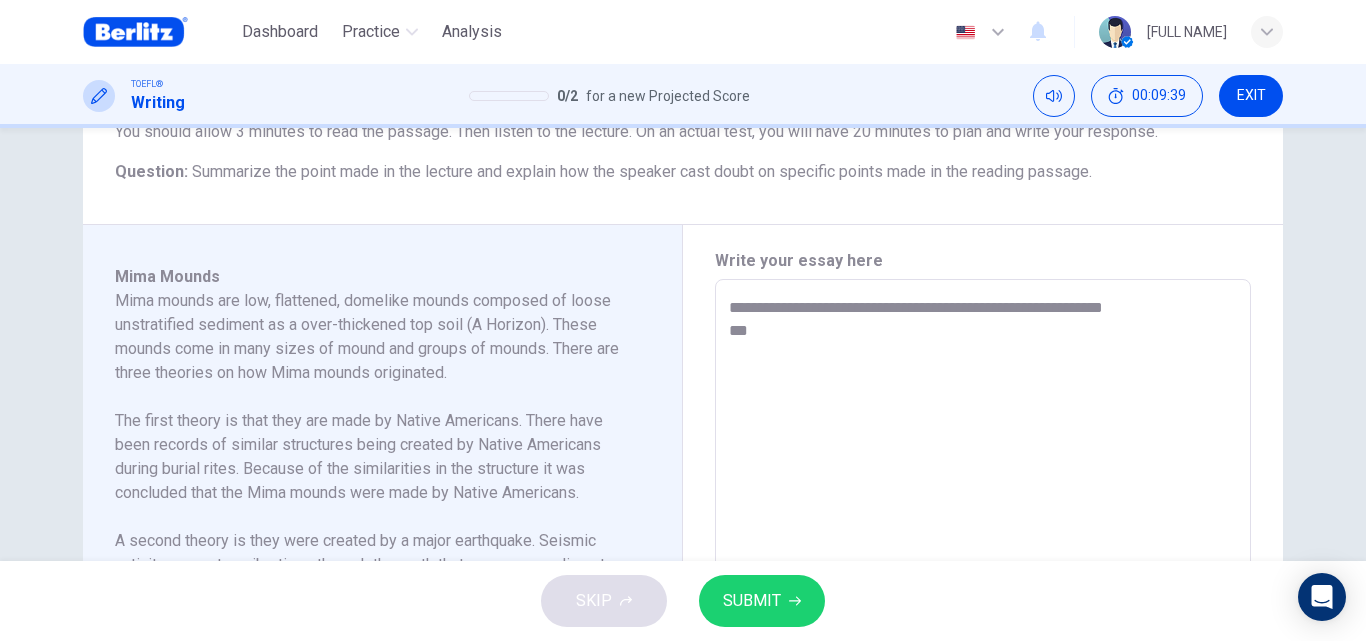 type on "**********" 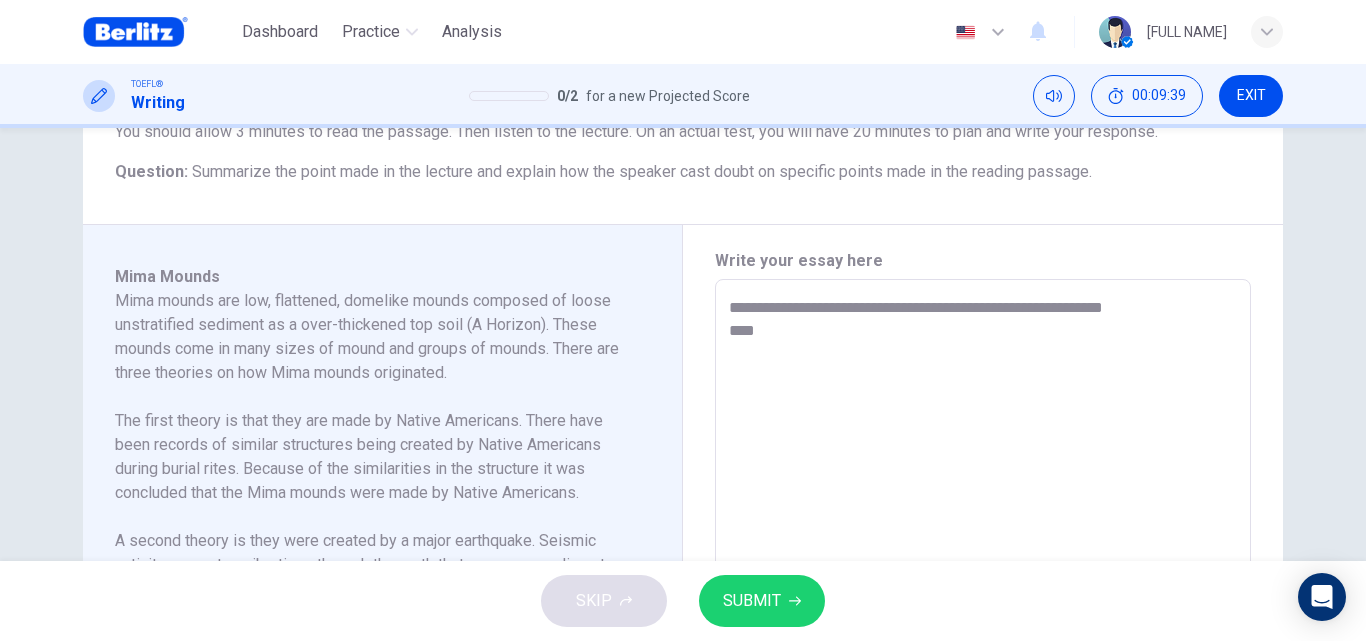 type on "*" 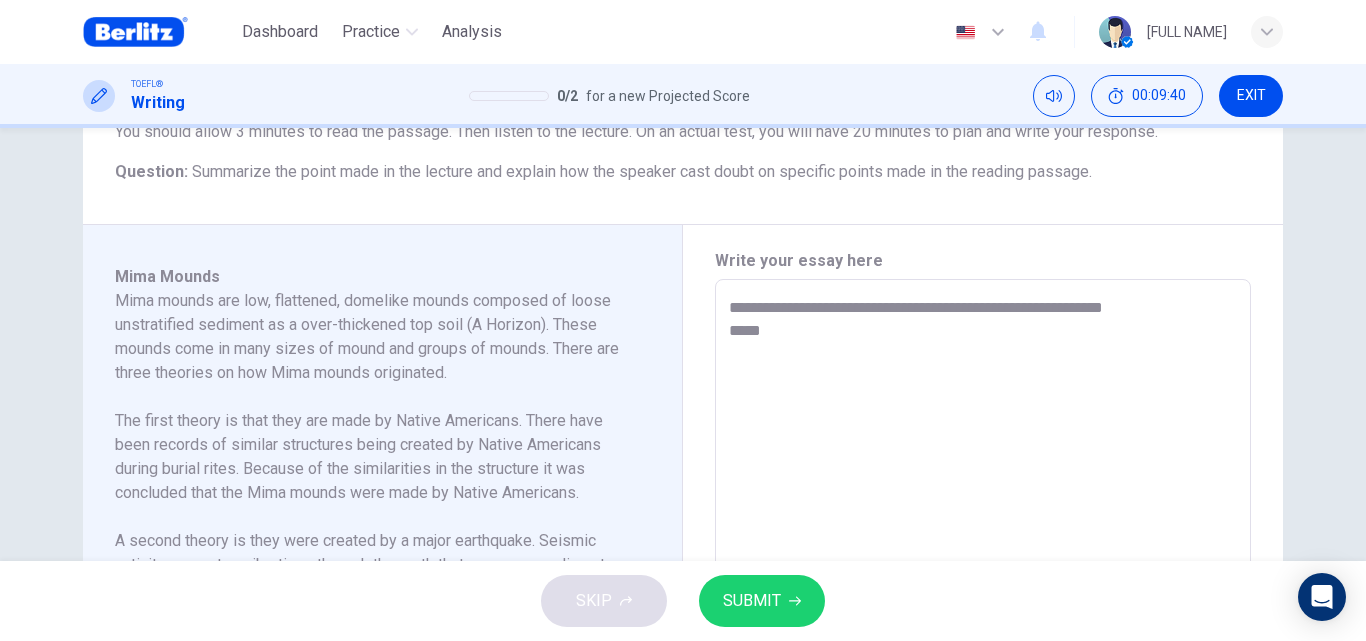 type on "**********" 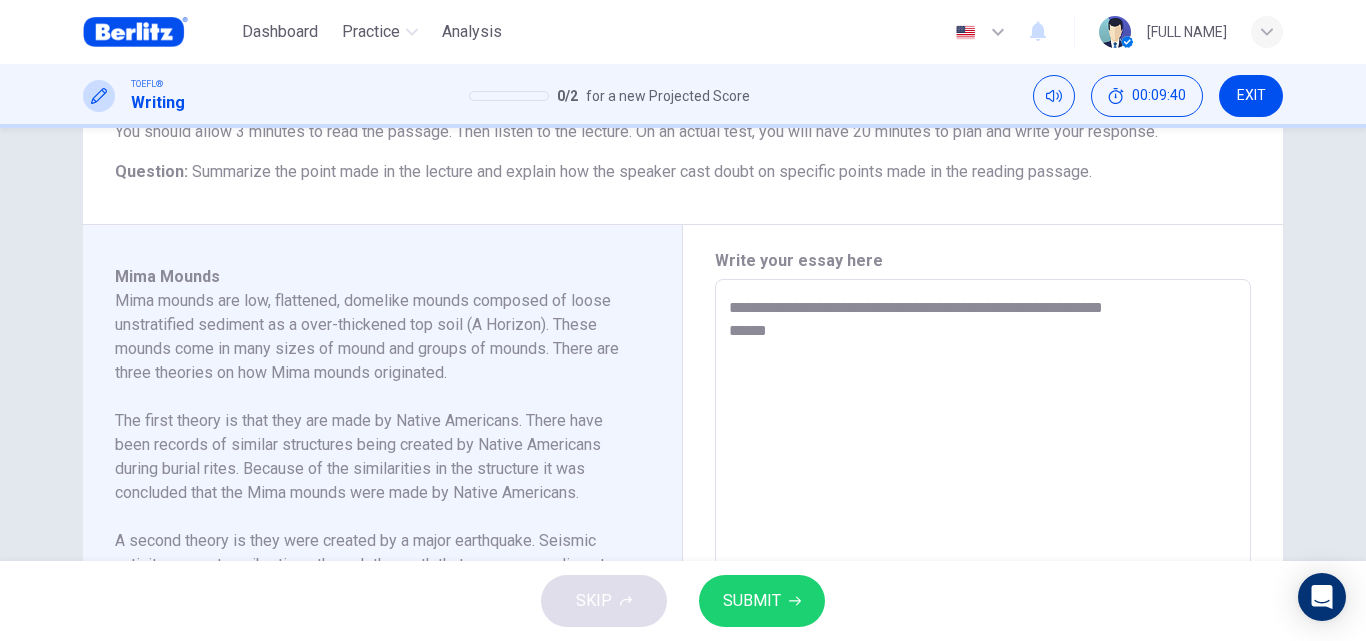 type on "*" 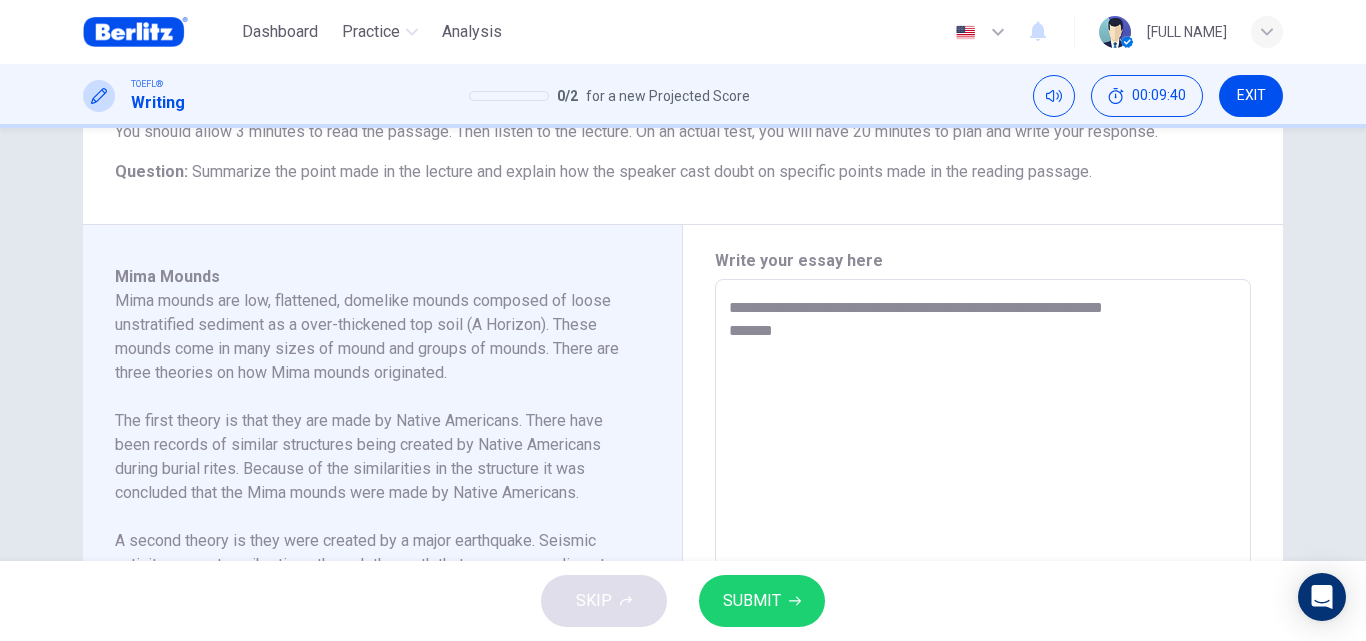 type on "**********" 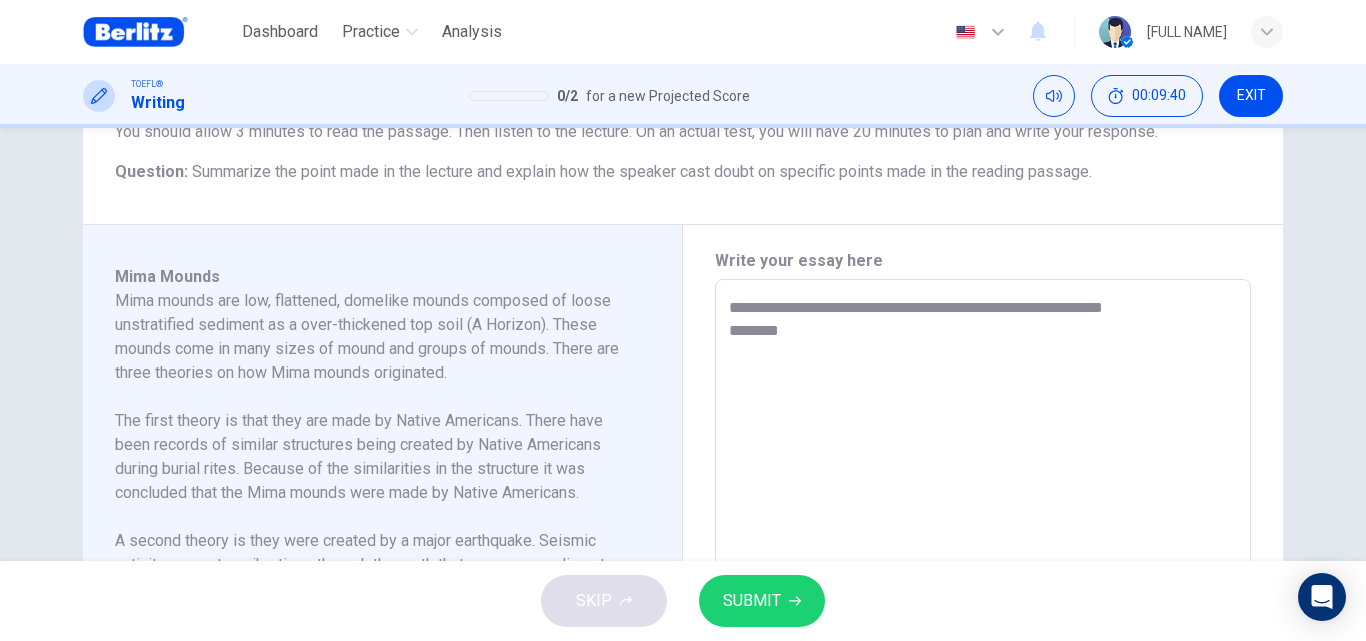 type on "*" 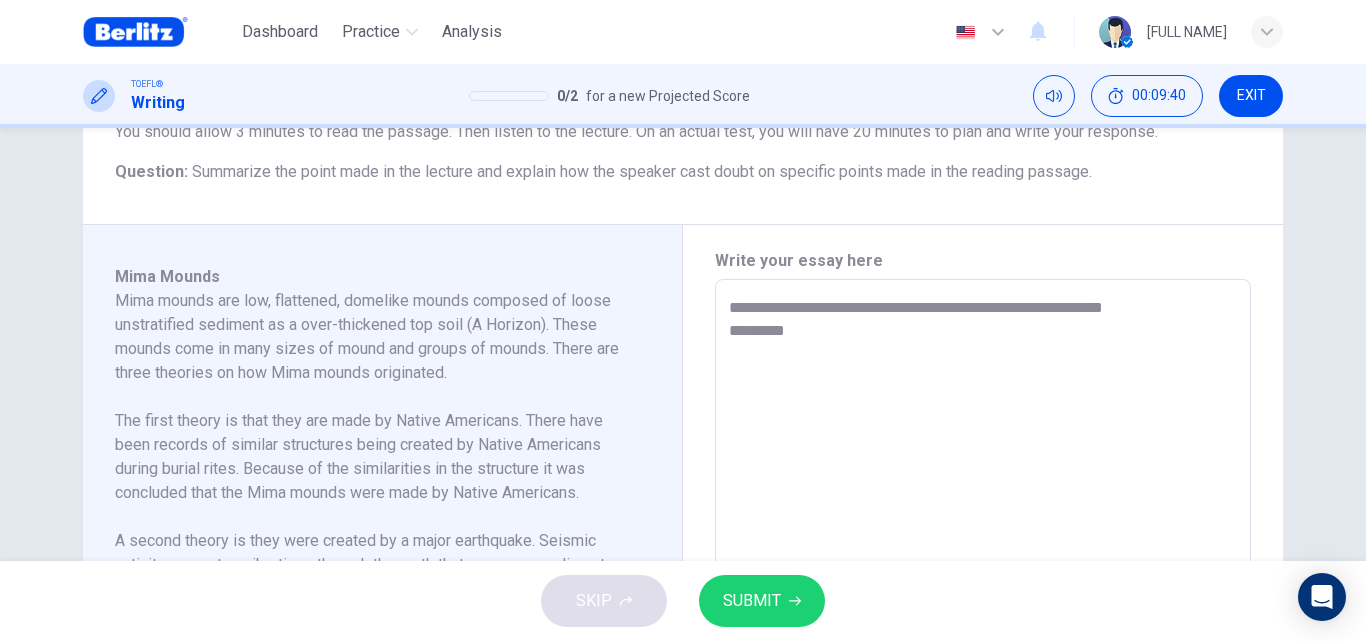 type on "*" 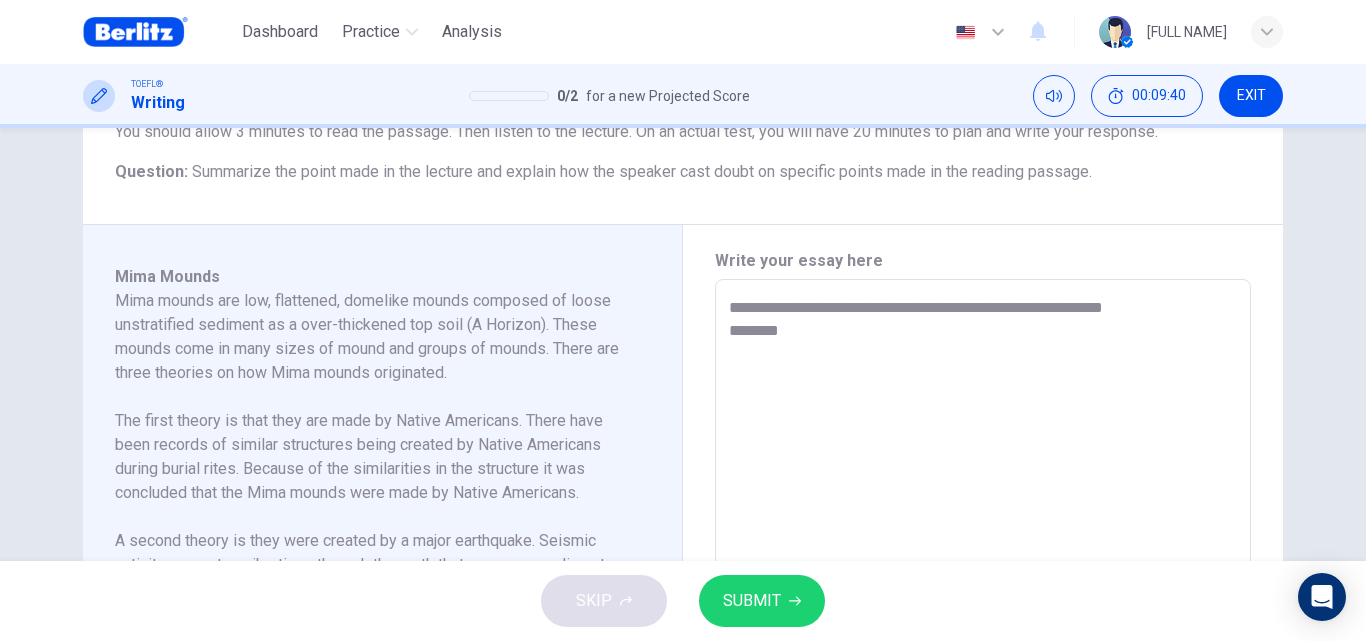 type on "*" 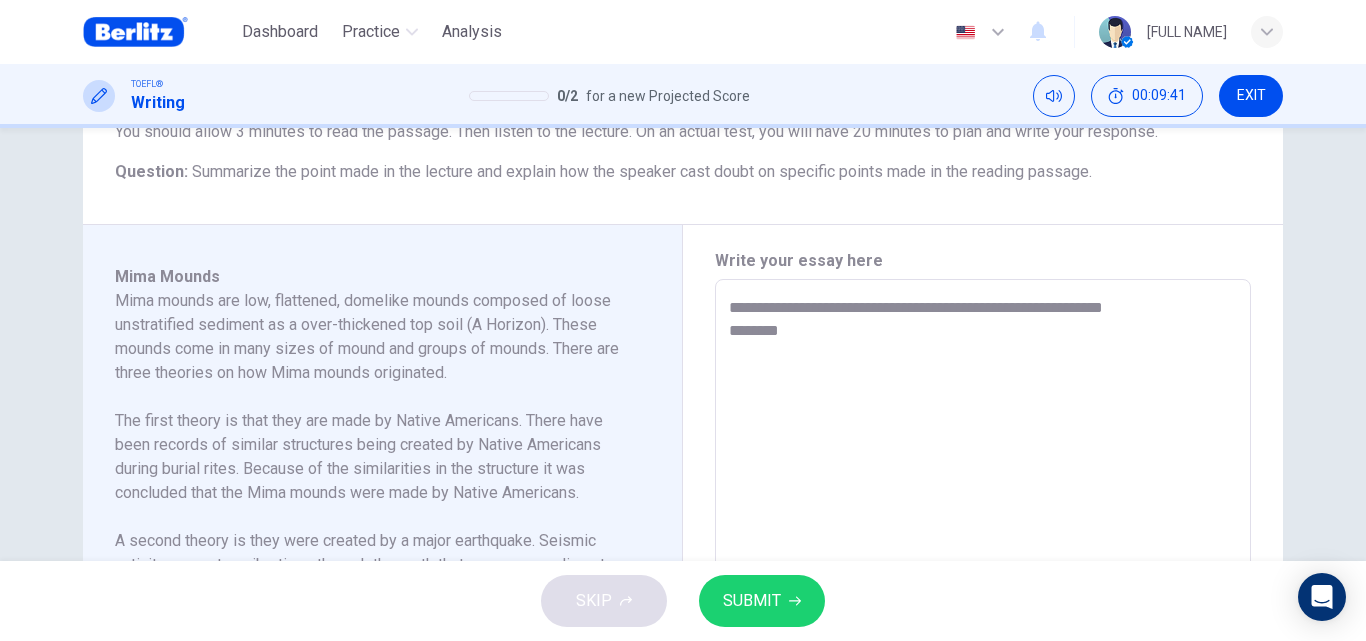 type on "**********" 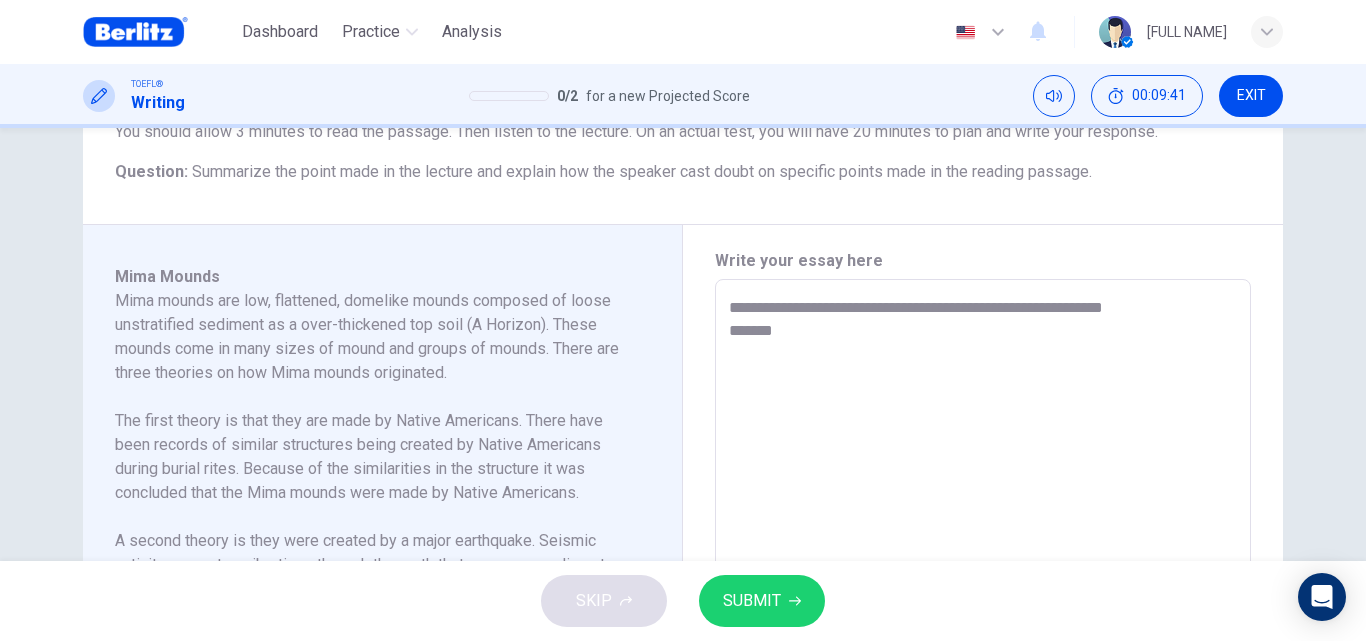 type on "*" 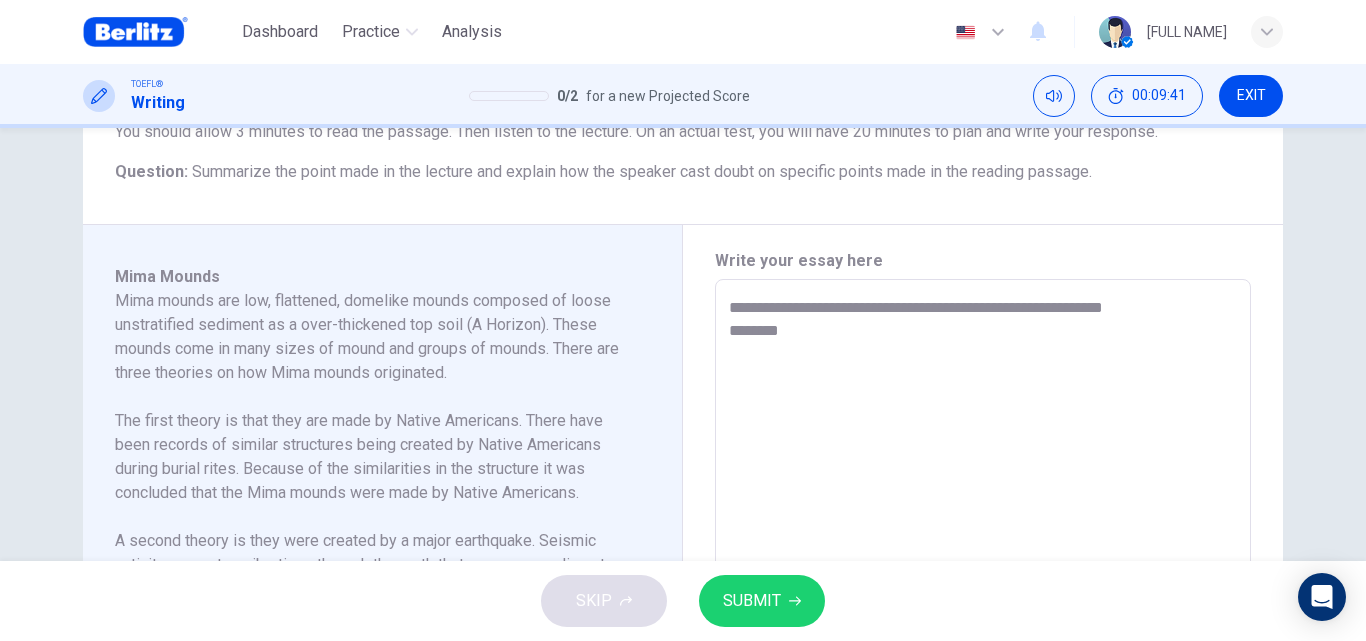 type on "**********" 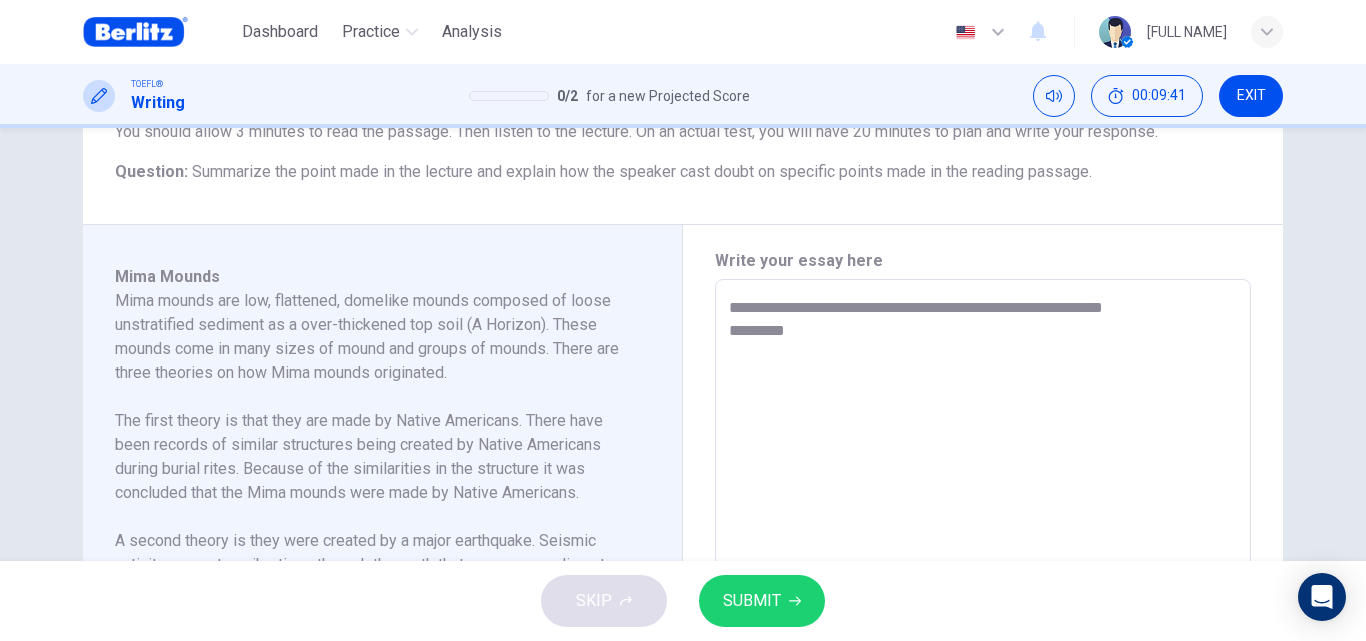 type on "*" 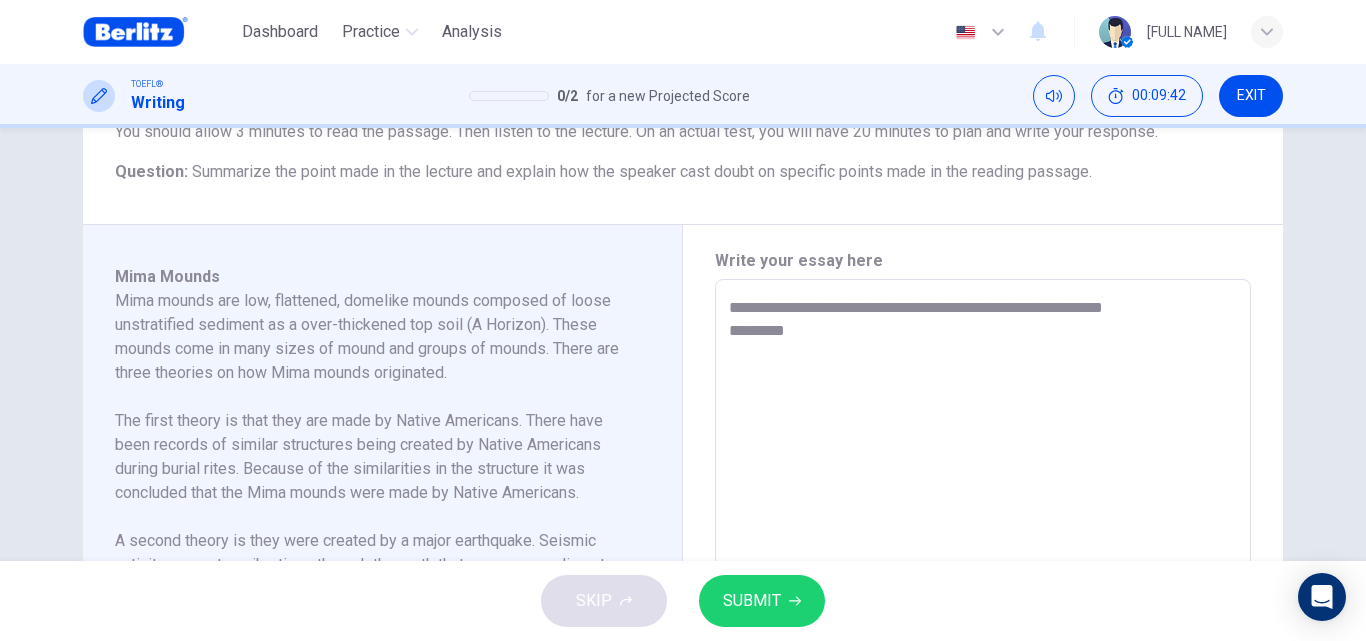 type on "**********" 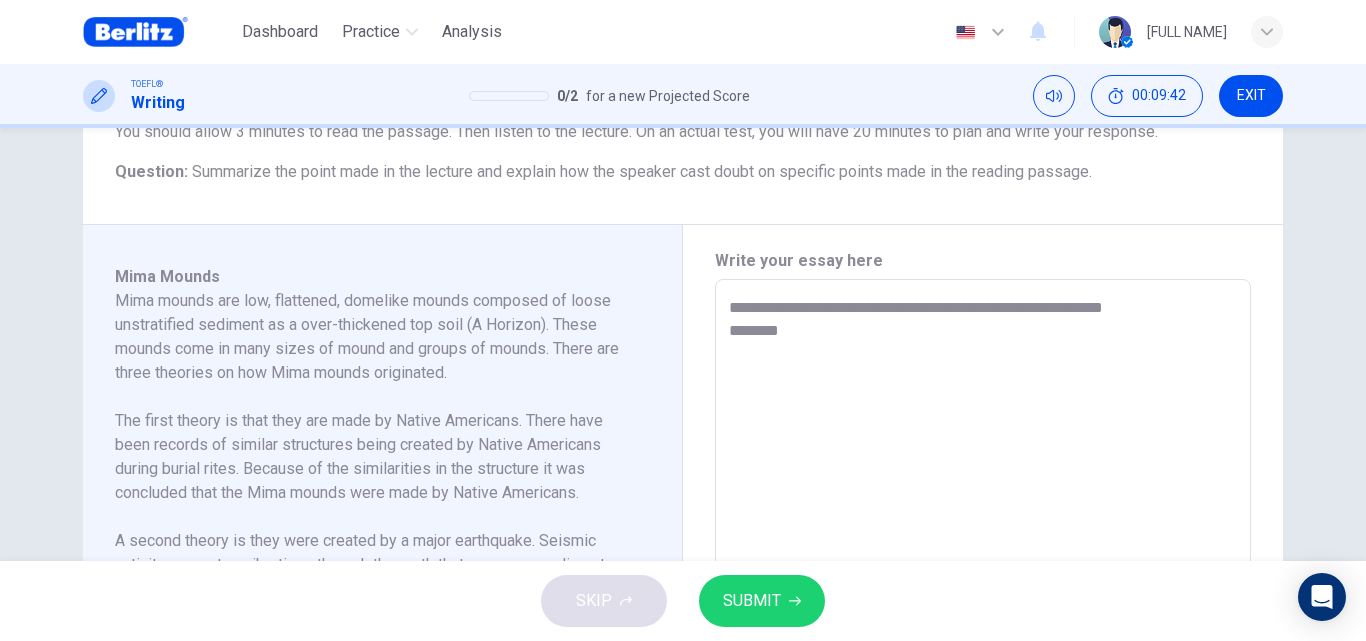 type on "*" 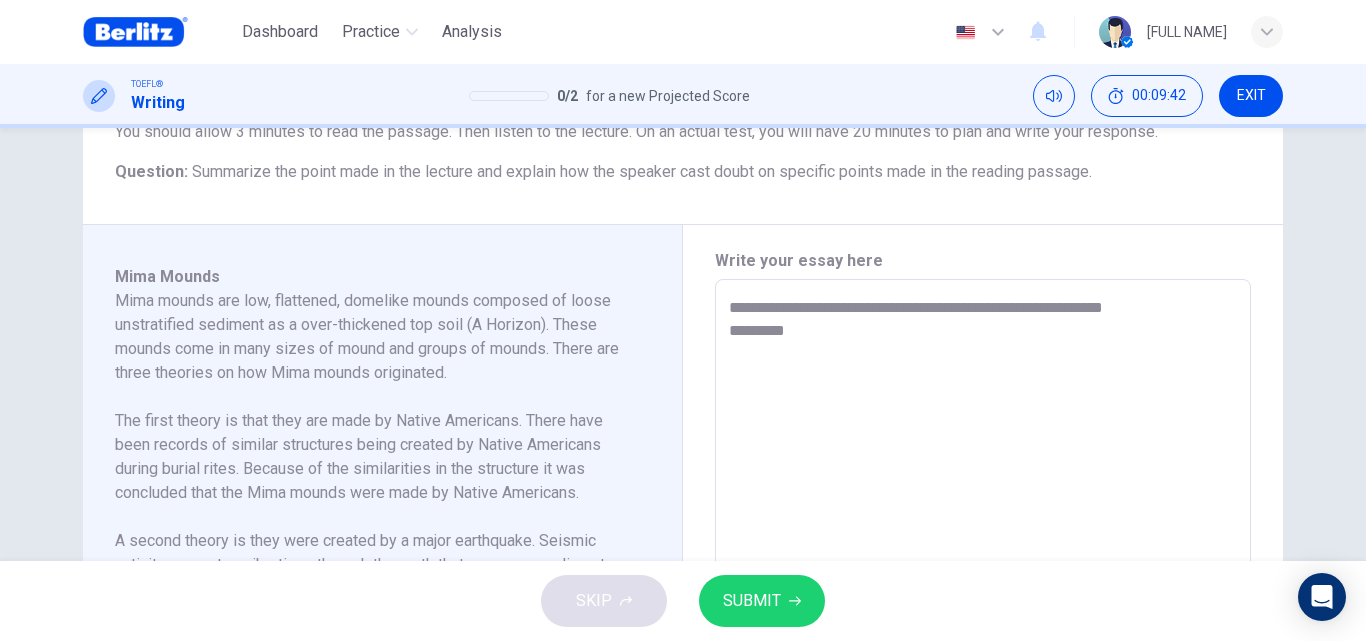 type on "**********" 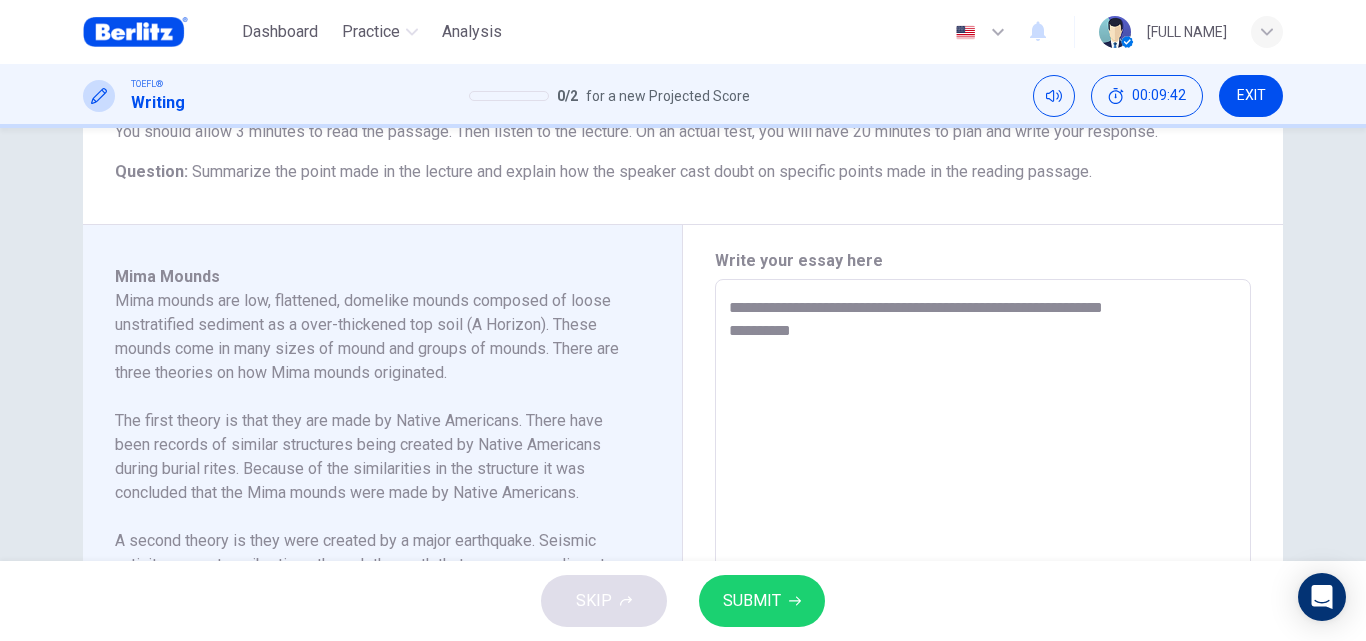 type on "*" 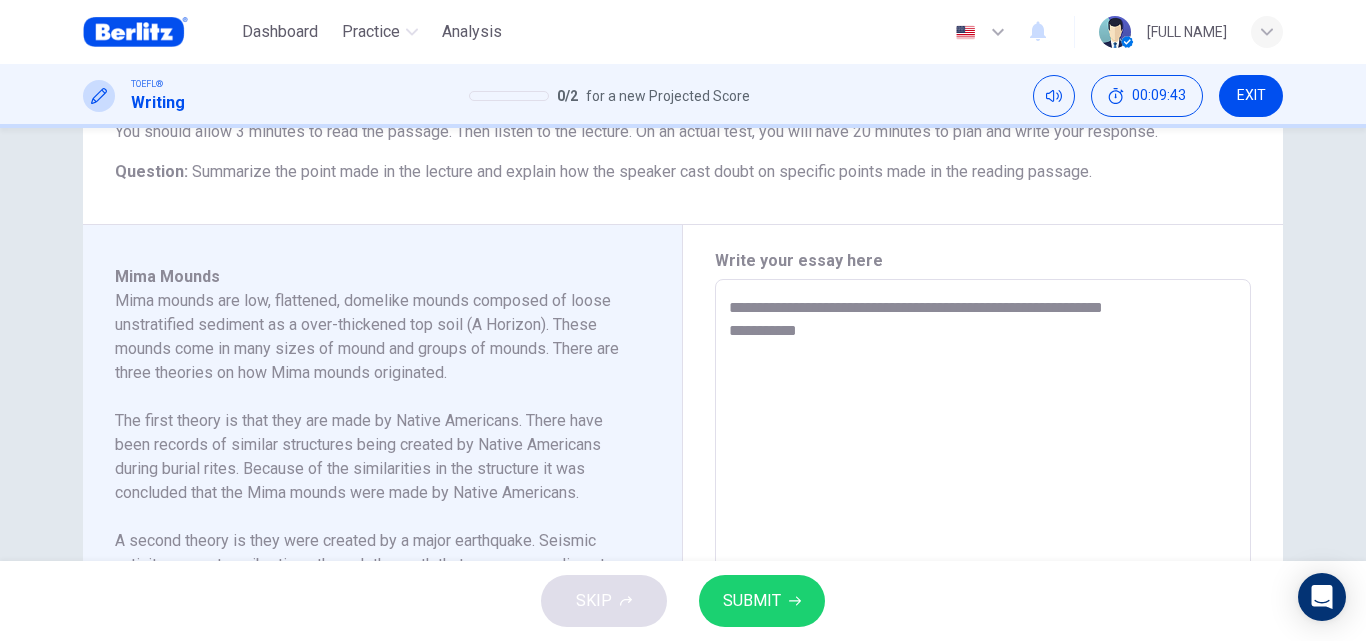 type on "**********" 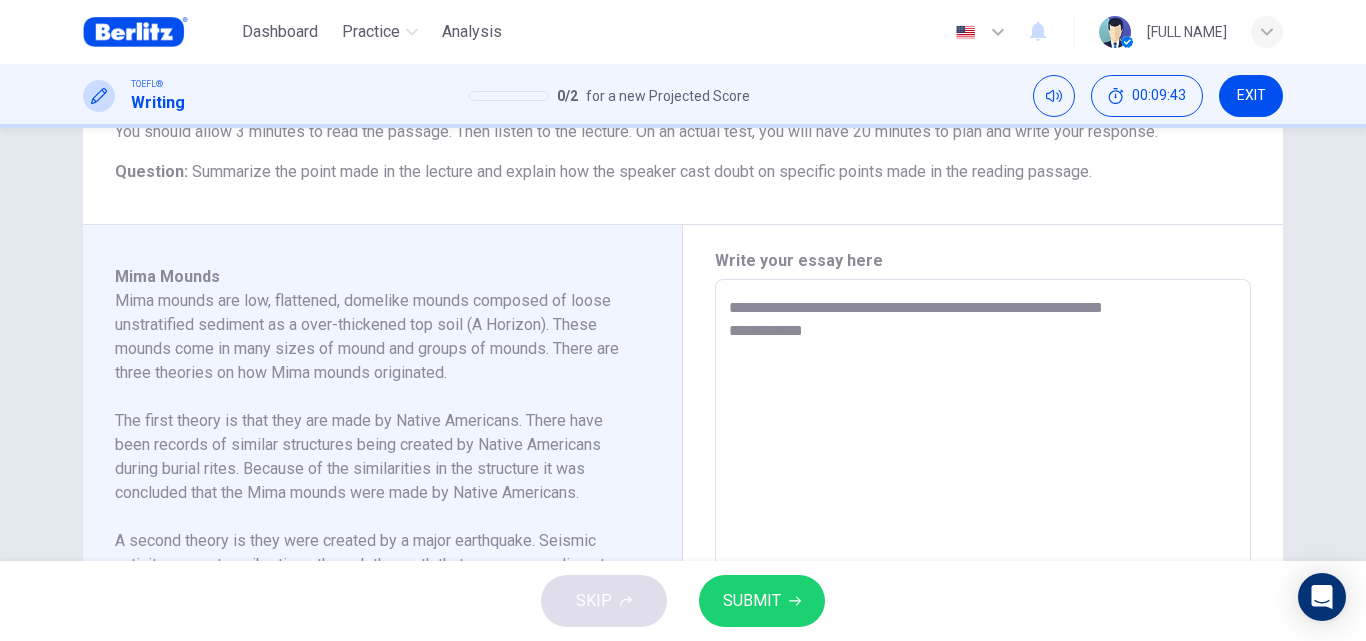 type on "*" 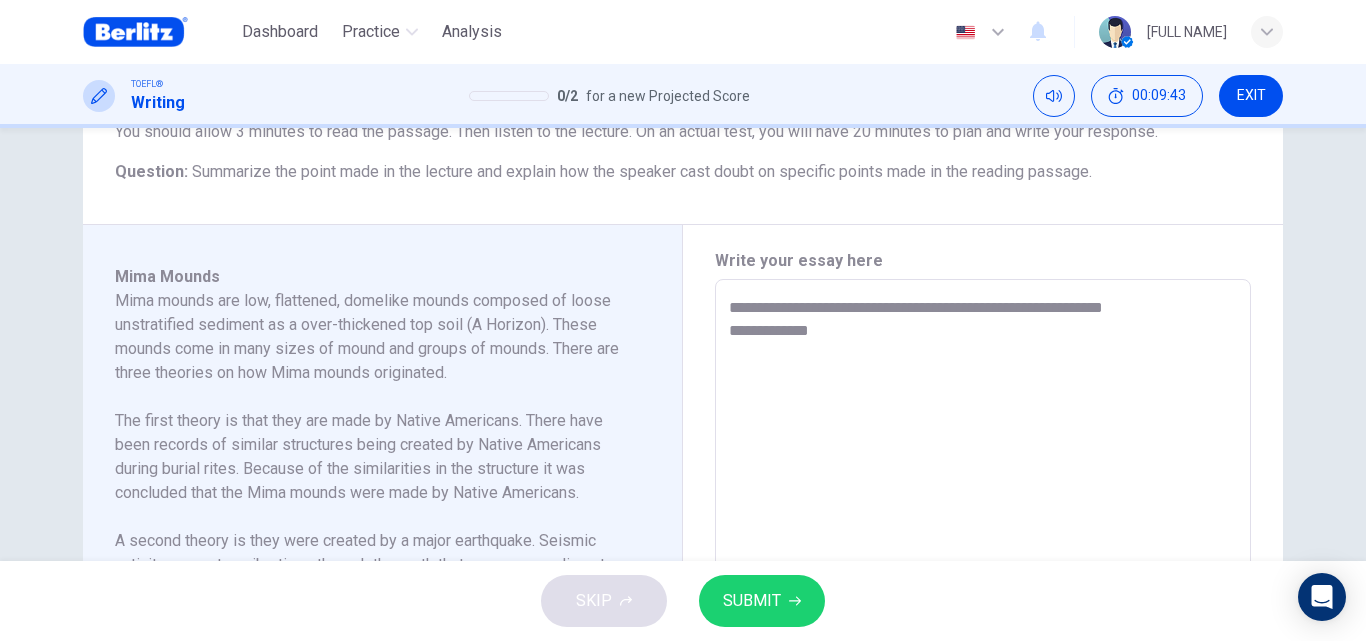 type on "**********" 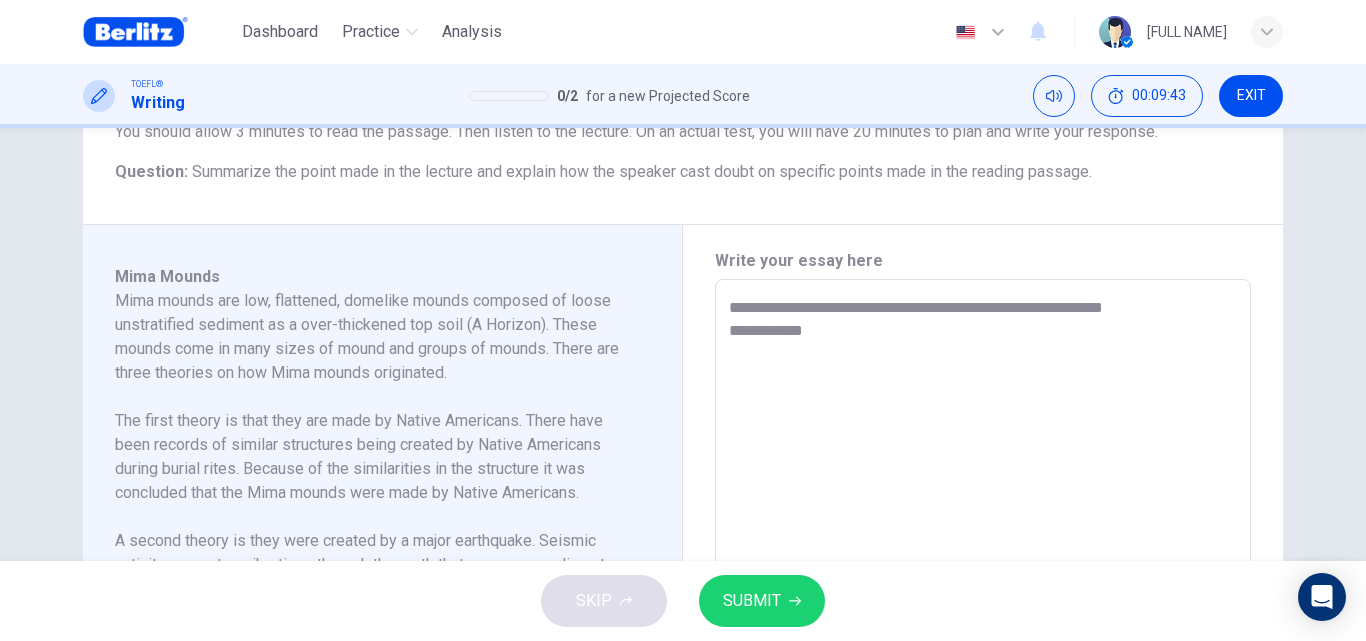 type on "*" 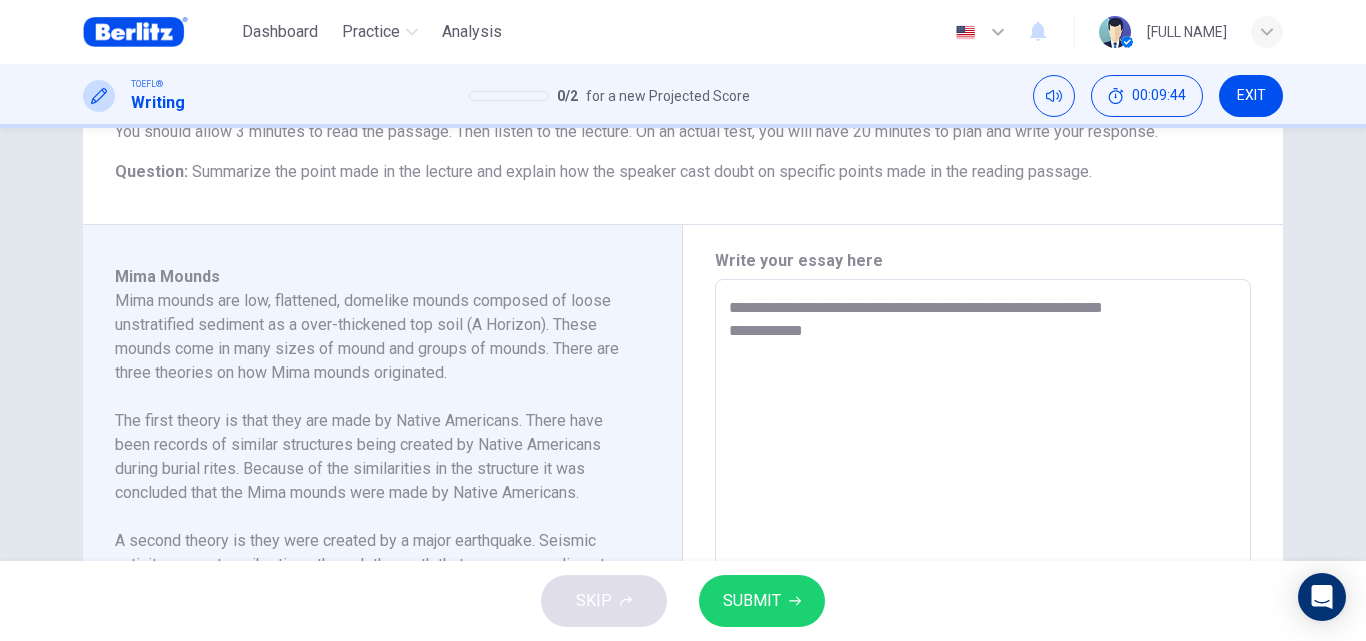 type on "**********" 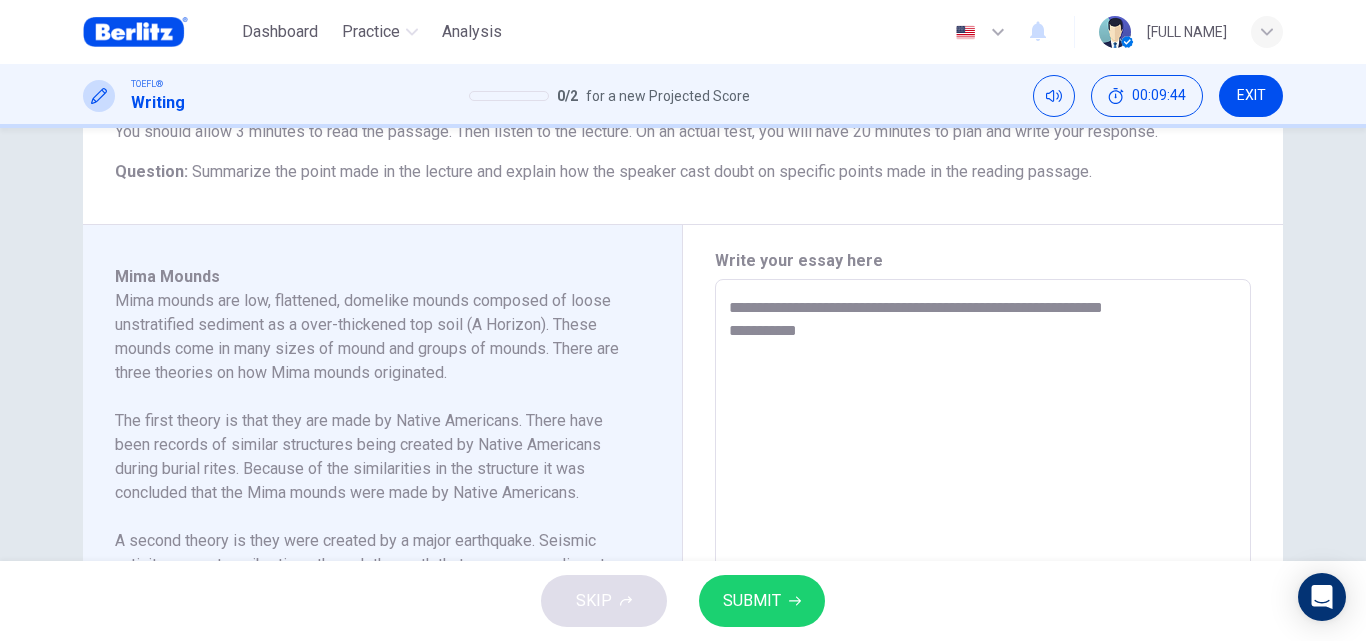 type on "*" 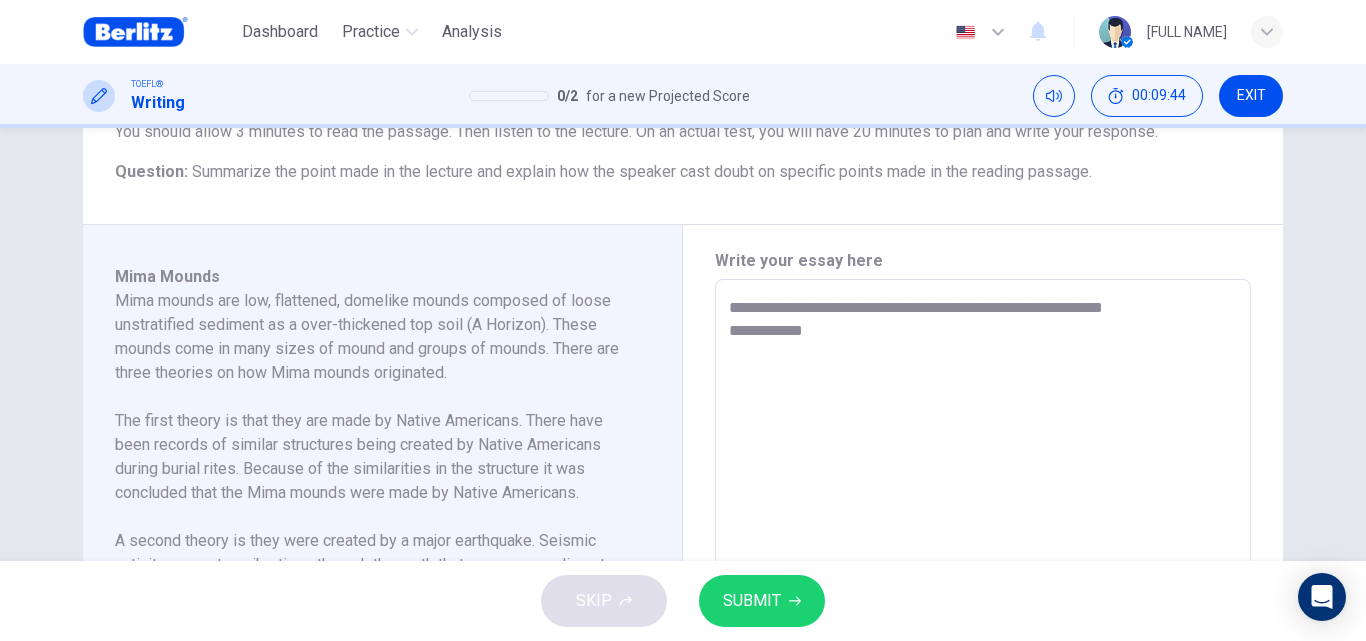 type on "*" 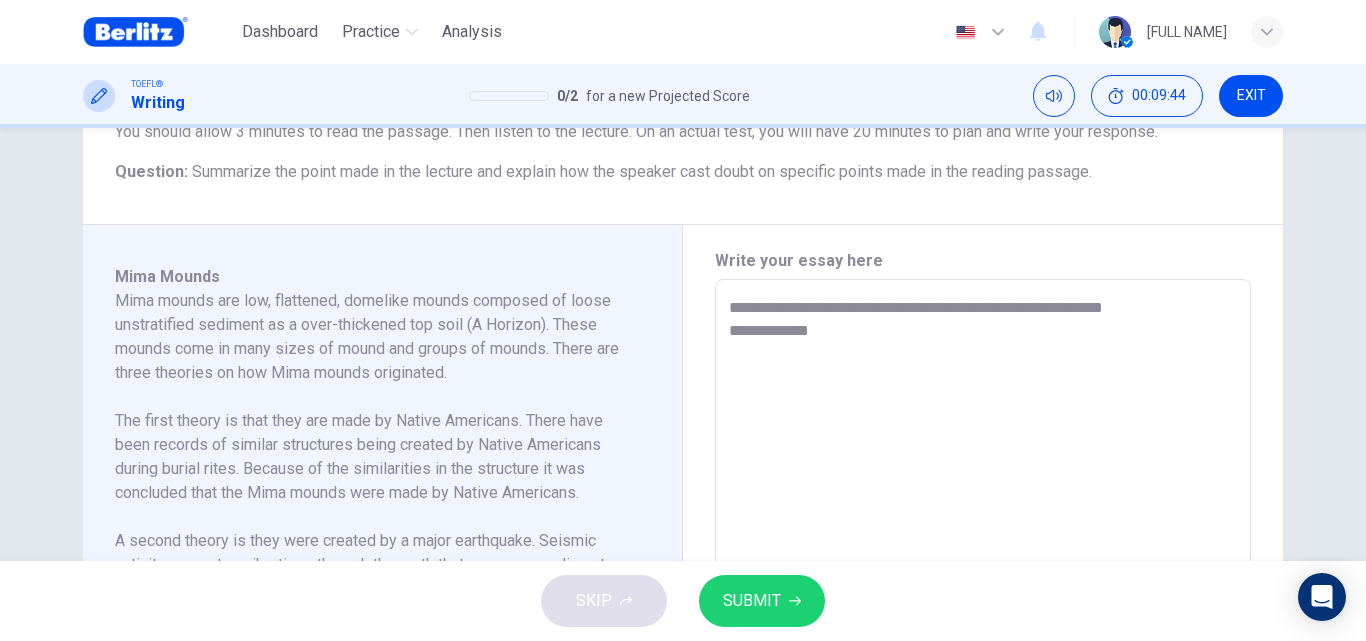 type on "**********" 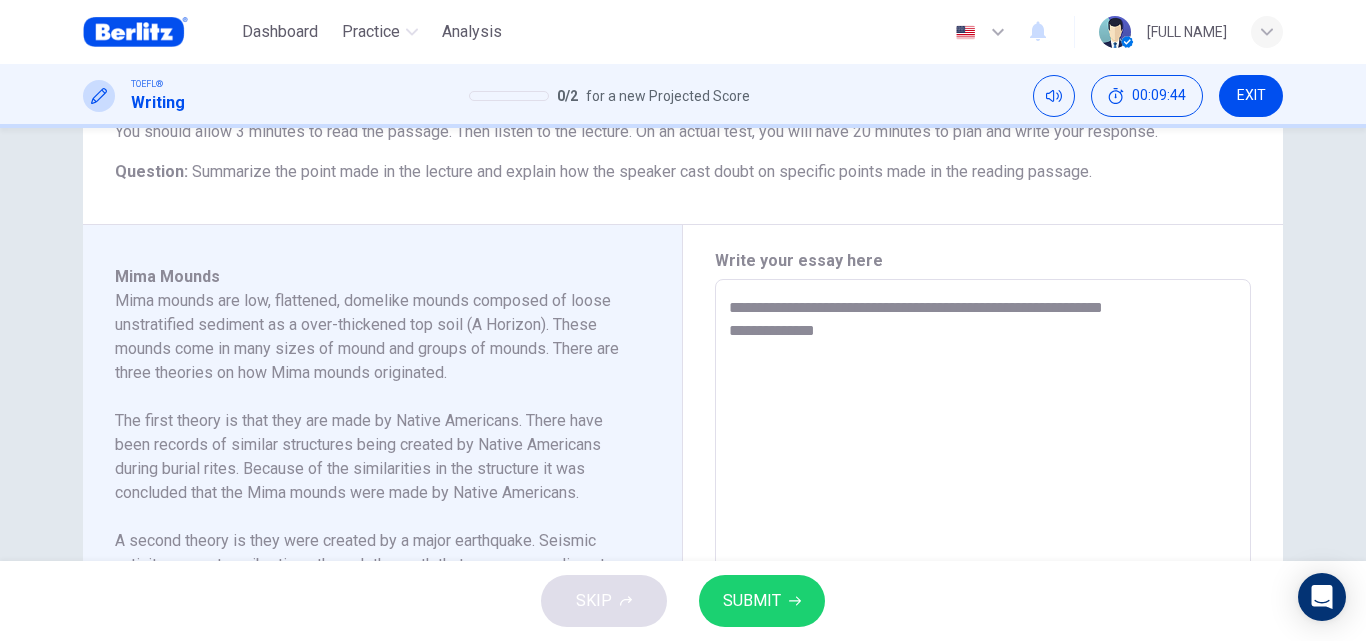 type on "*" 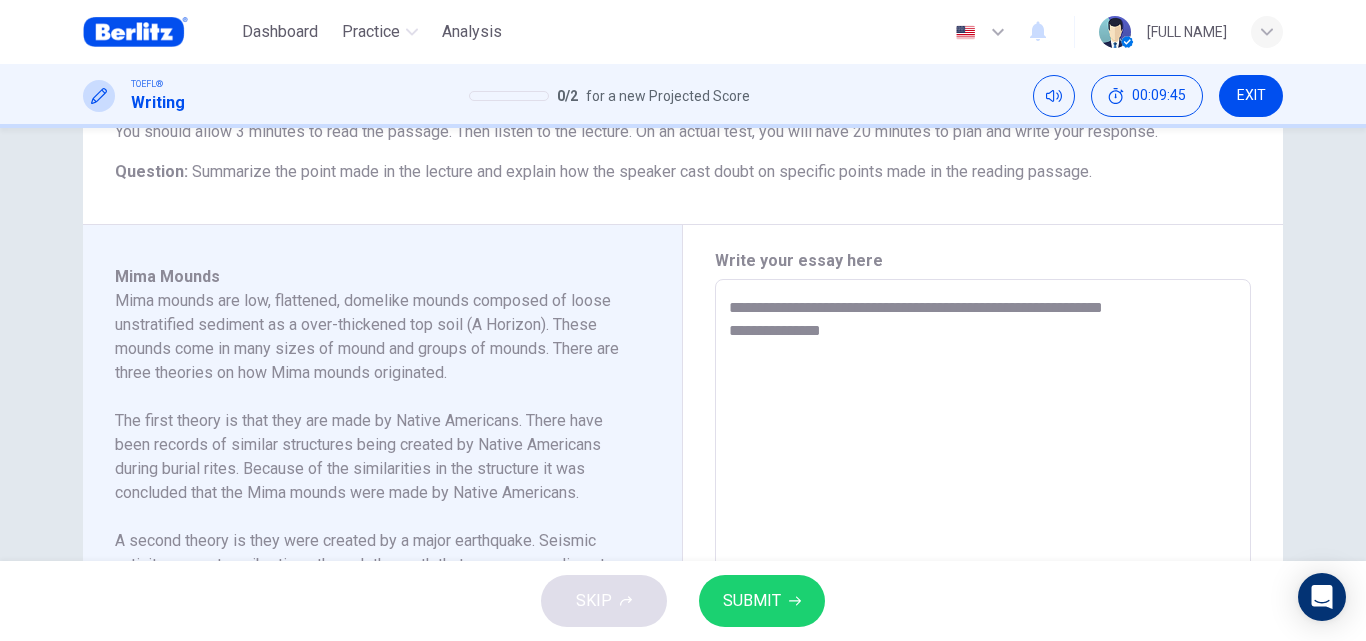 type on "**********" 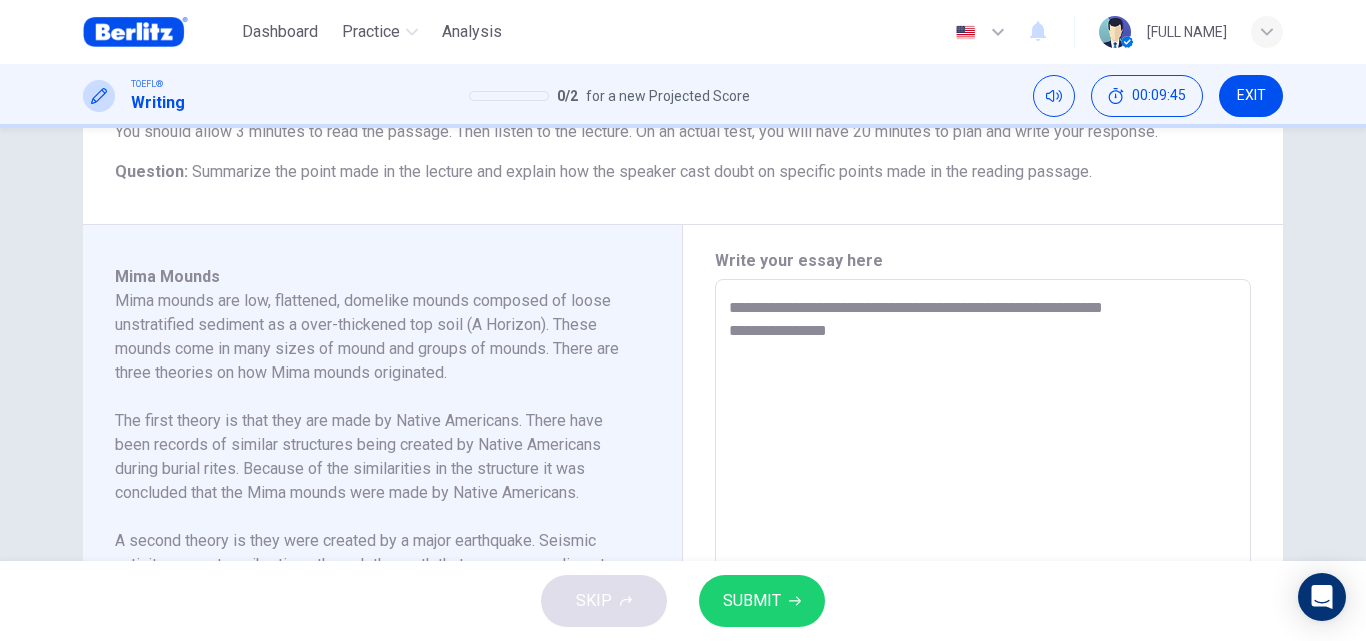 type on "*" 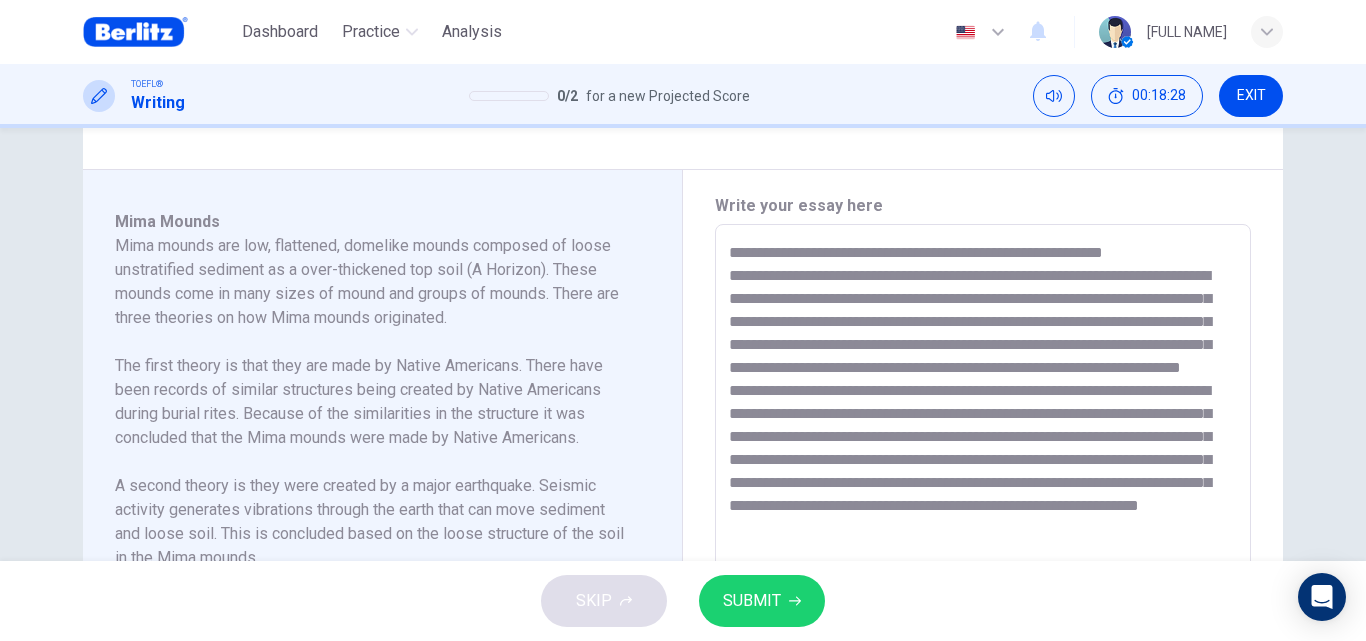 scroll, scrollTop: 406, scrollLeft: 0, axis: vertical 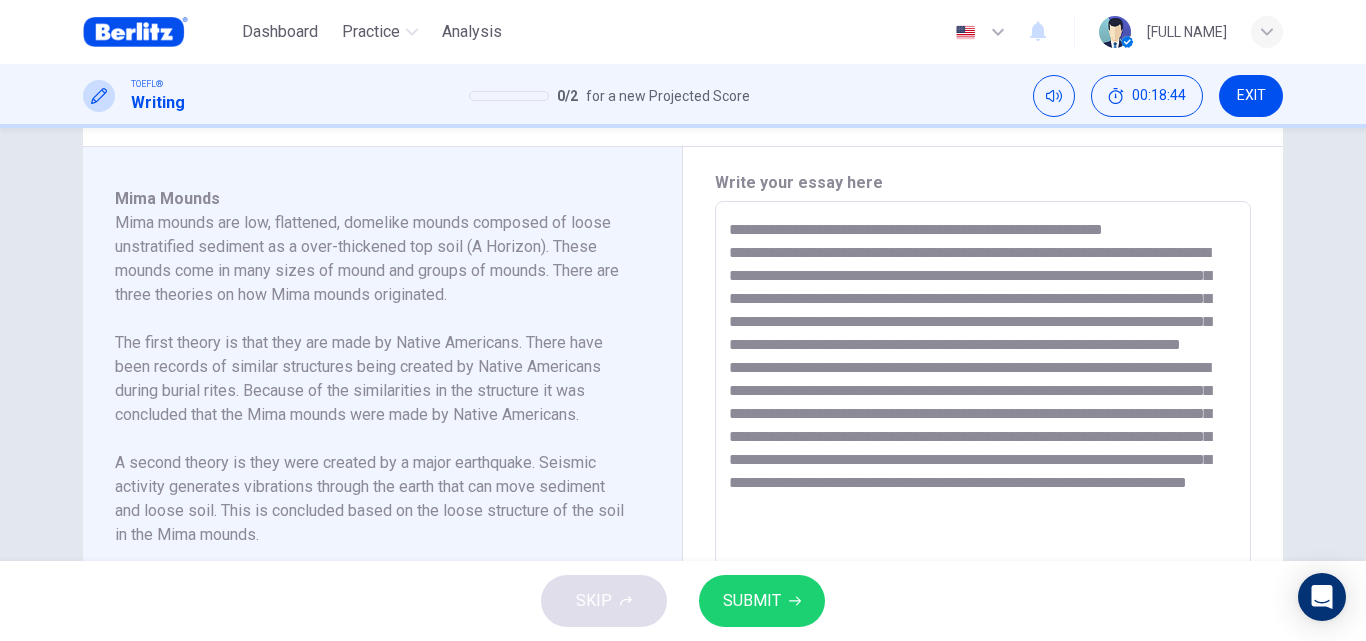 click on "**********" at bounding box center [983, 486] 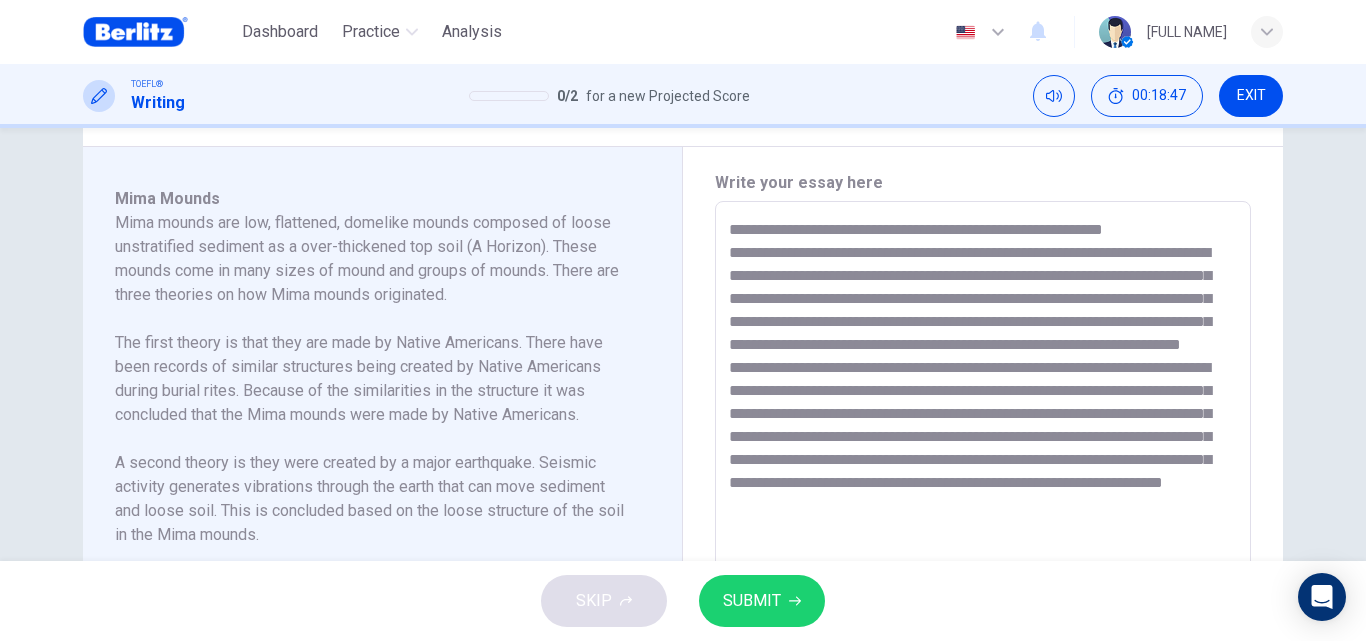 click on "**********" at bounding box center [983, 486] 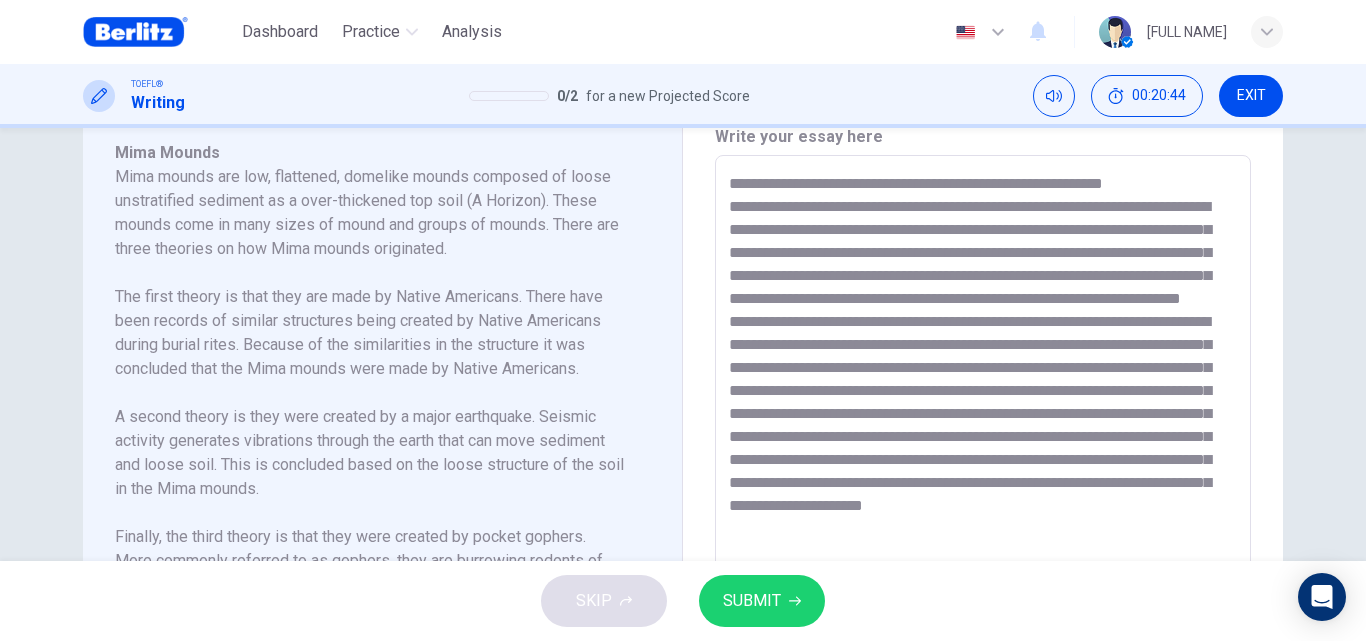 scroll, scrollTop: 475, scrollLeft: 0, axis: vertical 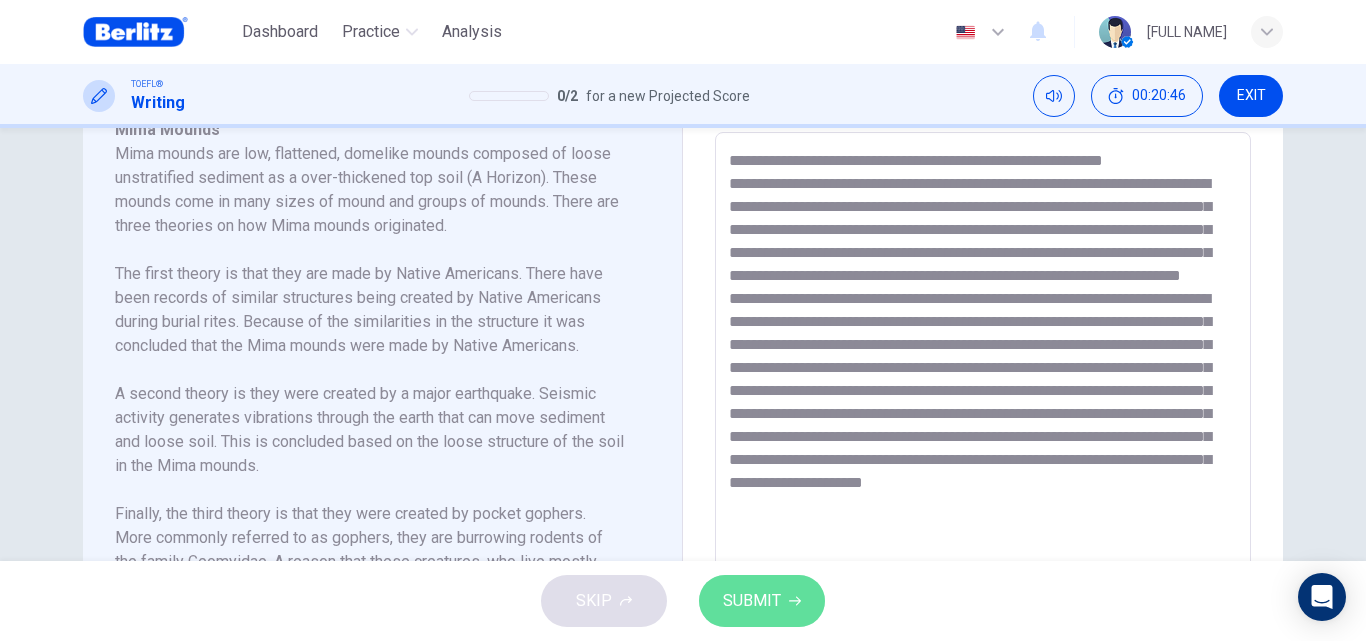 click on "SUBMIT" at bounding box center (762, 601) 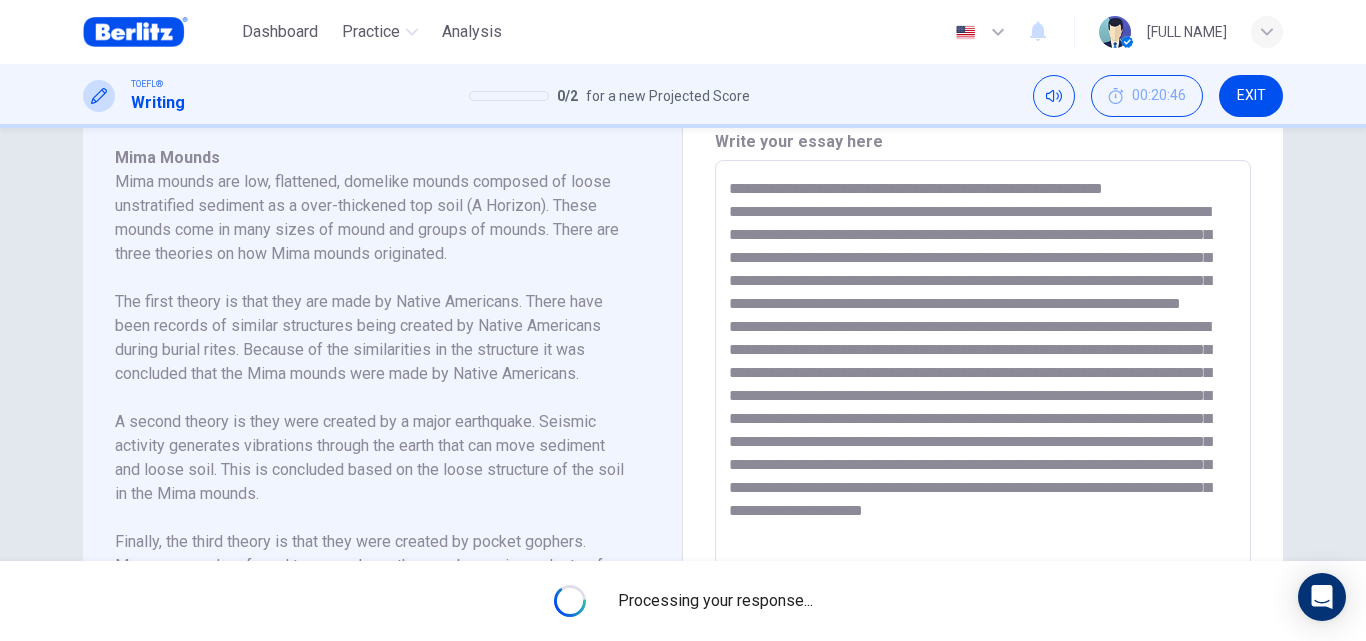 scroll, scrollTop: 441, scrollLeft: 0, axis: vertical 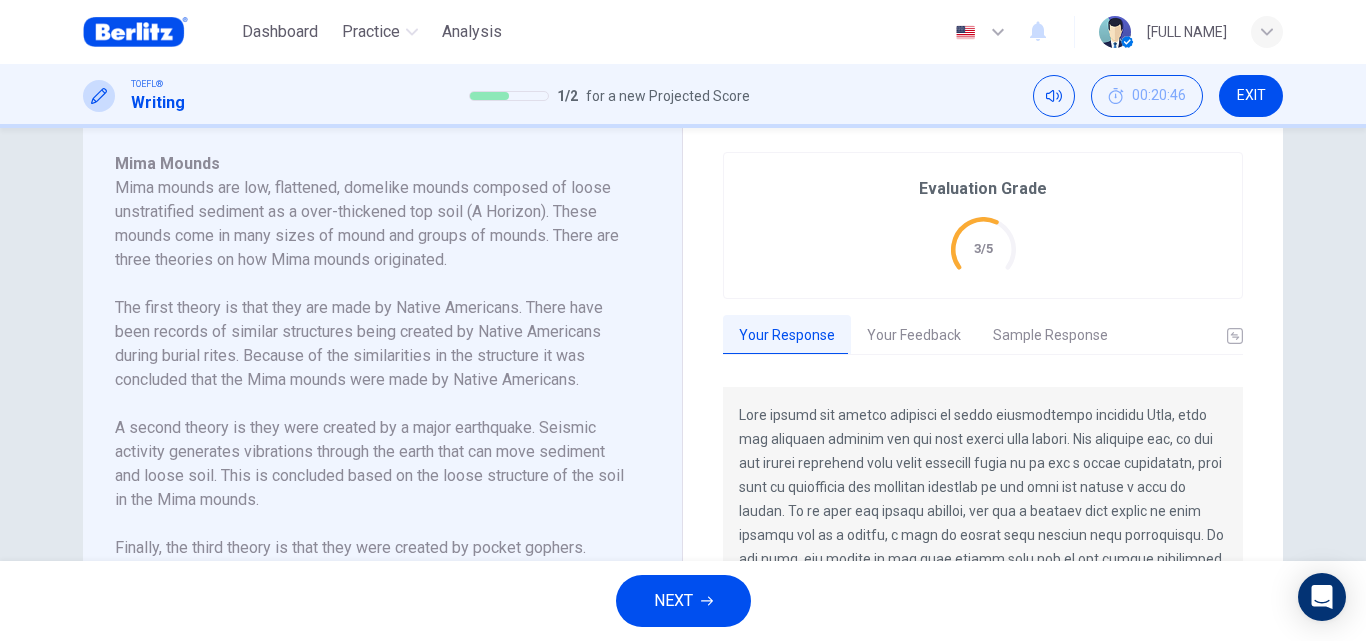 drag, startPoint x: 707, startPoint y: 586, endPoint x: 884, endPoint y: 345, distance: 299.01505 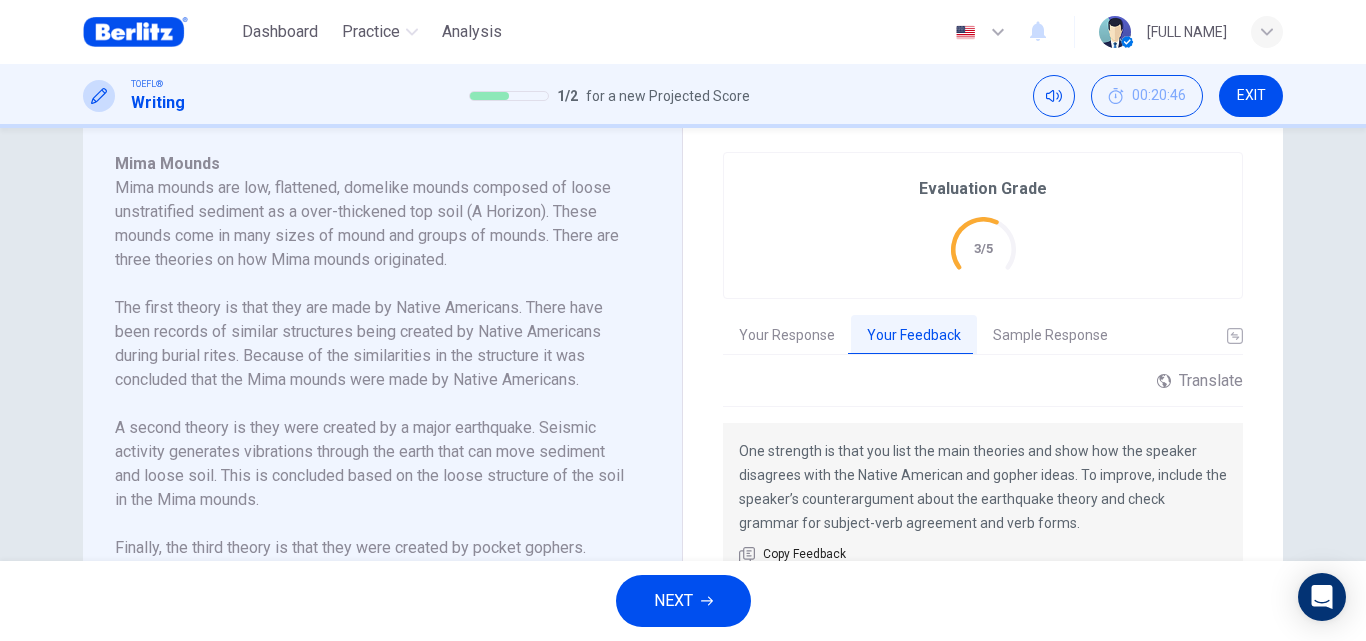 scroll, scrollTop: 590, scrollLeft: 0, axis: vertical 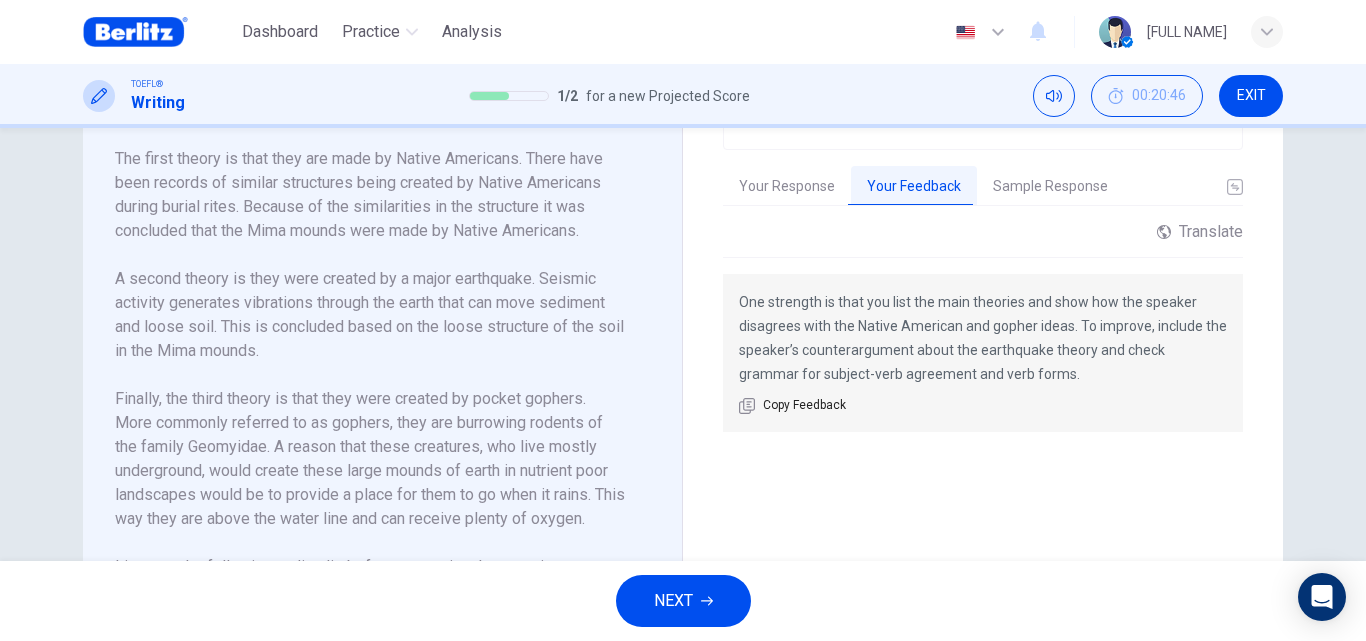 click on "NEXT" at bounding box center (683, 601) 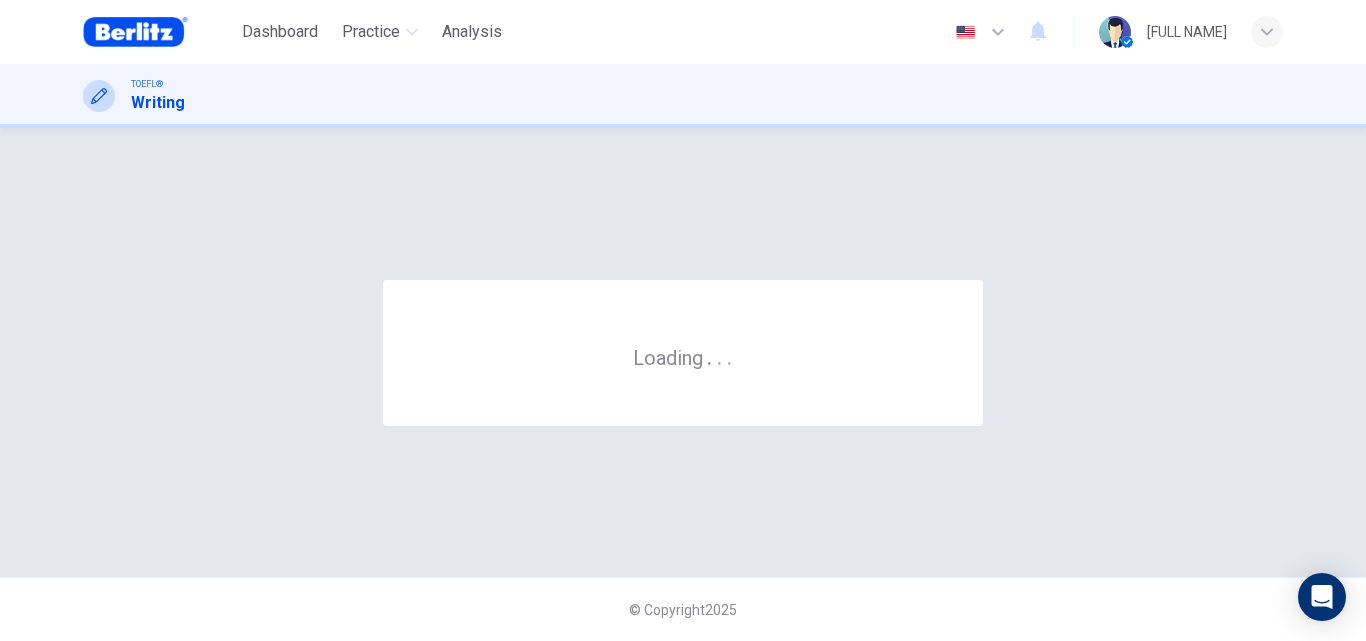 scroll, scrollTop: 0, scrollLeft: 0, axis: both 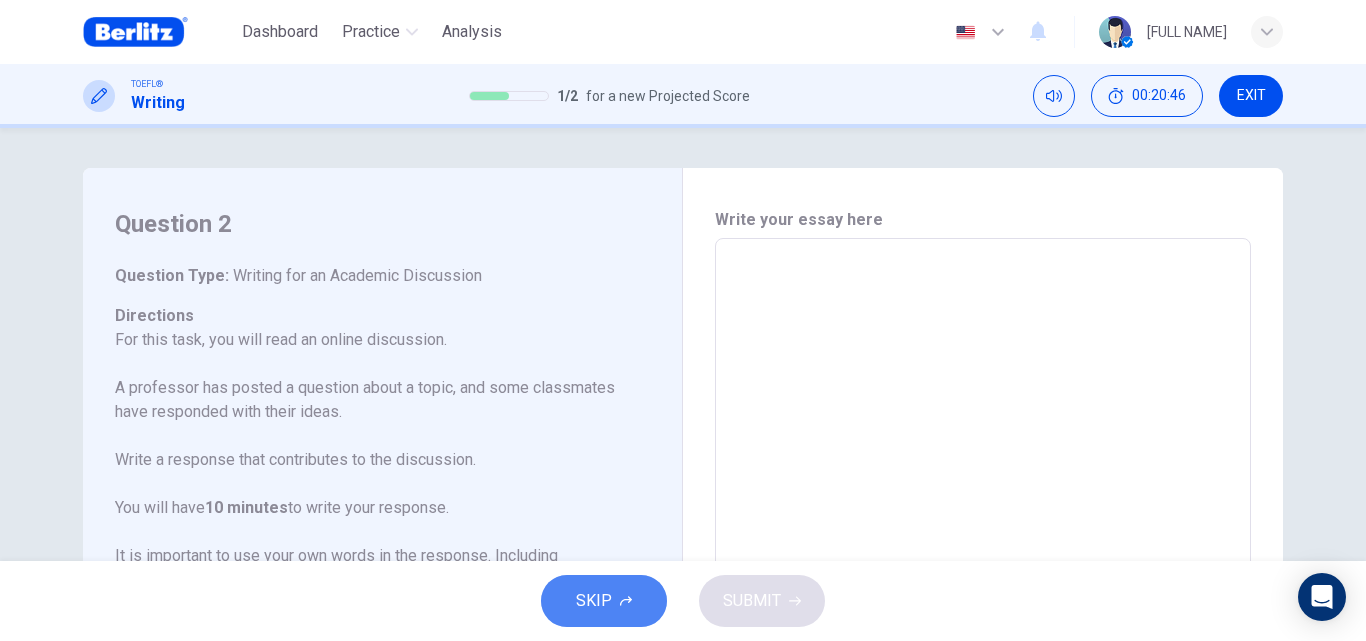 click on "SKIP" at bounding box center [604, 601] 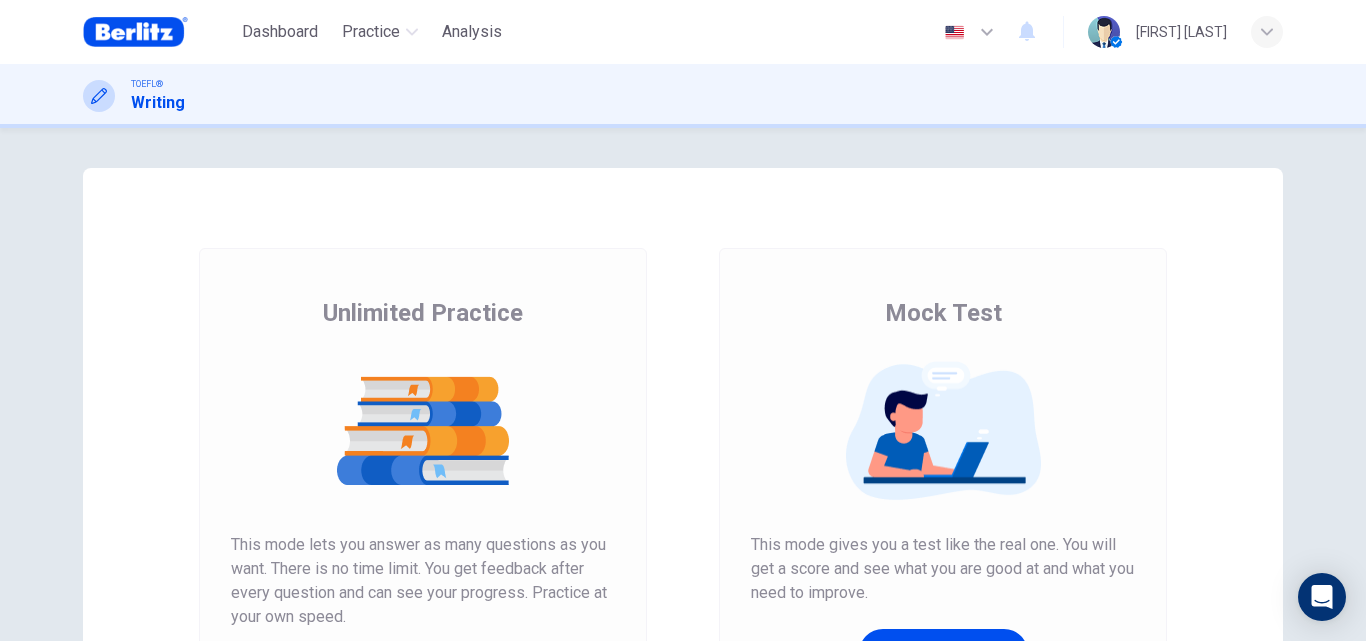 scroll, scrollTop: 0, scrollLeft: 0, axis: both 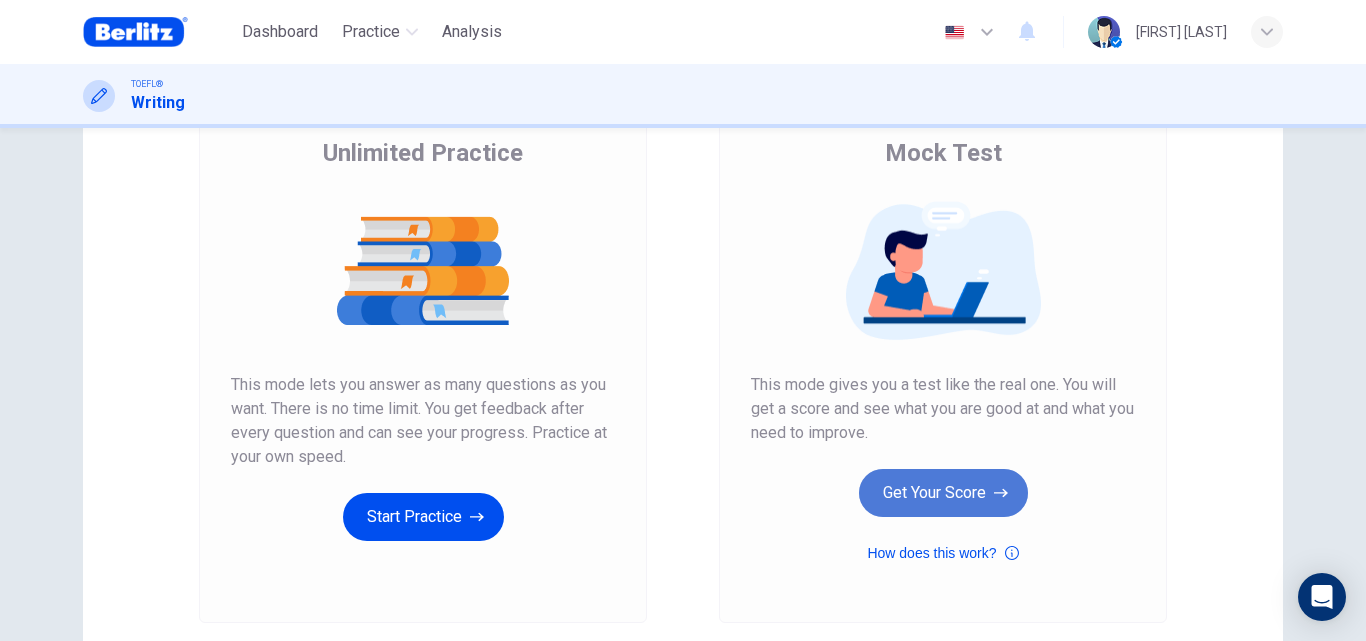 click on "Get Your Score" at bounding box center [943, 493] 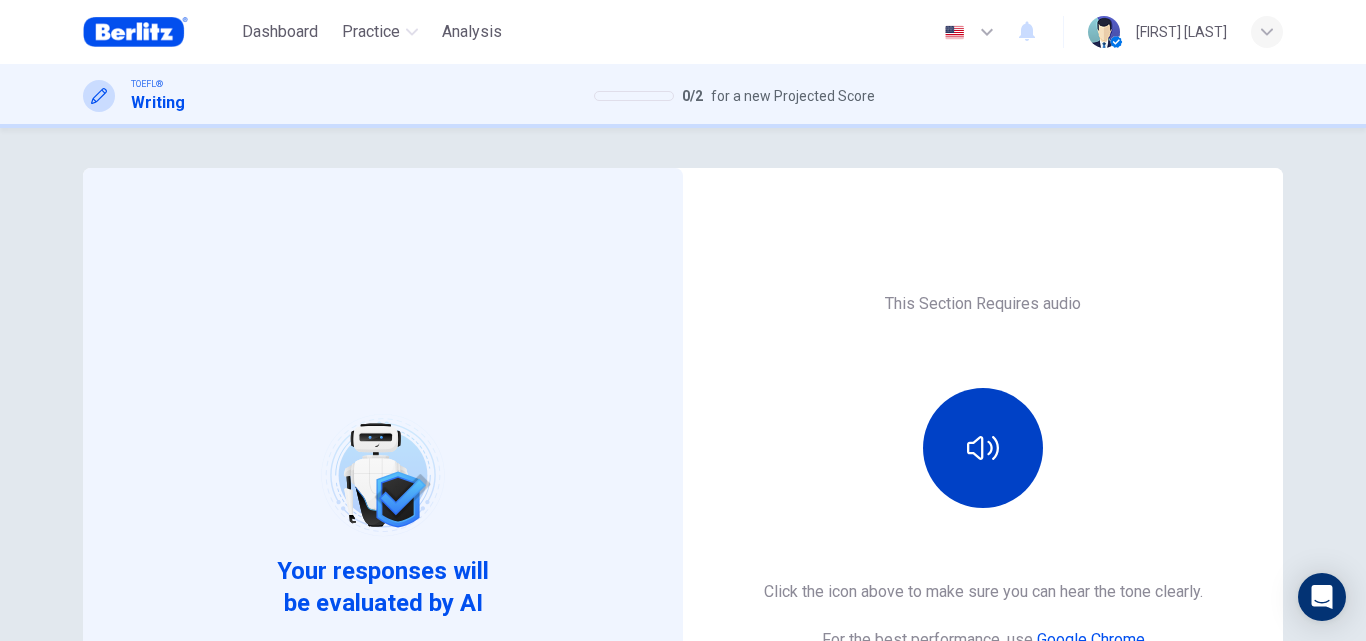 click at bounding box center [983, 448] 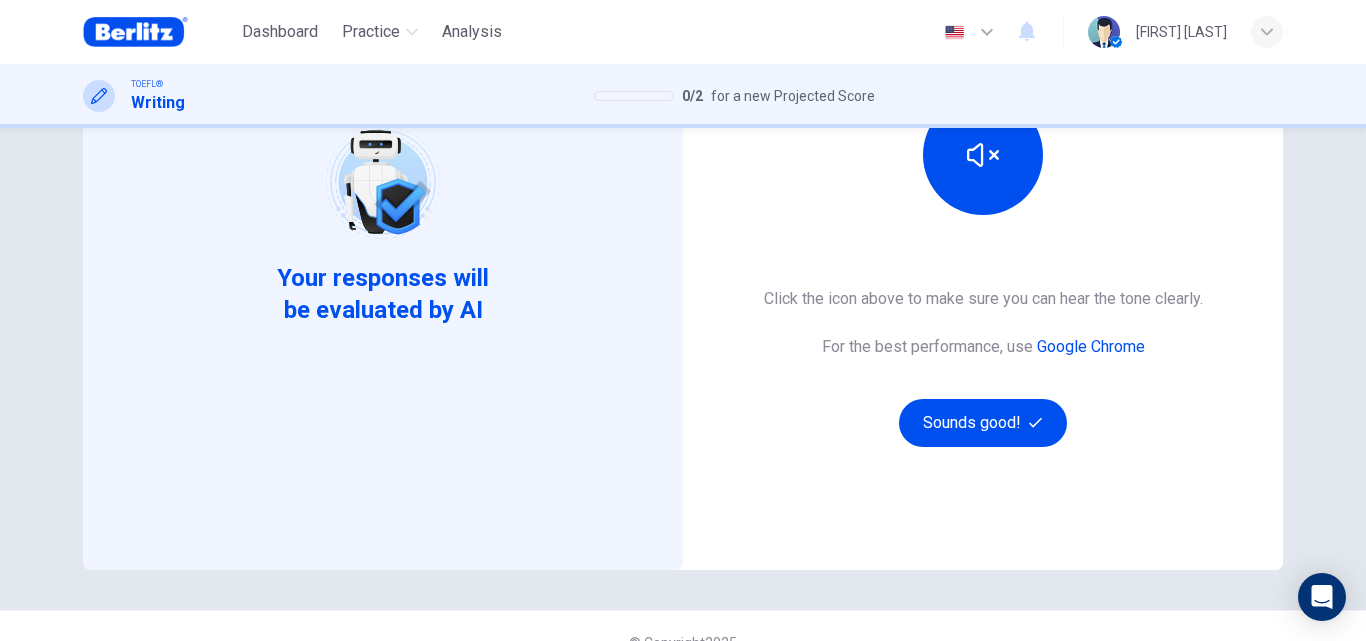 scroll, scrollTop: 316, scrollLeft: 0, axis: vertical 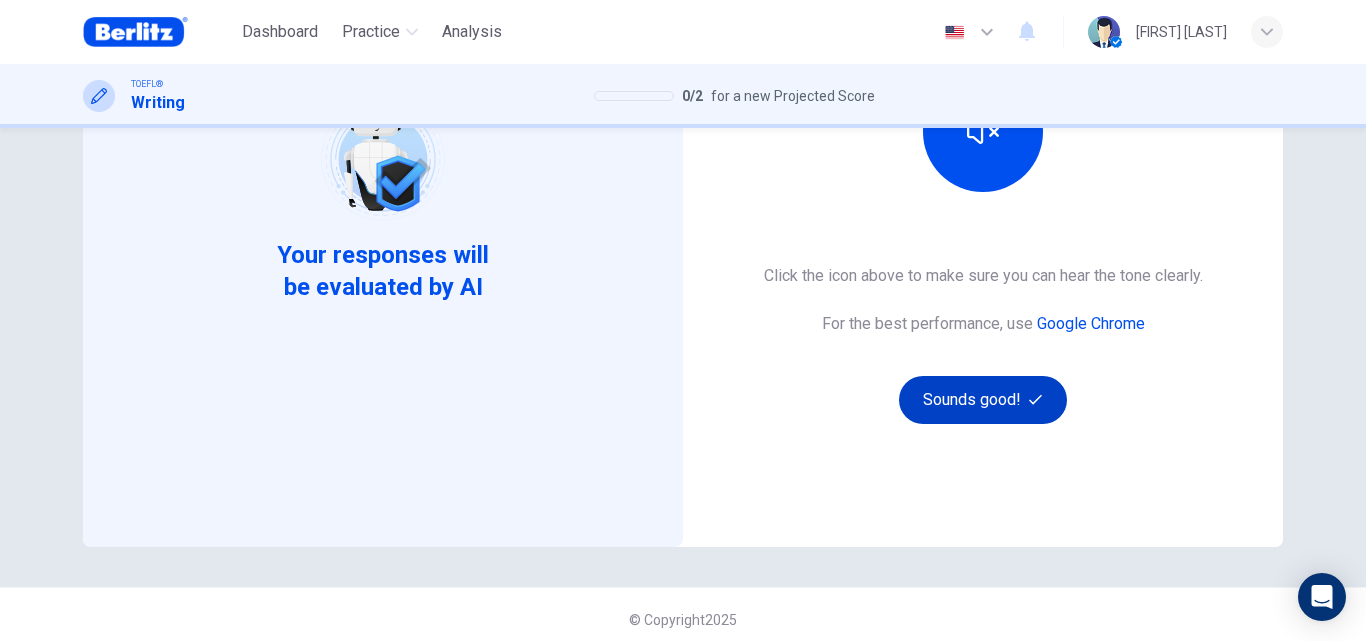 click on "Sounds good!" at bounding box center (983, 400) 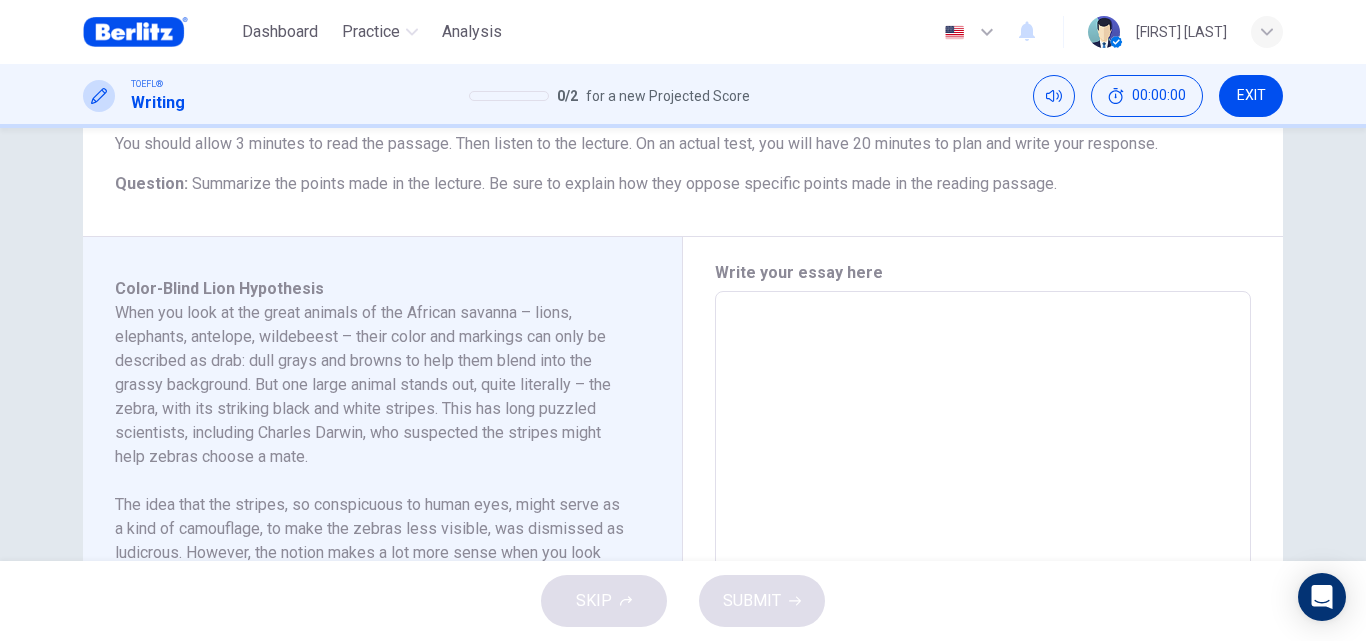 click at bounding box center (983, 576) 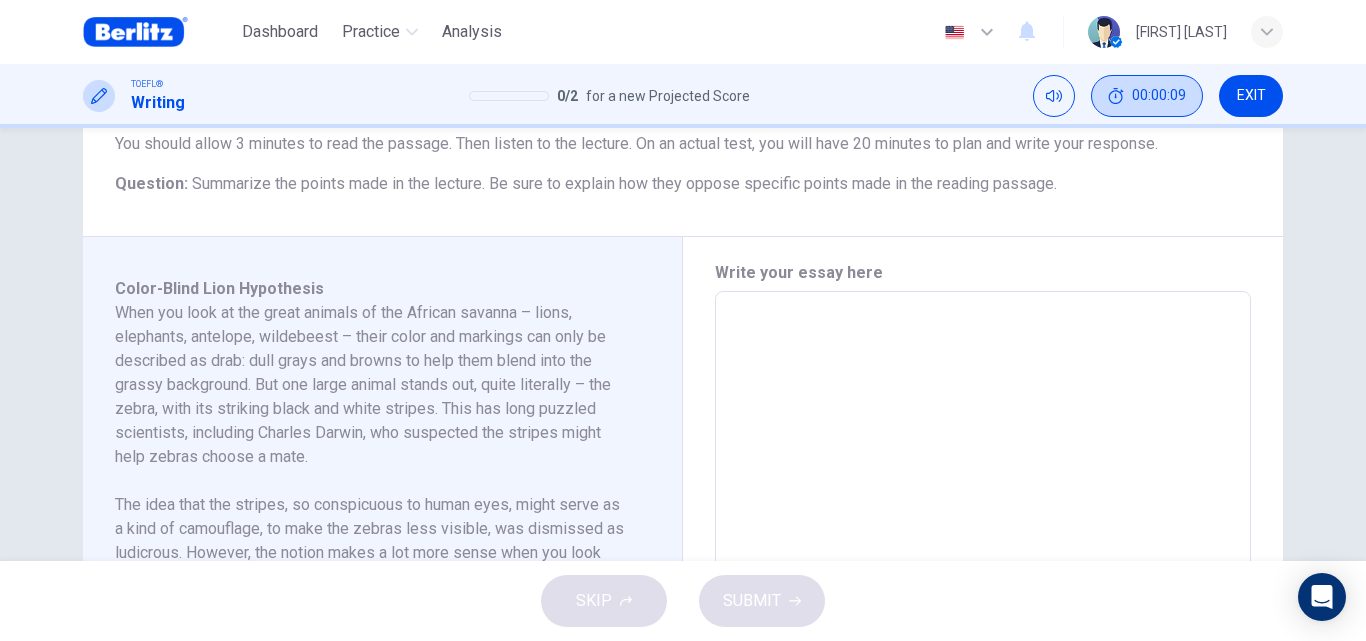 click on "00:00:09" at bounding box center [1159, 96] 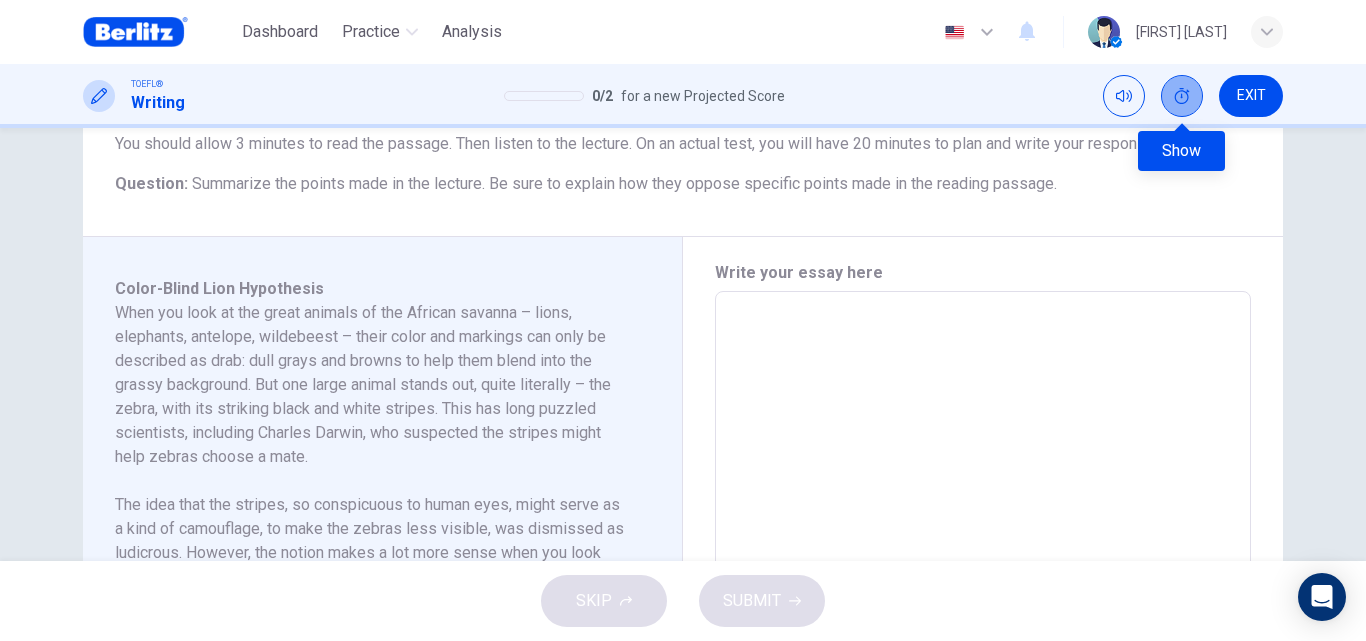 click 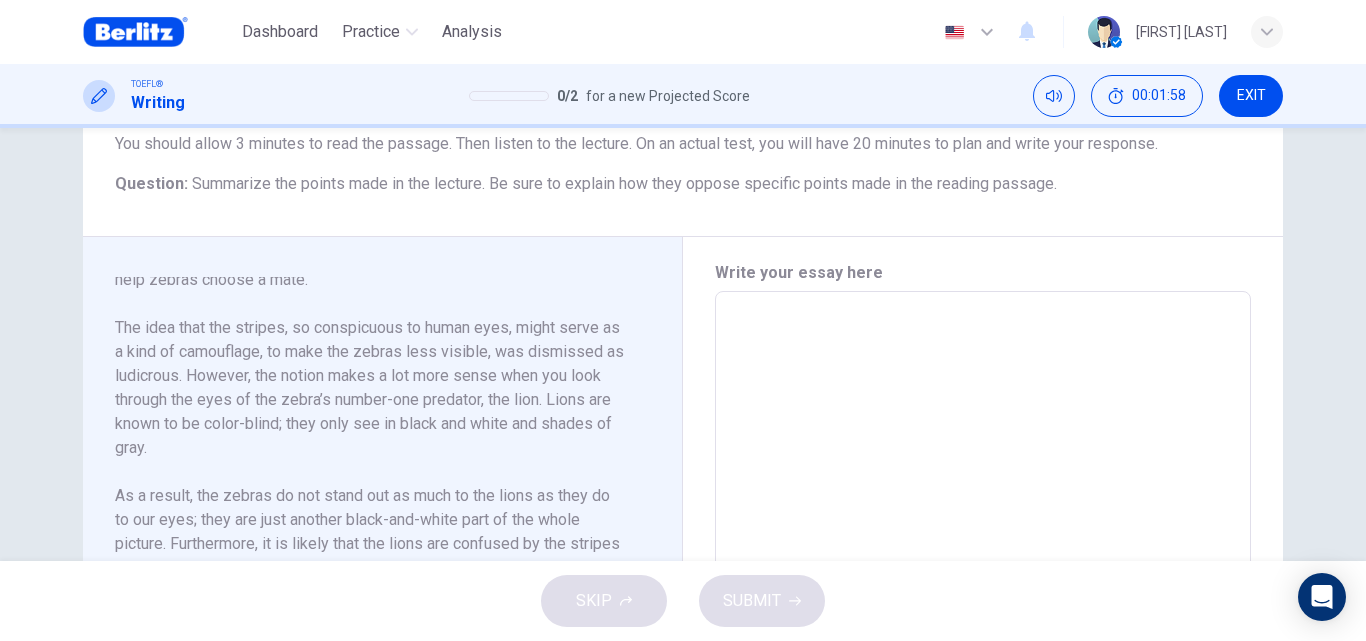 scroll, scrollTop: 157, scrollLeft: 0, axis: vertical 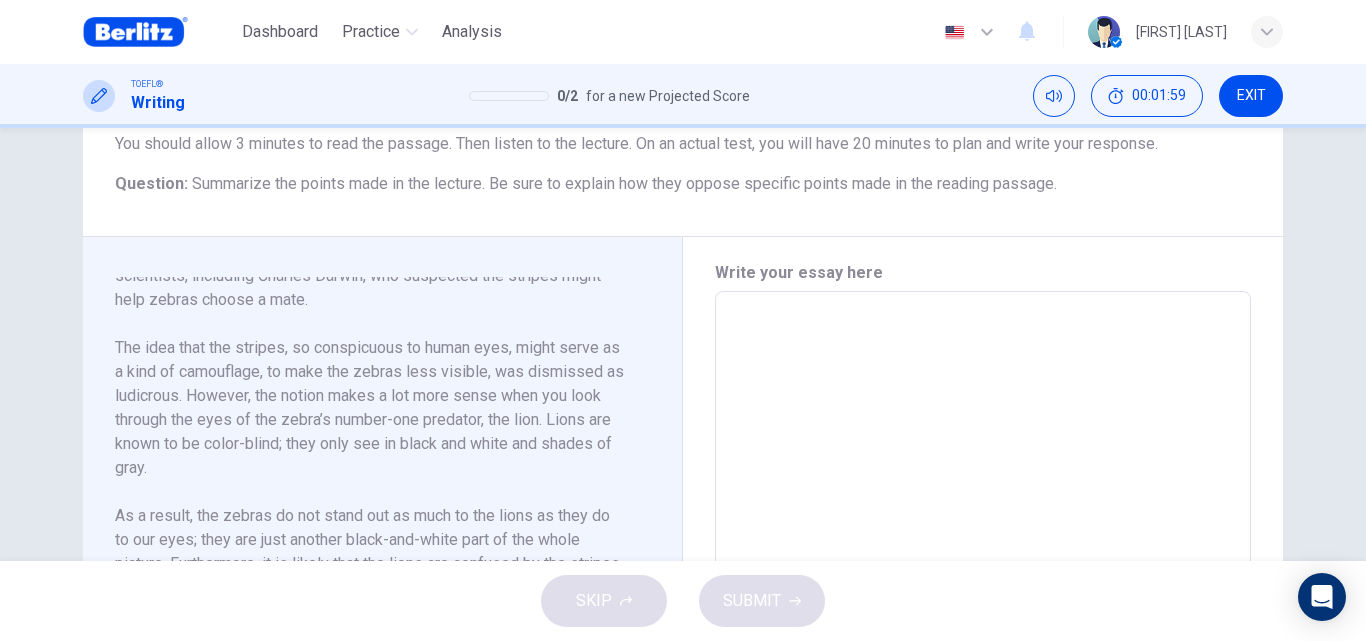 click on "Color-Blind Lion Hypothesis When you look at the great animals of the African savanna – lions, elephants, antelope, wildebeest – their color and markings can only be described as drab: dull grays and browns to help them blend into the grassy background. But one large animal stands out, quite literally – the zebra, with its striking black and white stripes. This has long puzzled scientists, including Charles Darwin, who suspected the stripes might help zebras choose a mate. The idea that the stripes, so conspicuous to human eyes, might serve as a kind of camouflage, to make the zebras less visible, was dismissed as ludicrous. However, the notion makes a lot more sense when you look through the eyes of the zebra’s number-one predator, the lion. Lions are known to be color-blind; they only see in black and white and shades of gray.  Listen to the following audio clip before answering the question : 02m 16s" at bounding box center [390, 577] 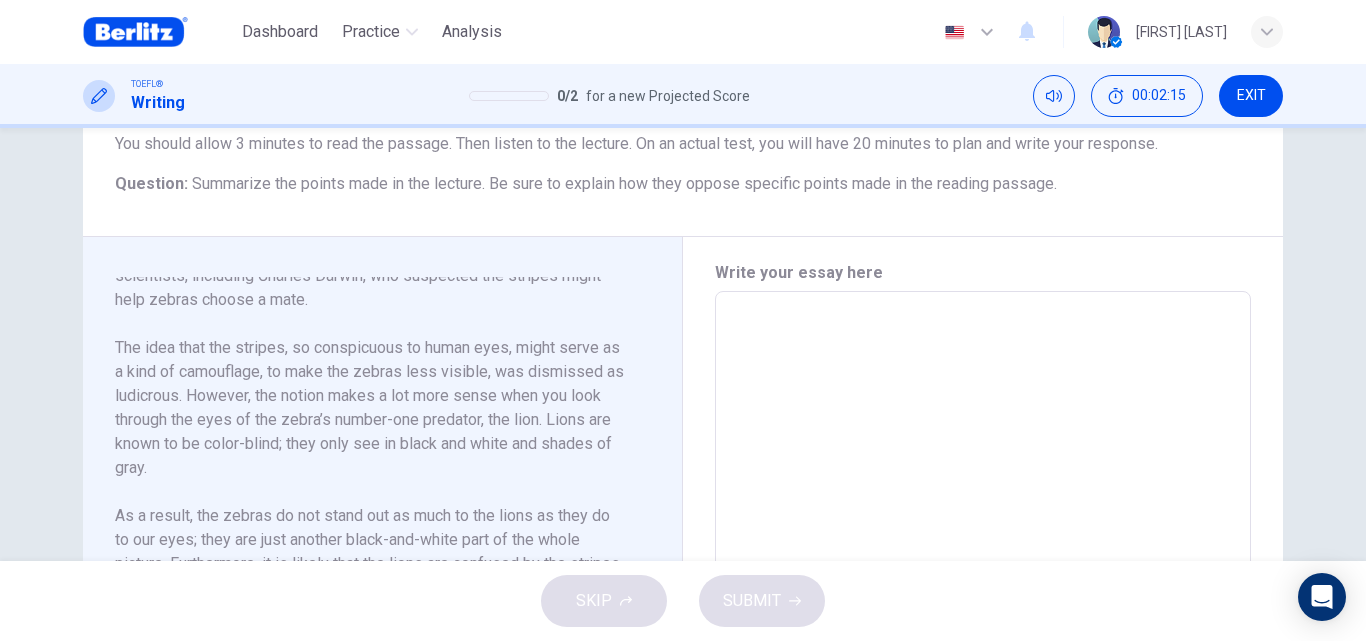 scroll, scrollTop: 201, scrollLeft: 0, axis: vertical 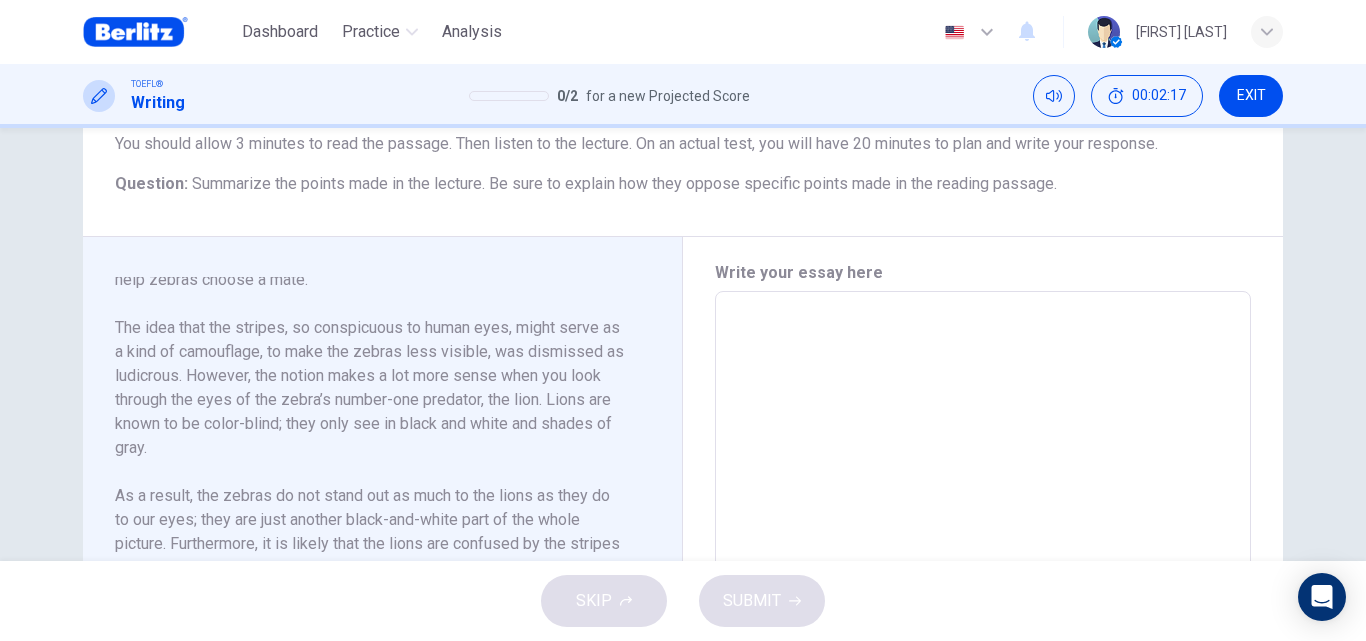 drag, startPoint x: 663, startPoint y: 468, endPoint x: 641, endPoint y: 680, distance: 213.13846 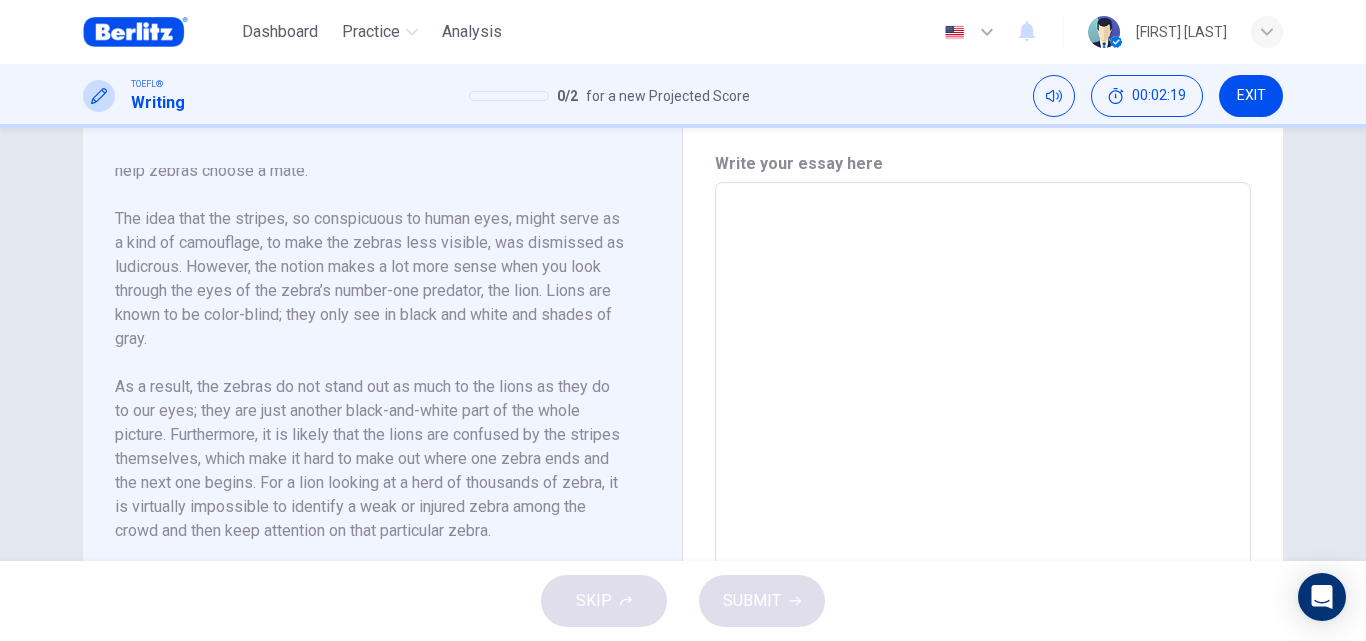 scroll, scrollTop: 447, scrollLeft: 0, axis: vertical 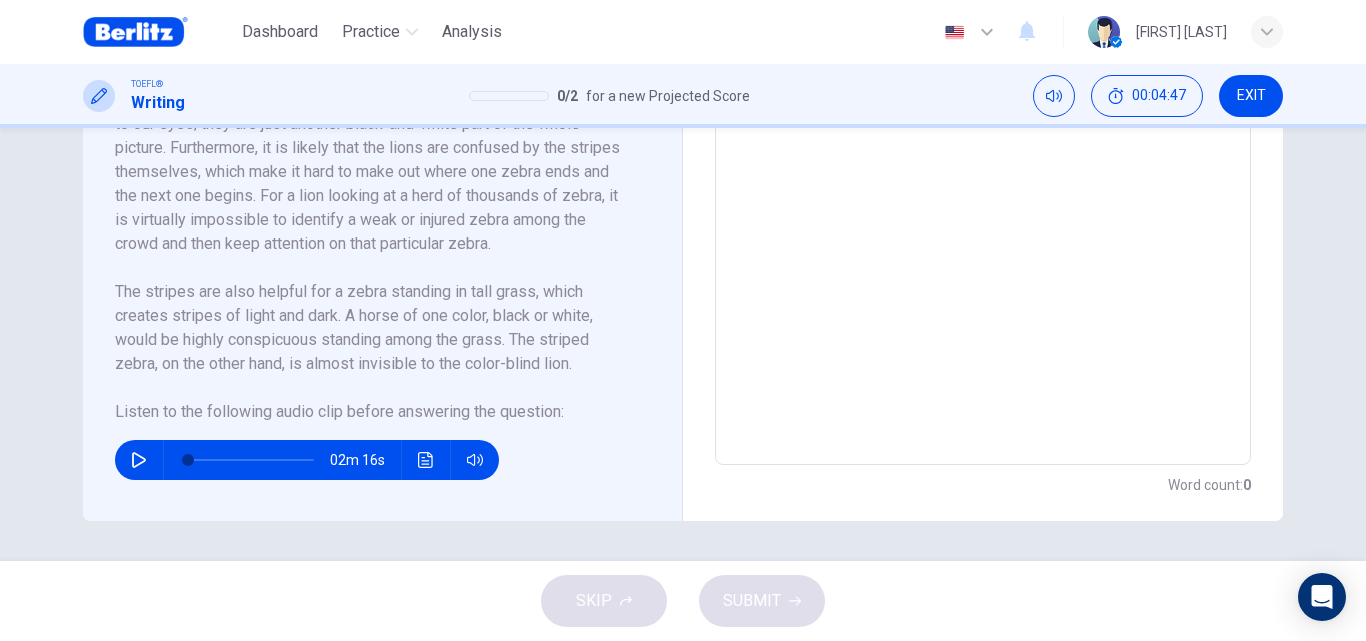drag, startPoint x: 664, startPoint y: 342, endPoint x: 655, endPoint y: 266, distance: 76.53104 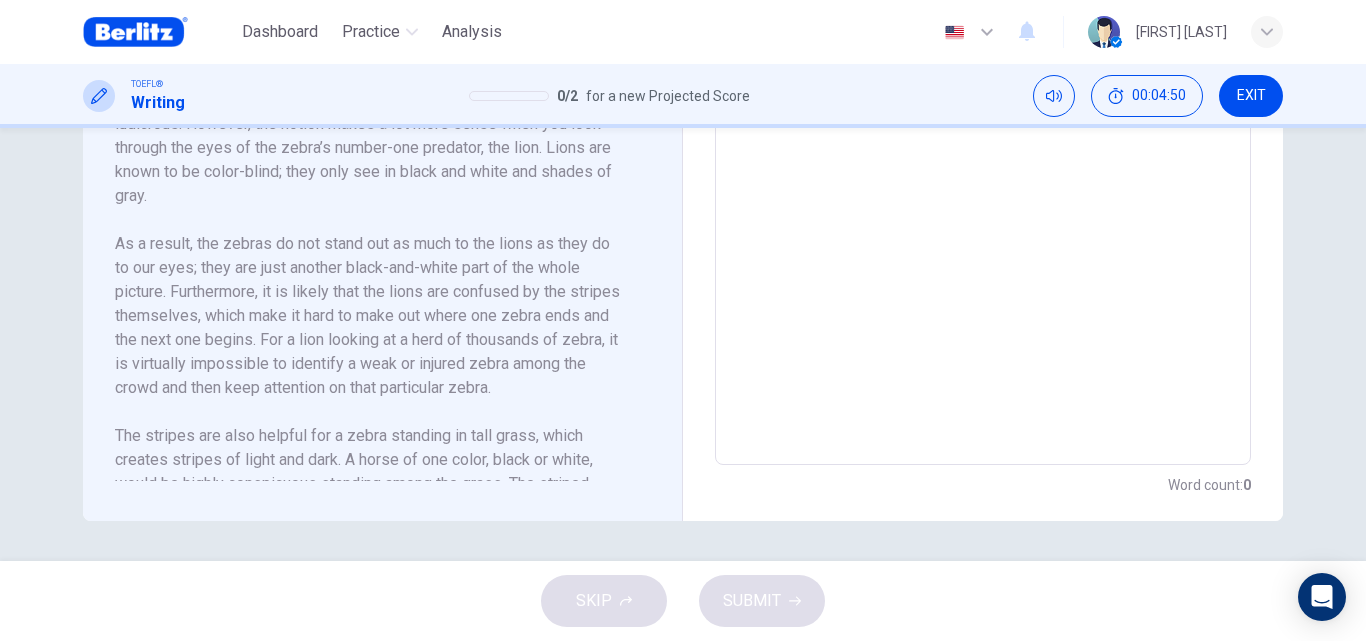scroll, scrollTop: 0, scrollLeft: 0, axis: both 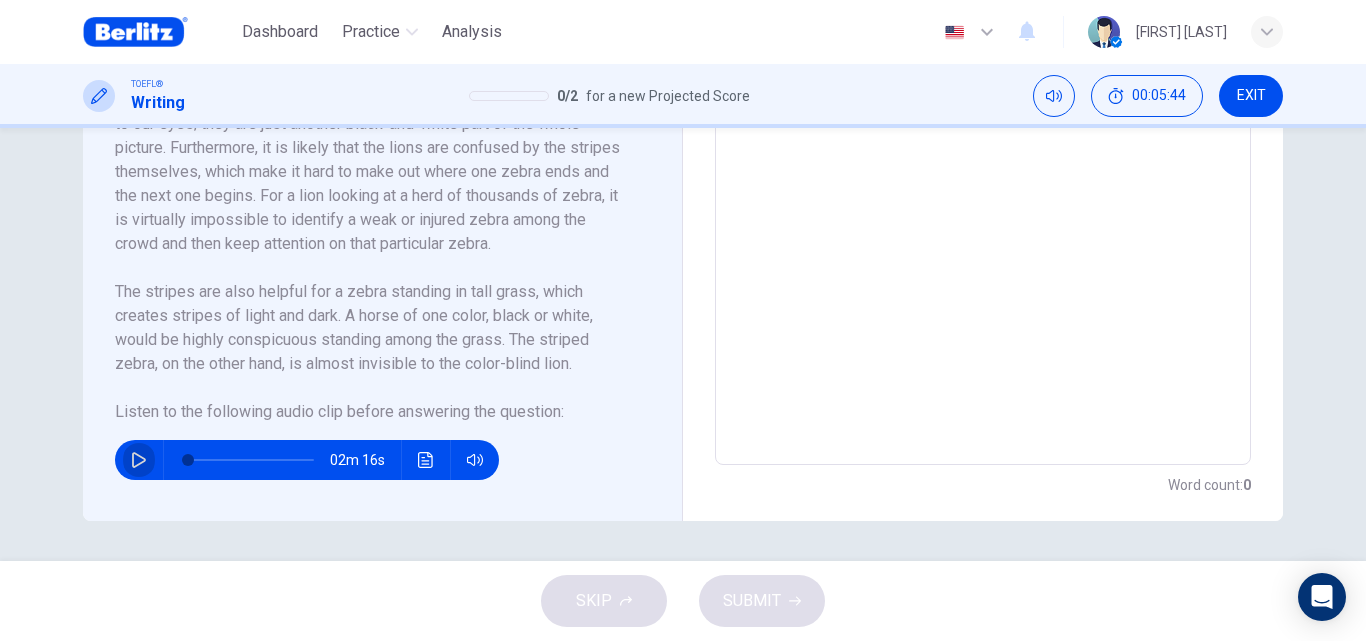click at bounding box center (139, 460) 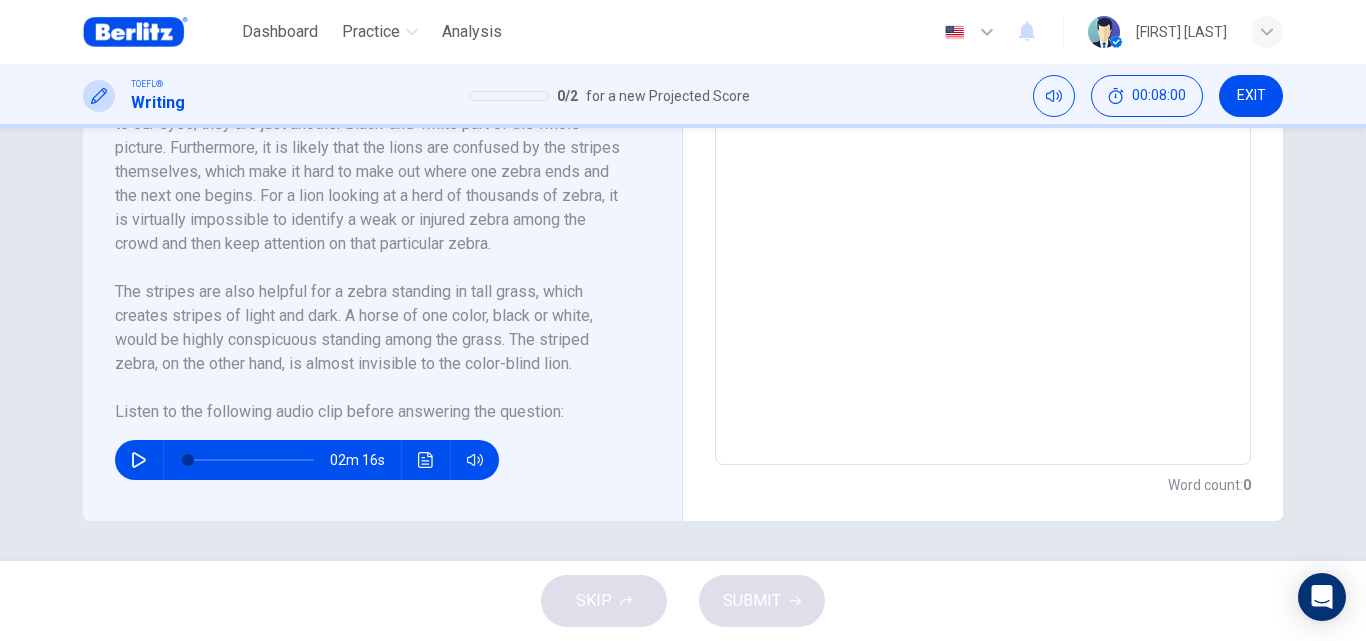 type on "*" 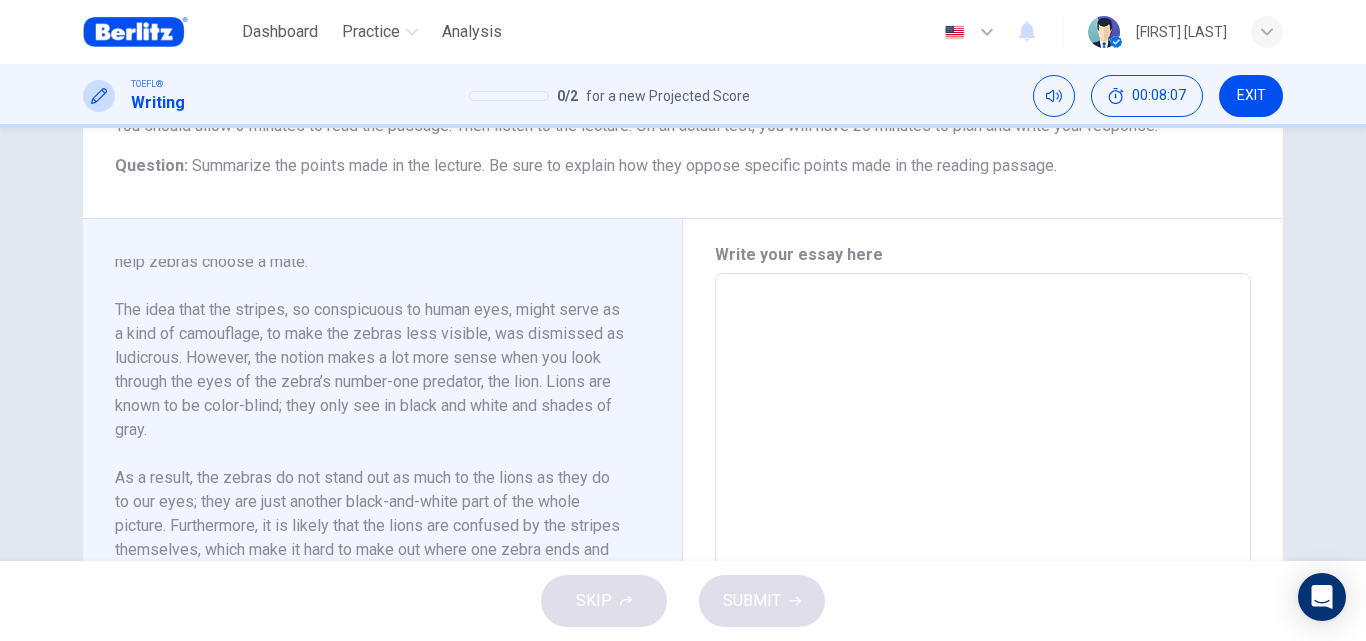 scroll, scrollTop: 367, scrollLeft: 0, axis: vertical 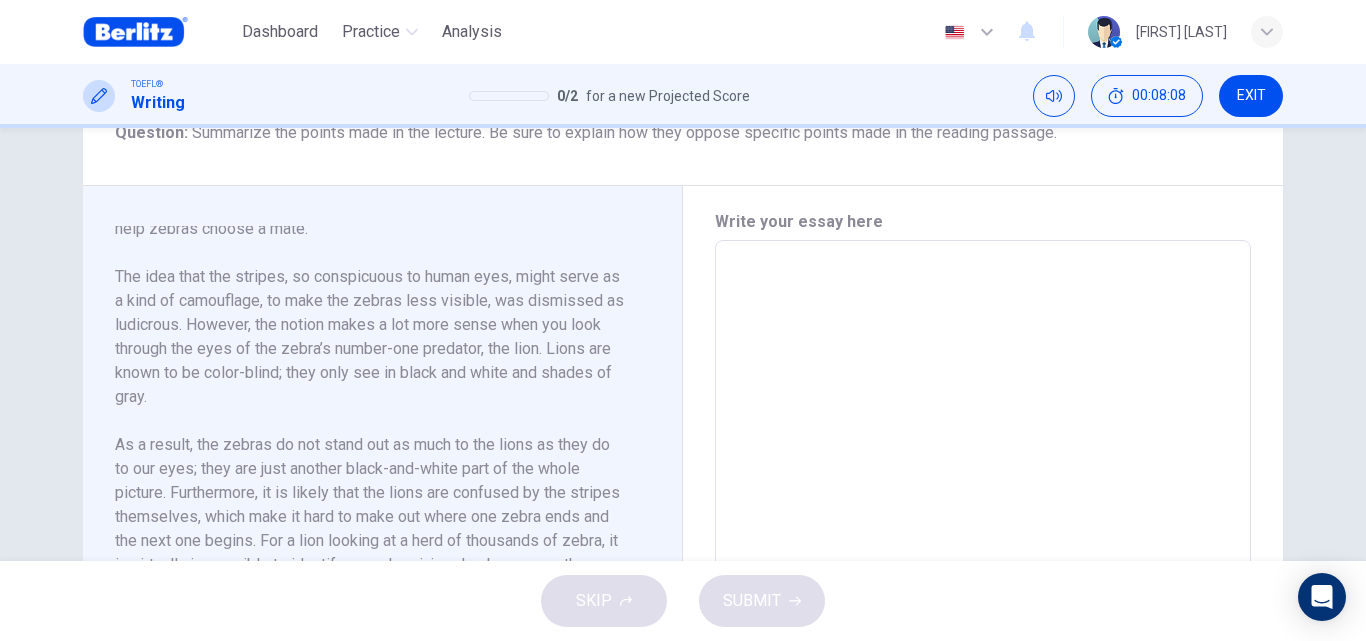 click at bounding box center (983, 525) 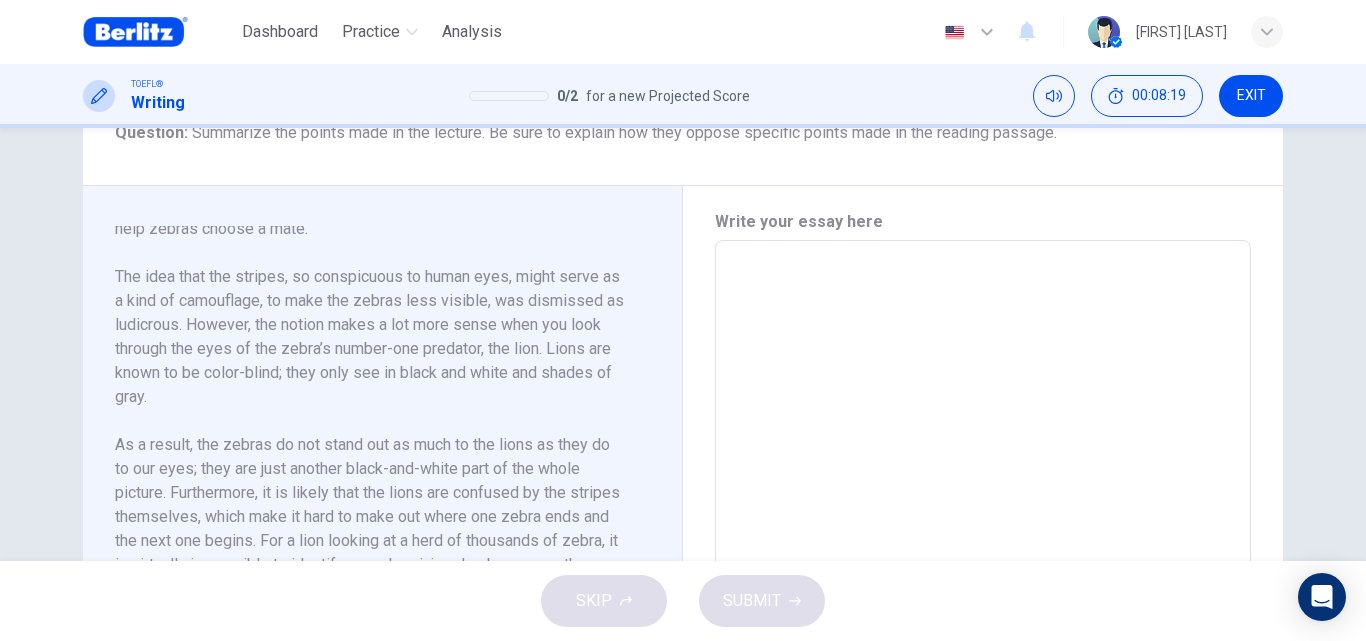type on "*" 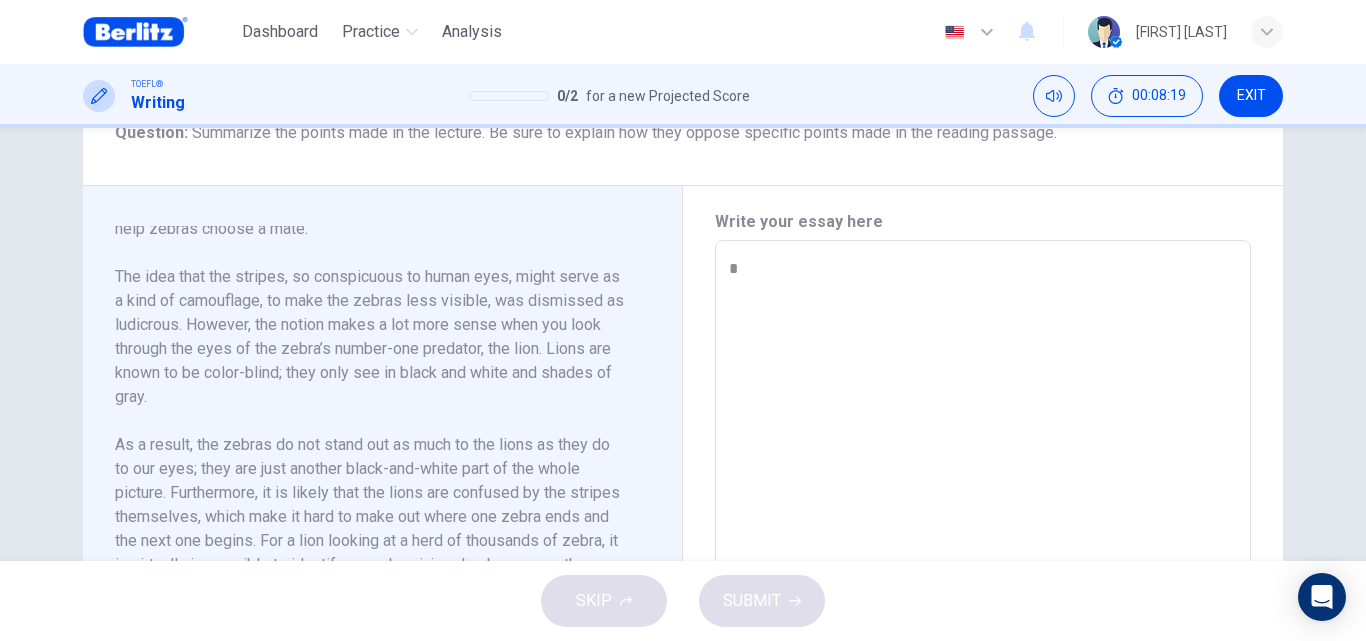type on "*" 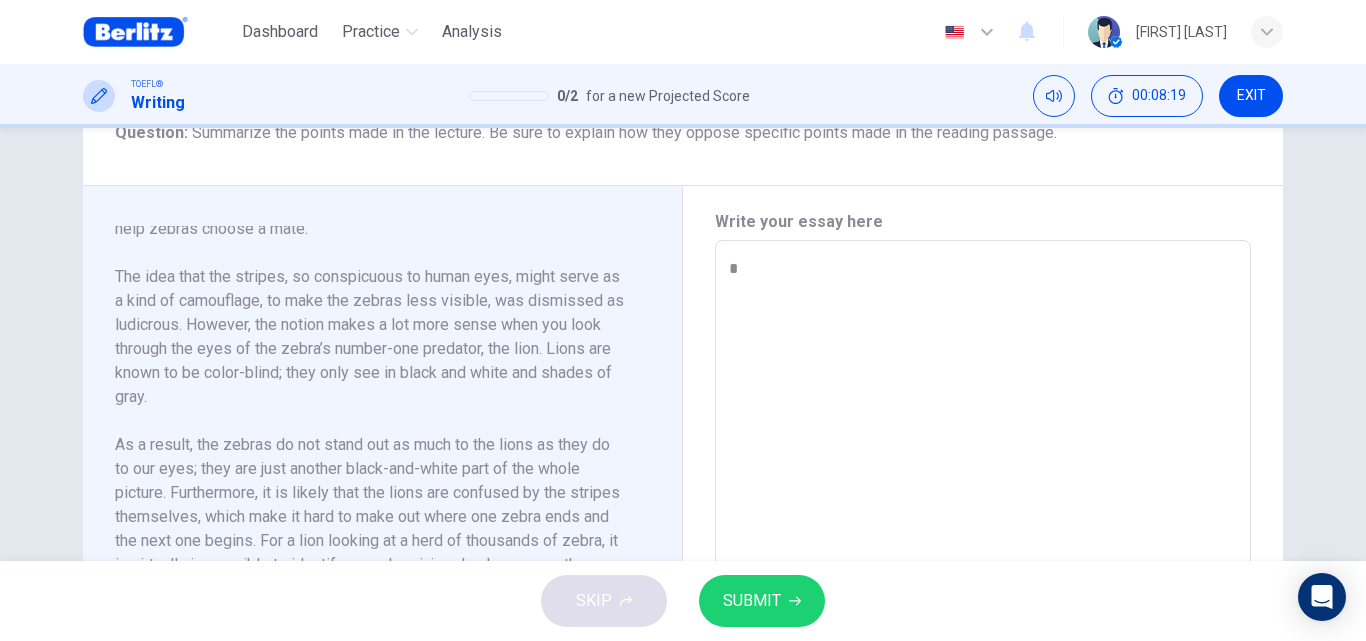 type on "**" 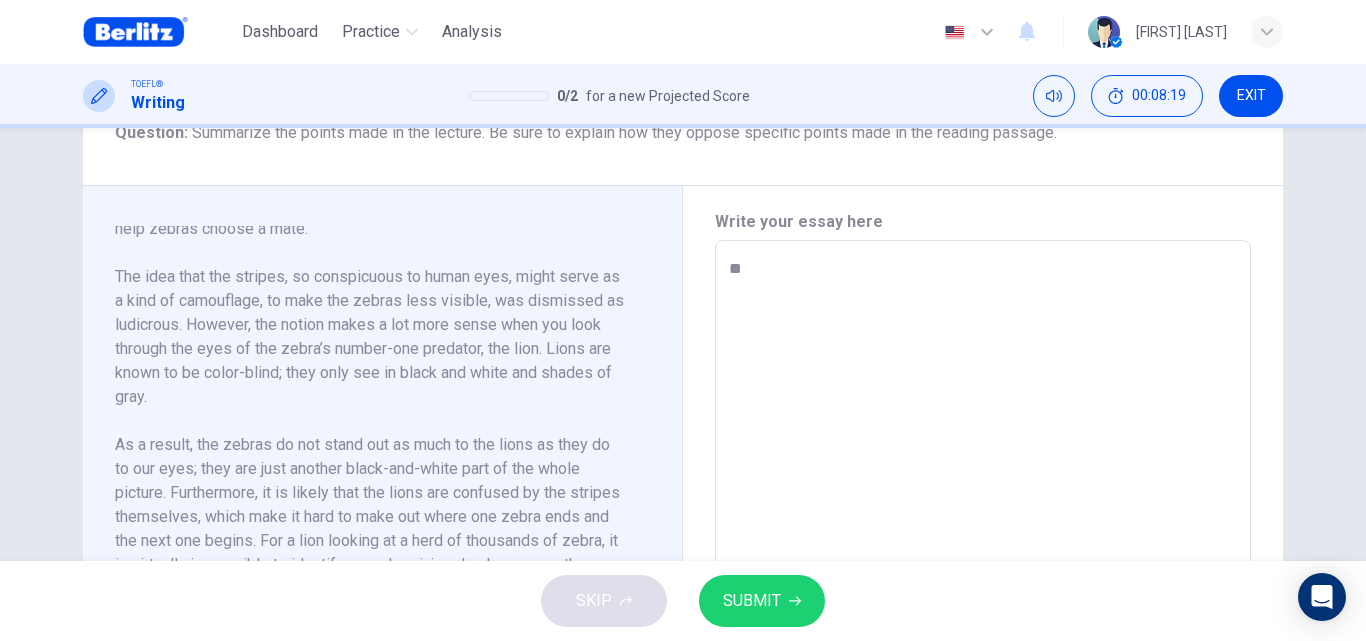 type on "*" 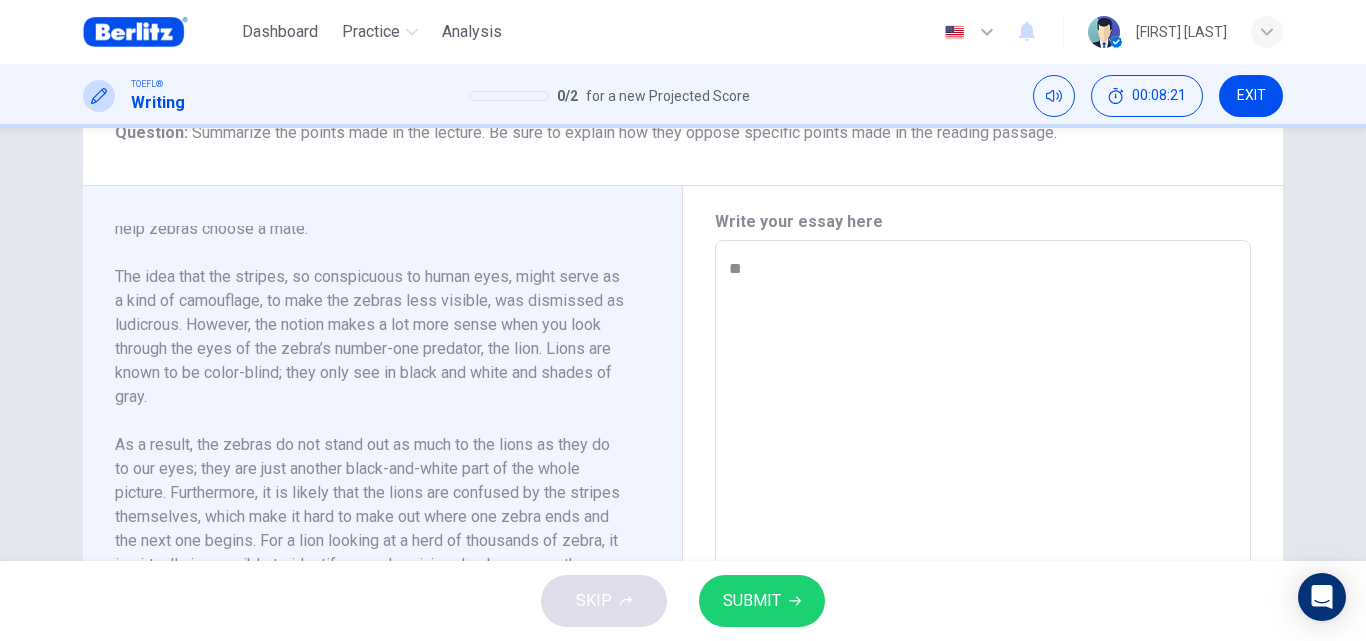 type on "***" 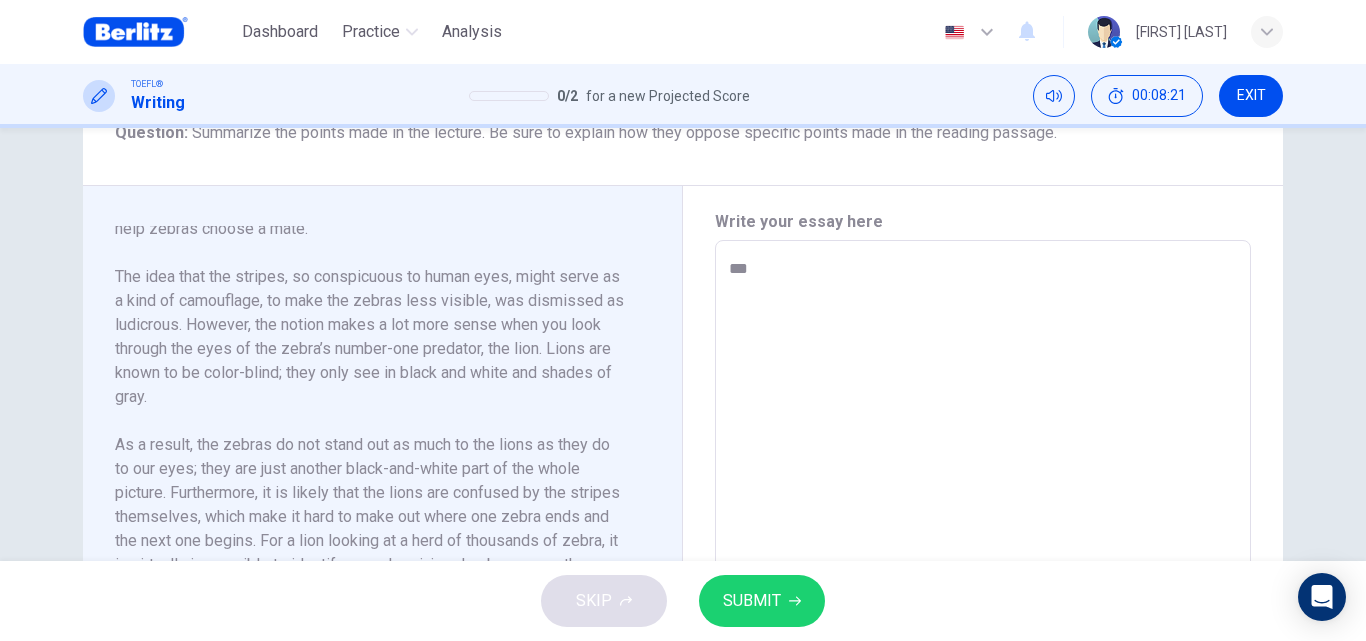 type on "****" 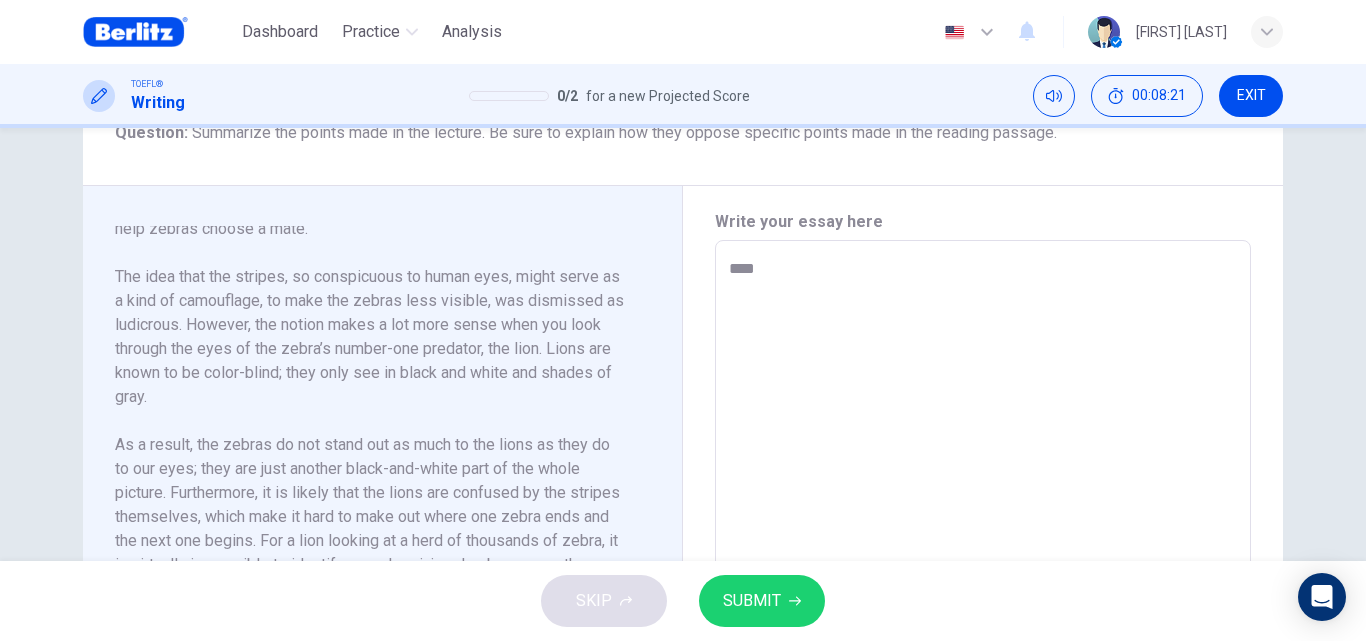 type on "*" 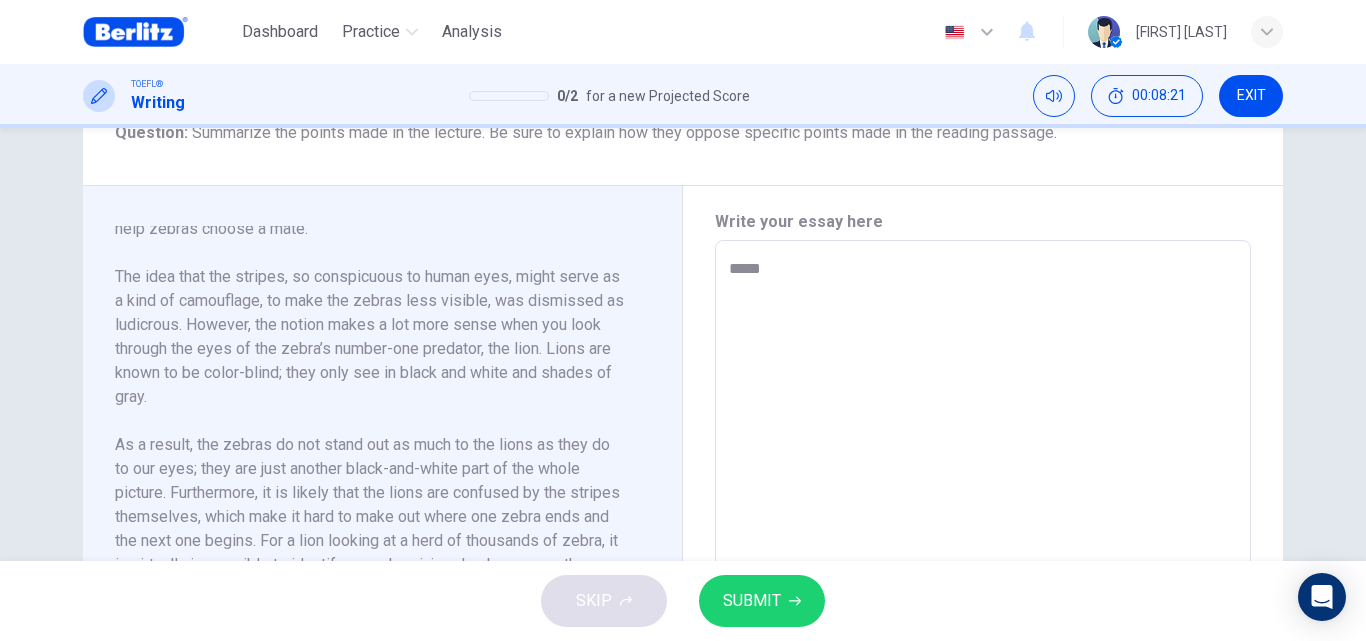 type on "*" 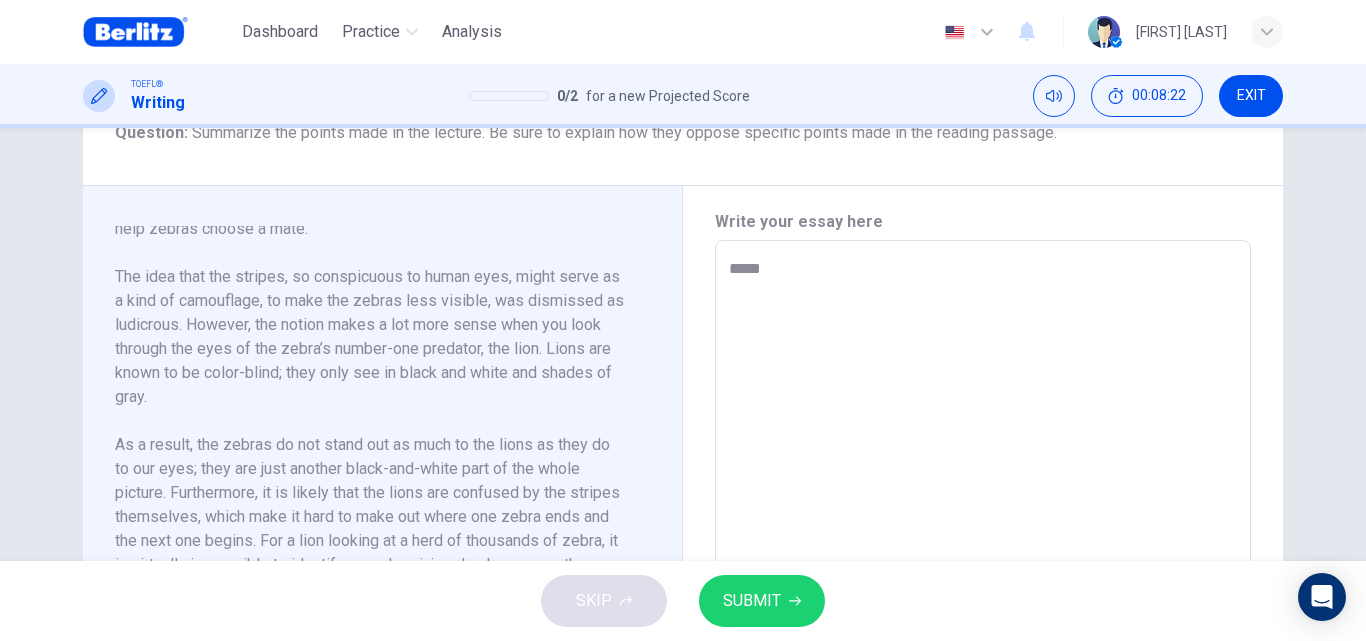 type on "******" 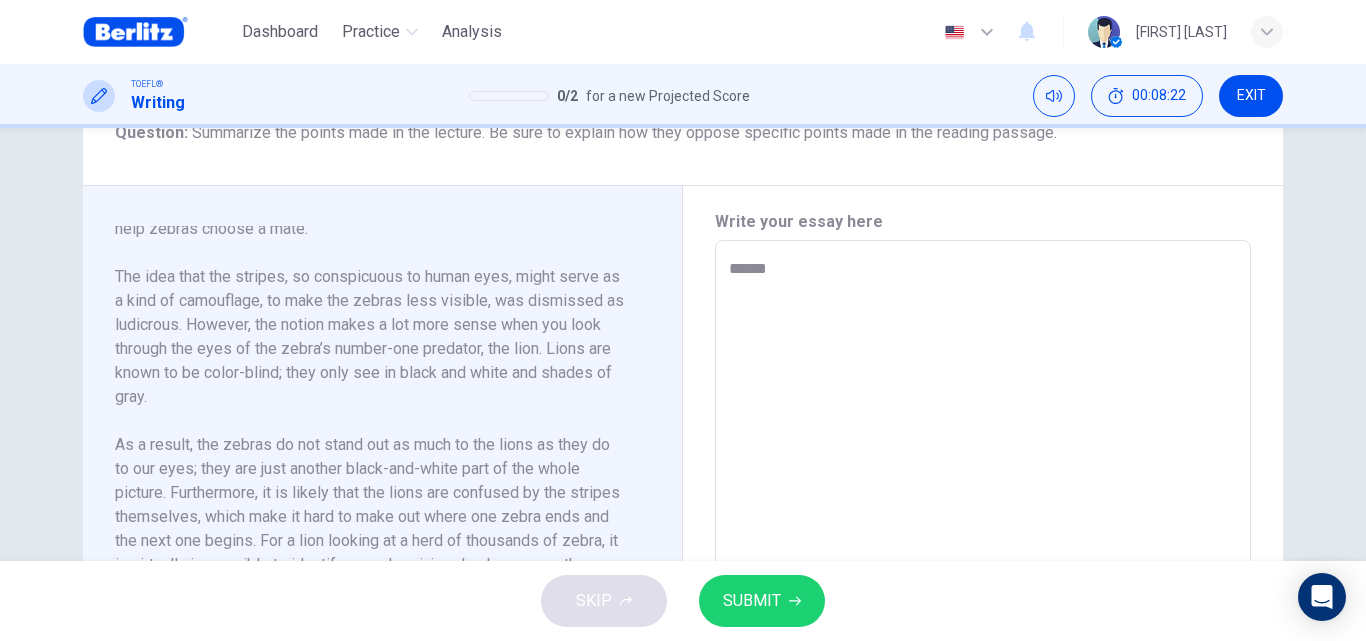 type on "*****" 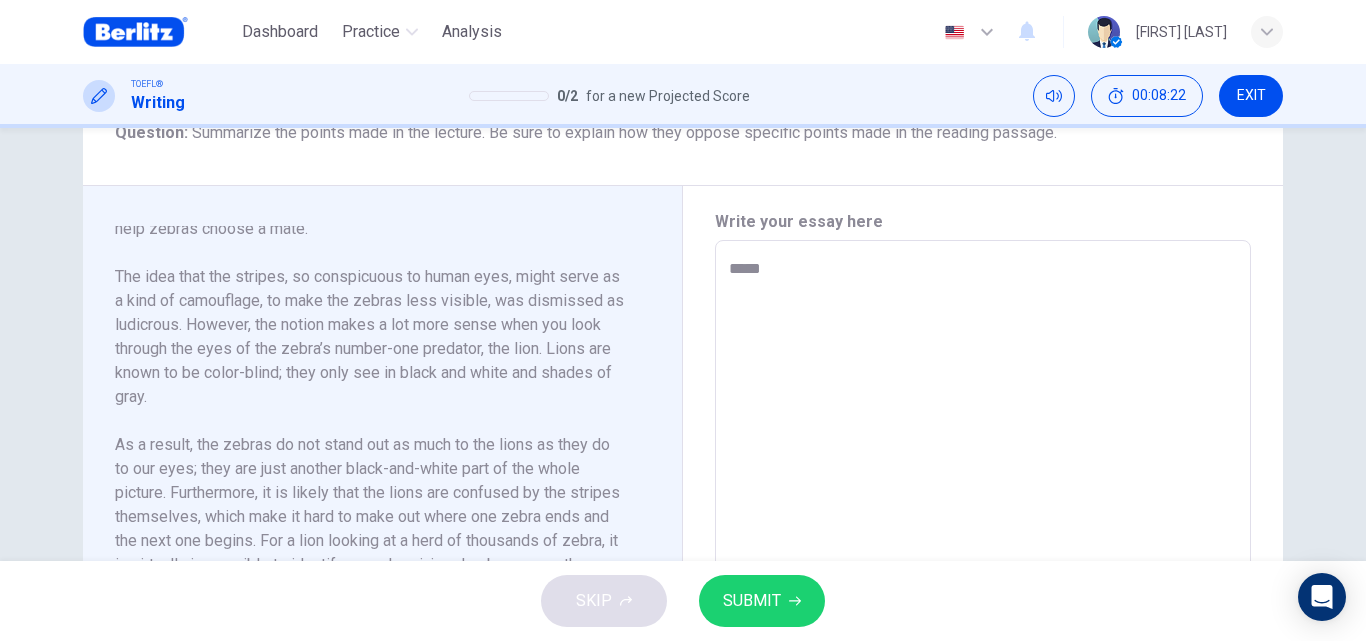 type on "*" 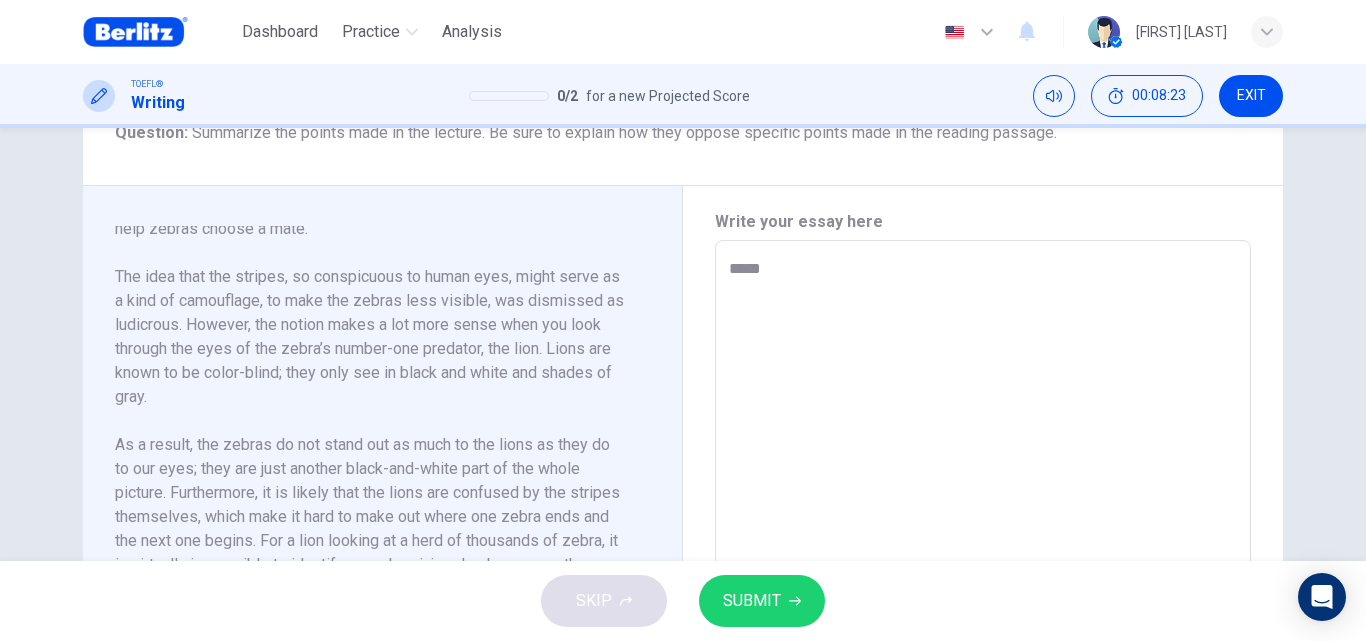 type on "*******" 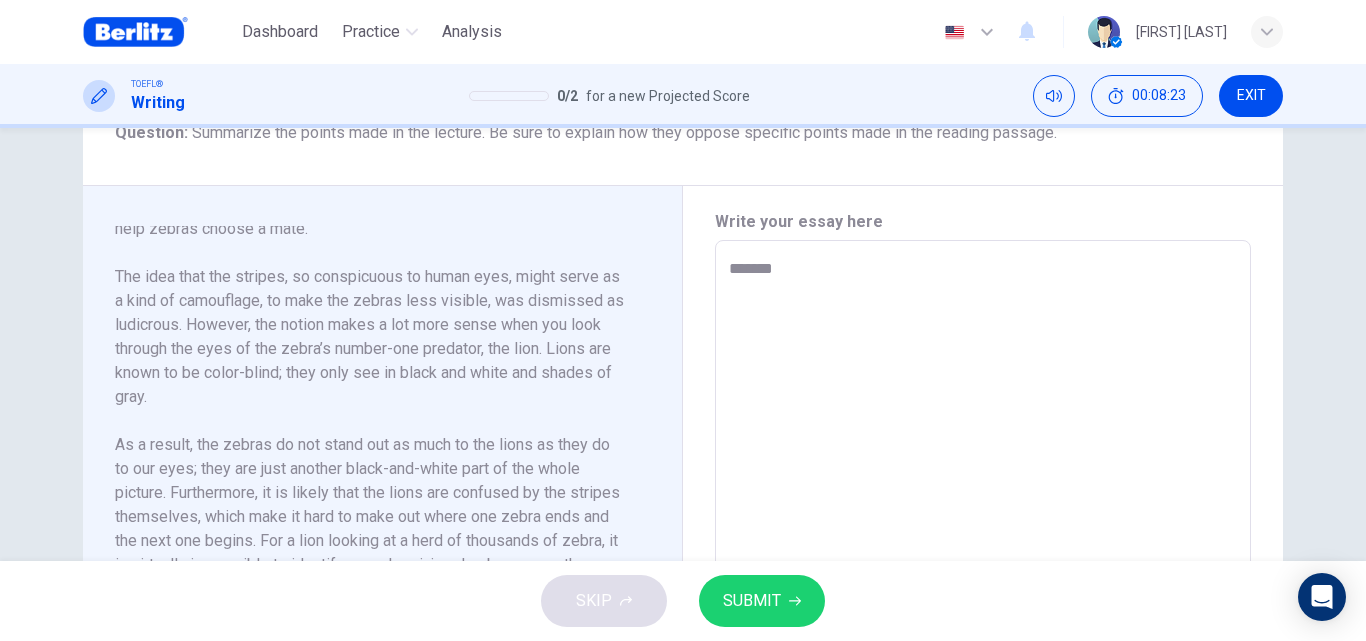 type on "*******" 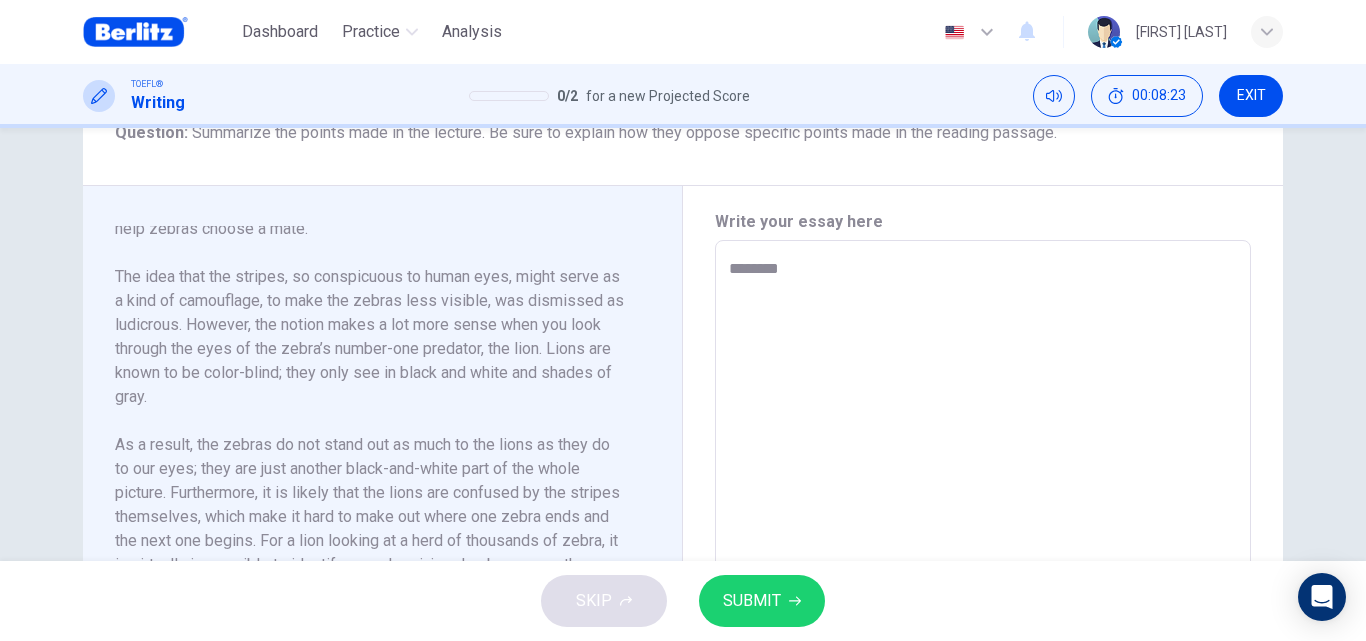 type on "*" 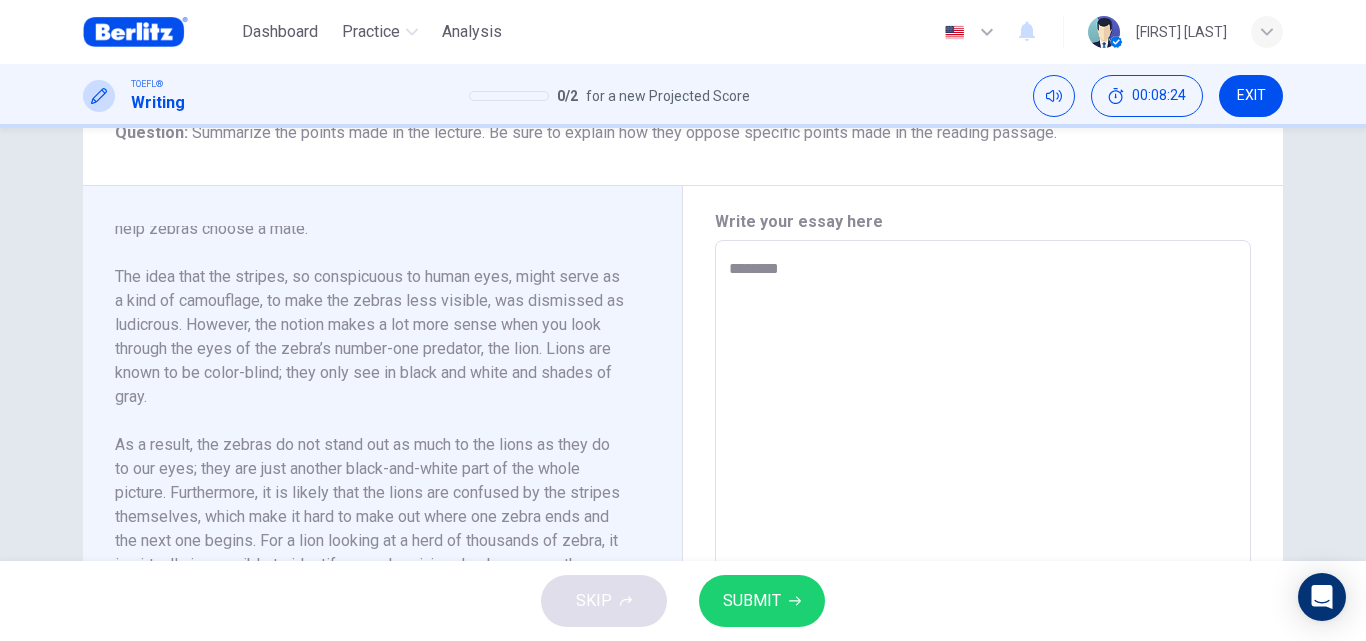 type on "*********" 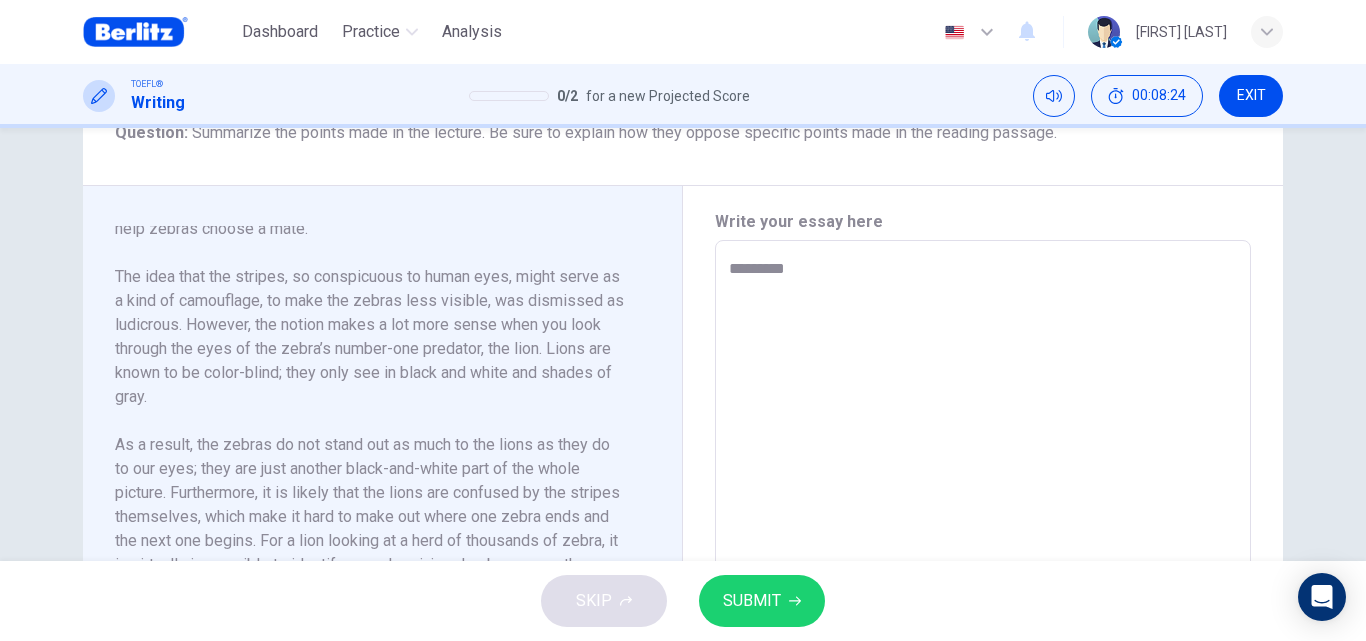 type on "**********" 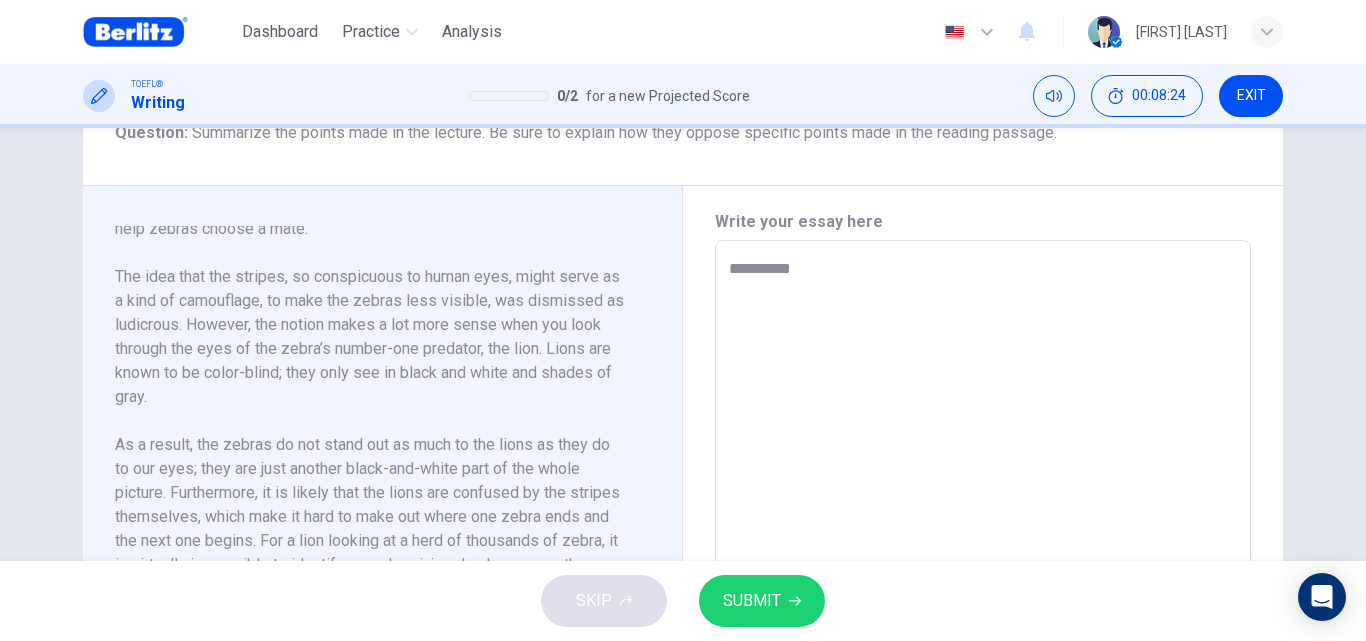 type on "*" 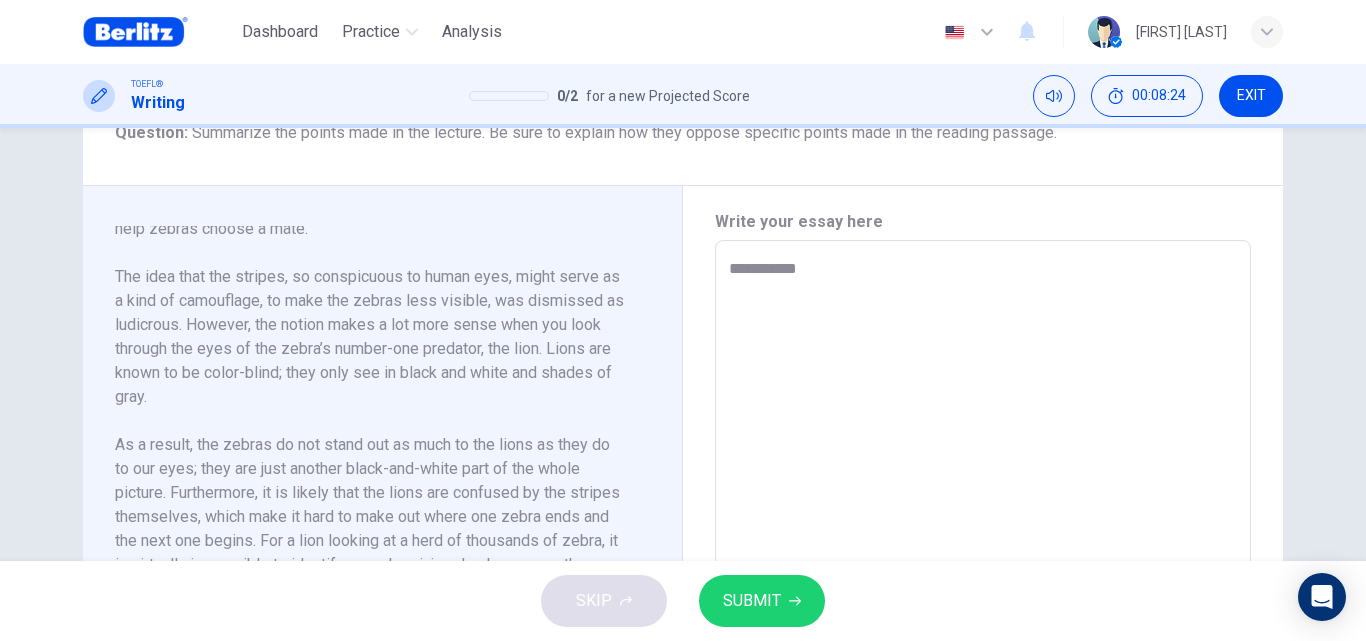 type on "*" 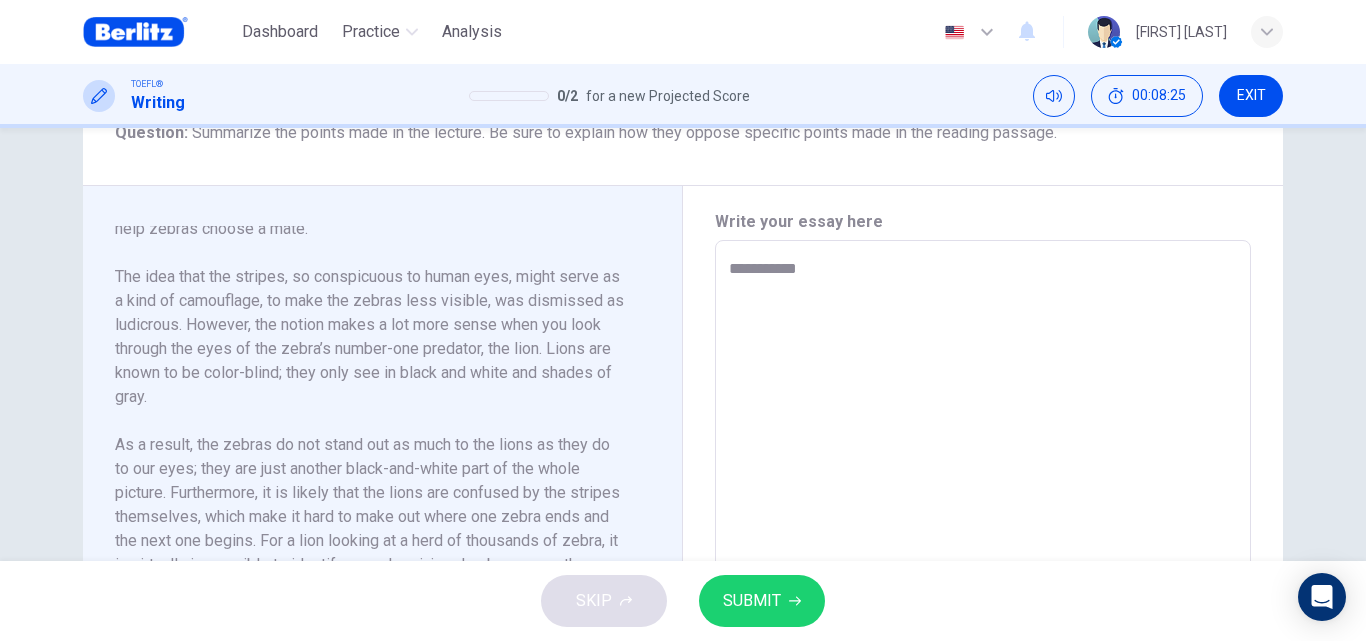 type on "**********" 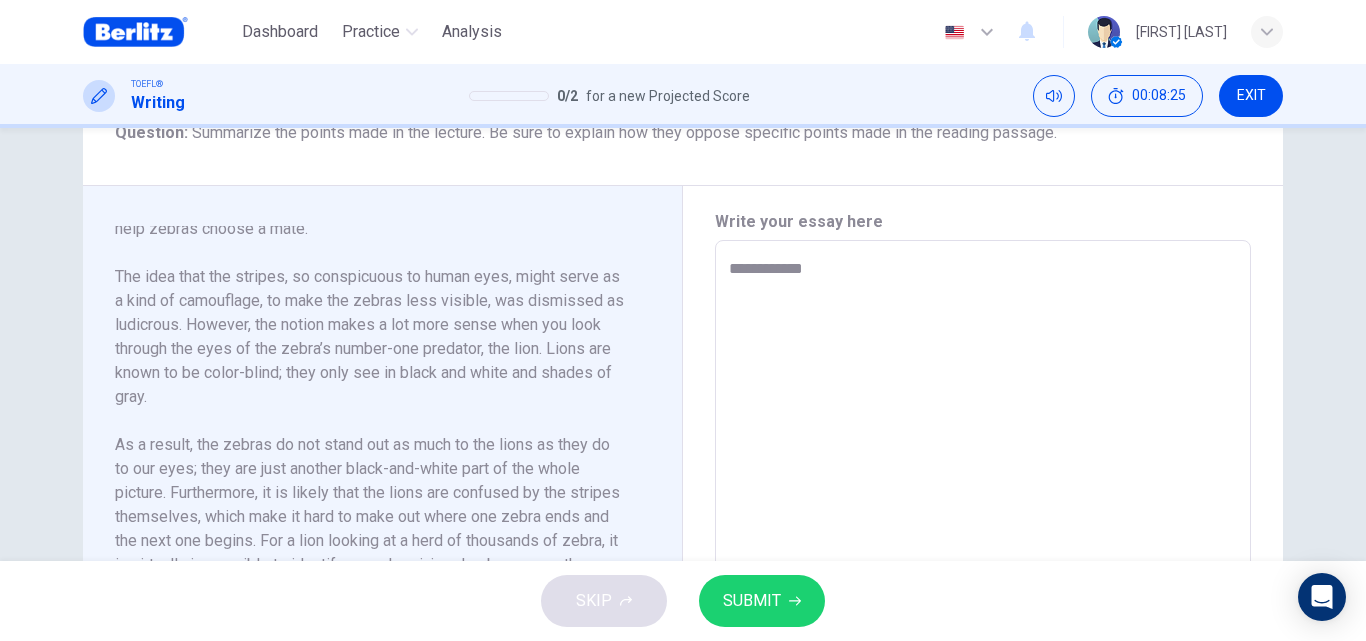 type on "**********" 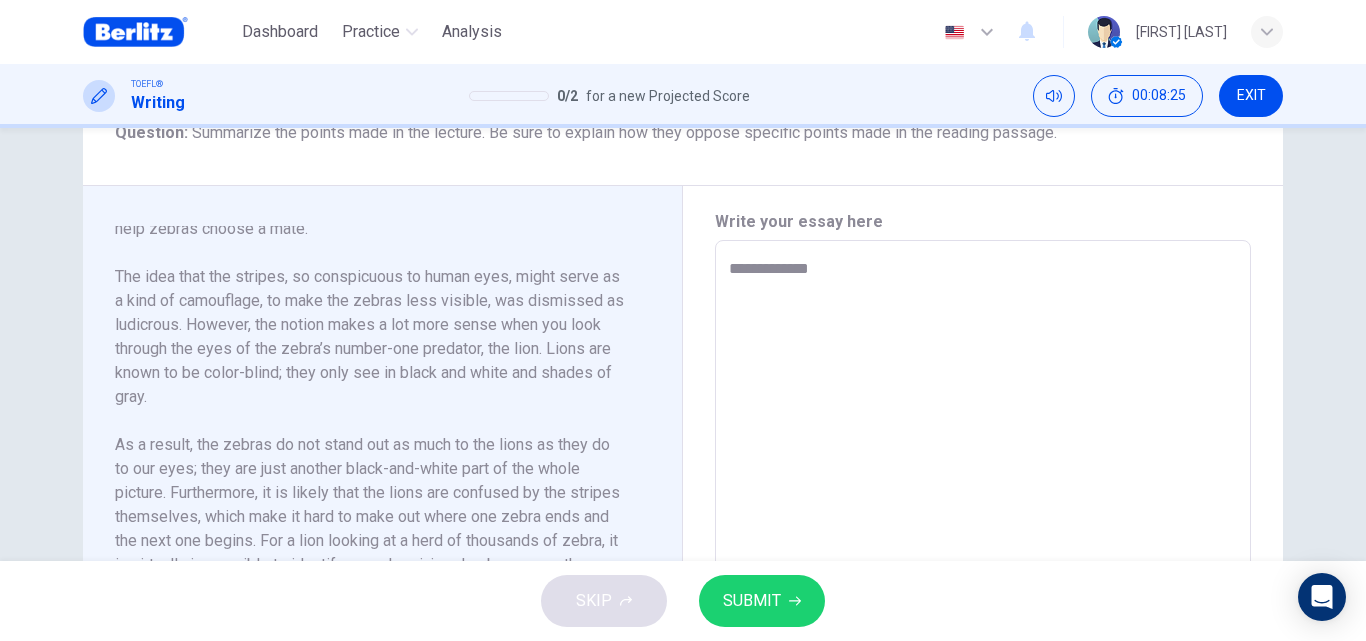 type on "*" 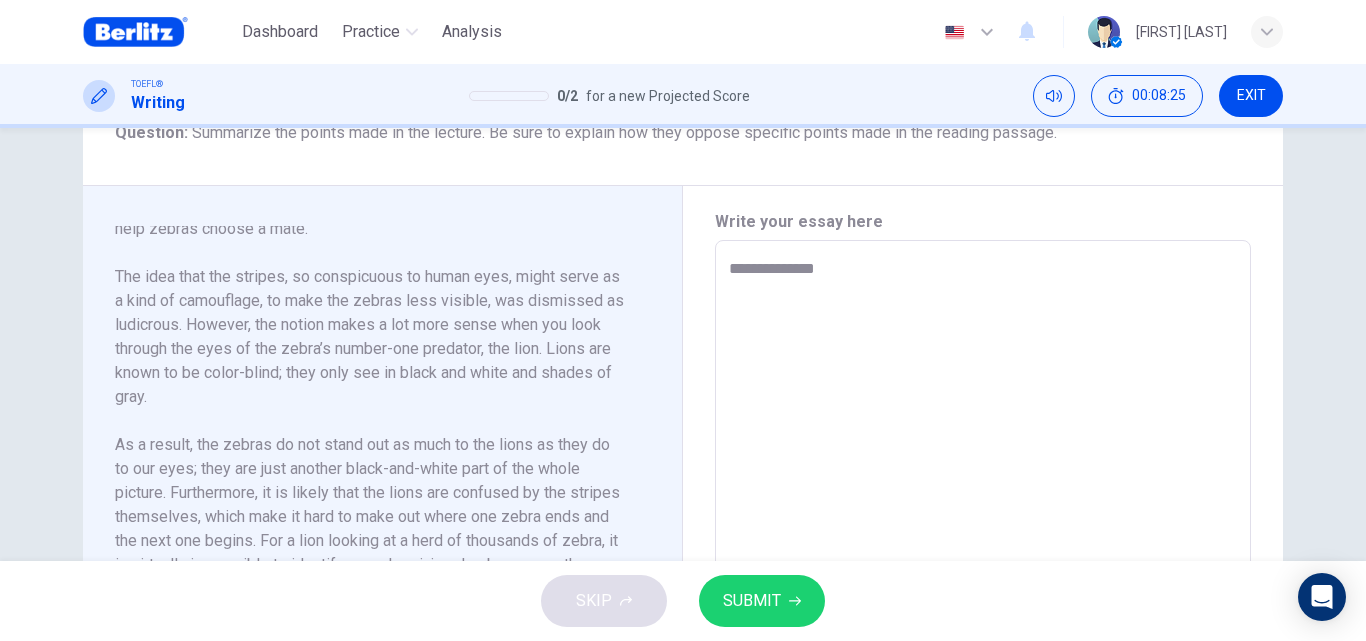 type on "*" 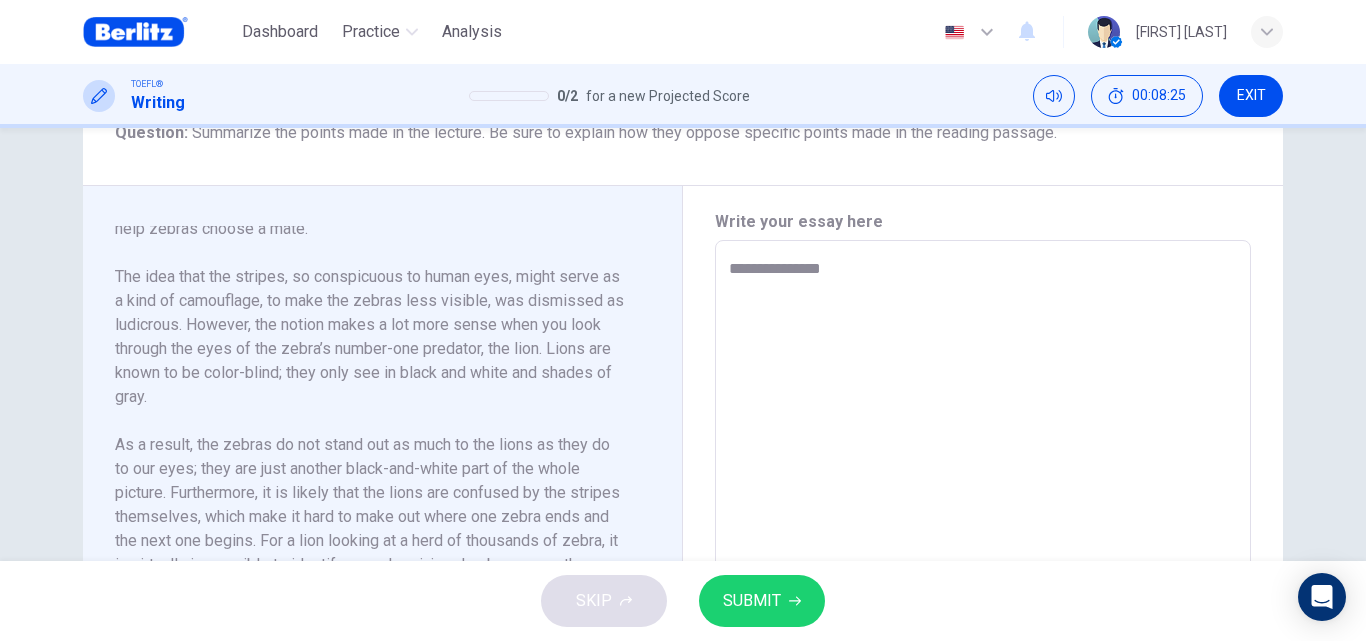 type on "**********" 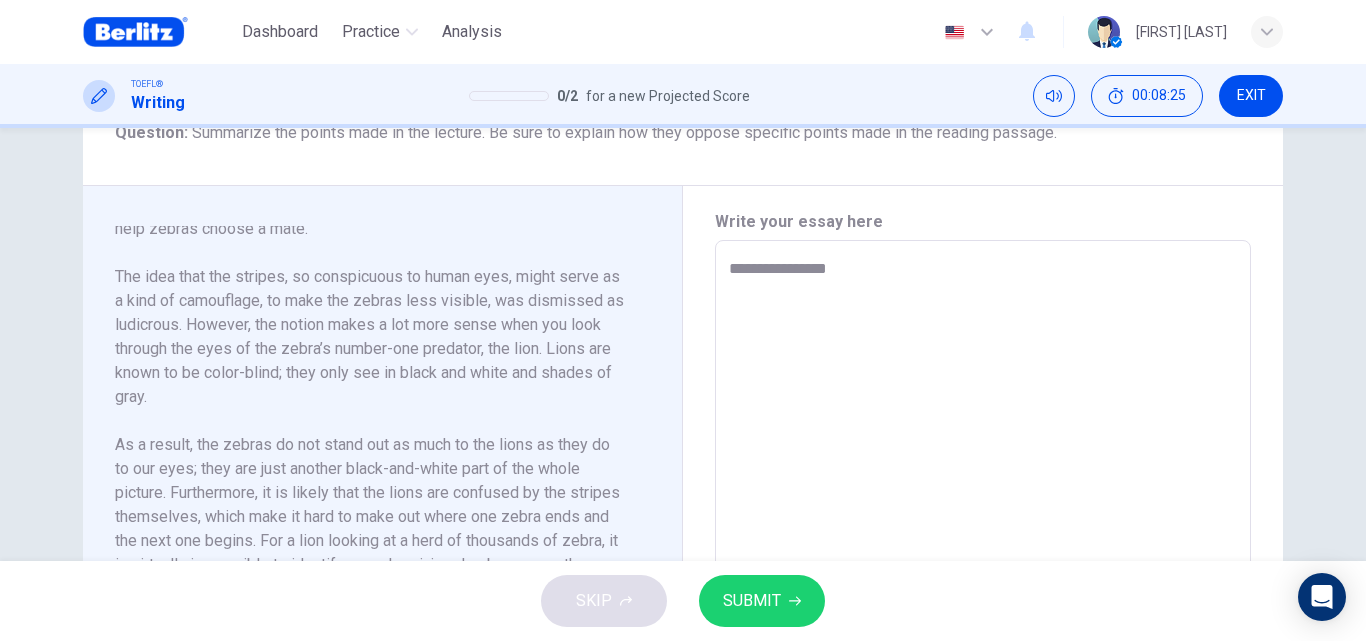 type on "*" 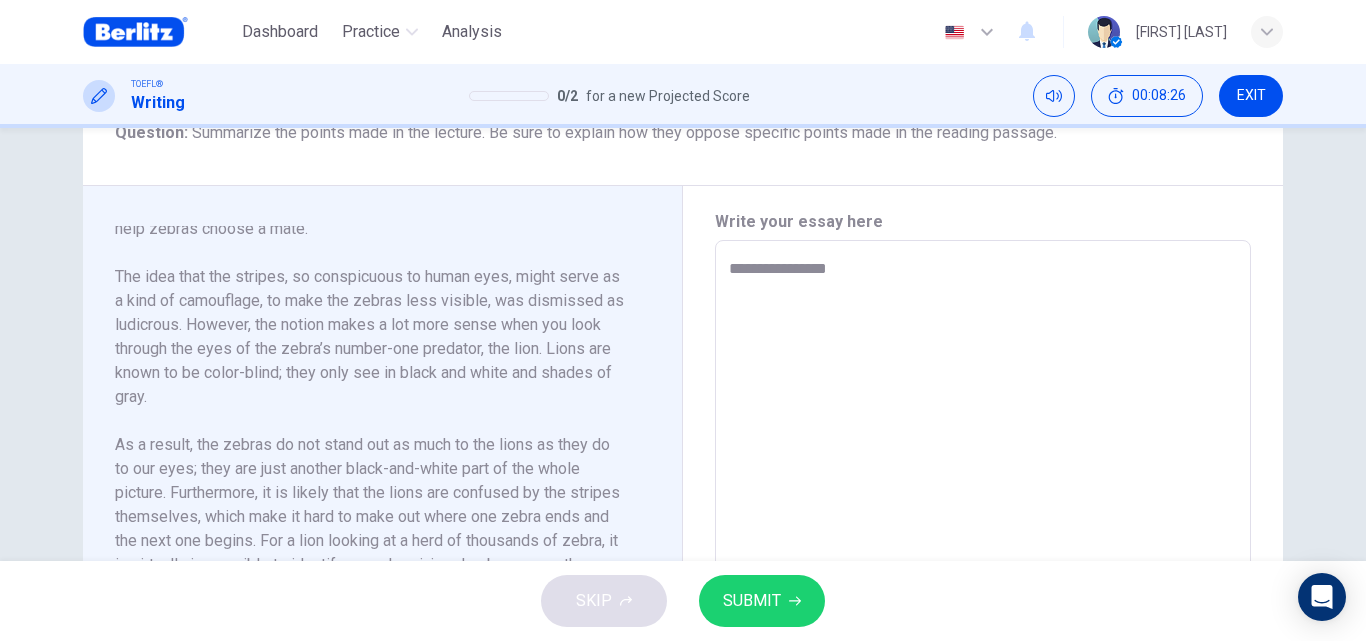 type on "**********" 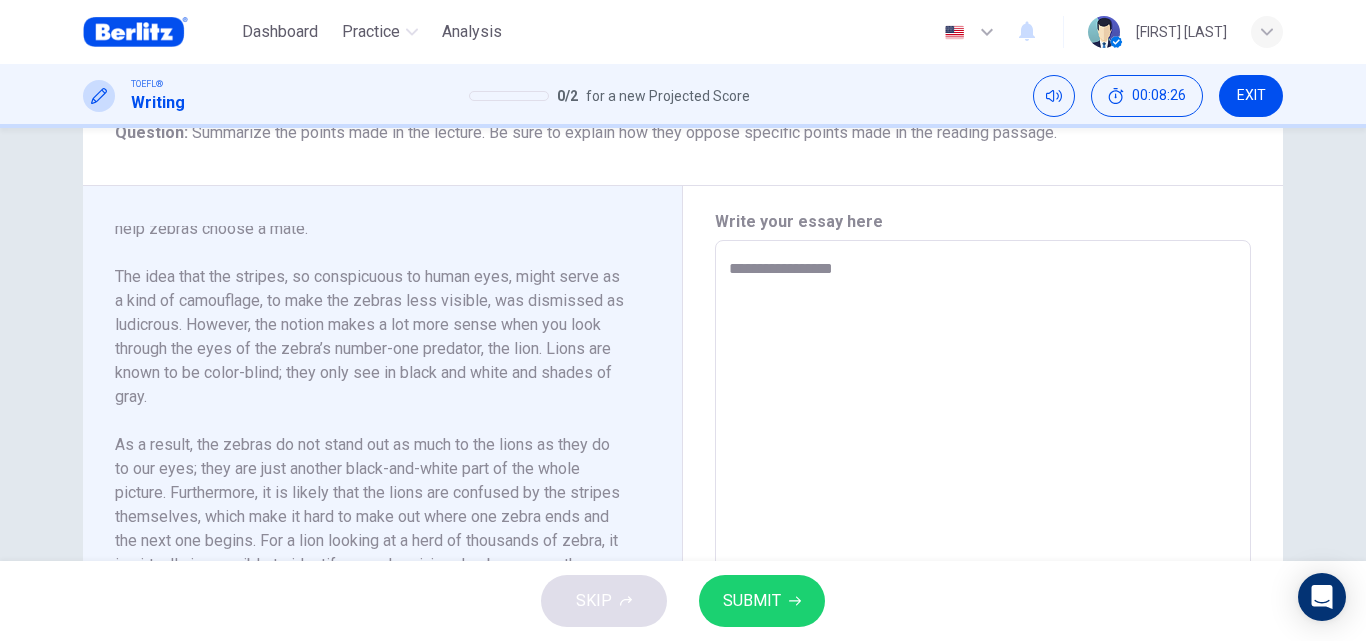 type on "**********" 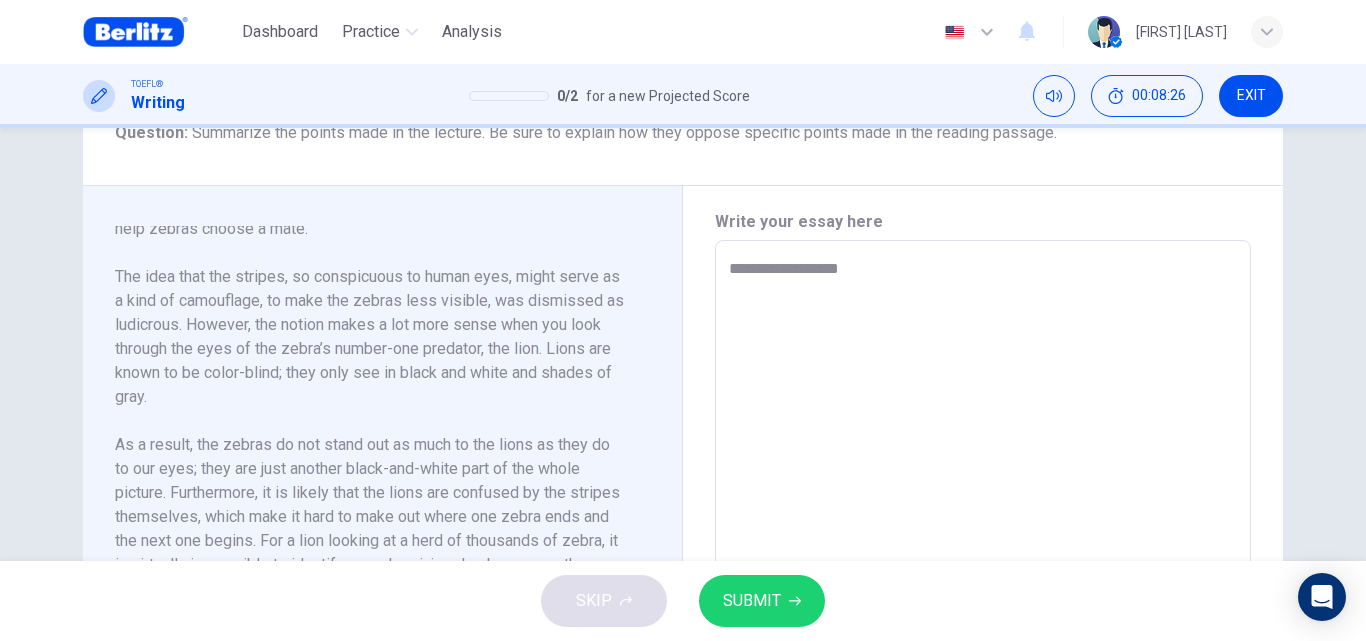 type on "*" 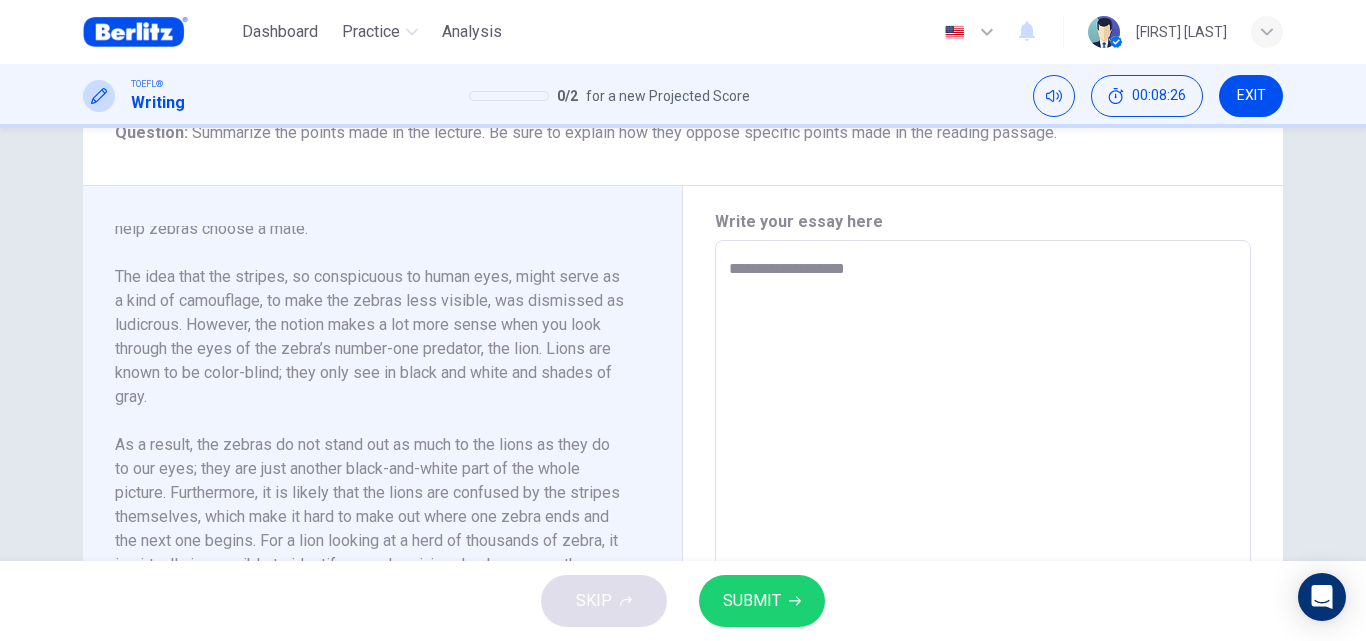 type on "*" 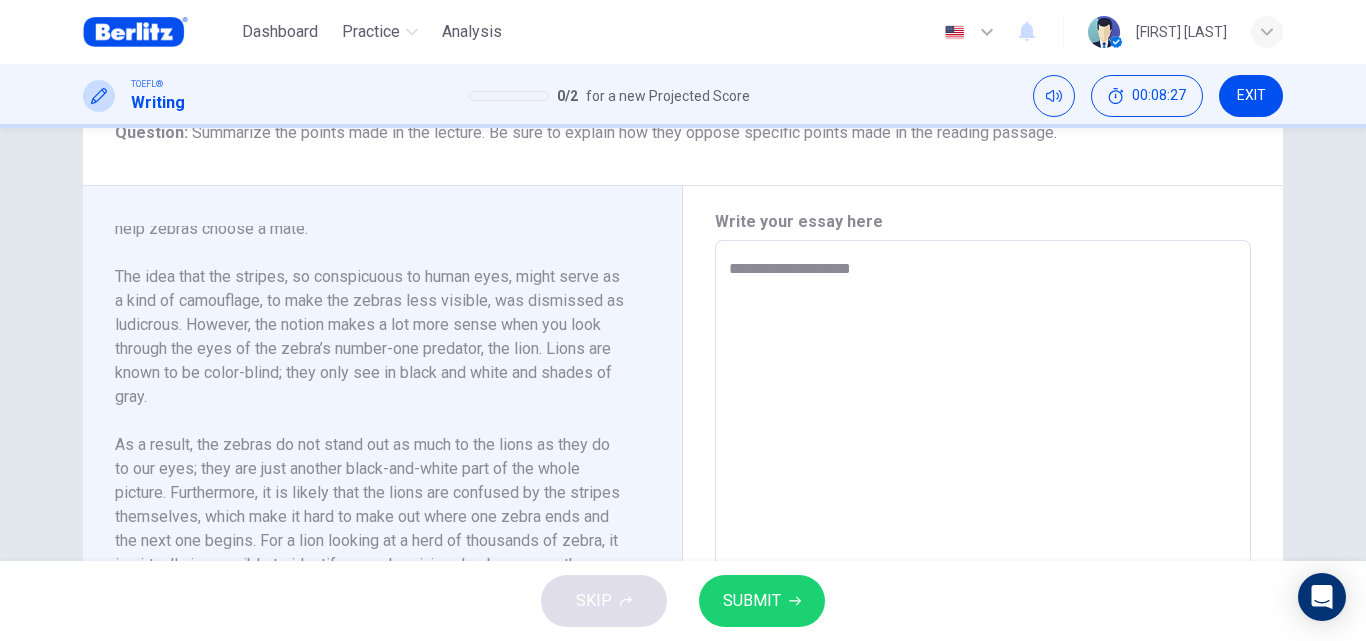 type on "*" 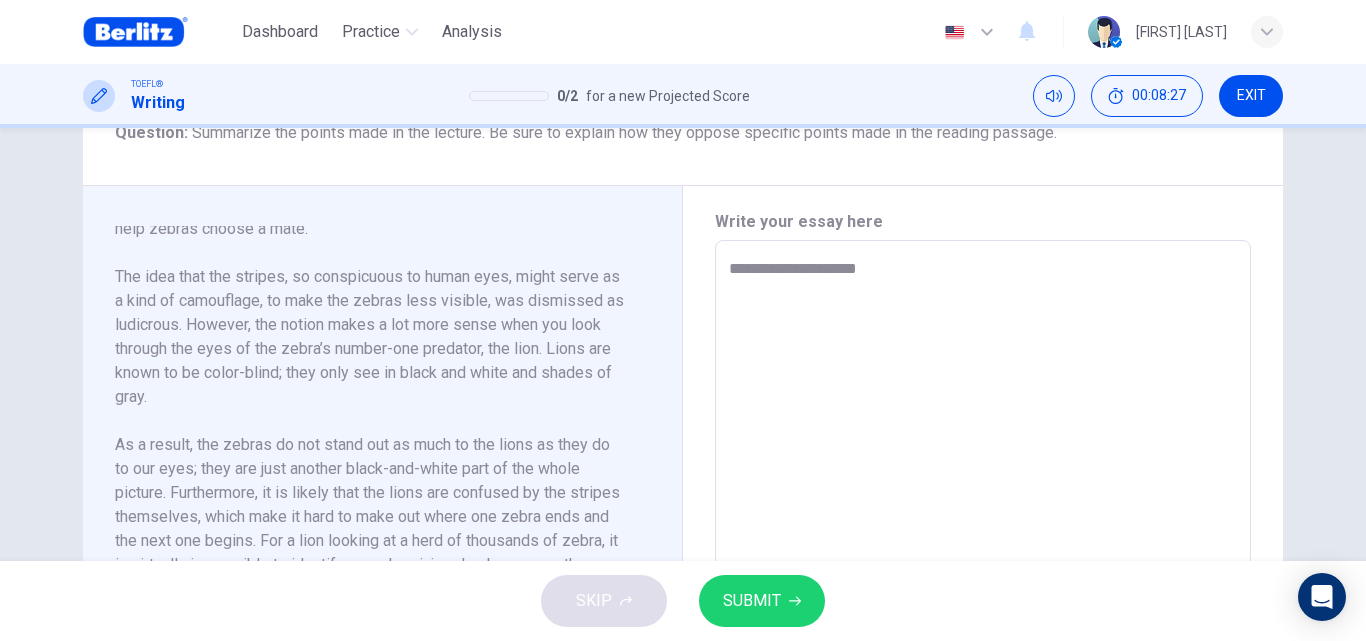 type on "**********" 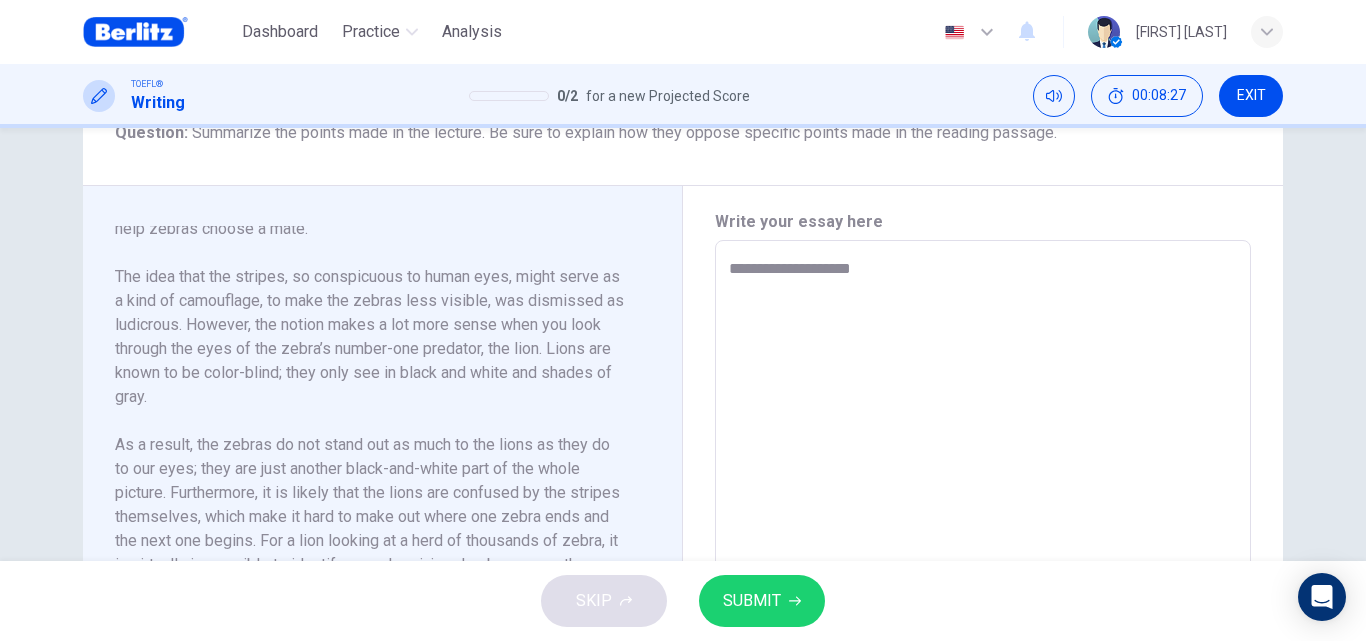 type on "*" 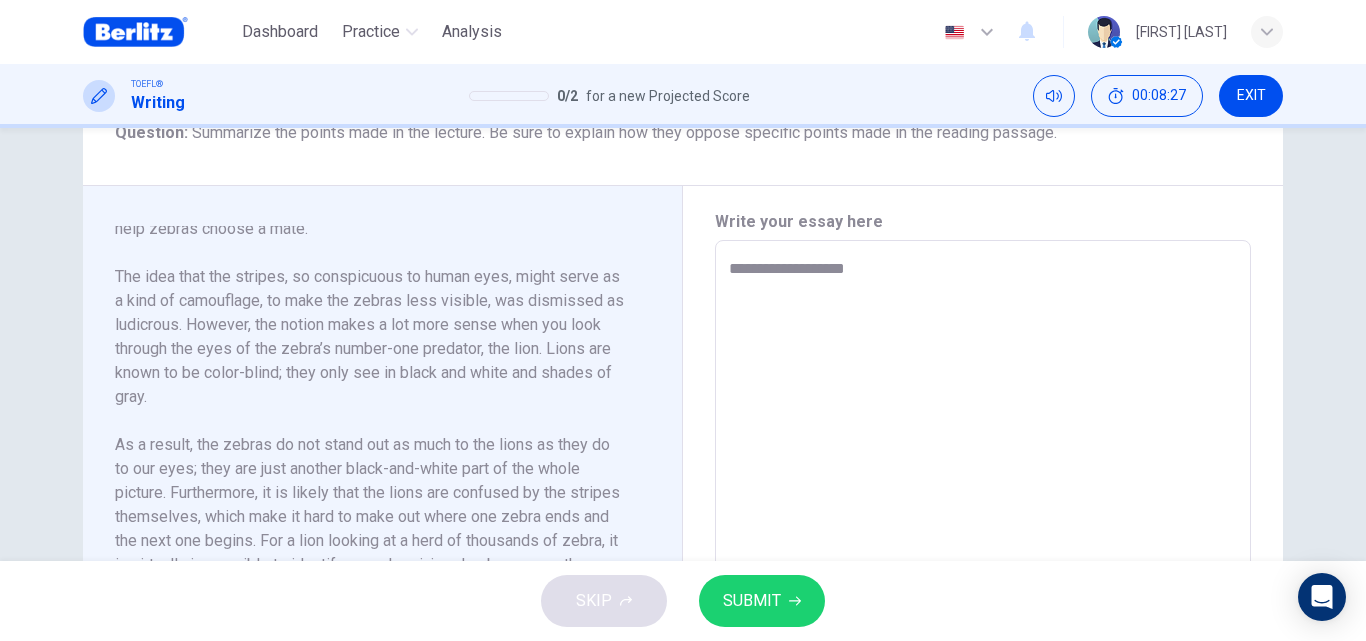 type on "*" 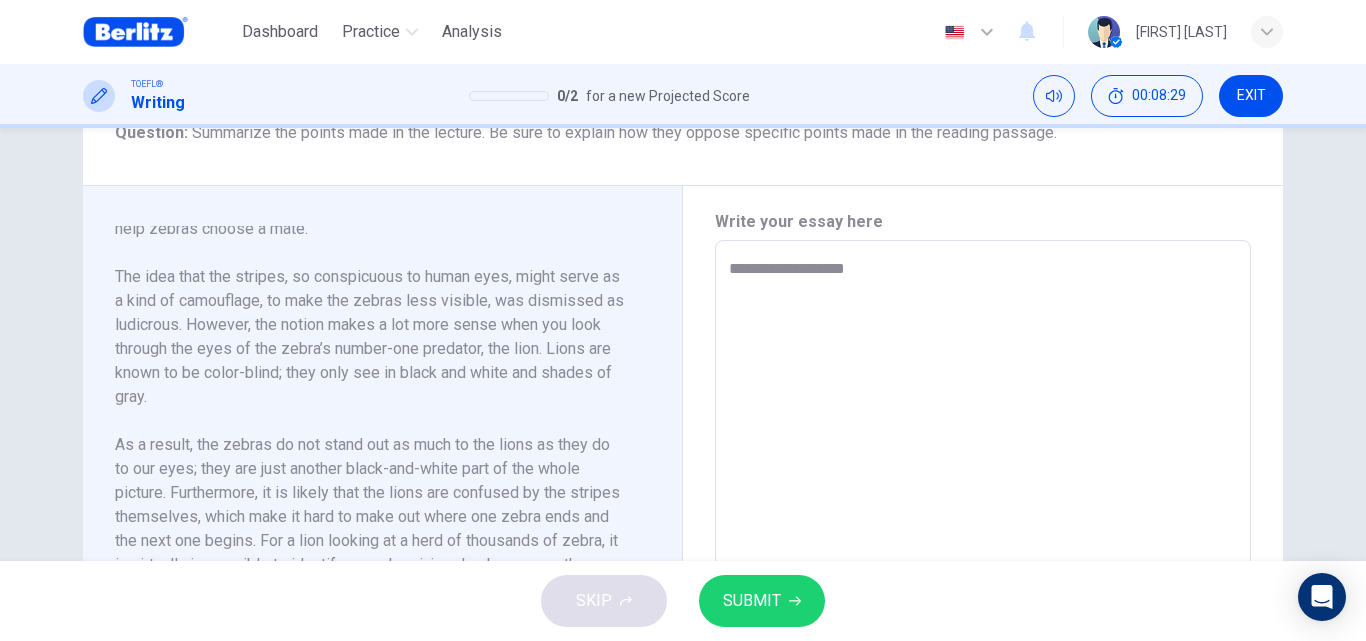 type on "**********" 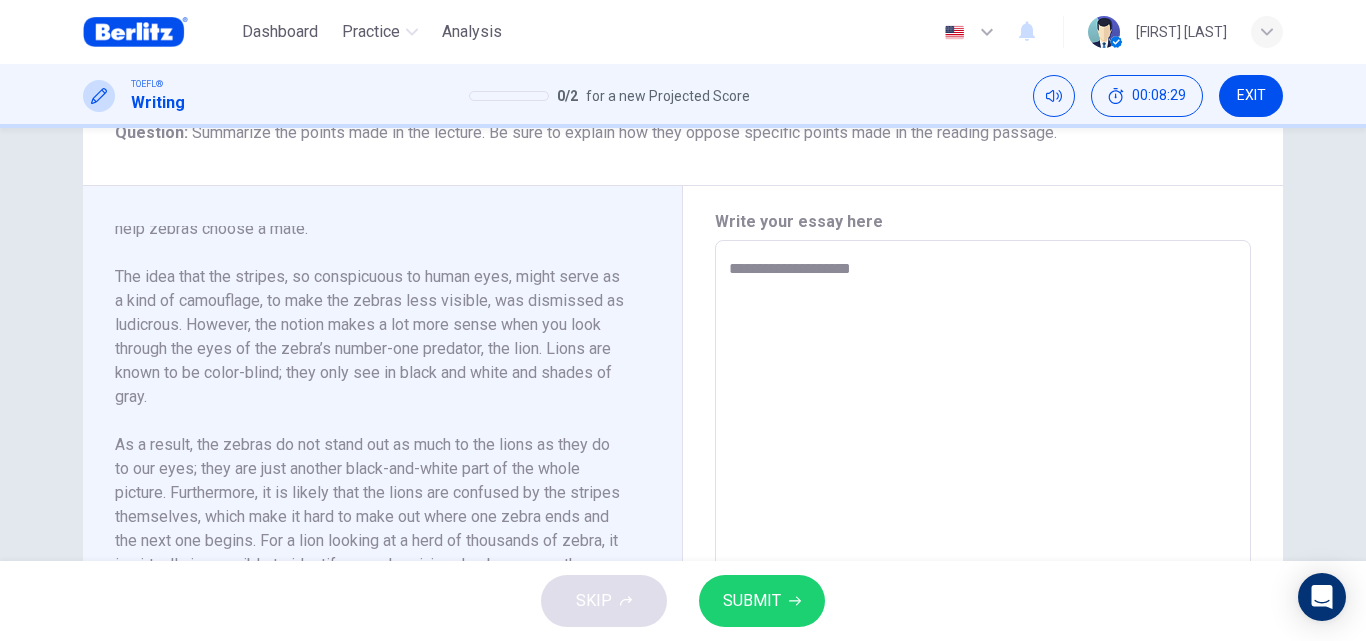 type on "**********" 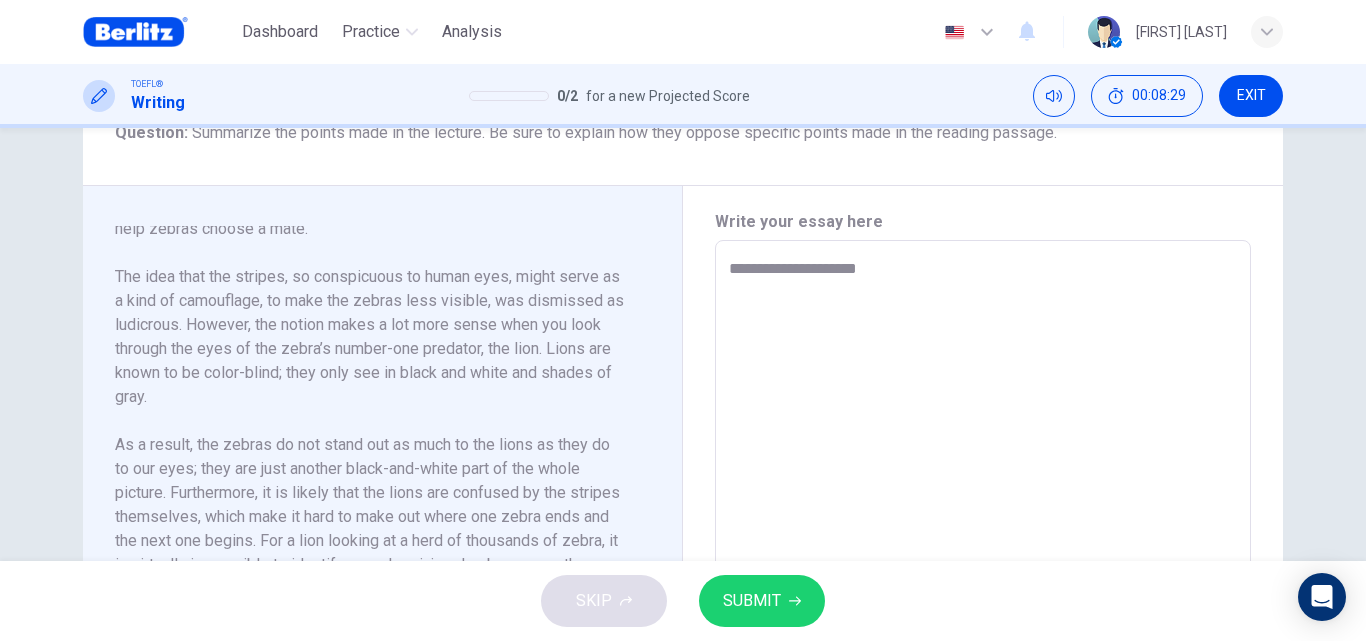 type on "**********" 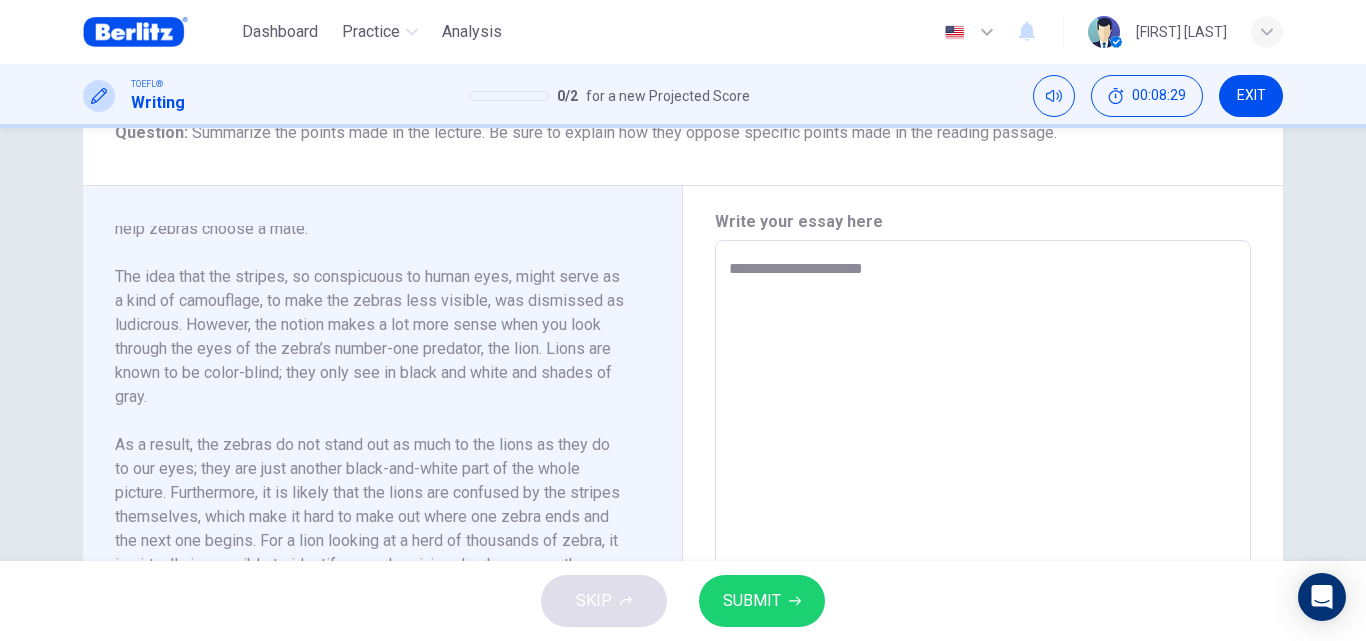 type on "*" 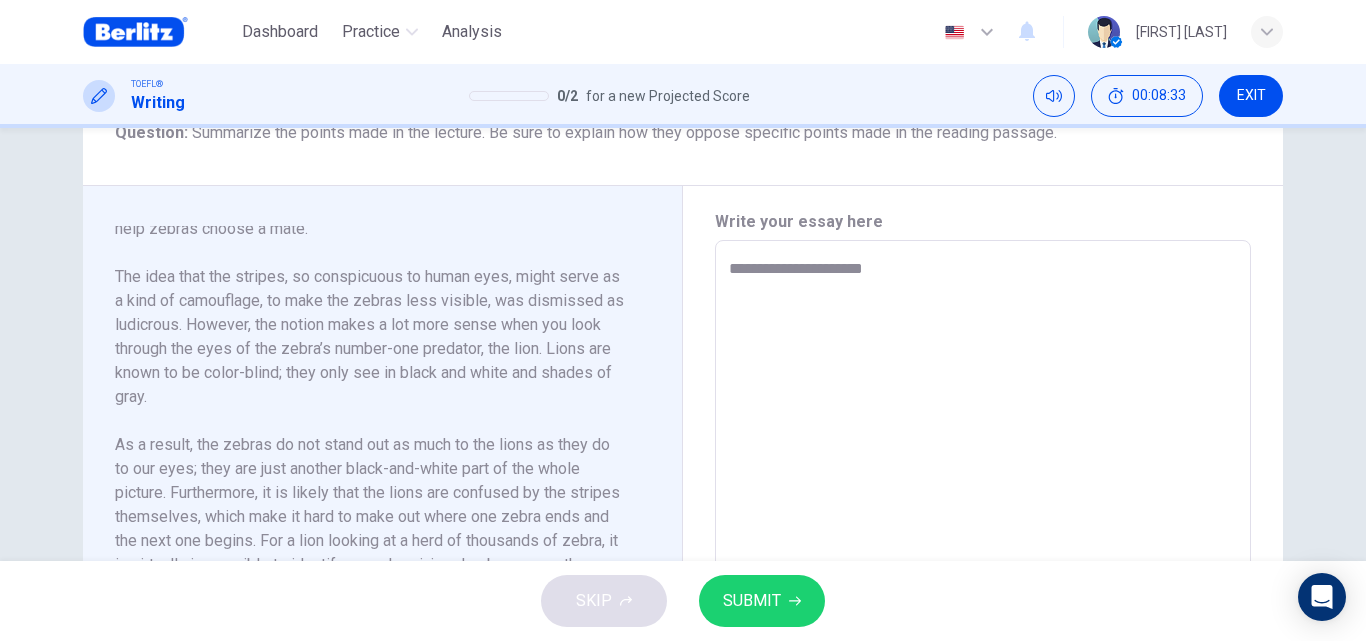 type on "**********" 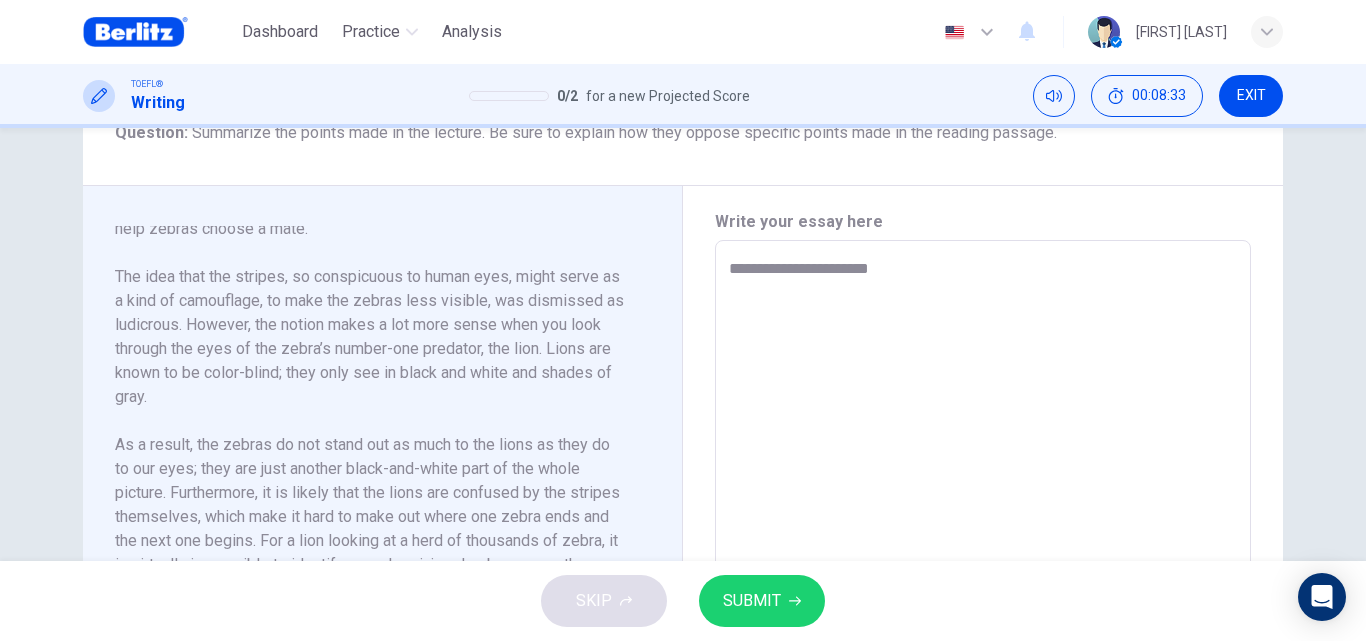type on "**********" 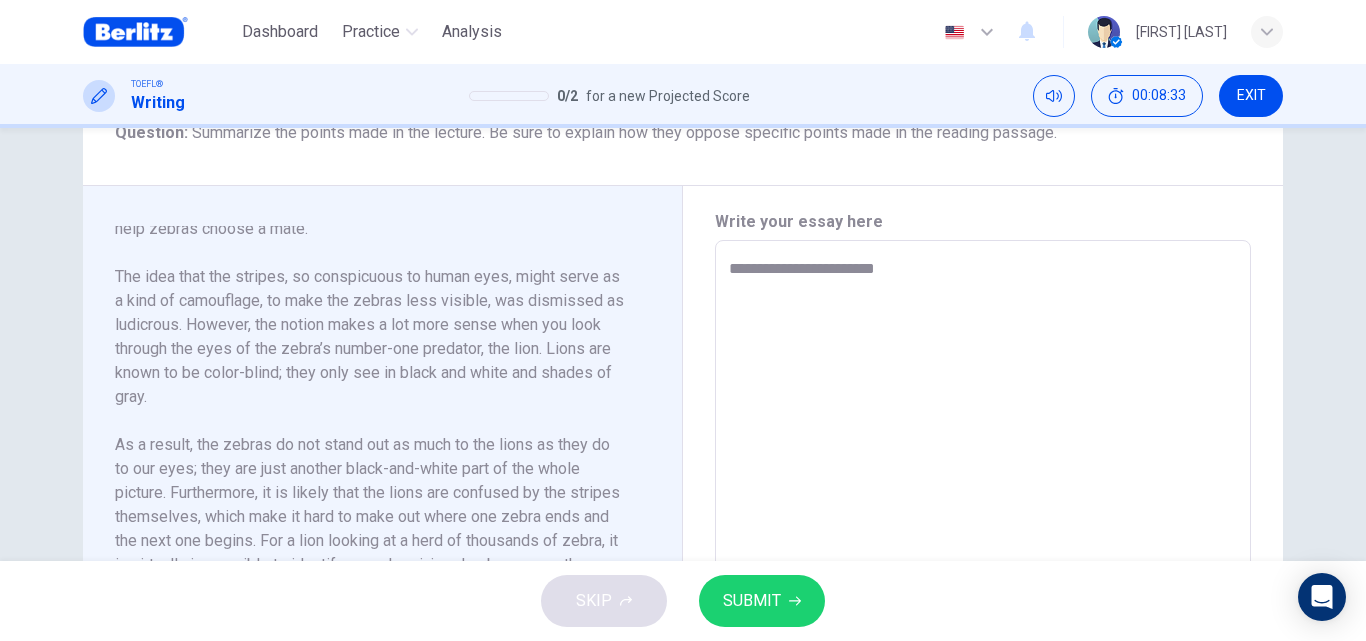 type on "*" 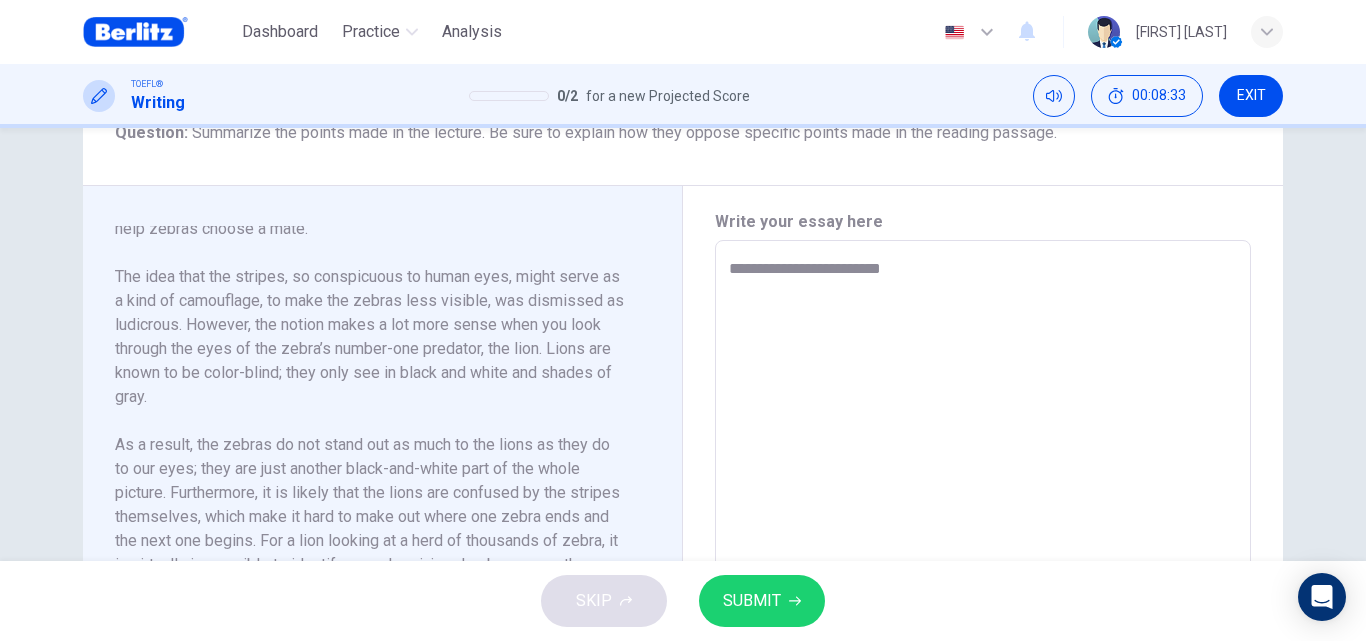 type on "*" 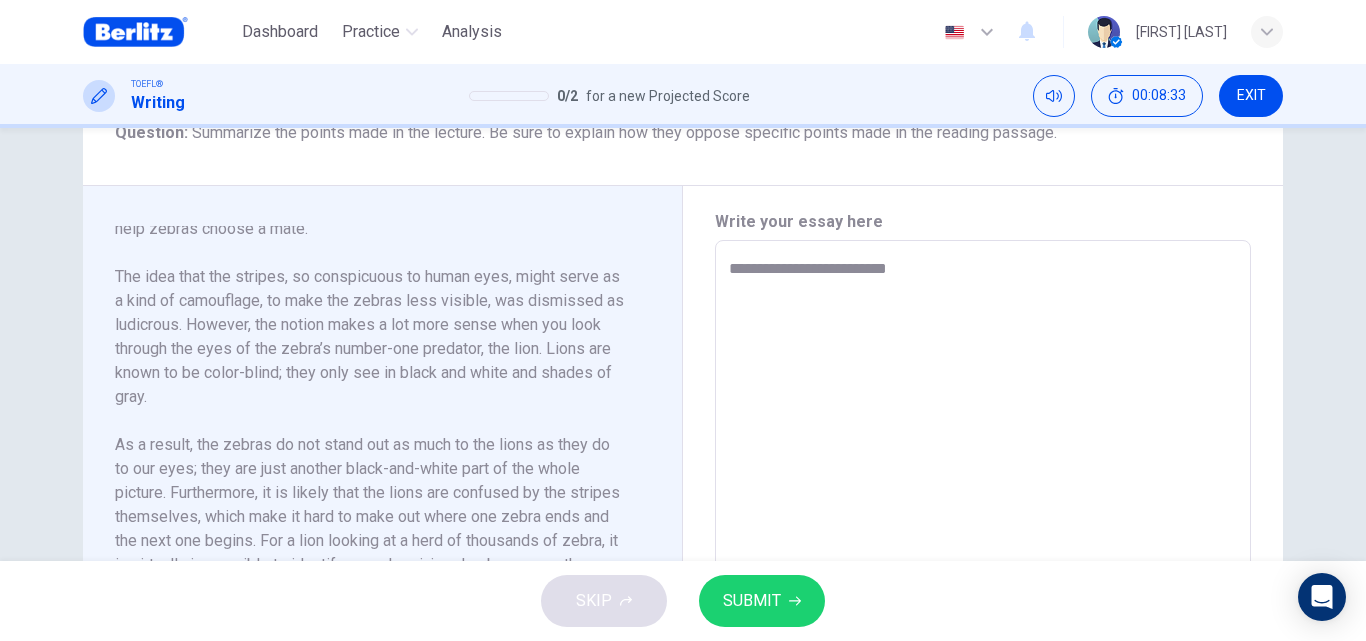 type on "*" 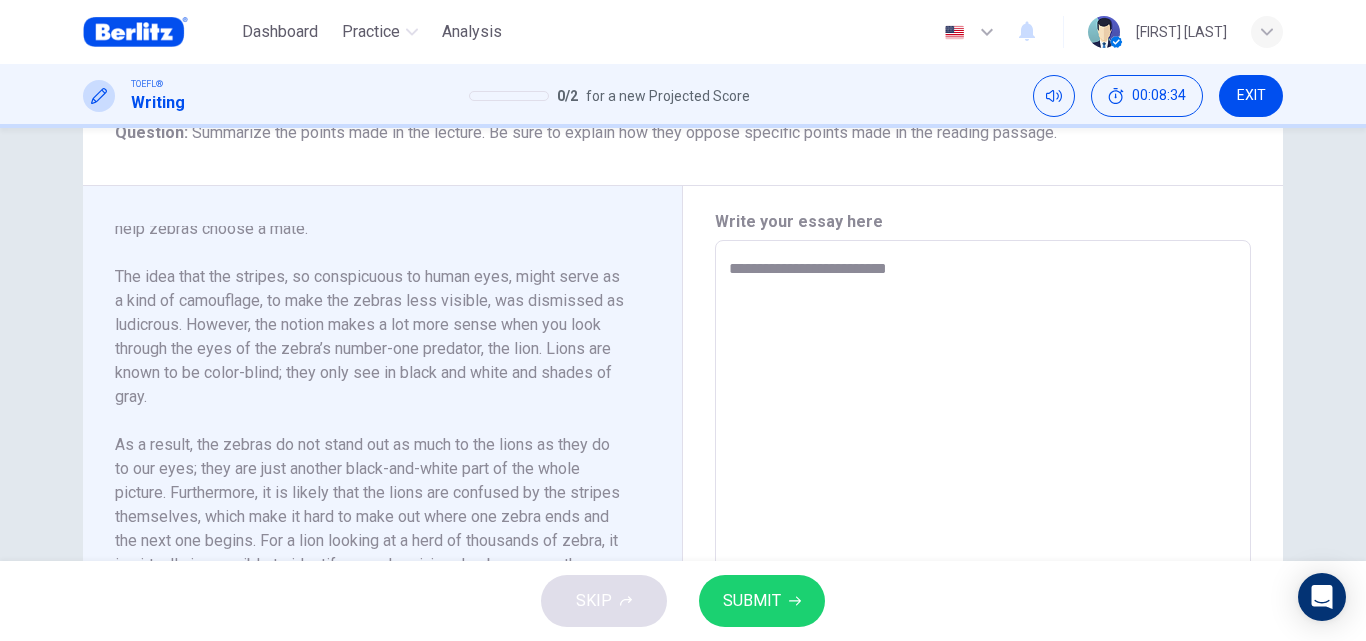 type on "**********" 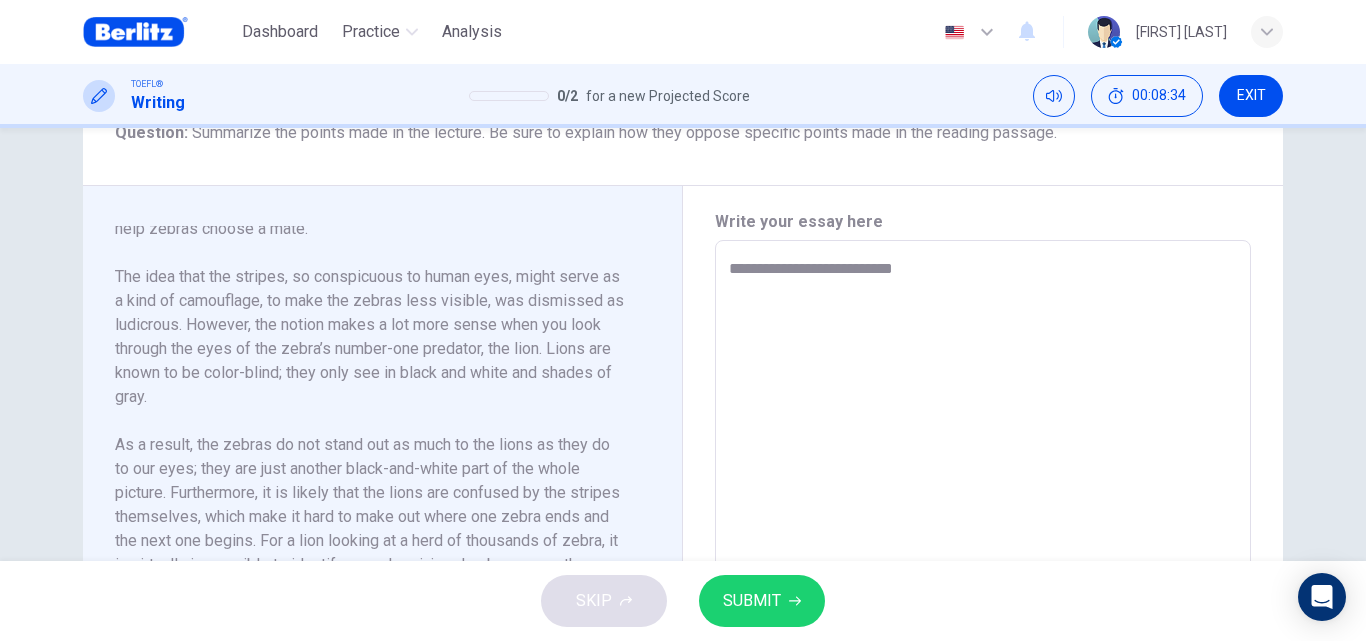type on "**********" 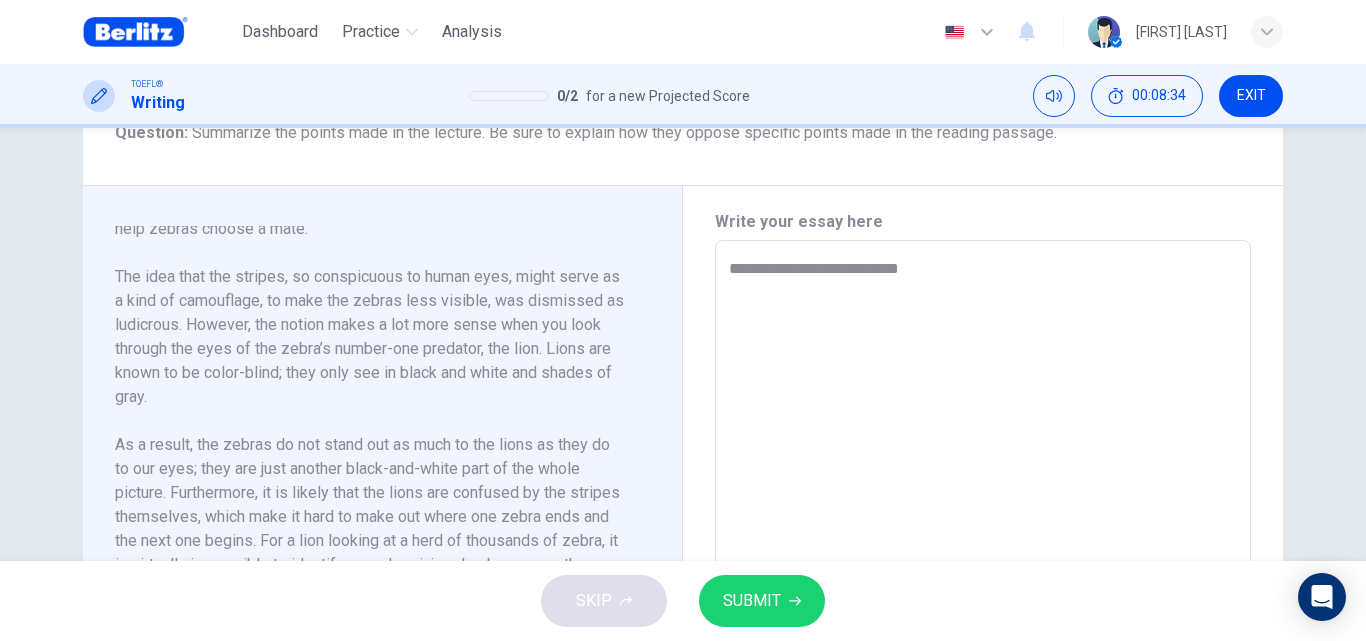 type on "*" 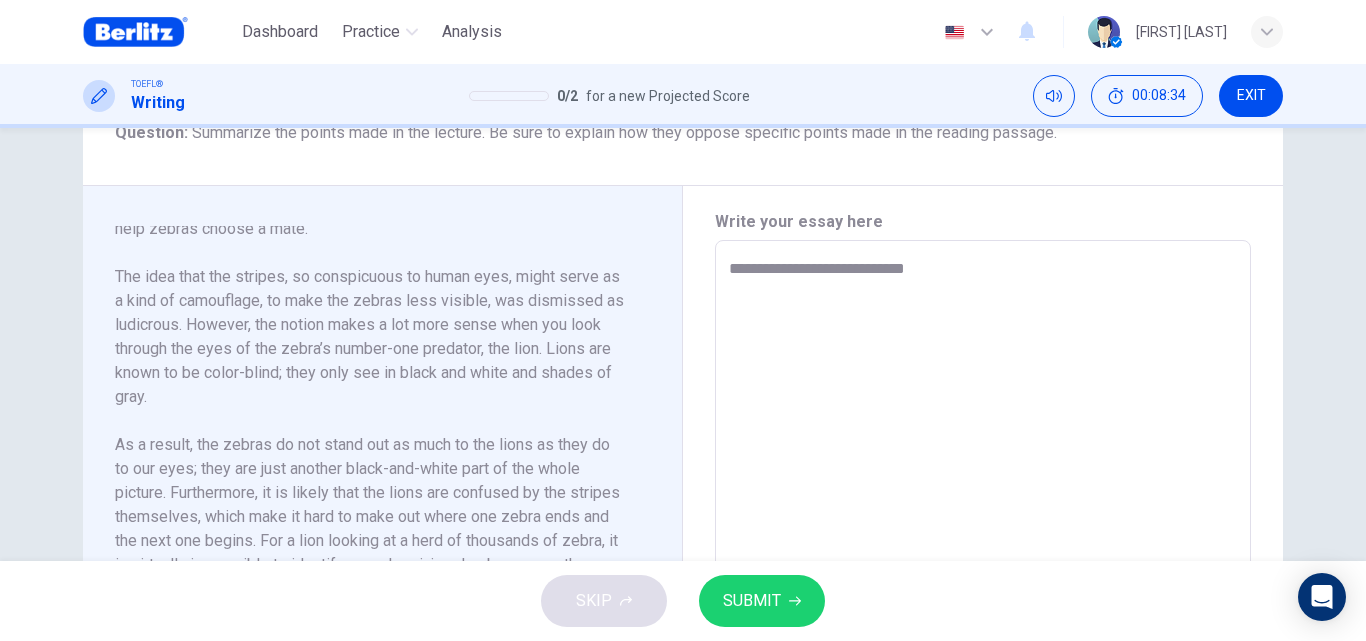 type on "*" 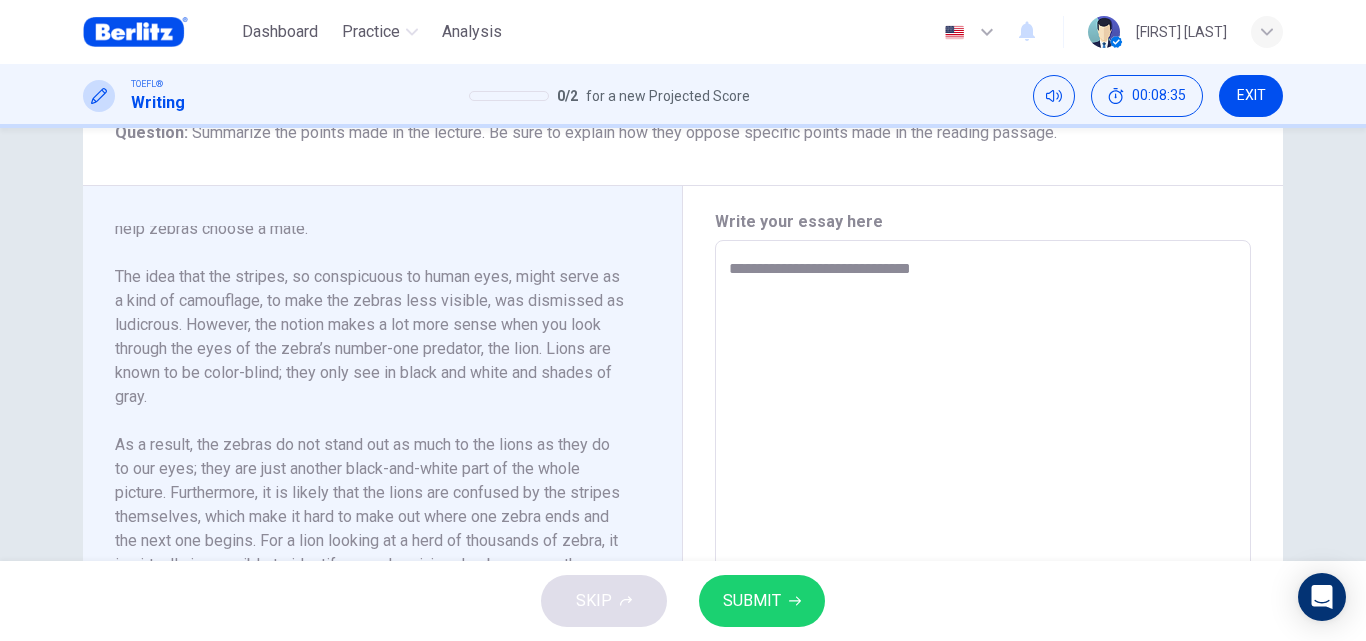 type on "**********" 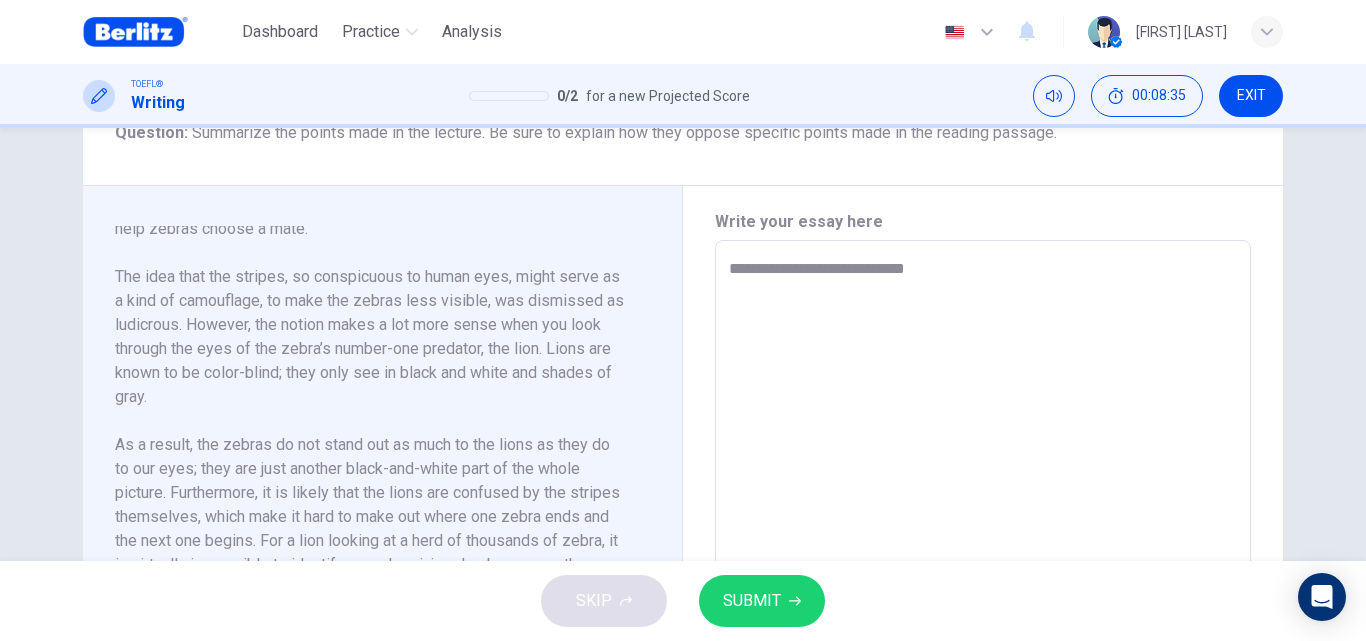 type on "**********" 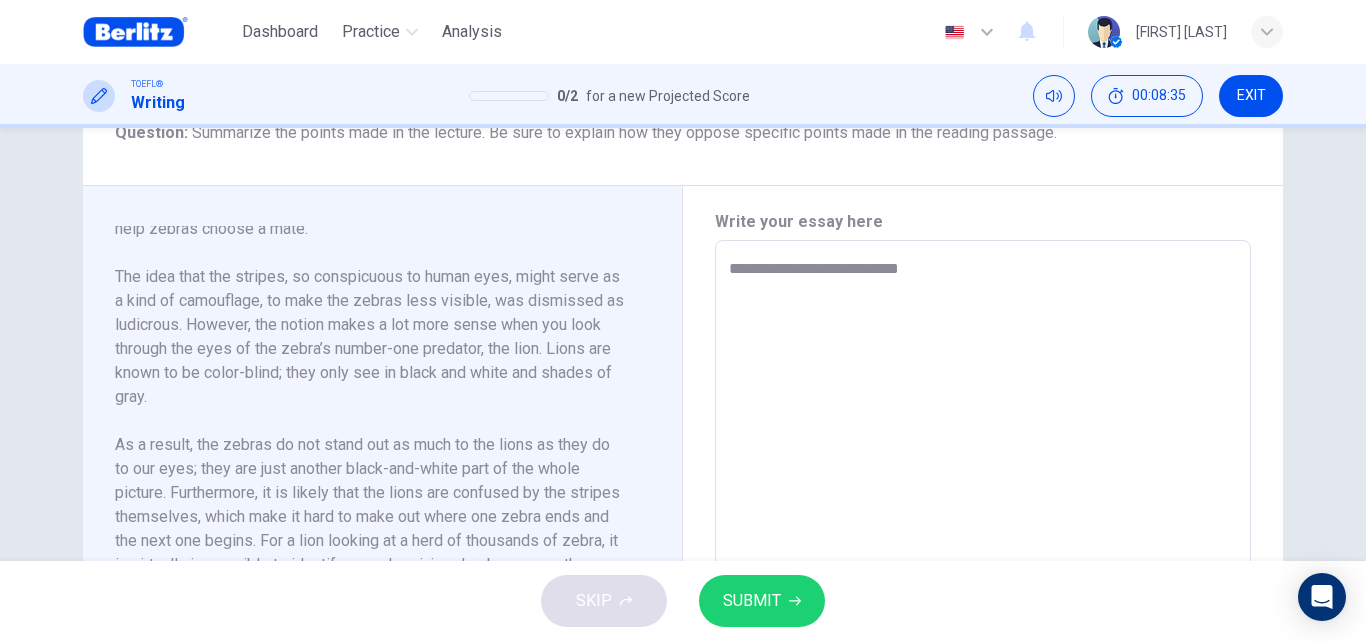 type on "*" 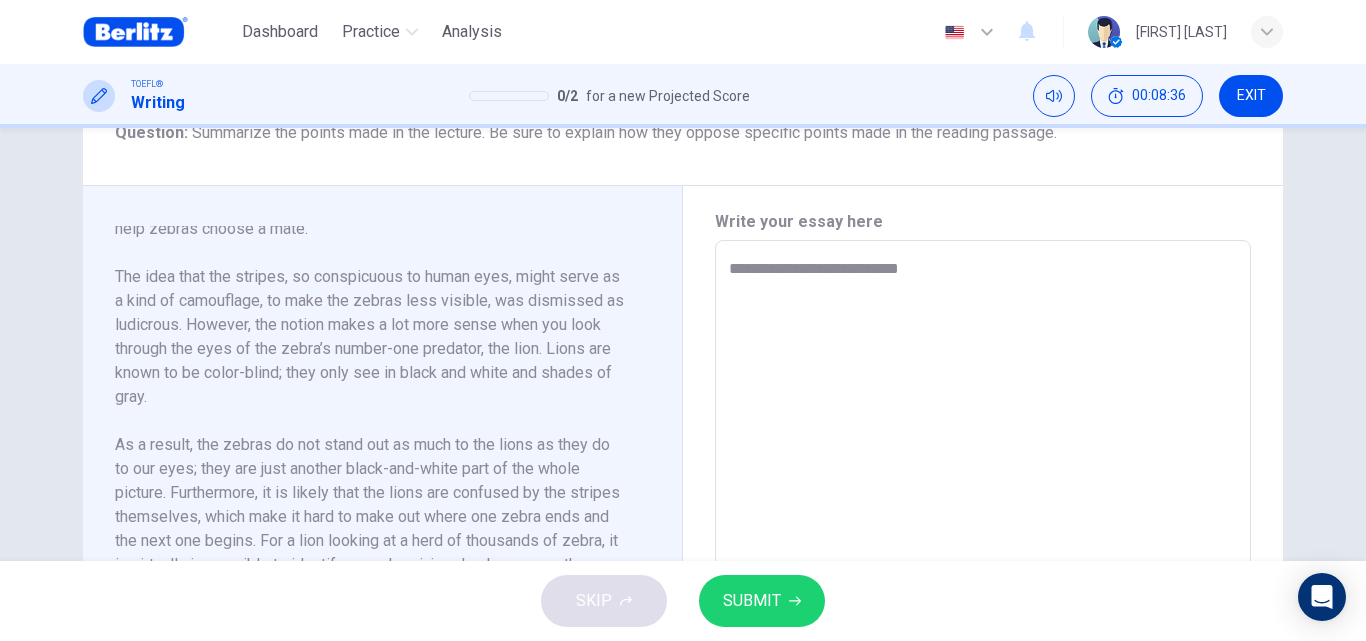 type on "**********" 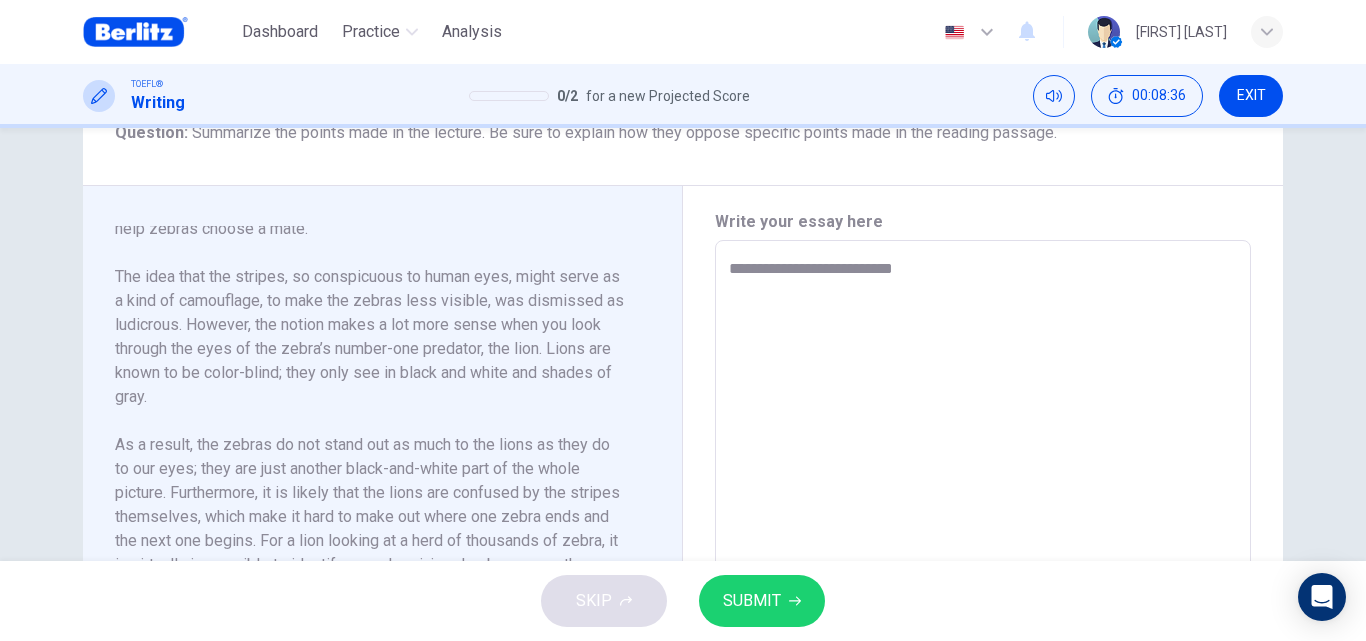 type on "**********" 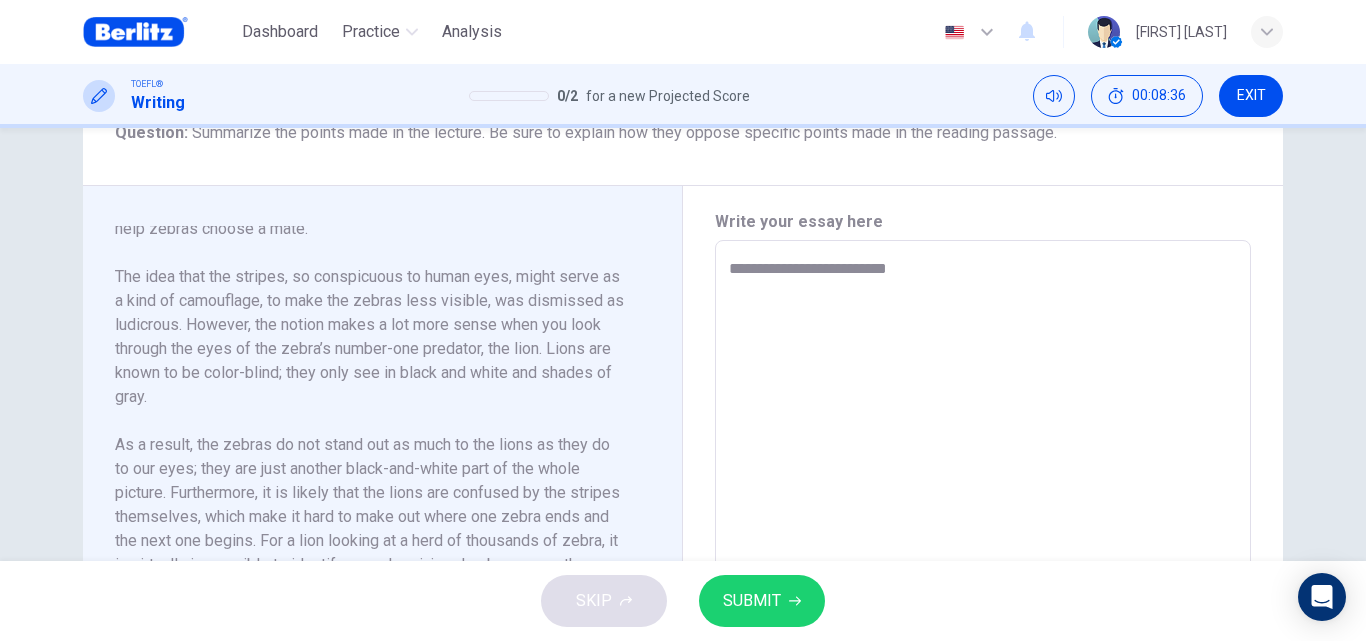 type on "*" 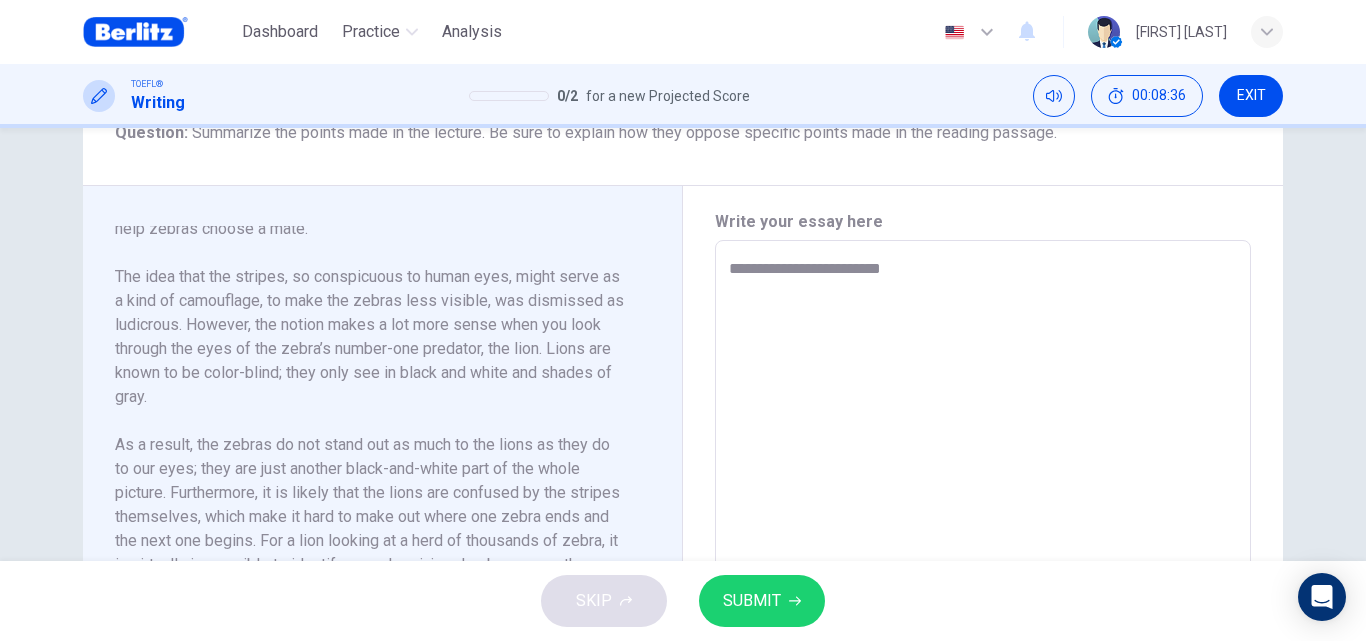 type on "*" 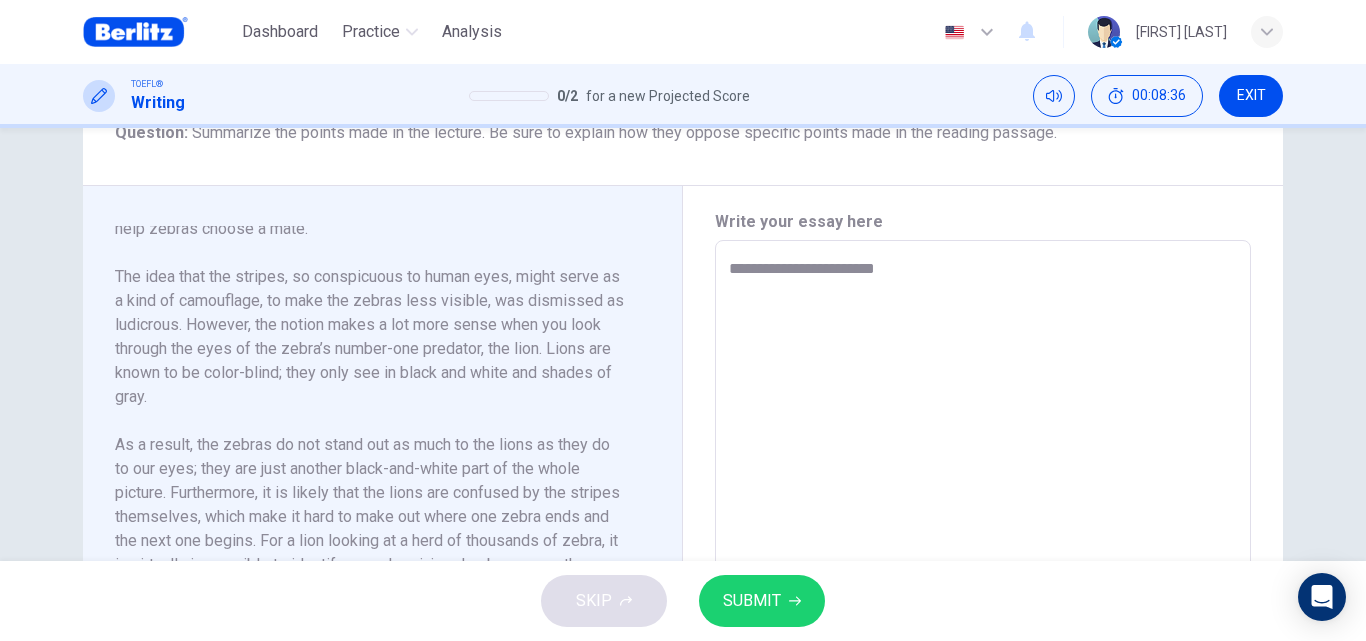 type on "*" 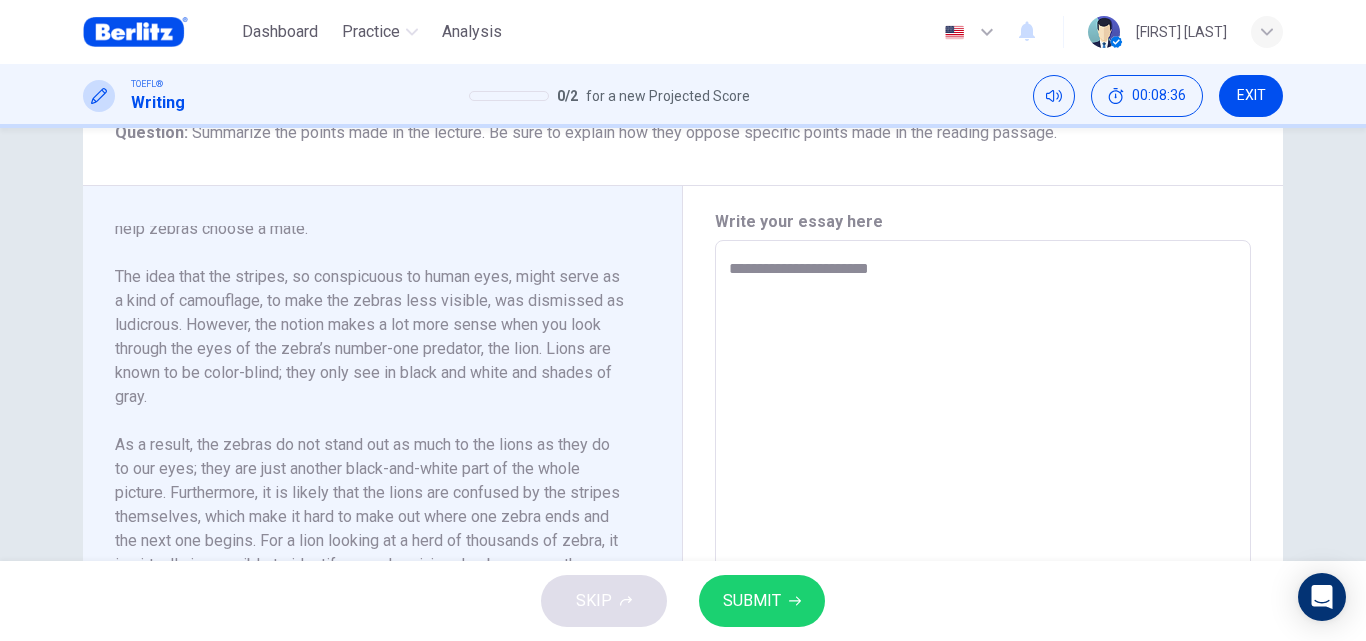 type on "*" 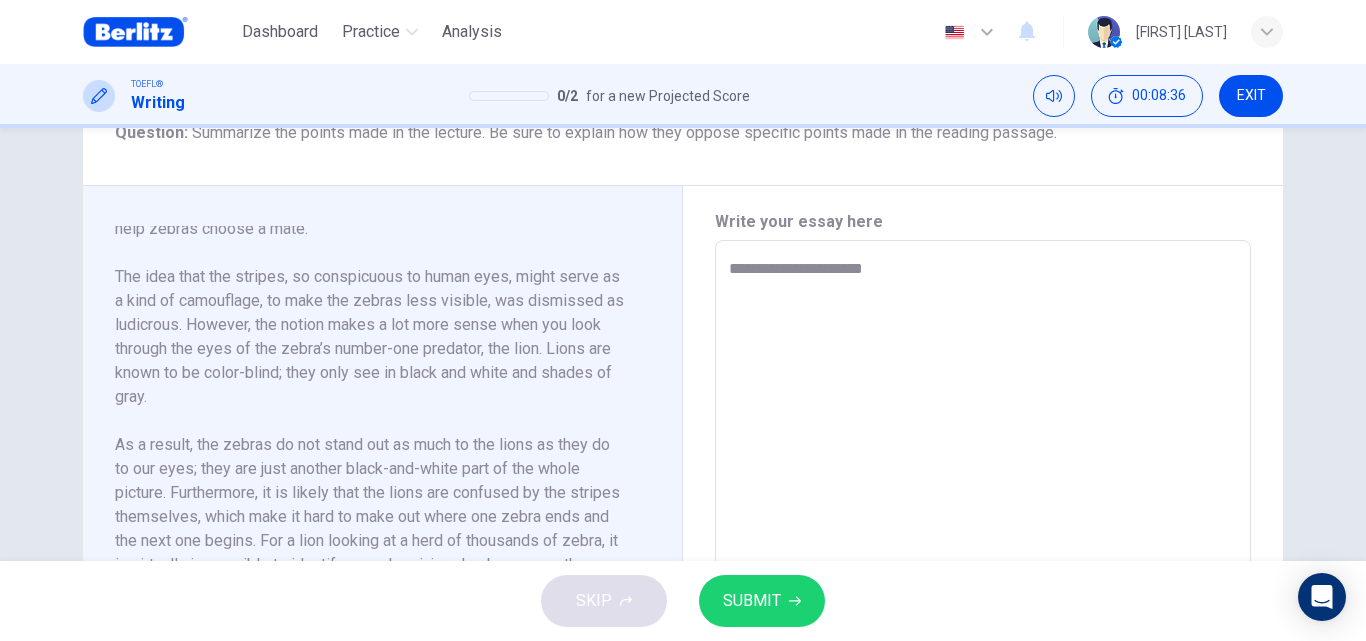 type on "*" 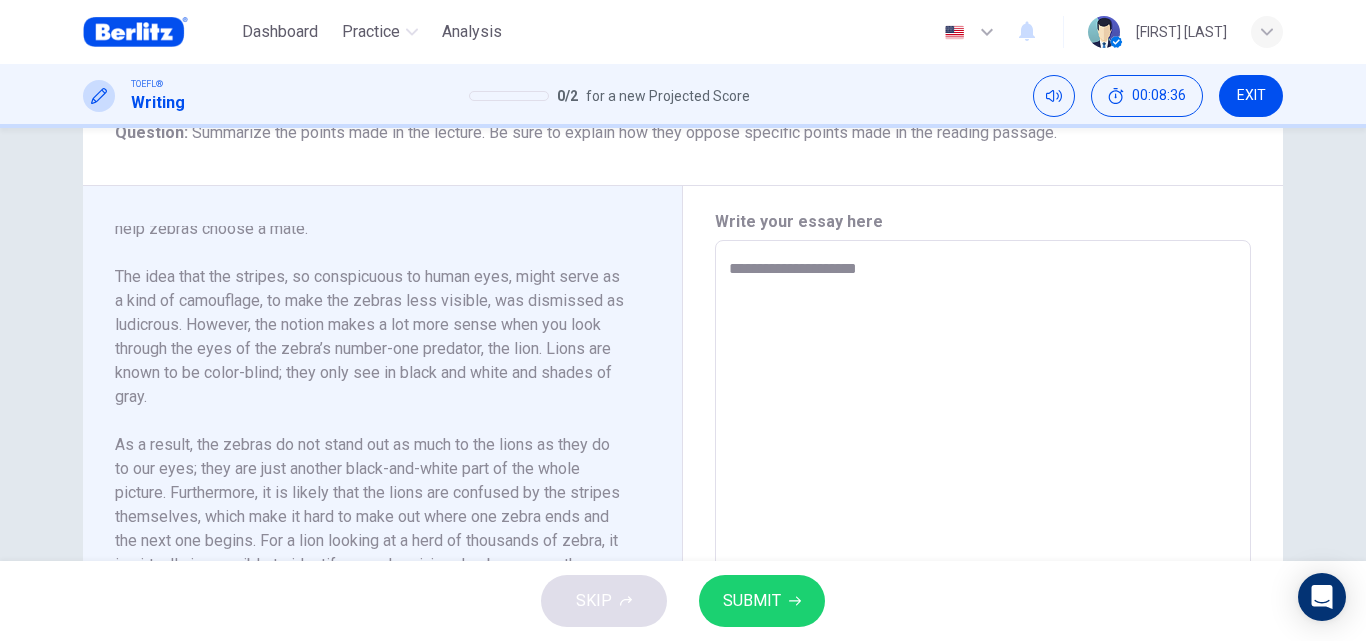 type on "*" 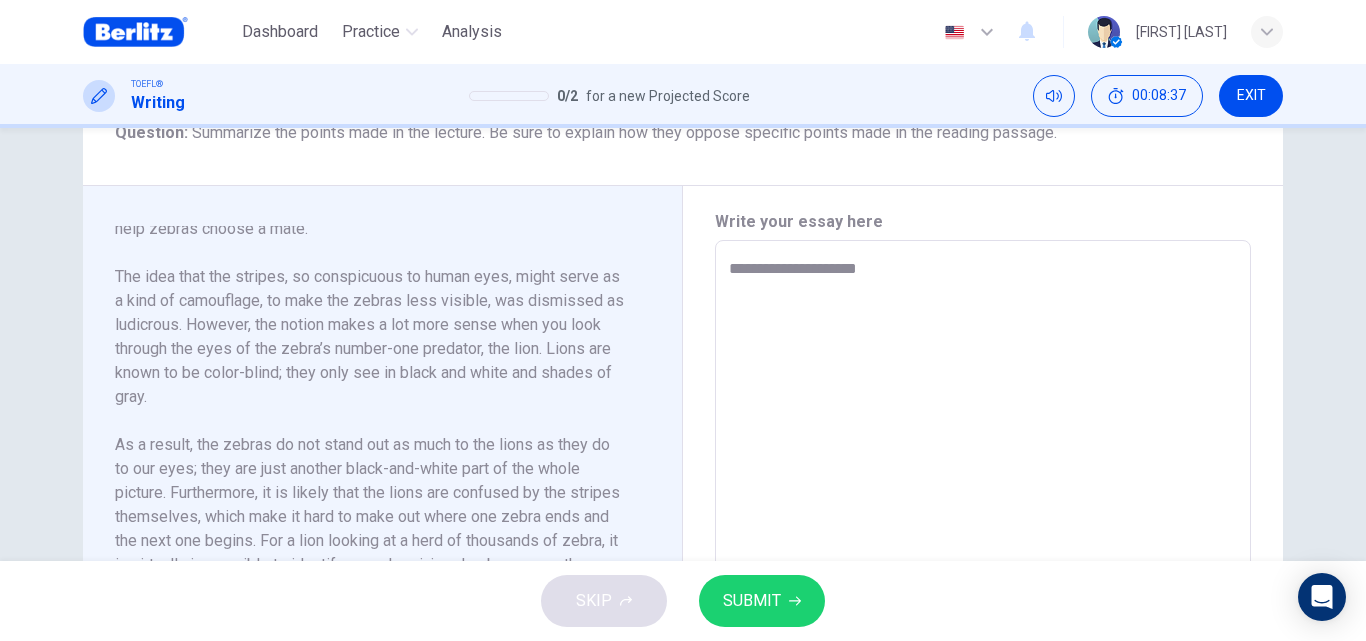 type on "**********" 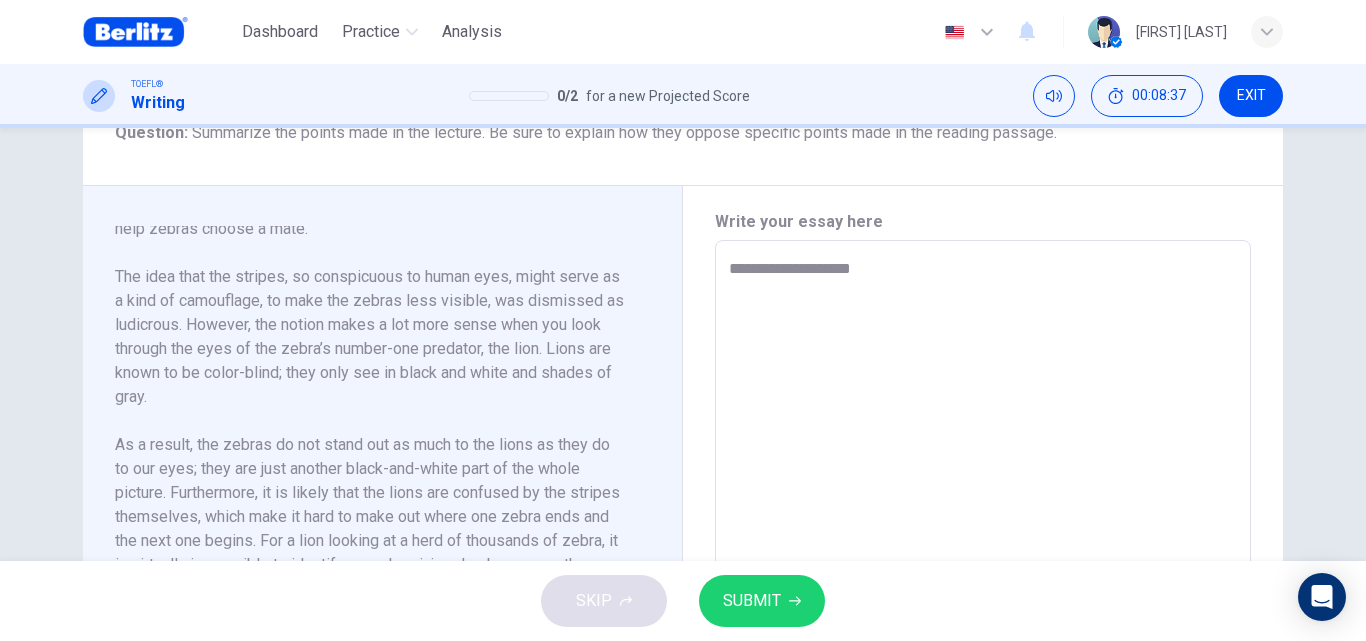 type on "*" 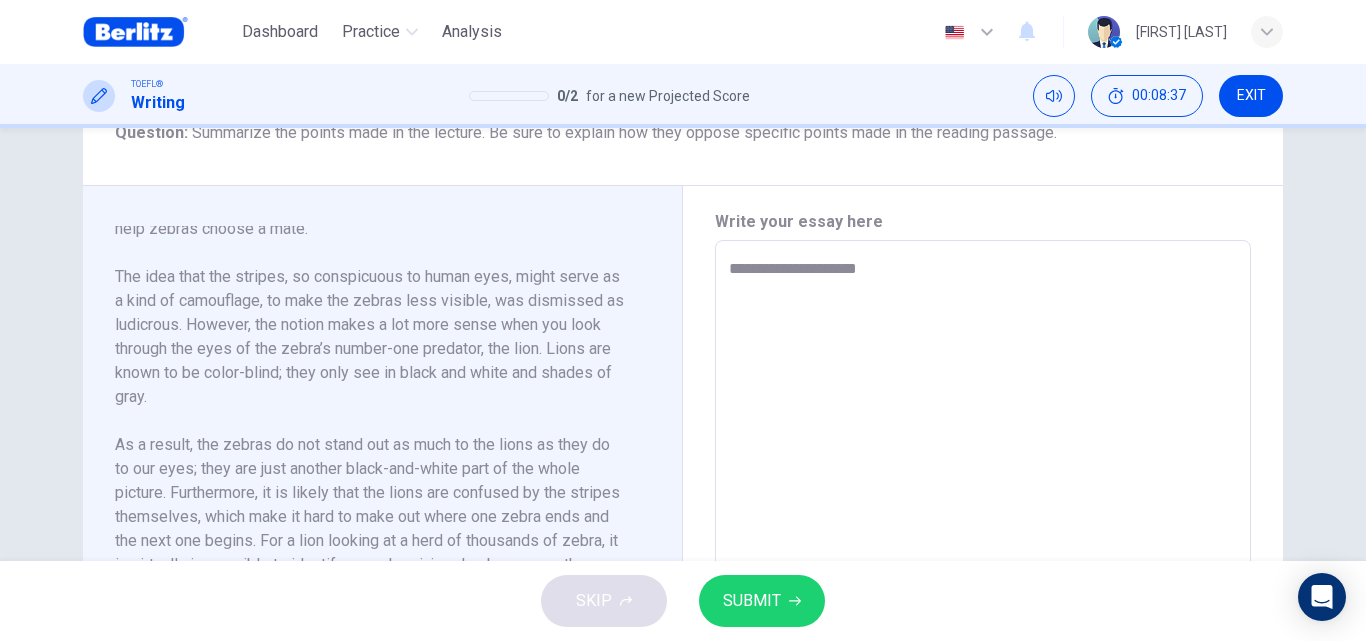 type on "**********" 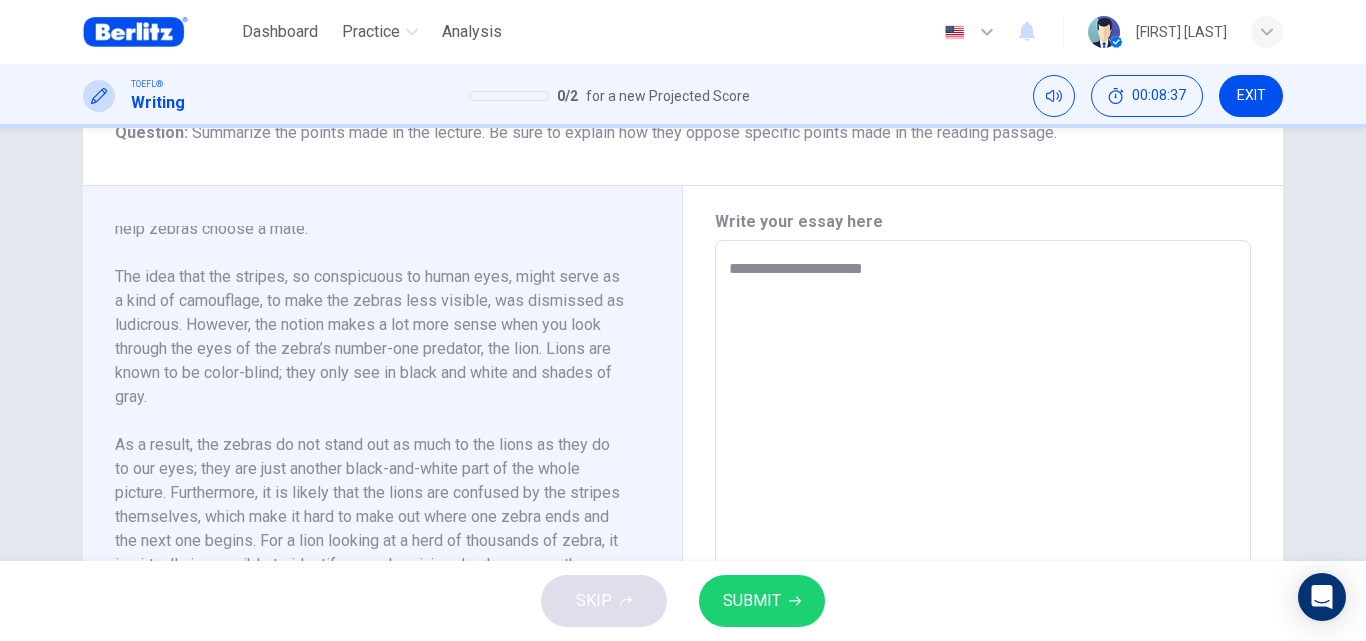 type on "*" 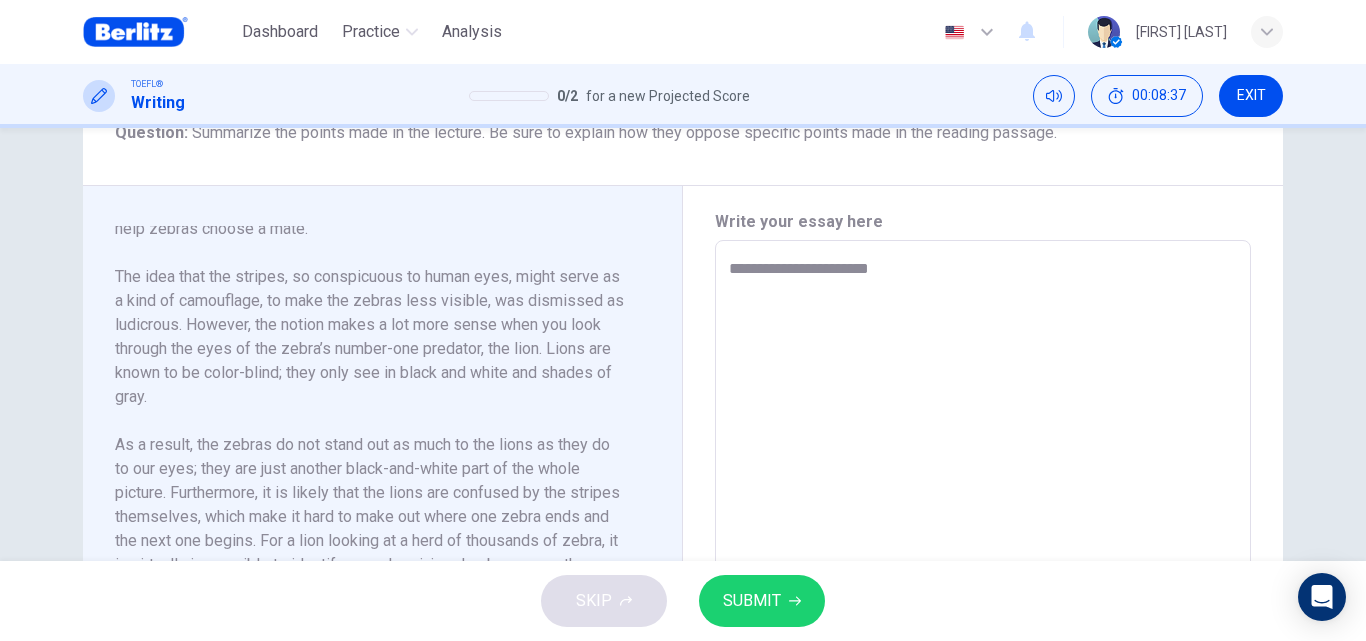 type on "*" 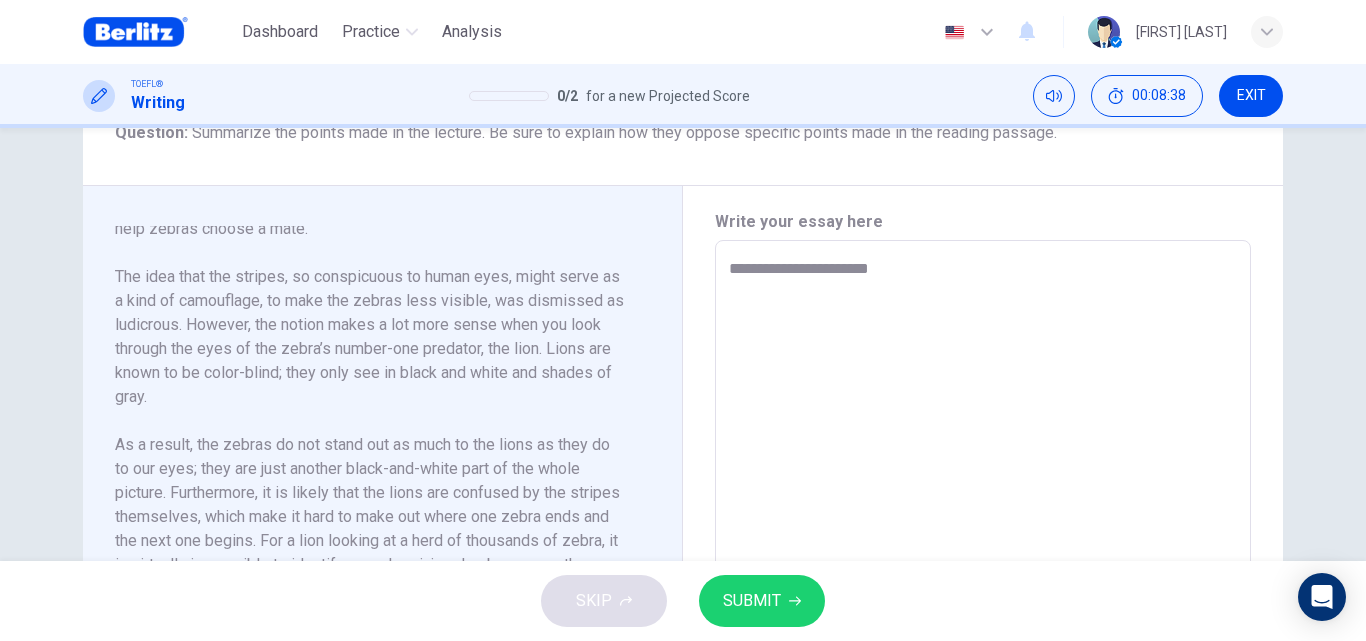 type on "**********" 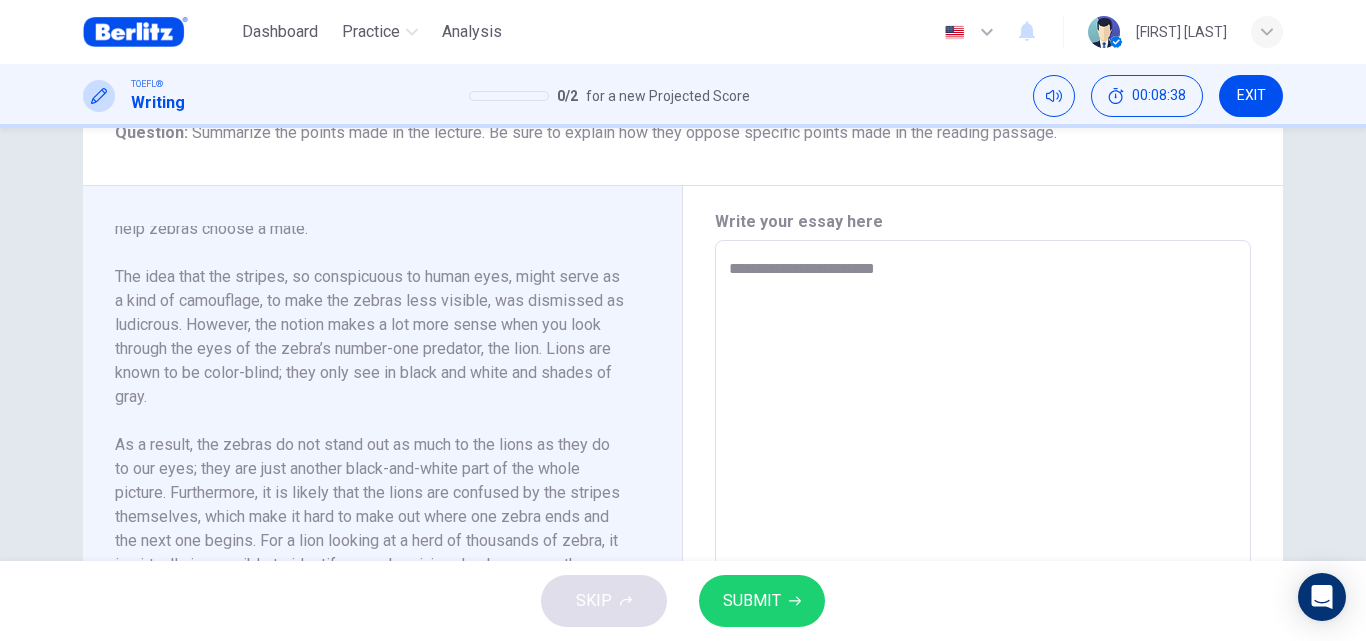 type on "**********" 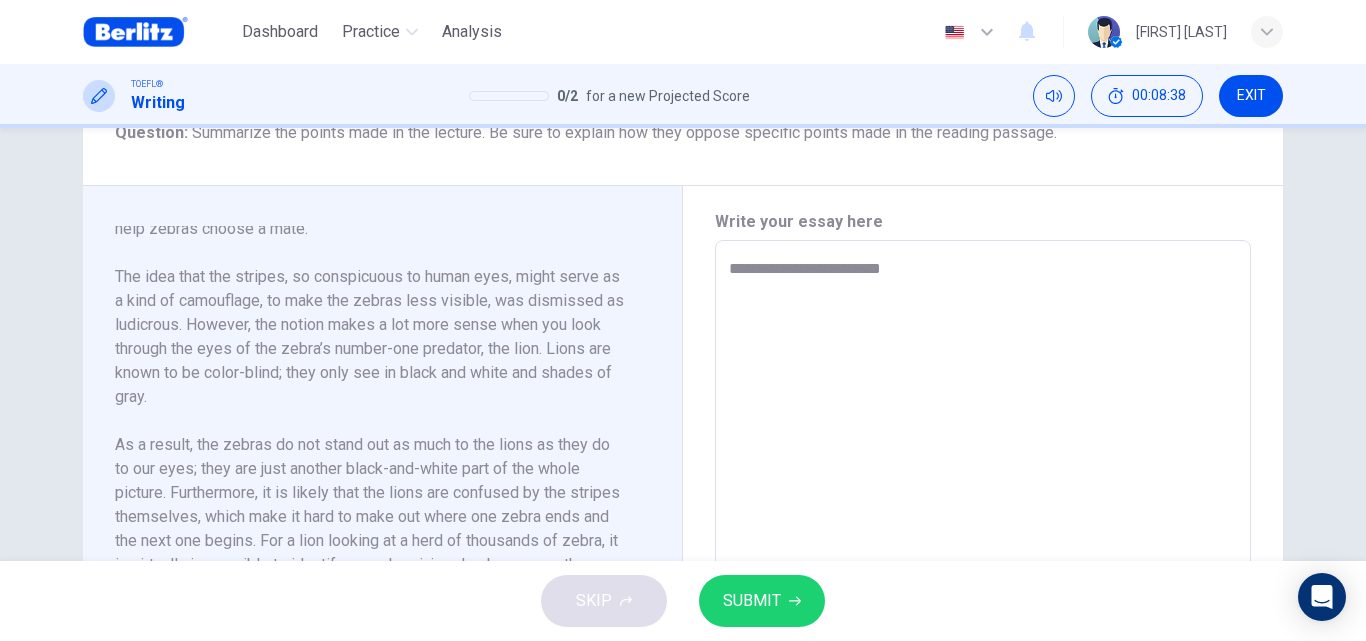 type on "*" 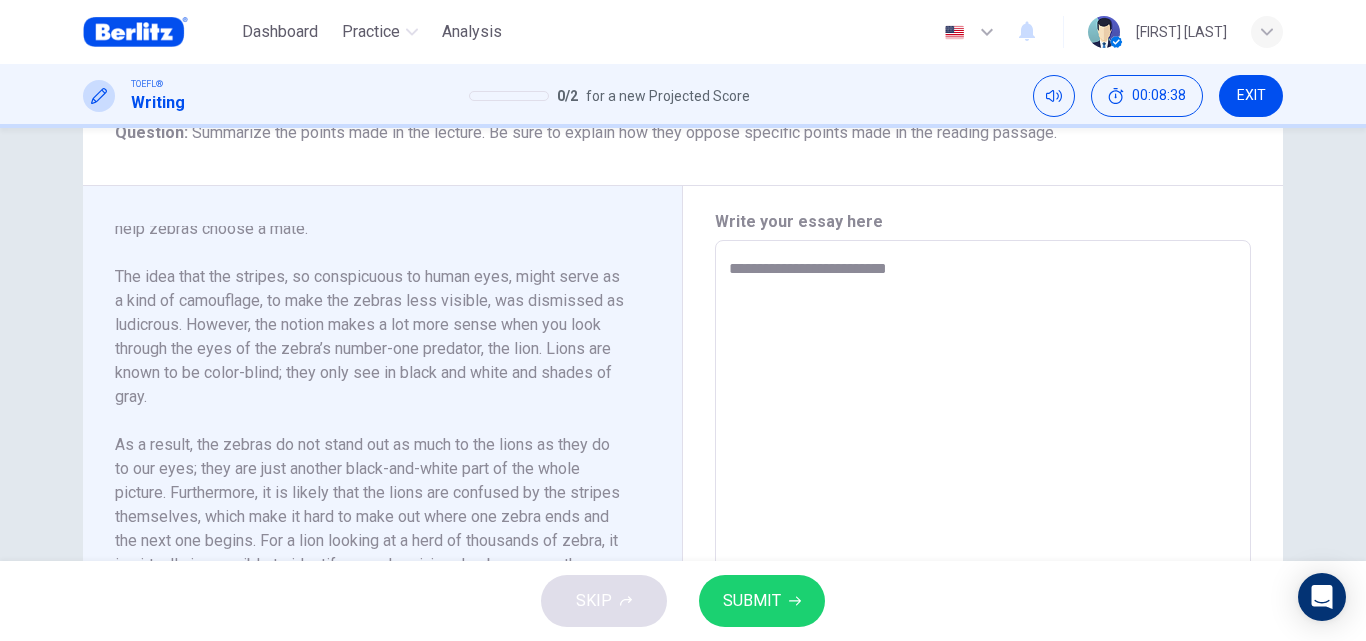 type on "*" 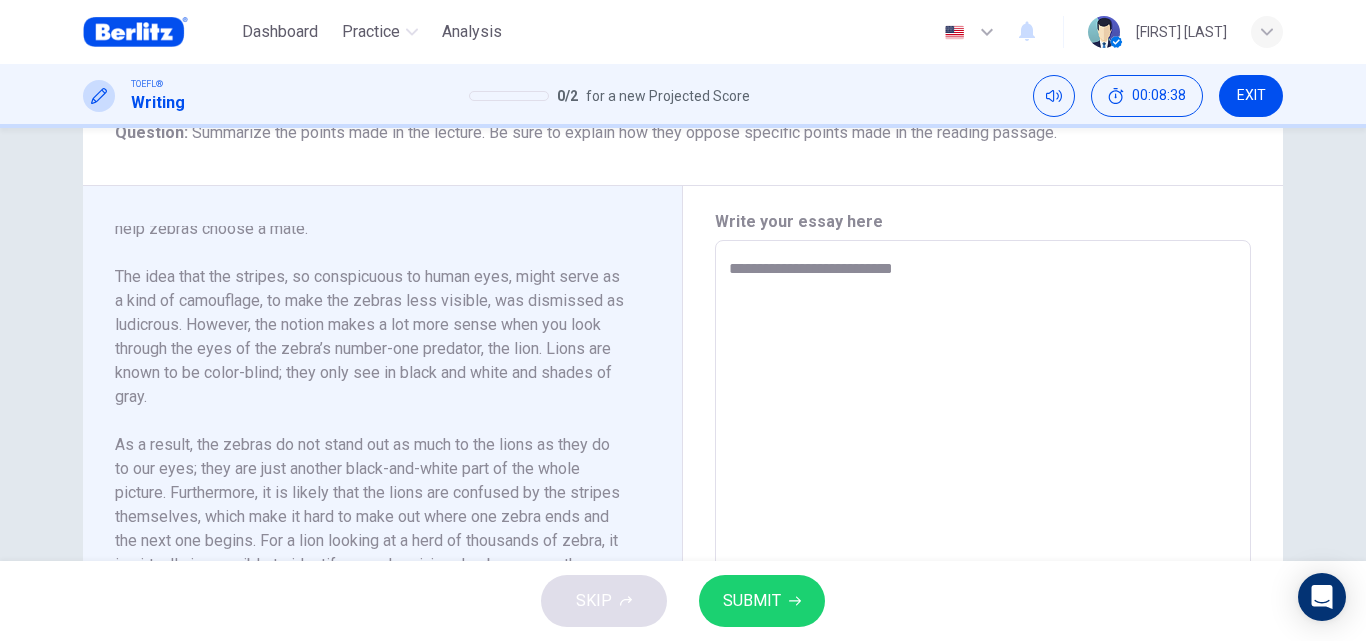 type on "*" 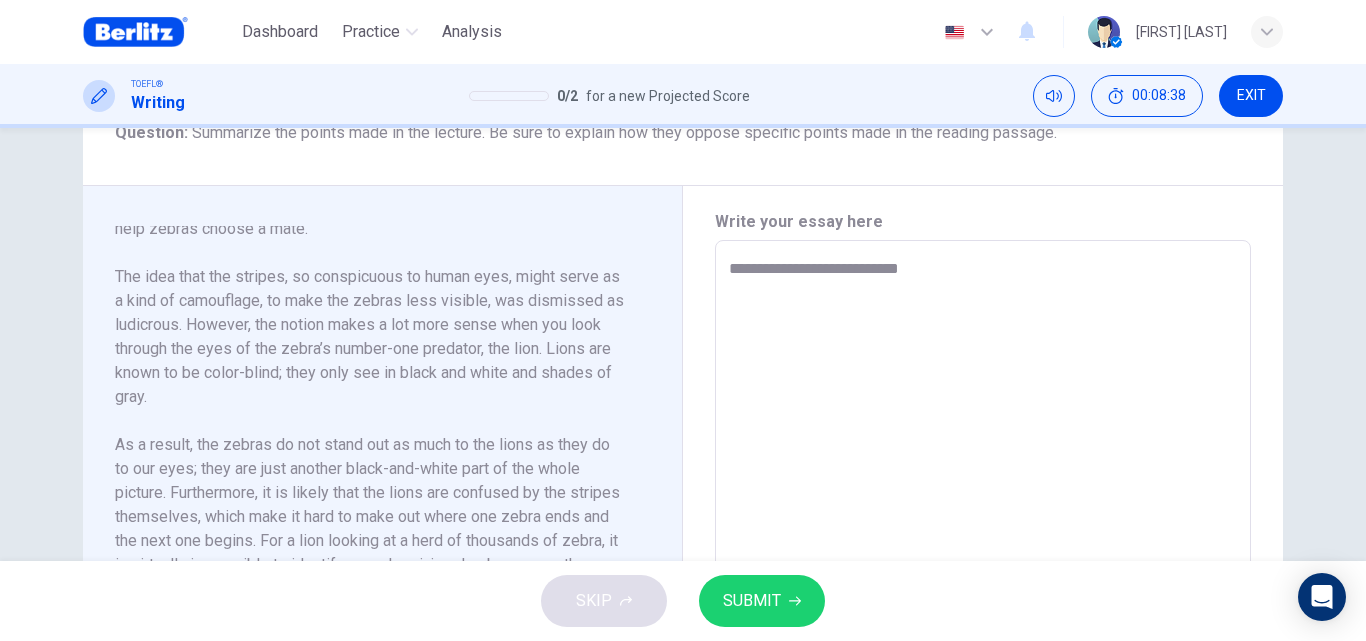 type on "*" 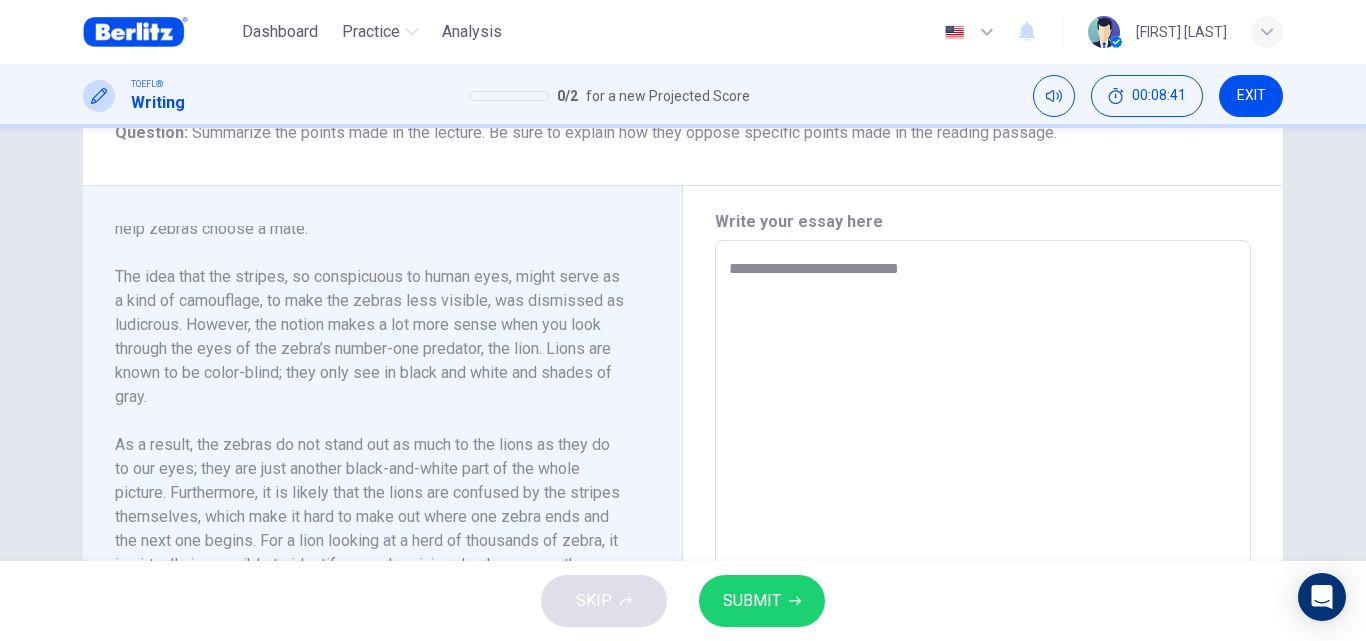 type on "**********" 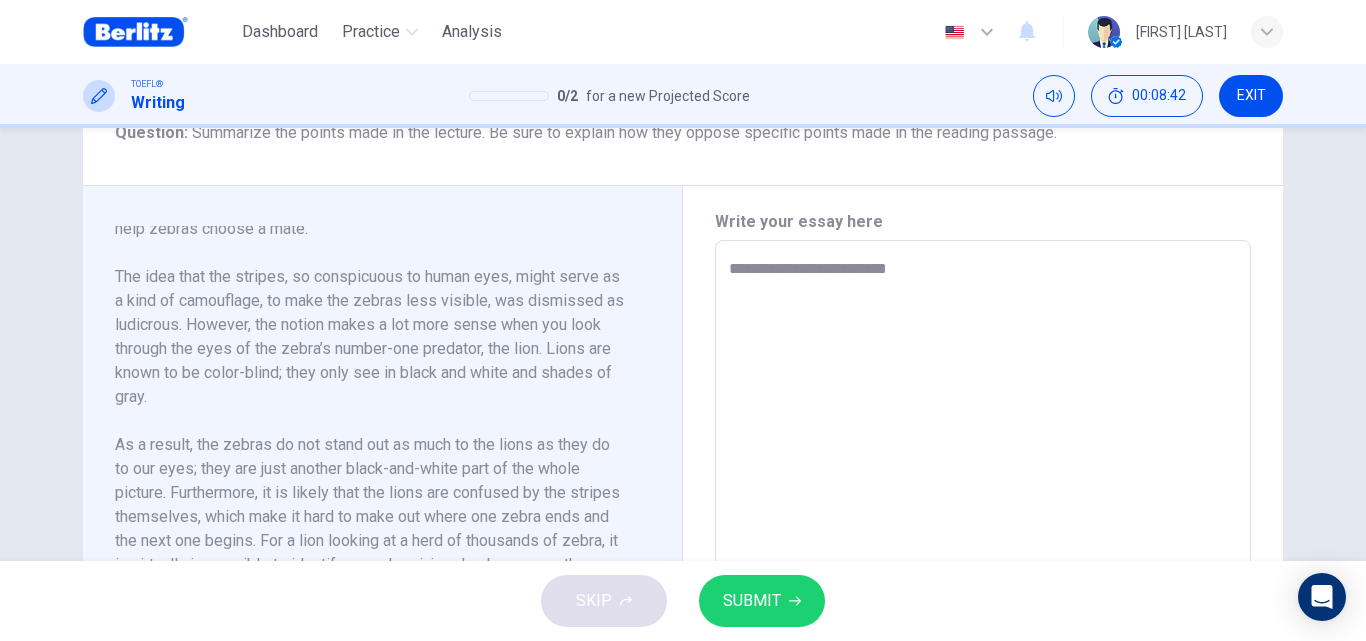 type on "**********" 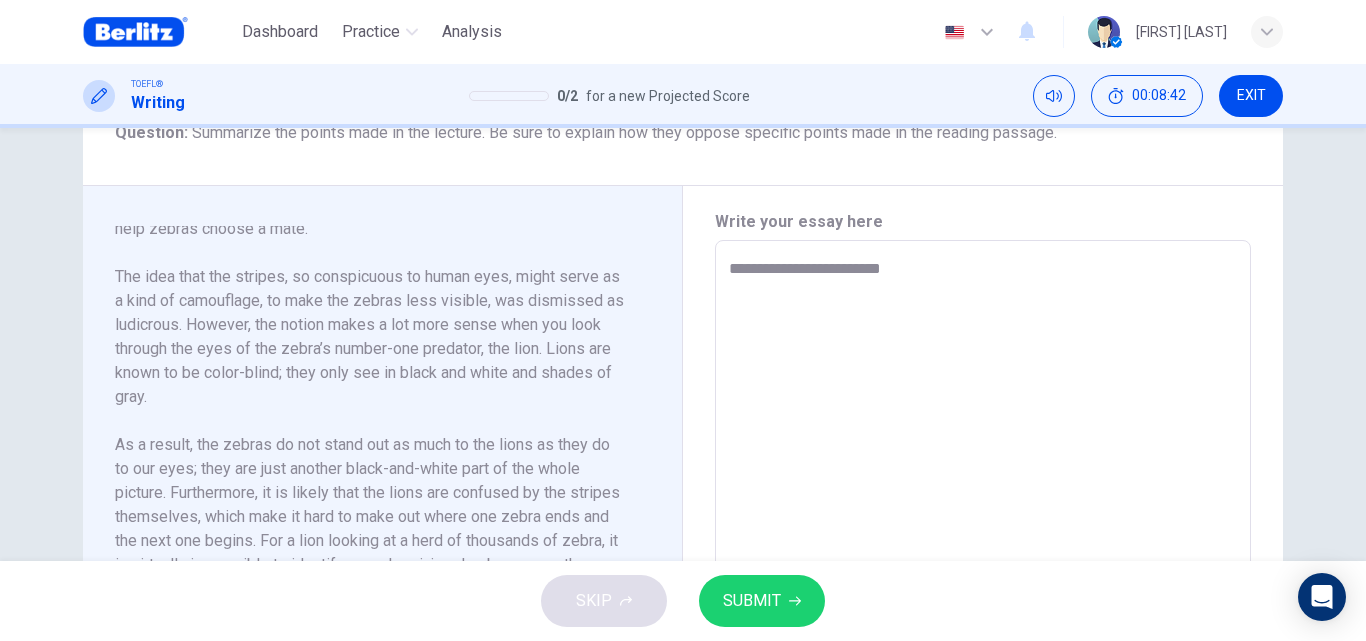 type on "**********" 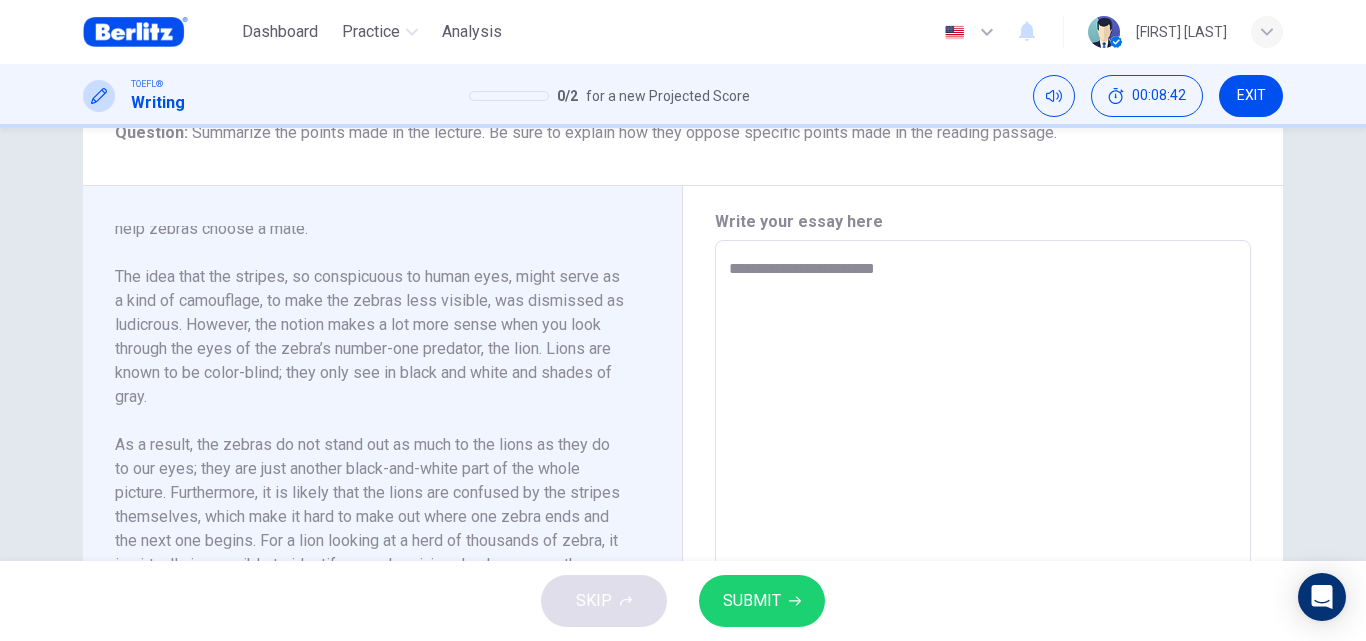 type on "**********" 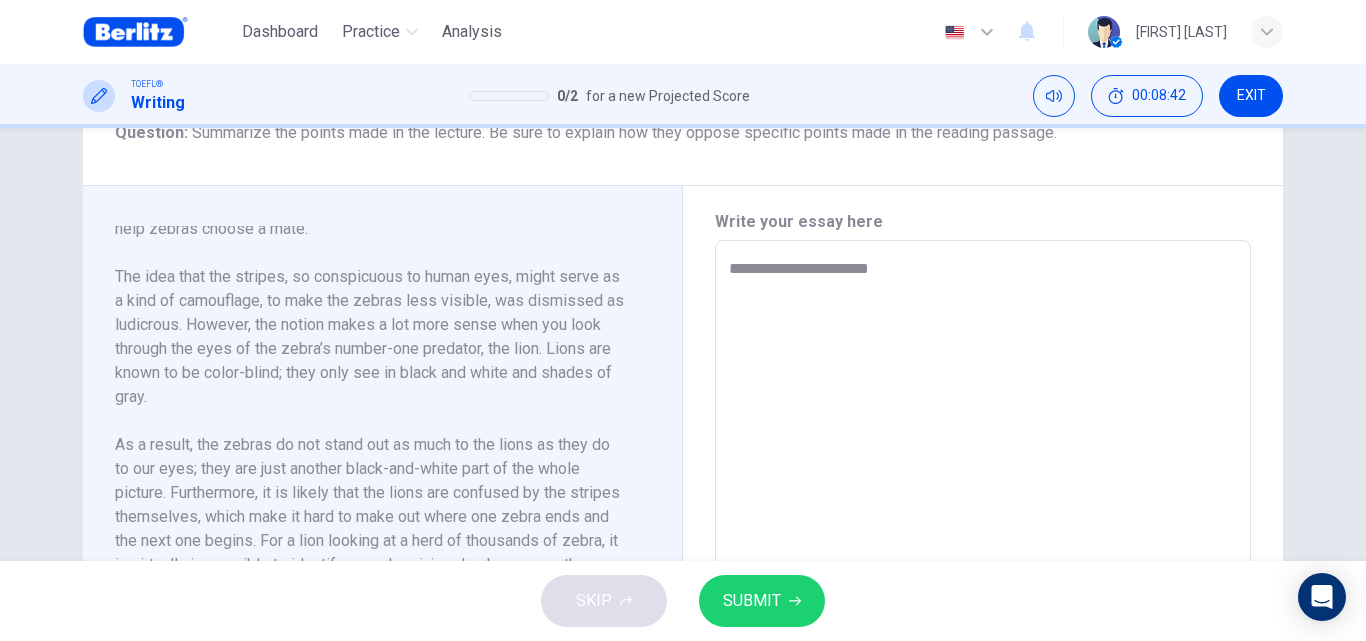 type on "*" 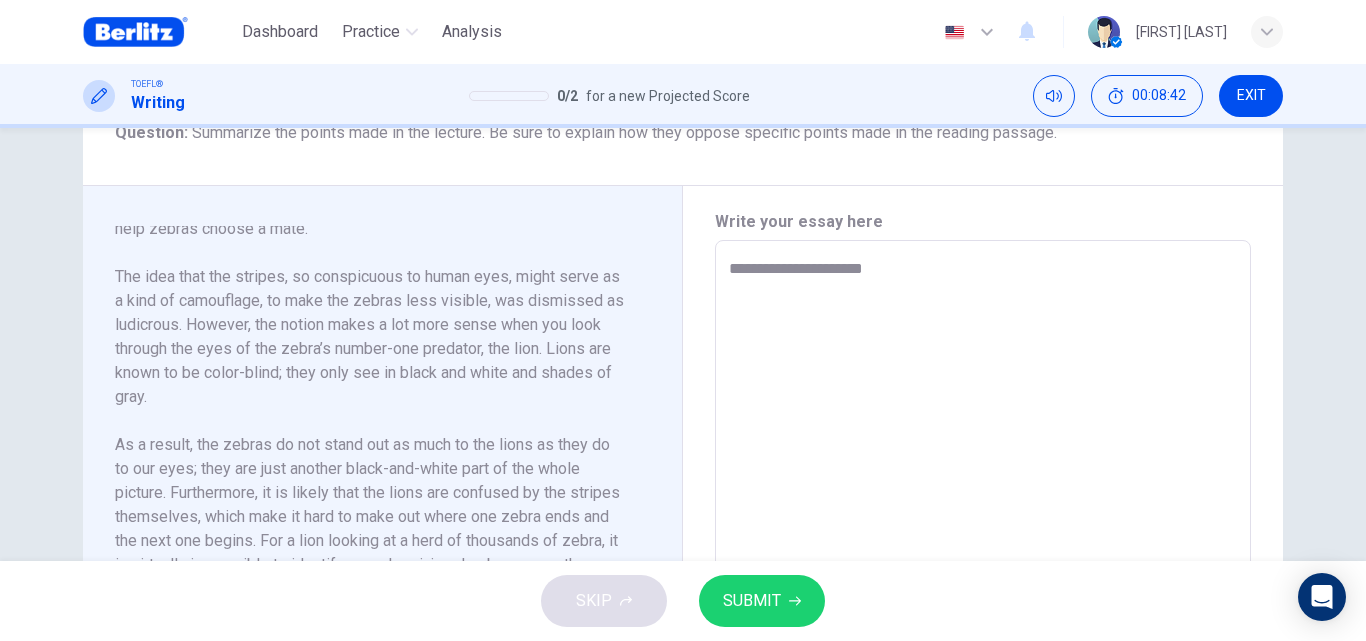 type on "*" 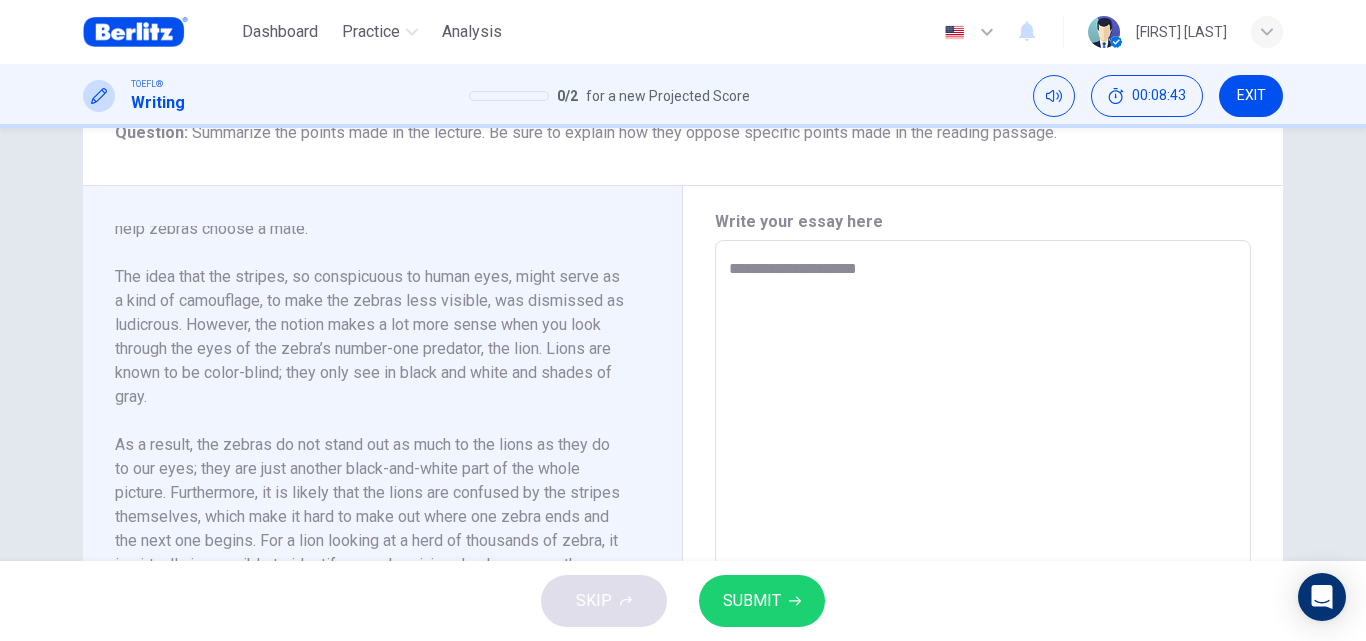 type on "**********" 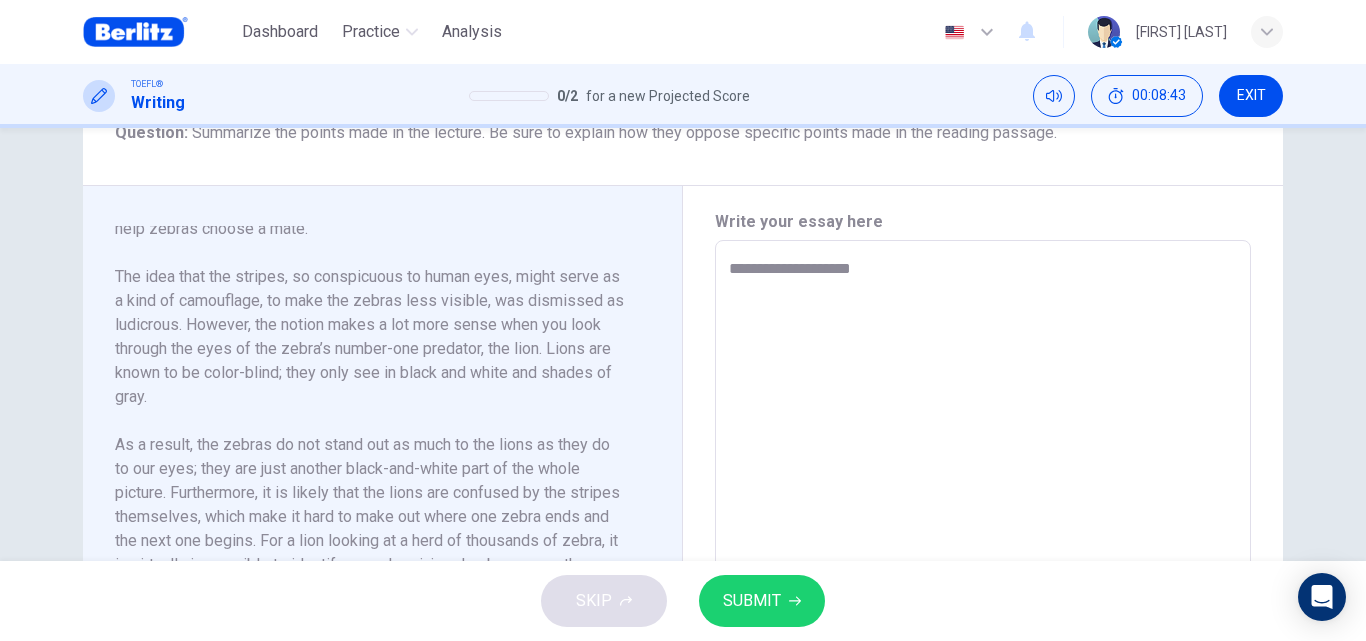 type on "*" 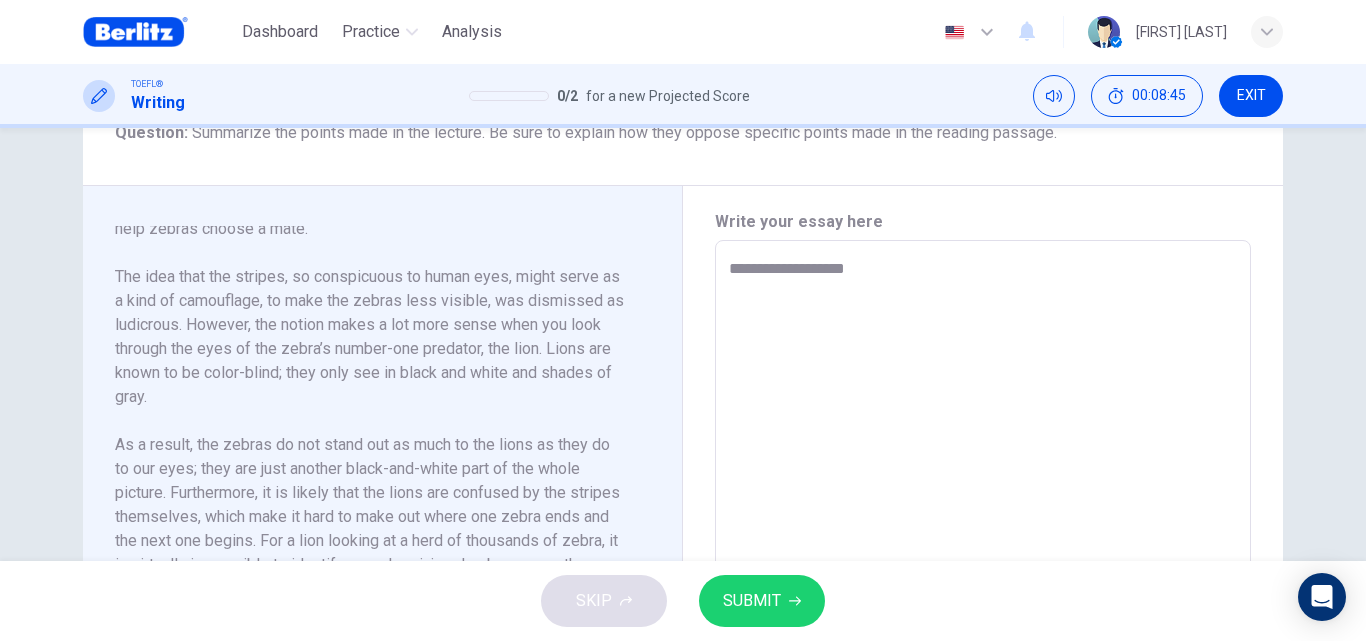 type on "**********" 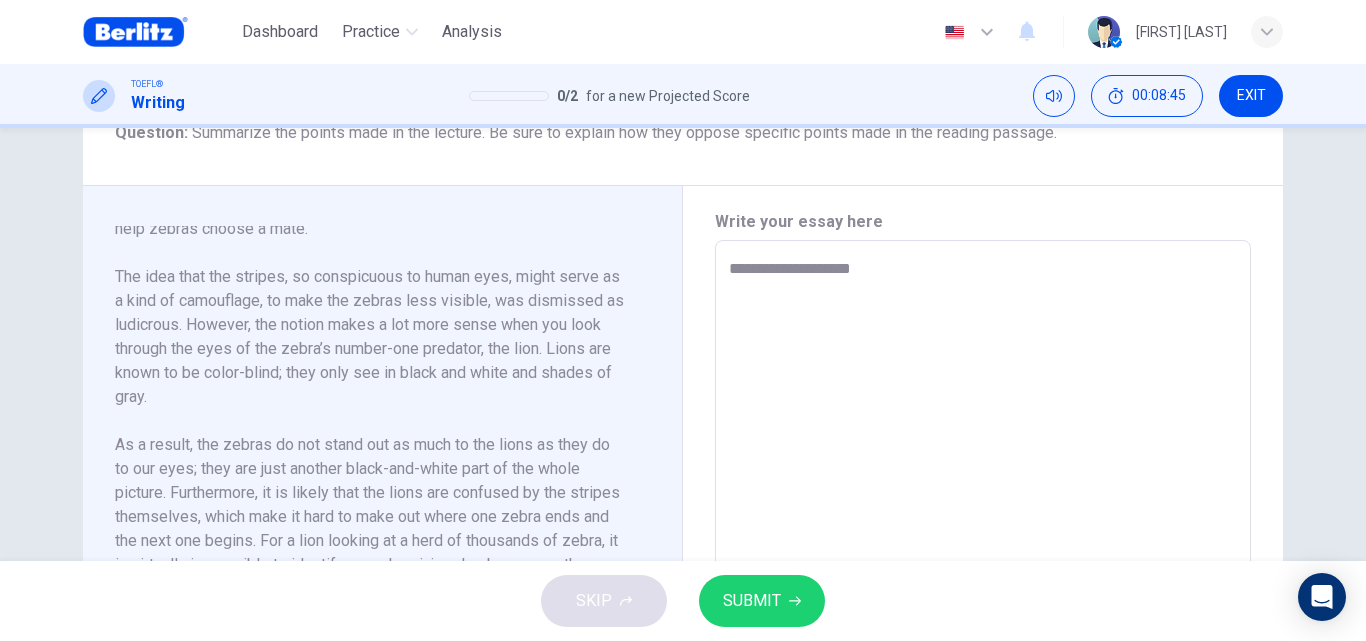 type on "**********" 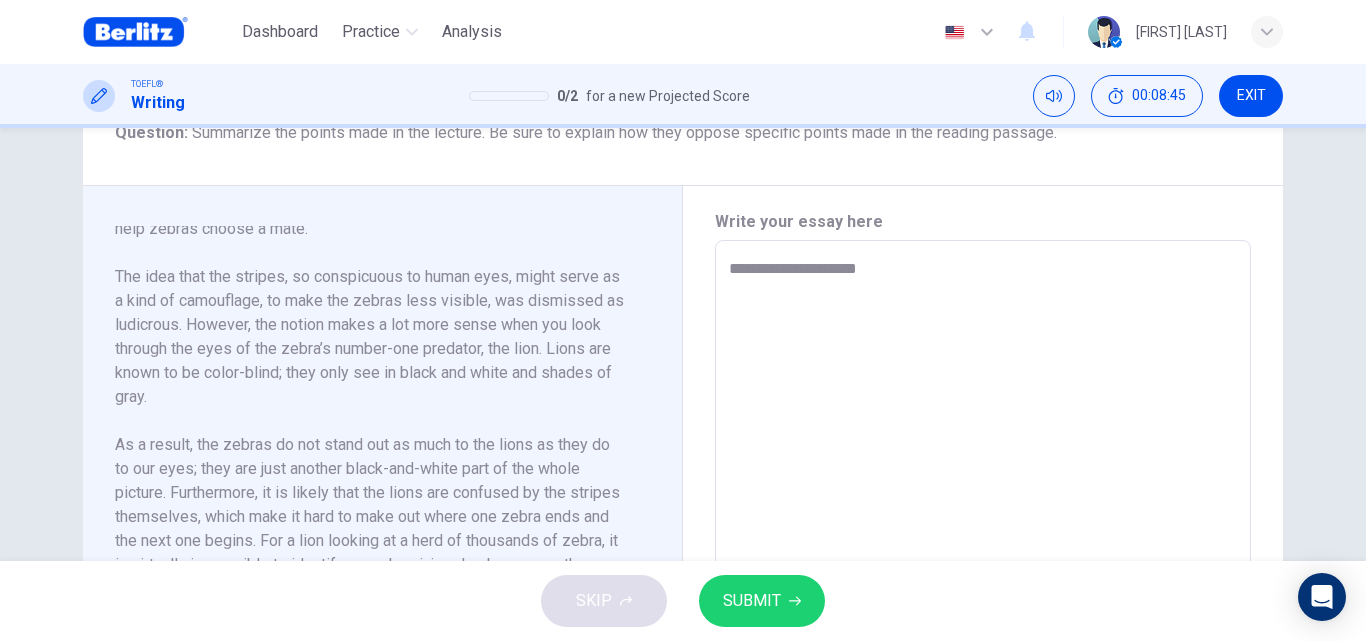 type on "*" 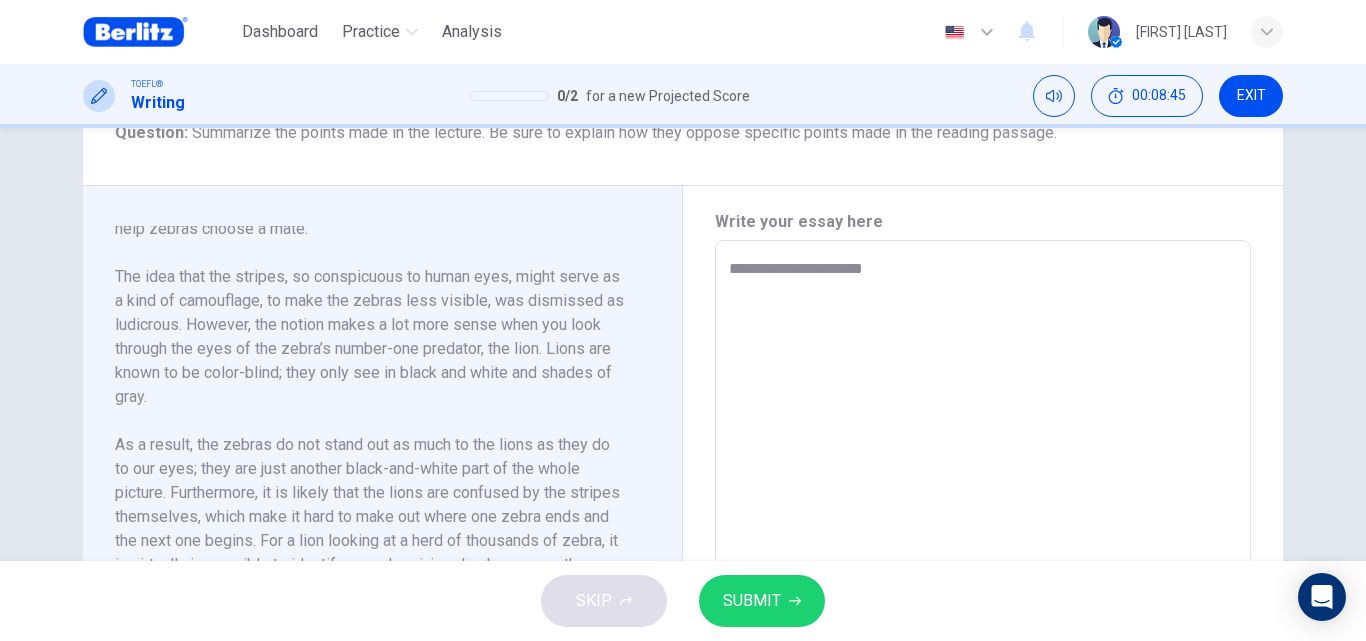 type on "*" 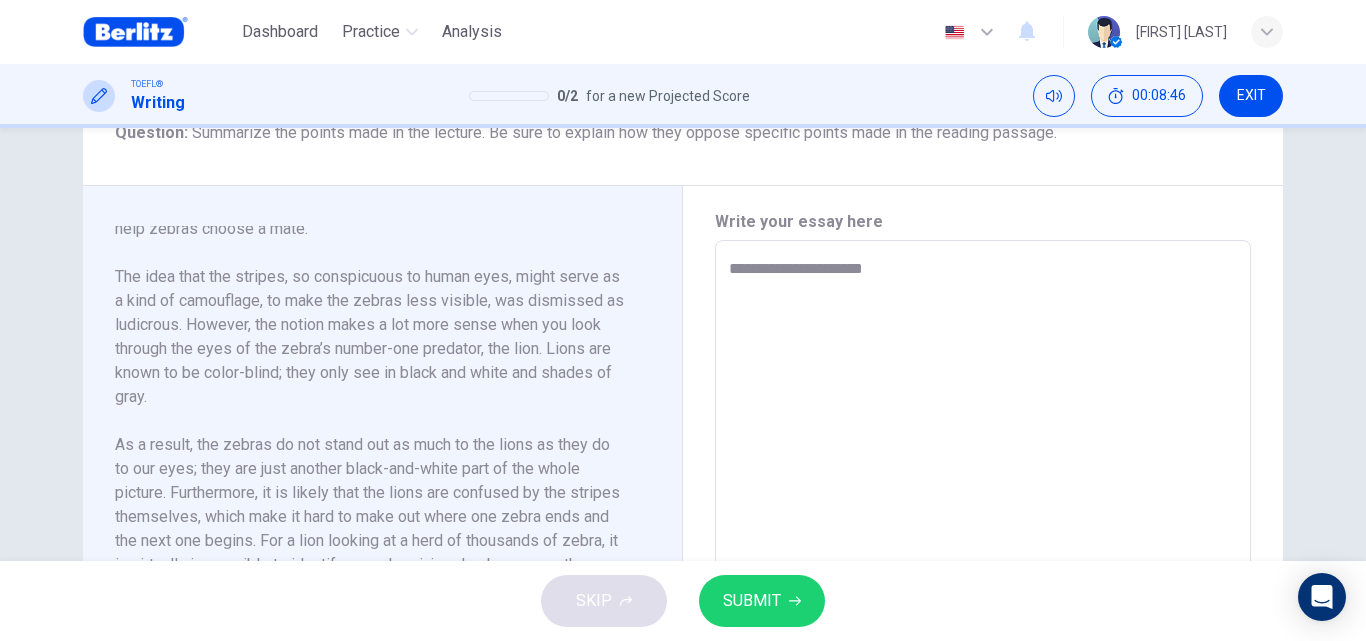 type on "**********" 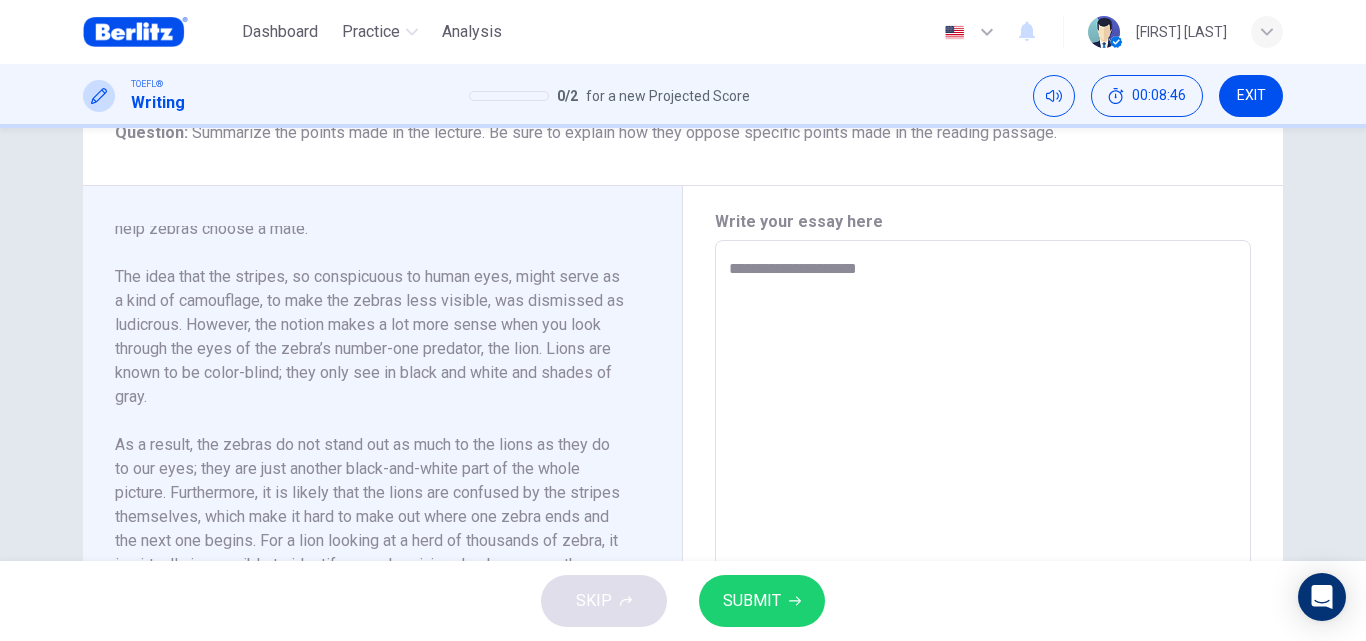 type on "**********" 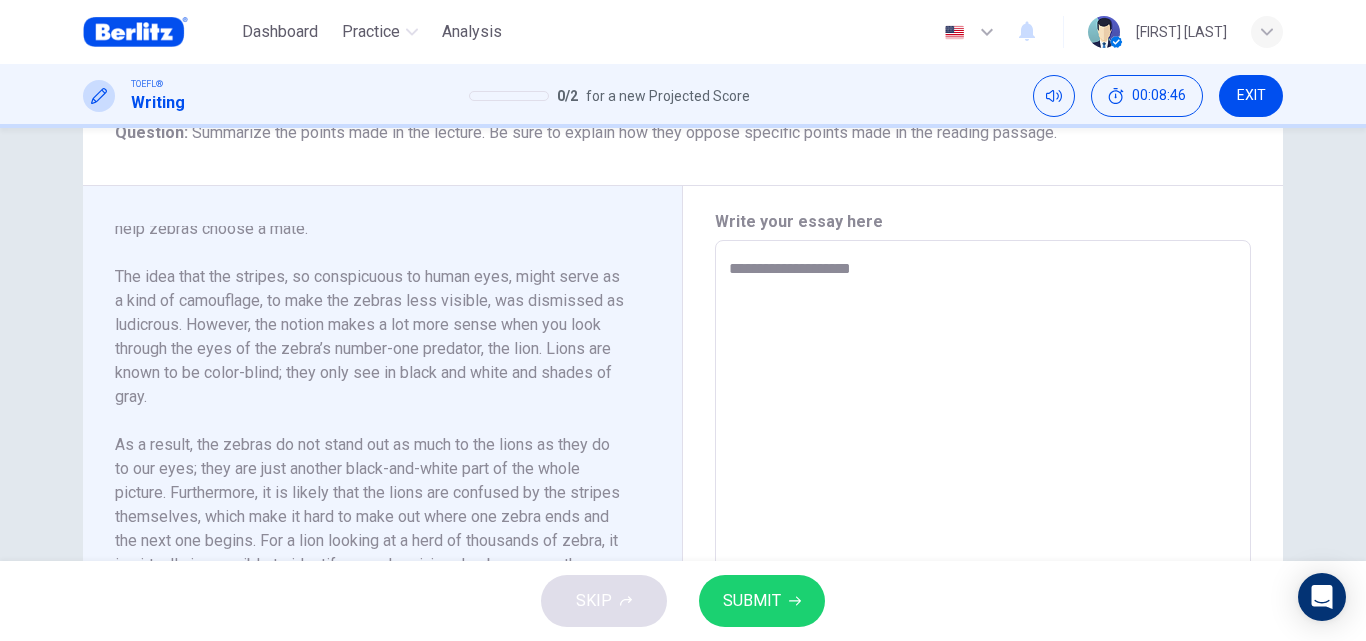 type on "*" 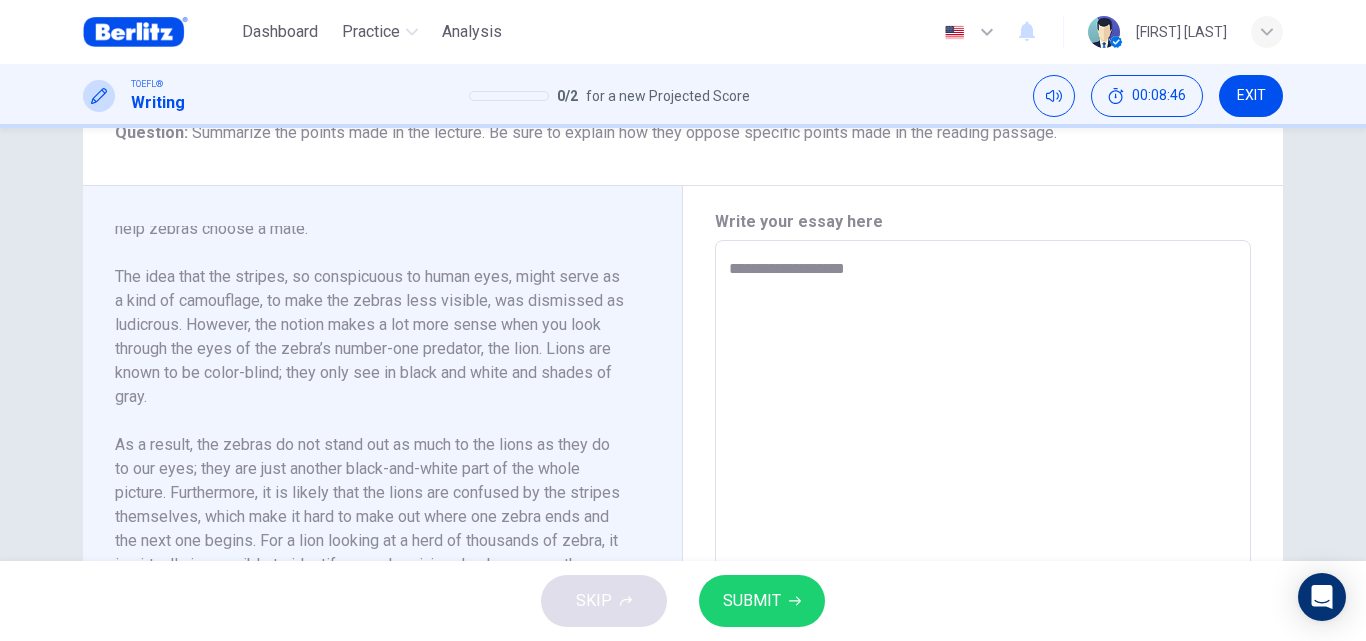 type on "*" 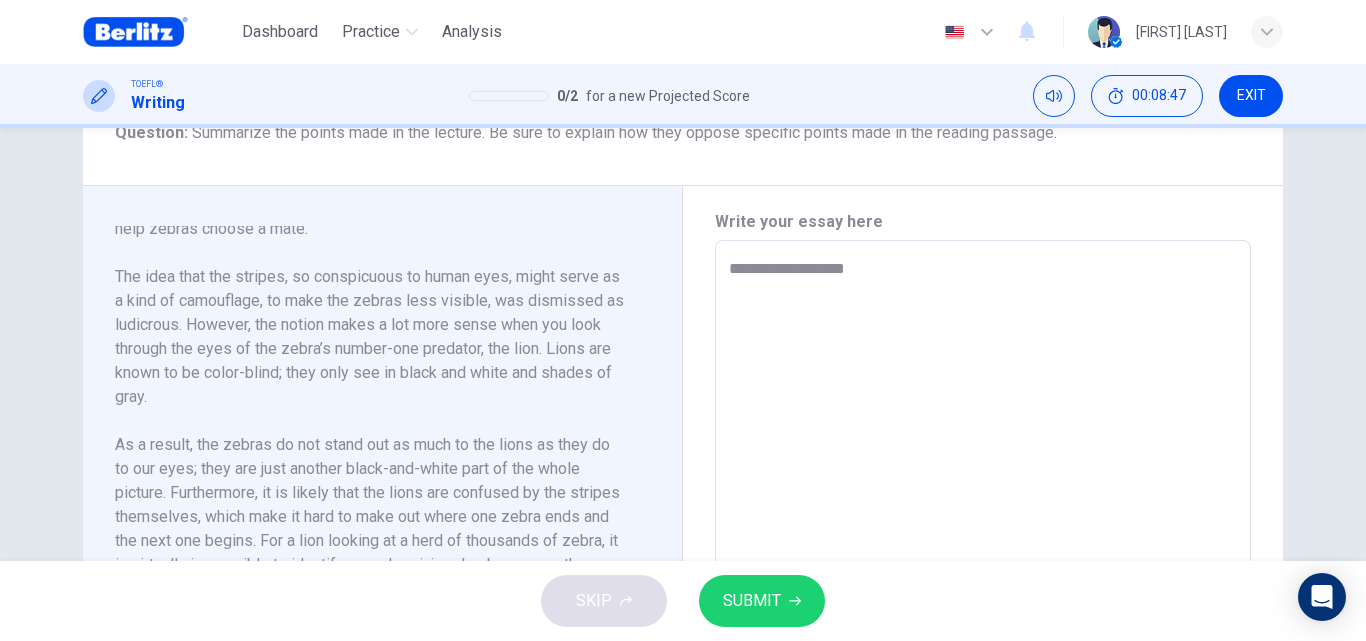 type on "**********" 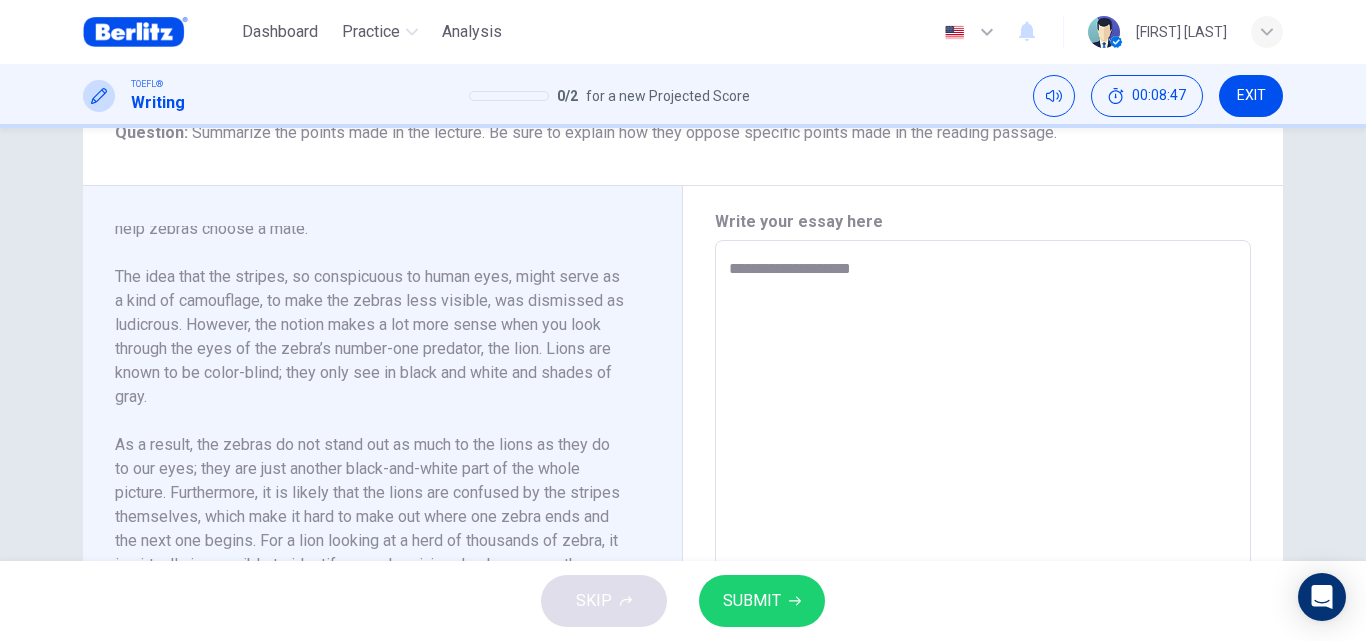 type on "**********" 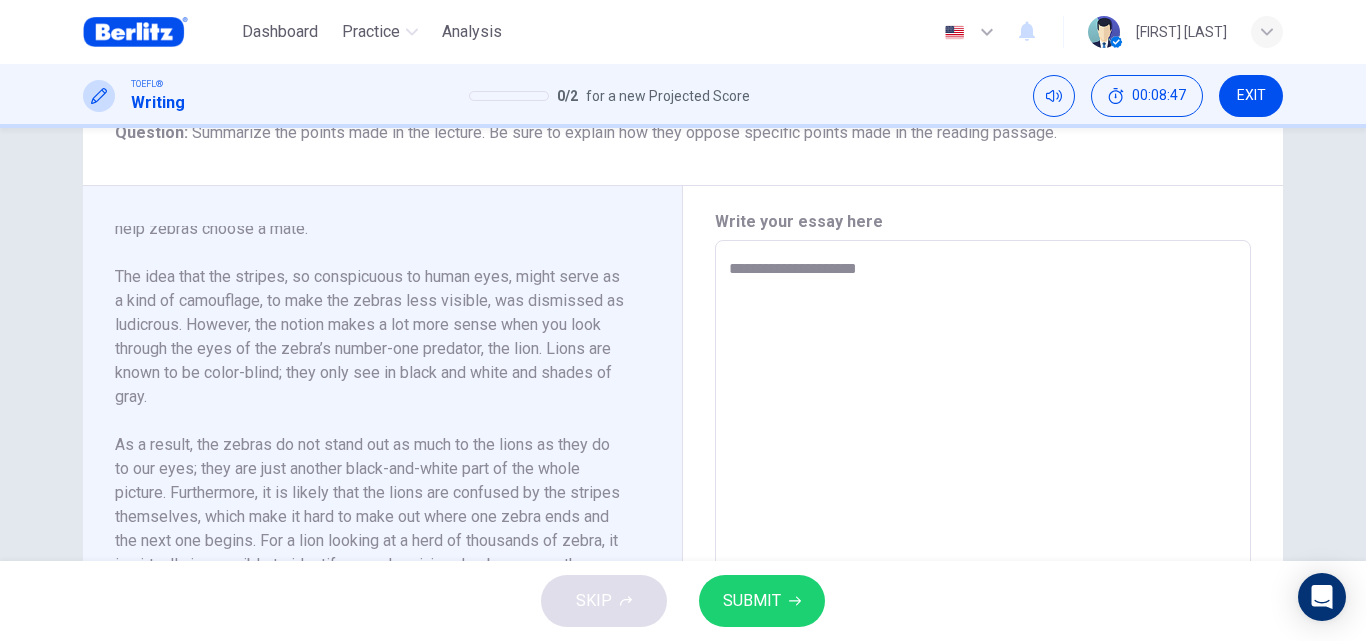 type on "*" 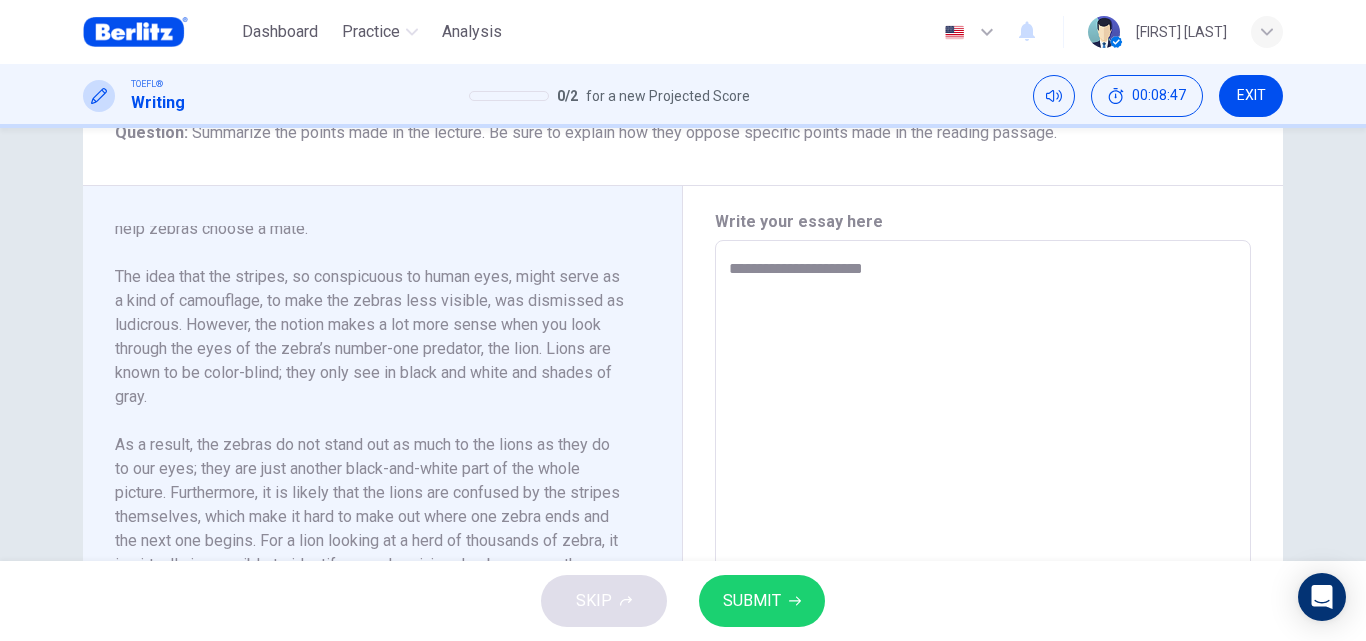 type on "*" 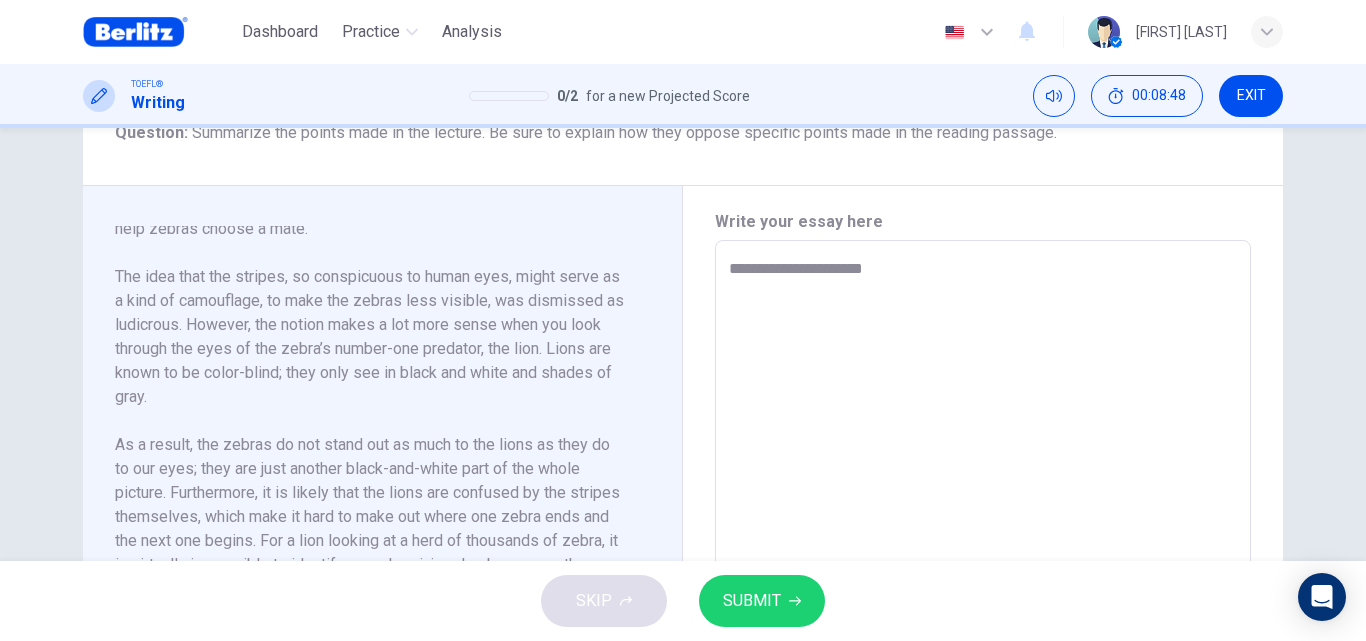 type on "**********" 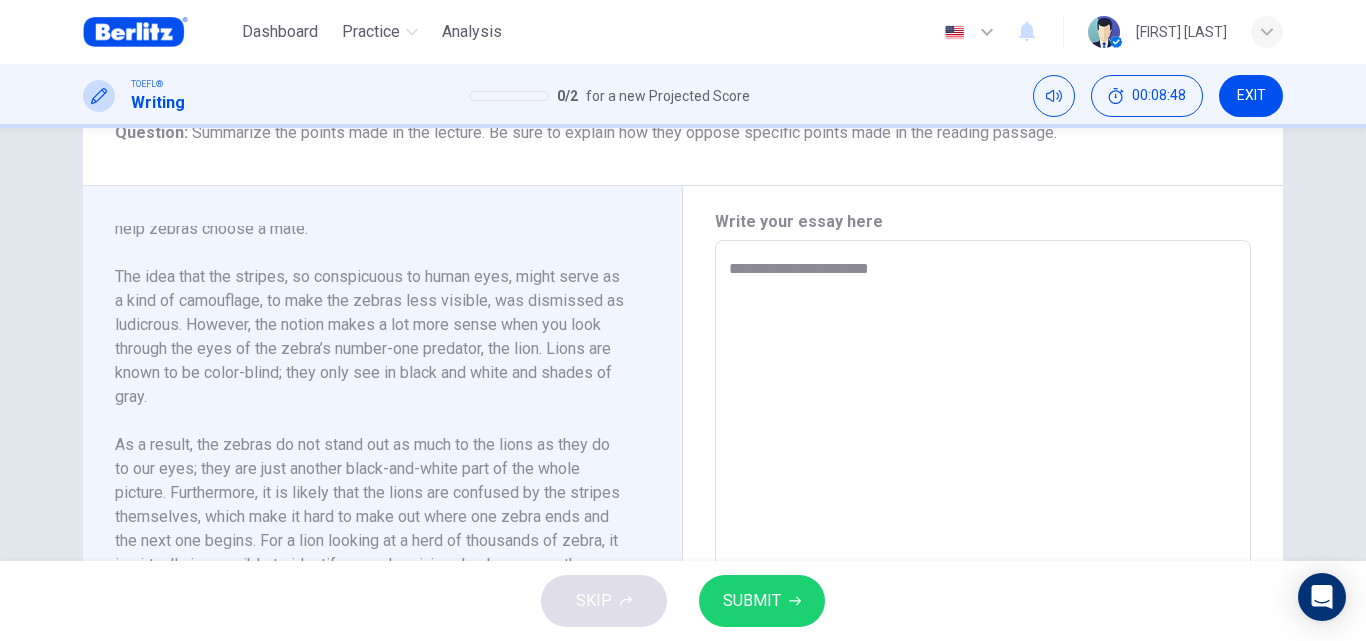 type on "**********" 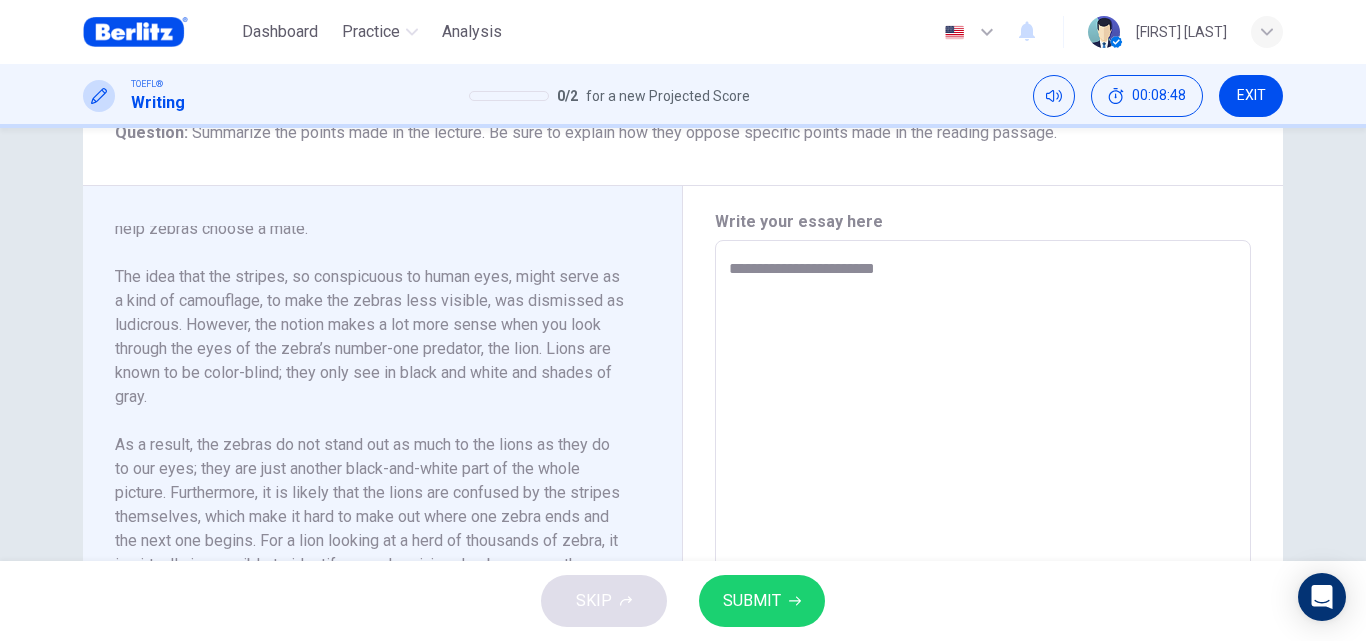 type on "*" 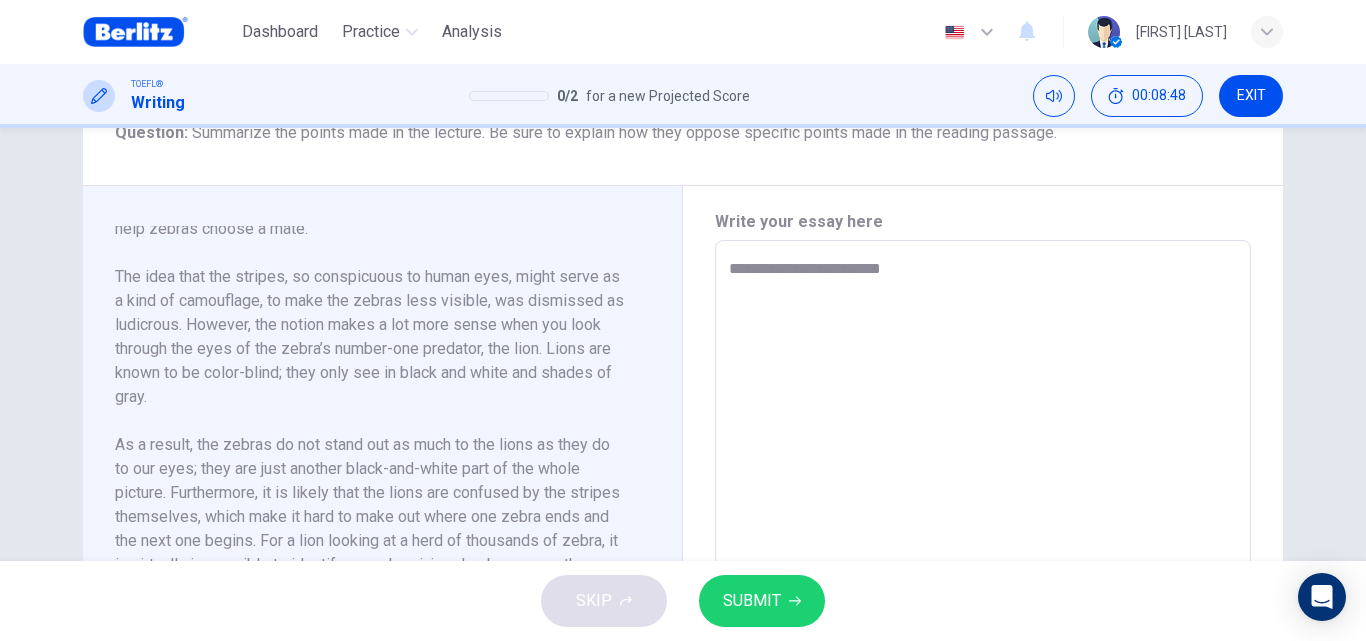 type on "*" 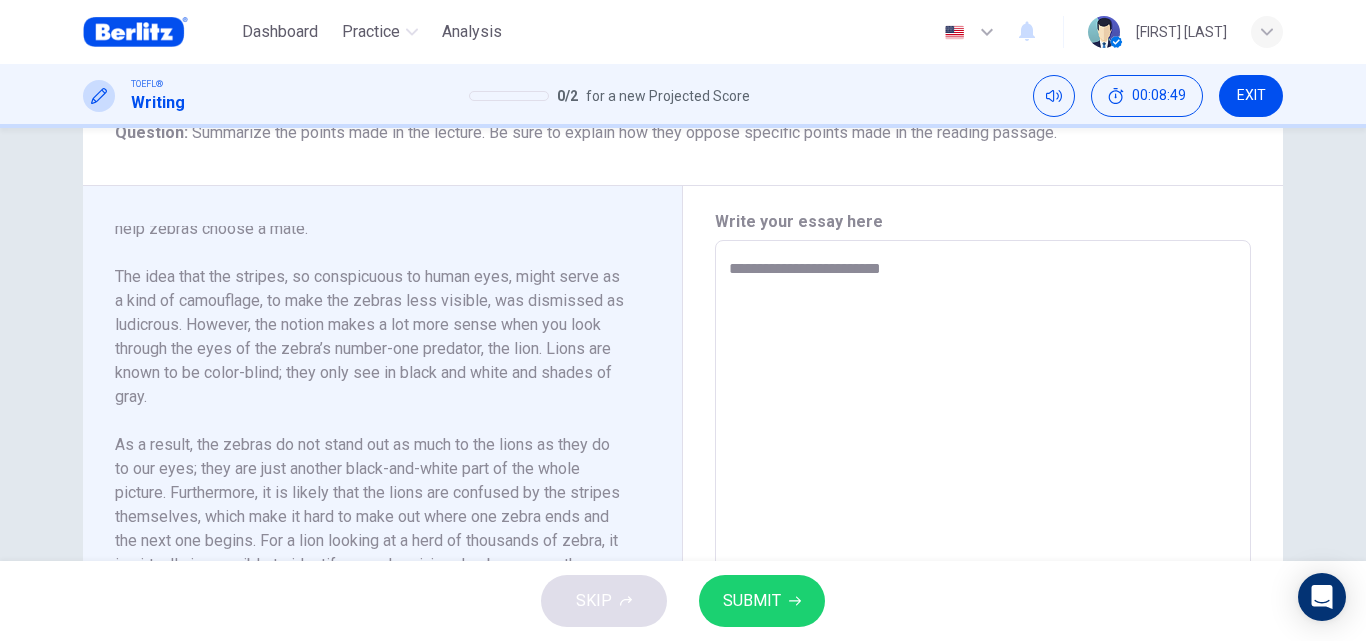 type on "**********" 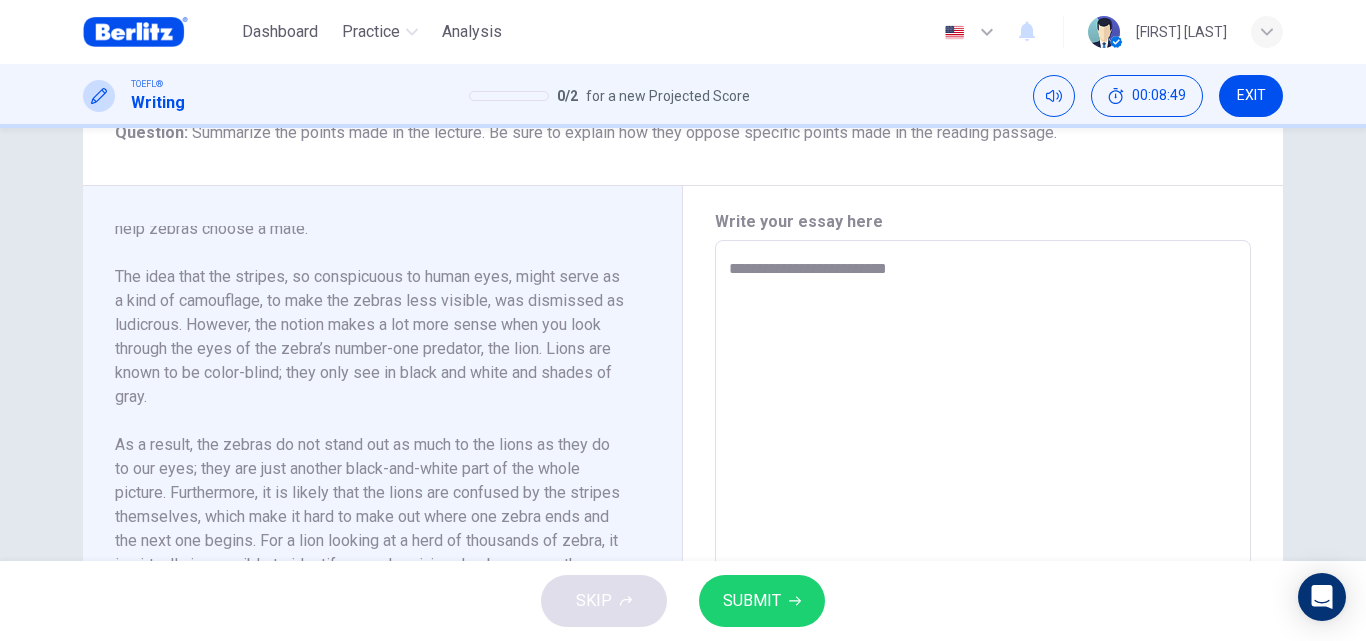 type on "**********" 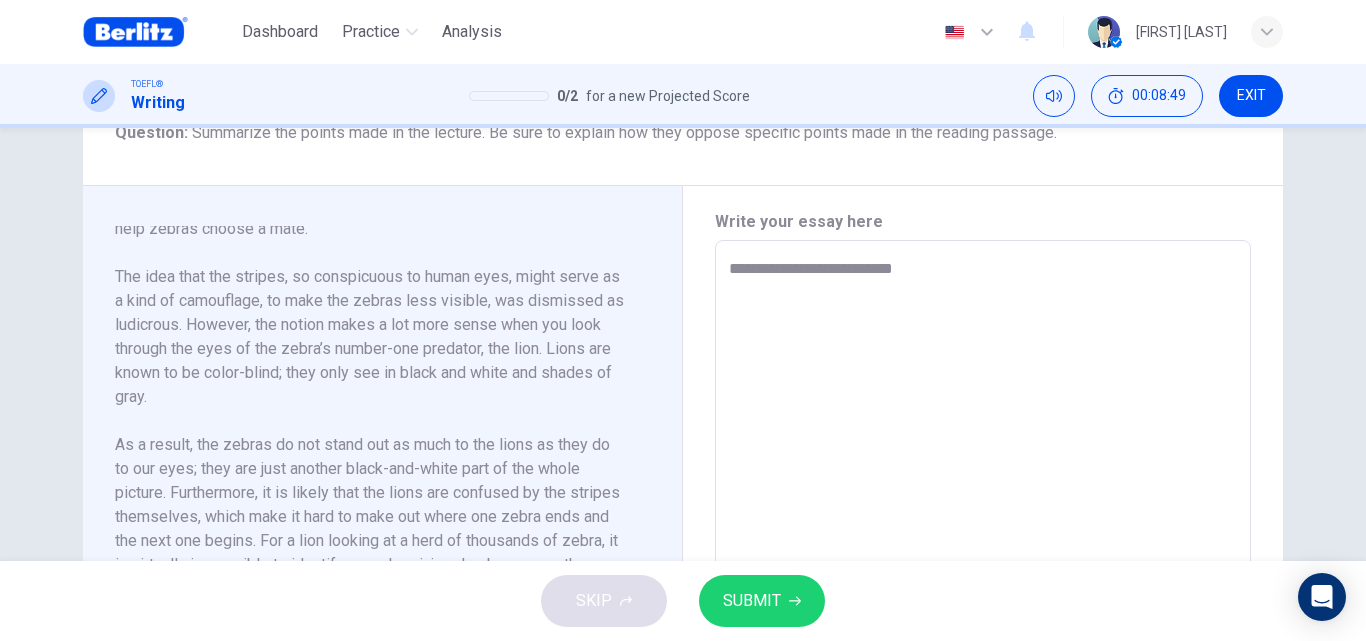 type on "*" 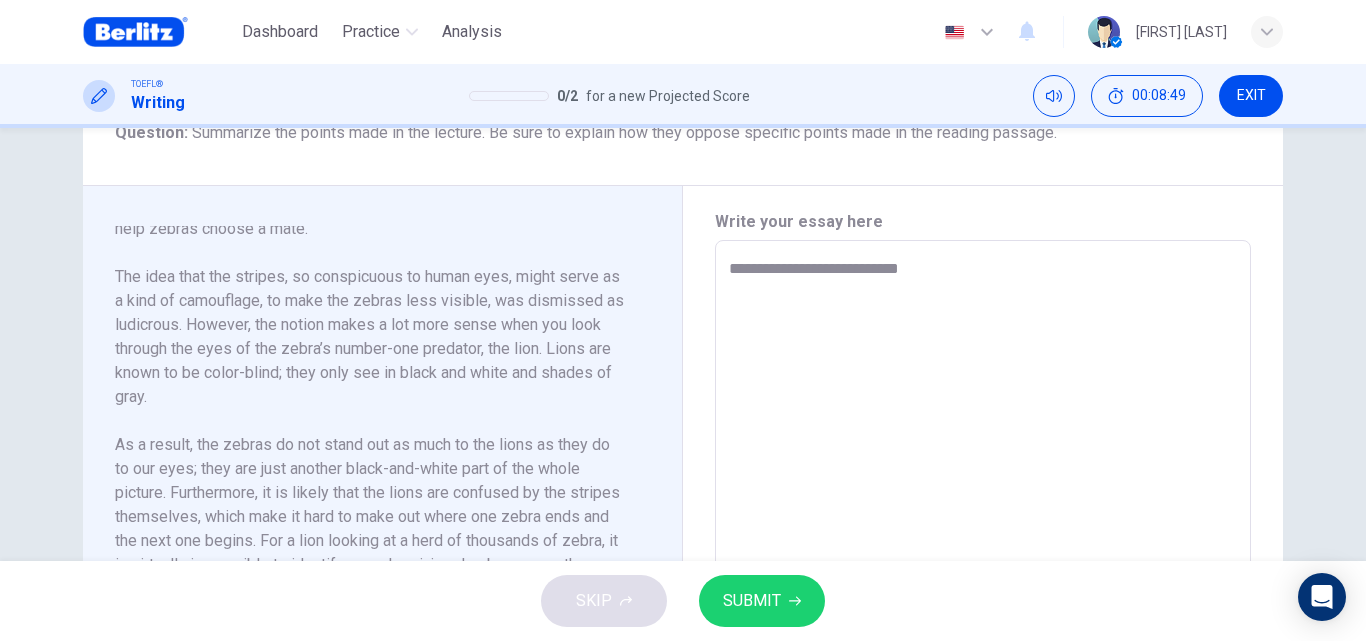 type on "*" 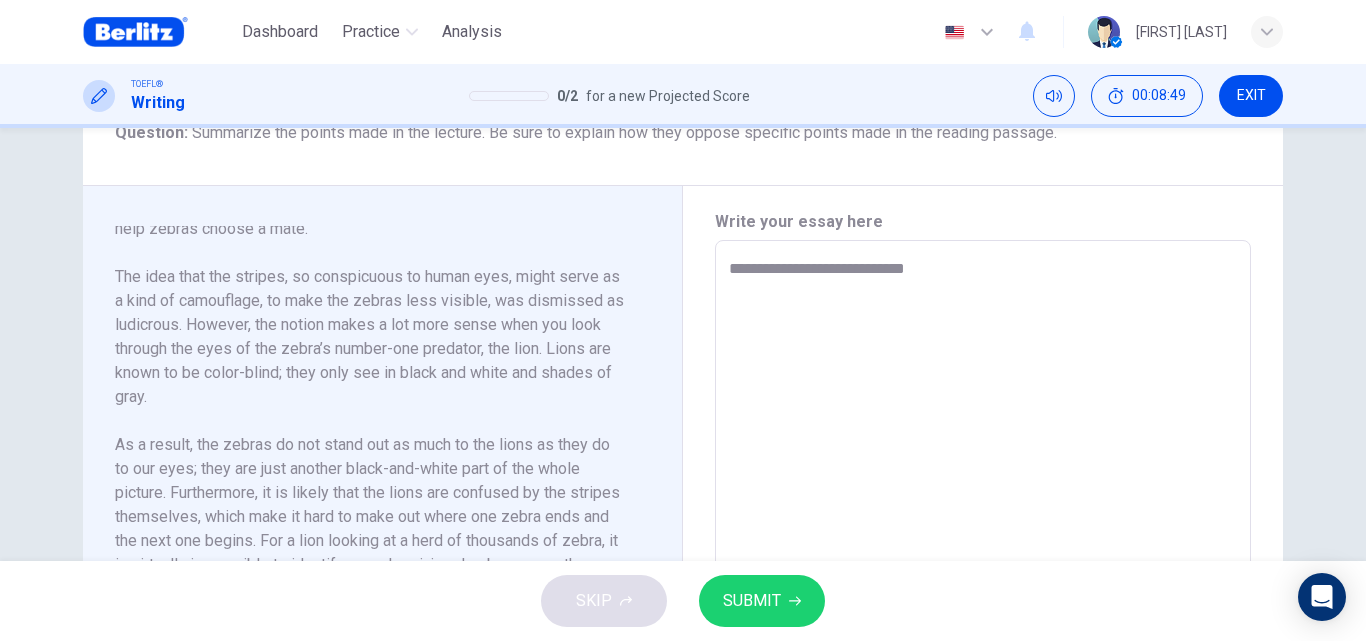 type on "*" 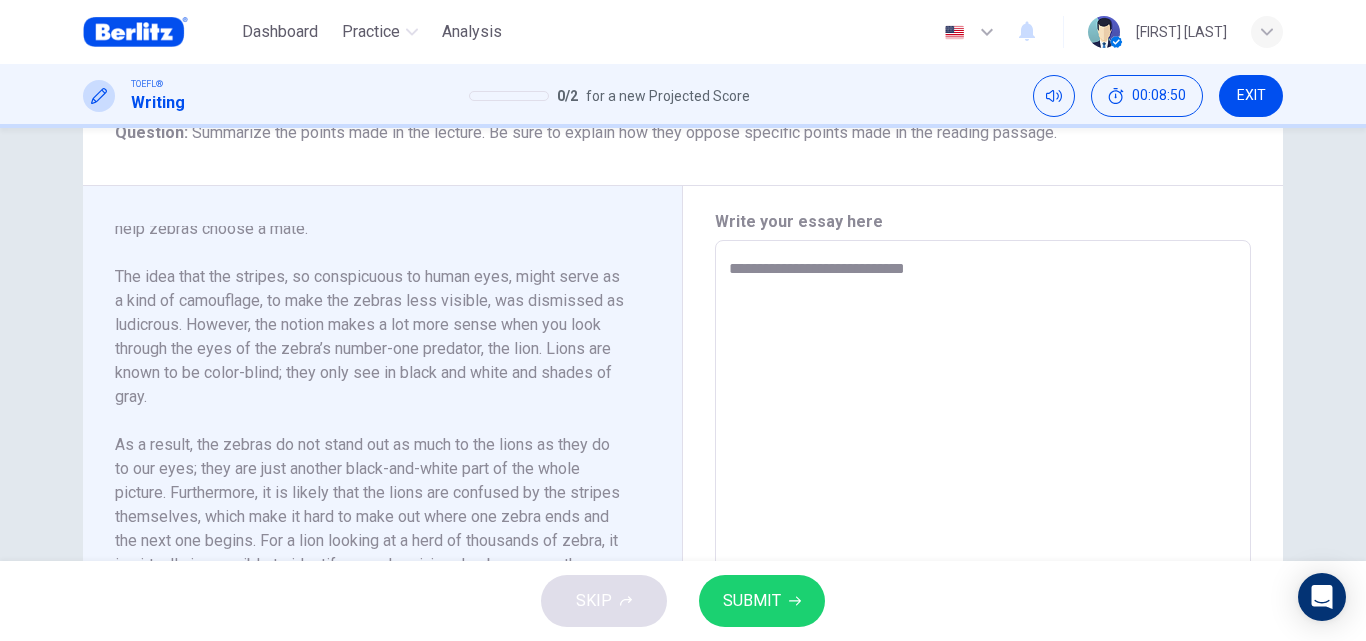 type on "**********" 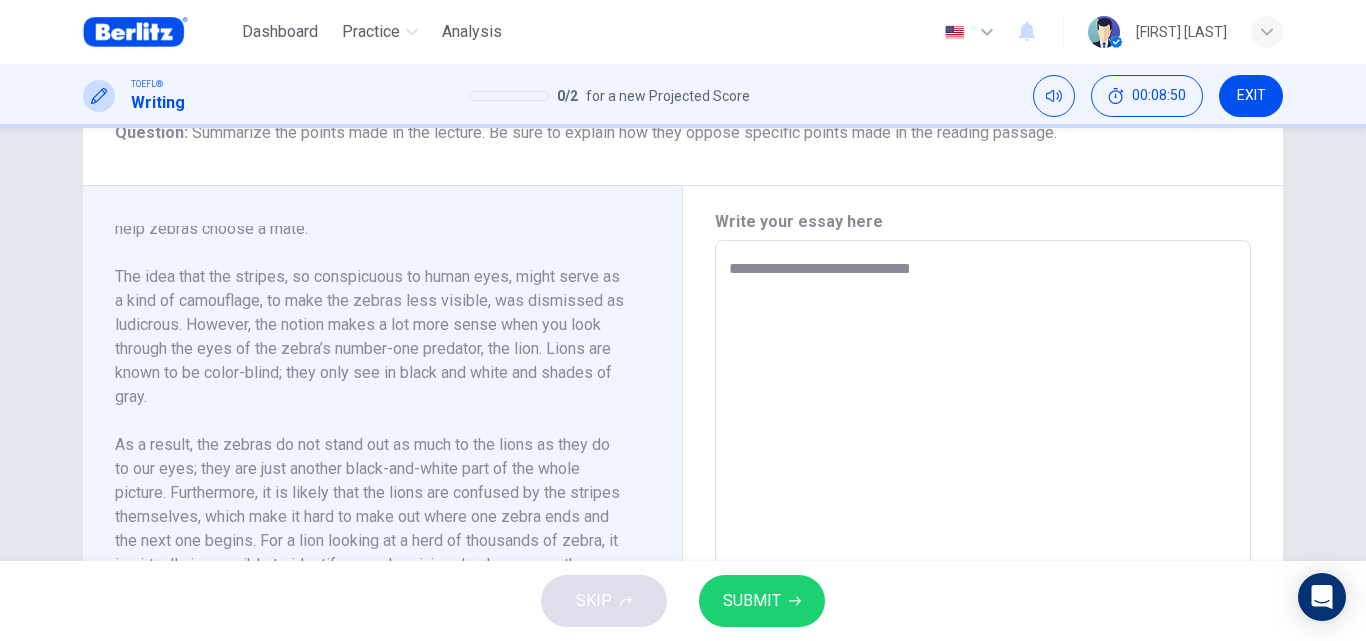 type on "**********" 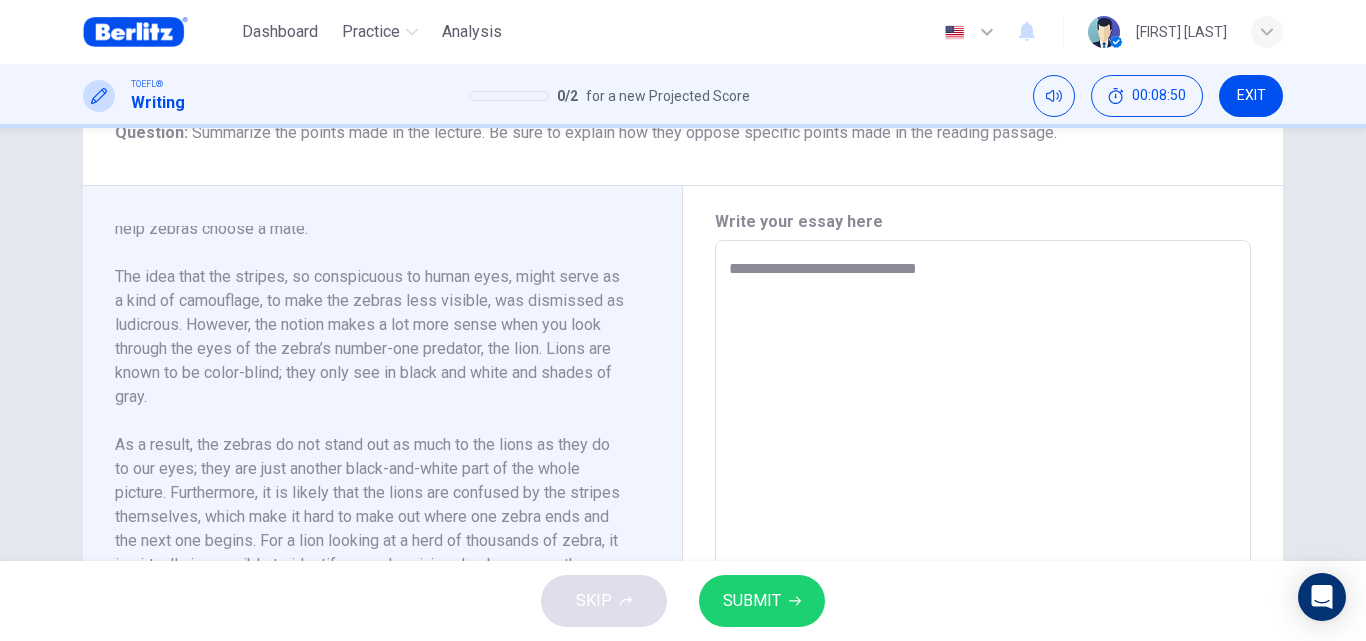 type on "*" 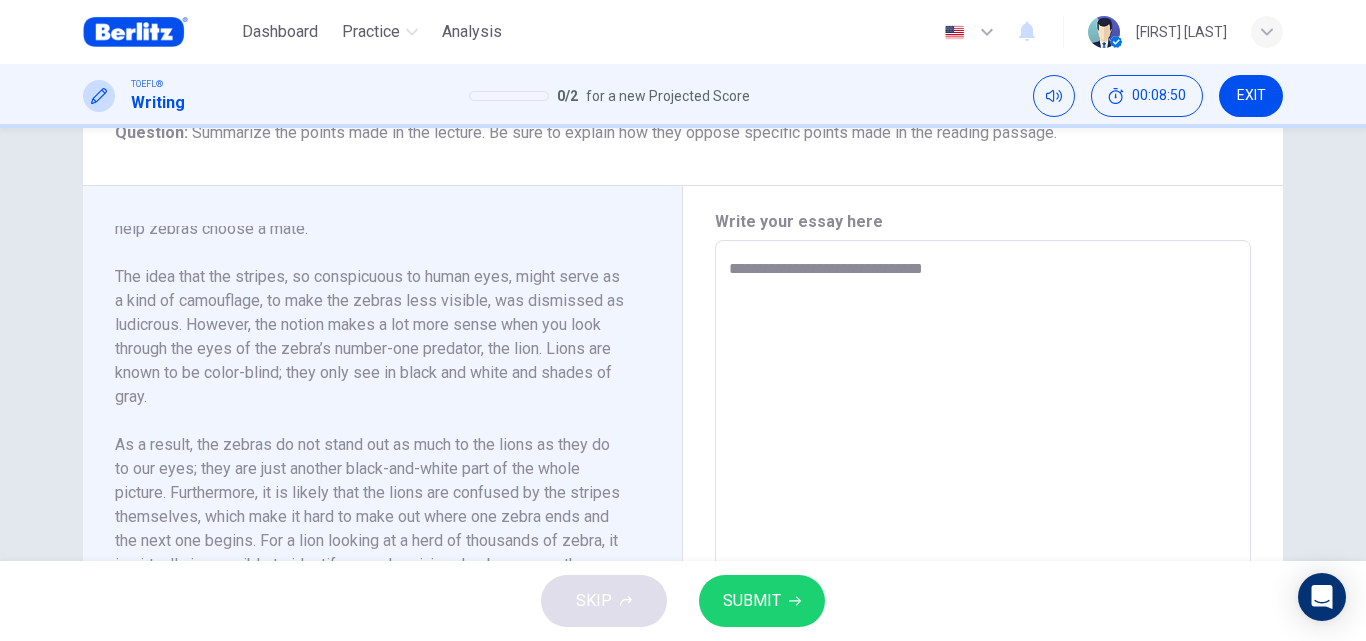 type on "*" 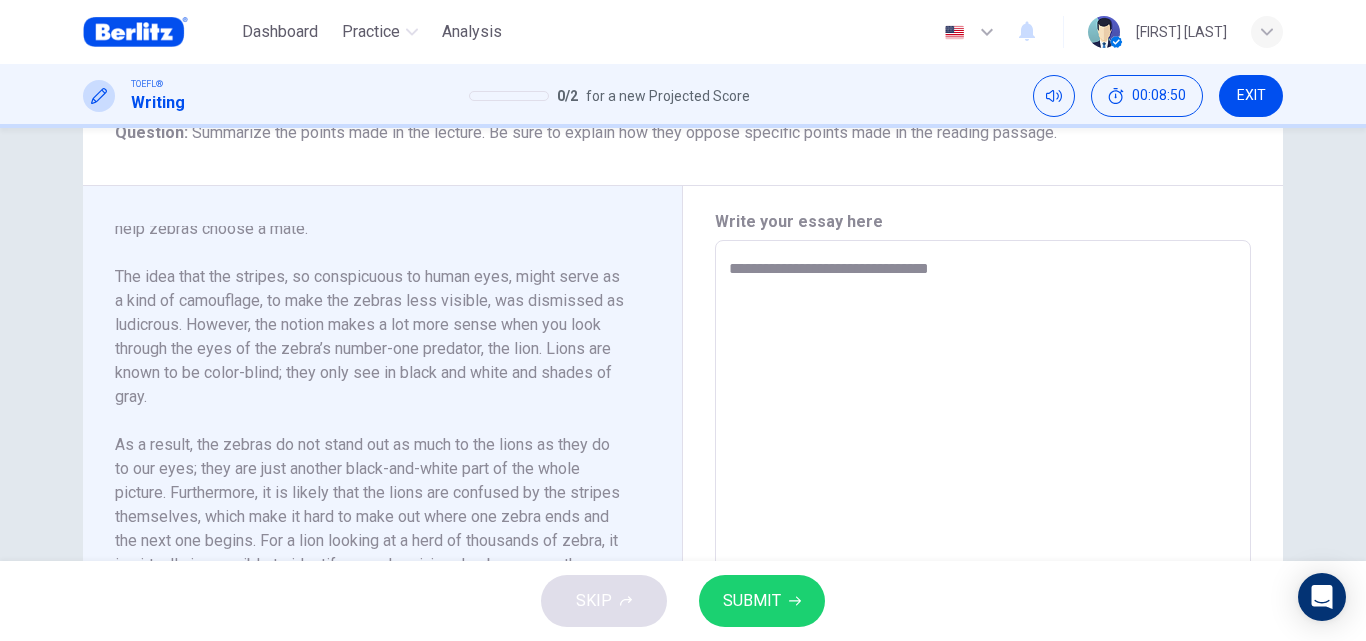 type on "*" 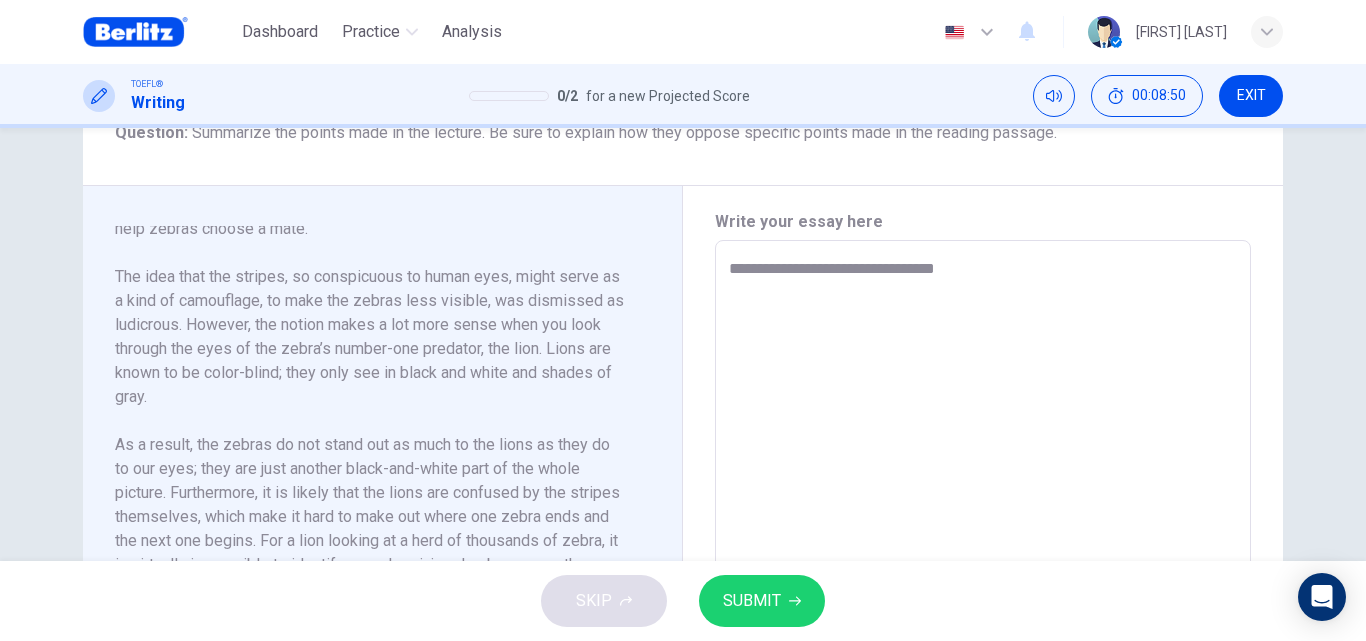 type on "*" 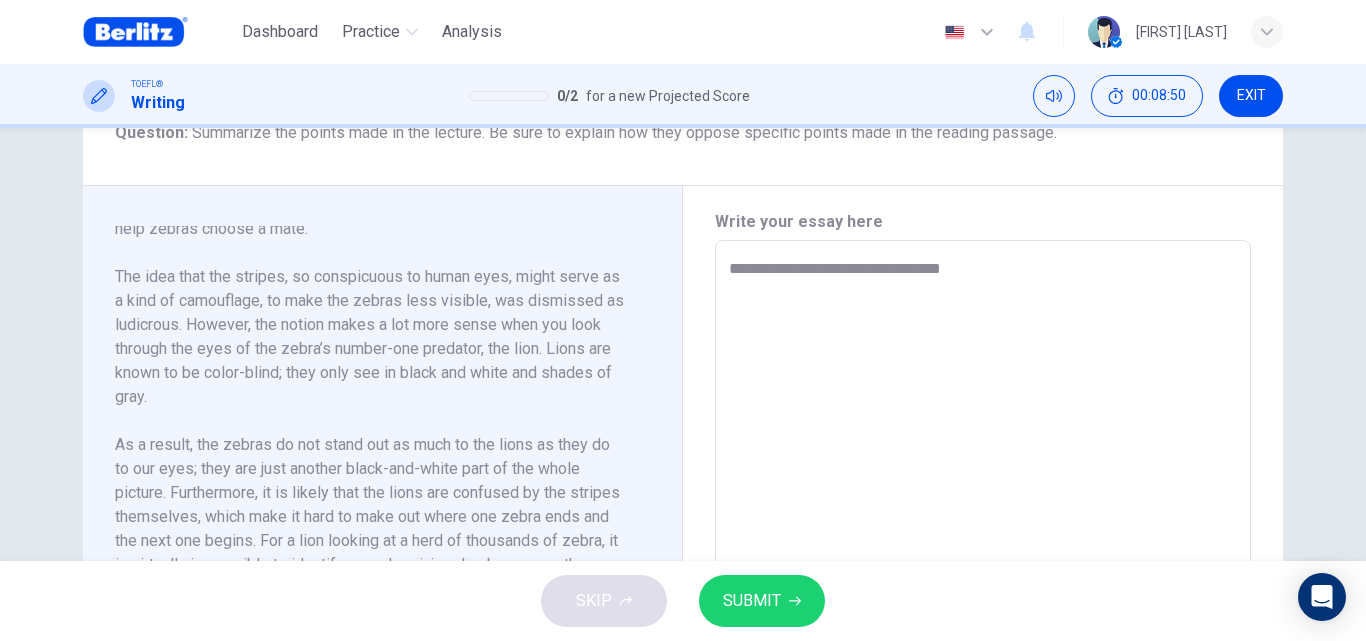 type on "*" 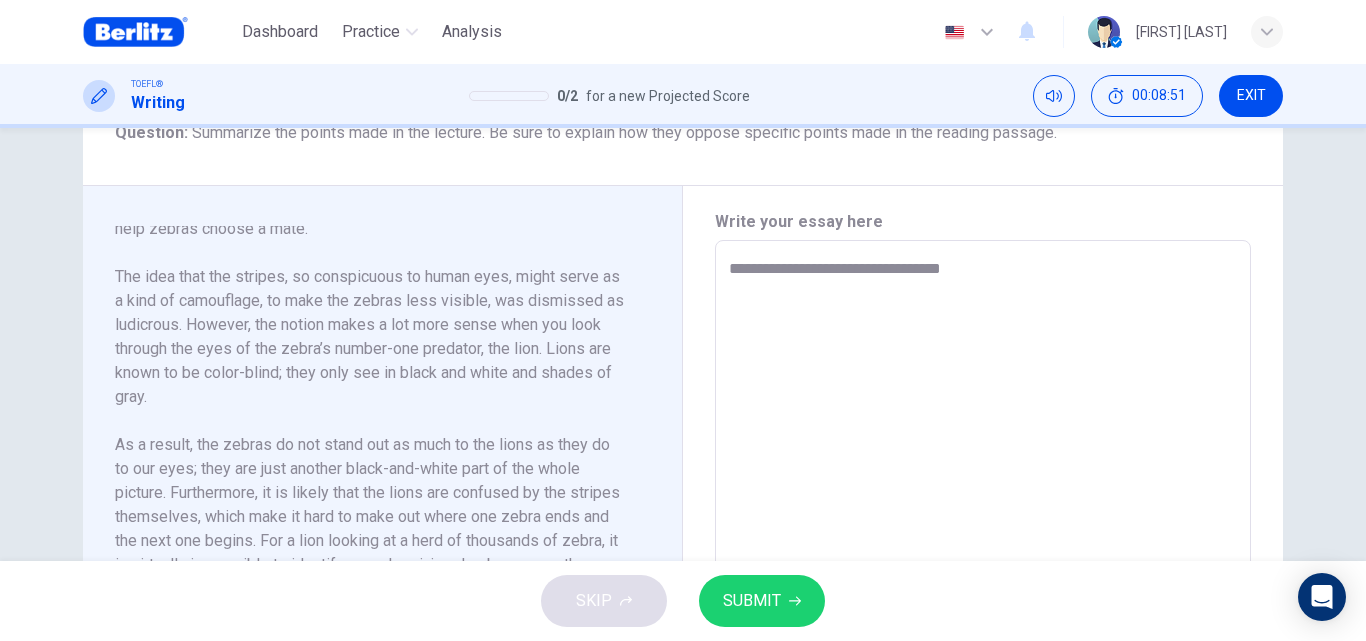 type on "**********" 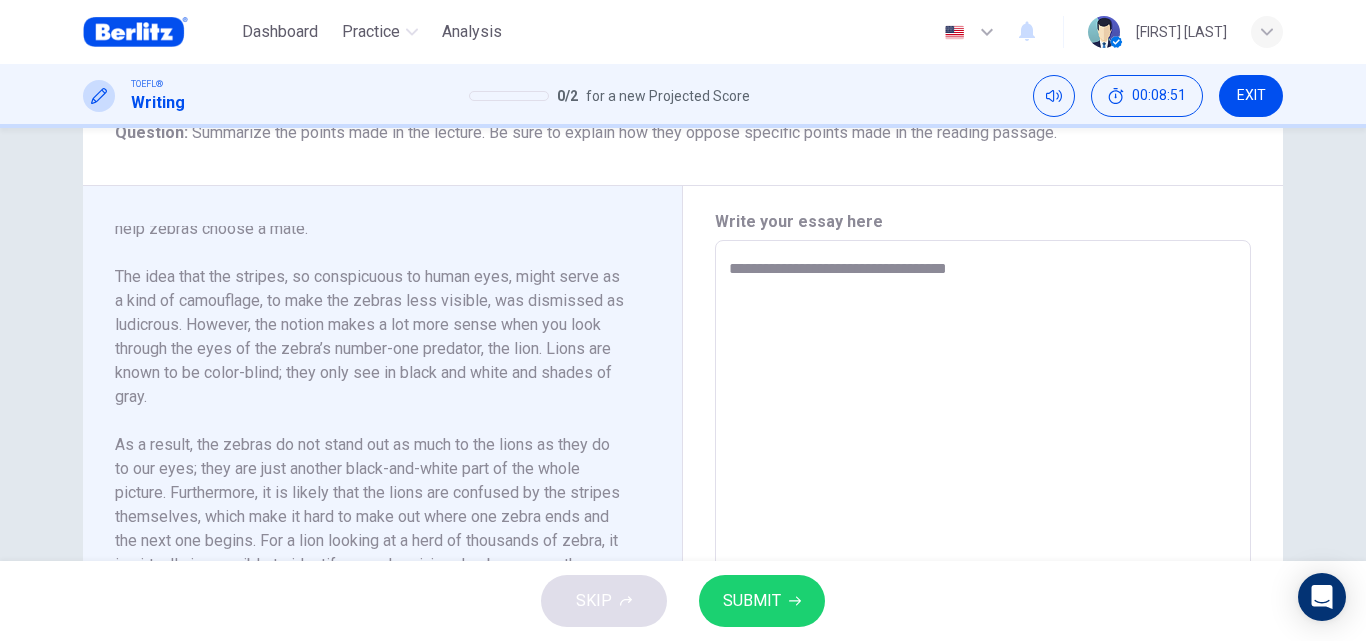 type on "**********" 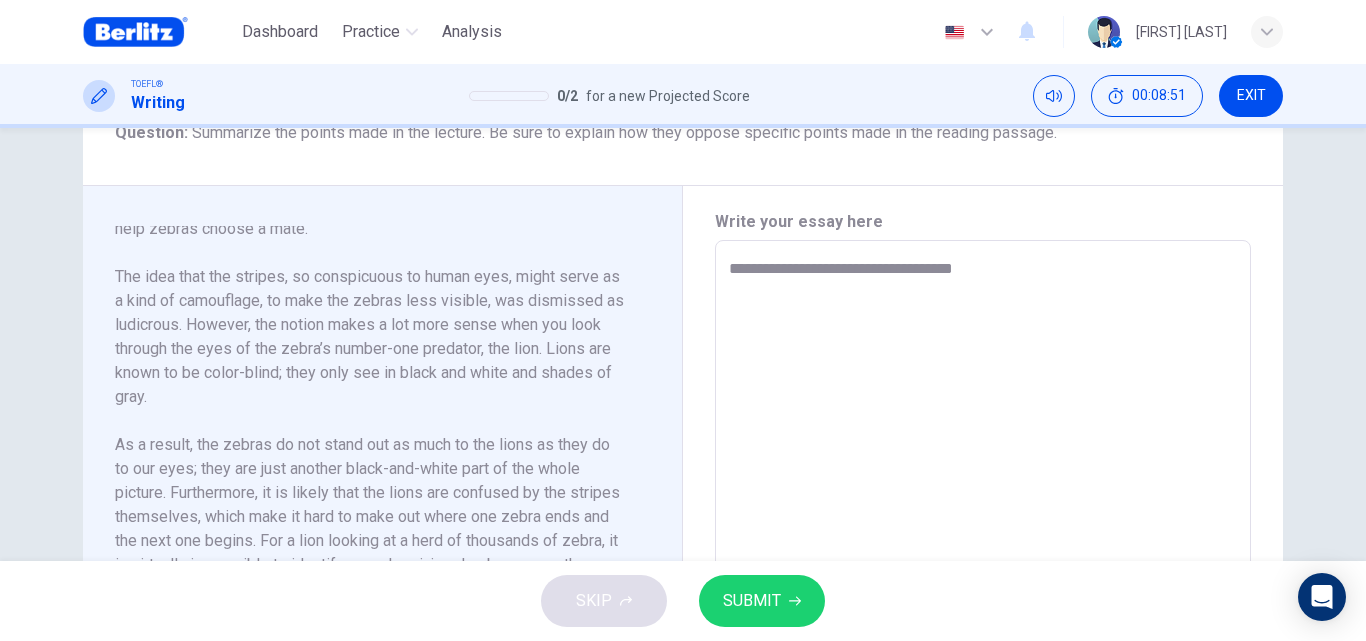 type on "*" 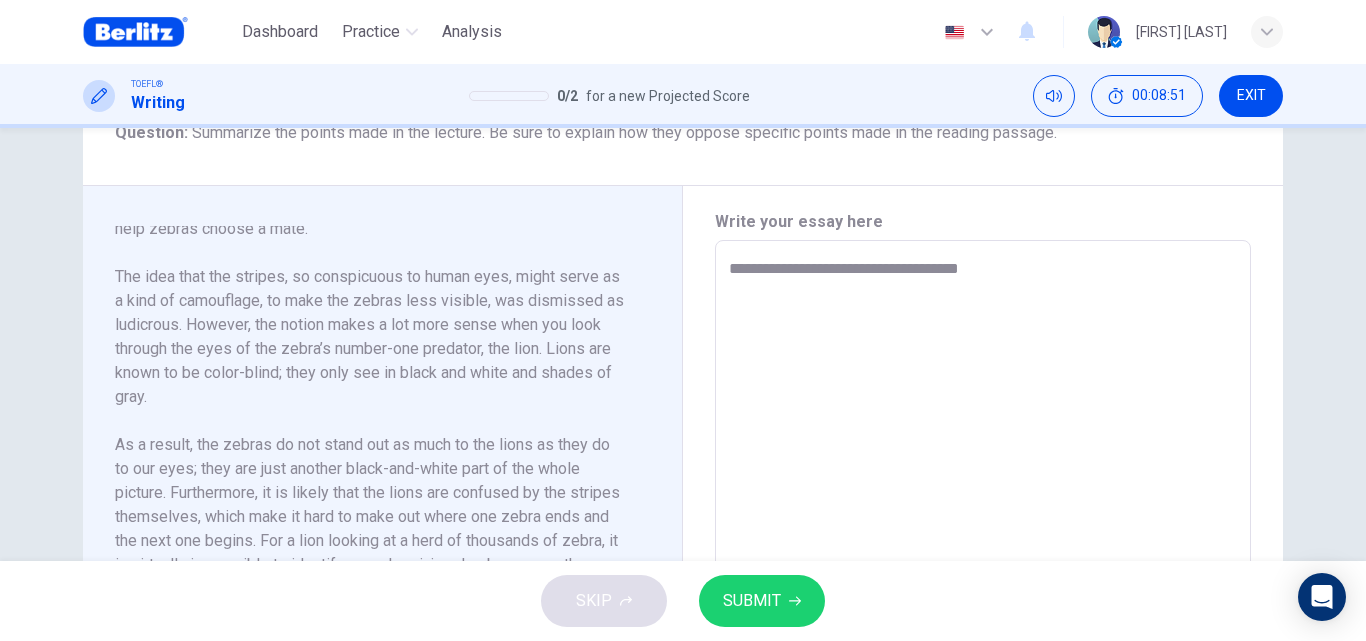 type on "*" 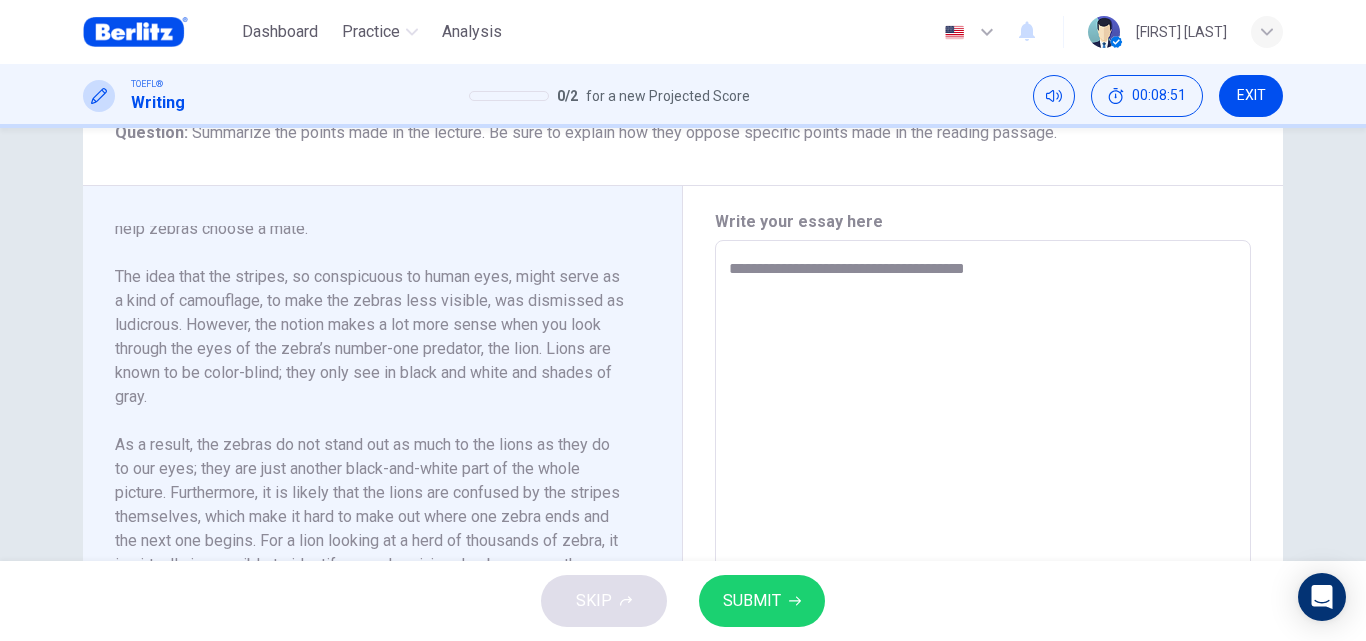 type on "*" 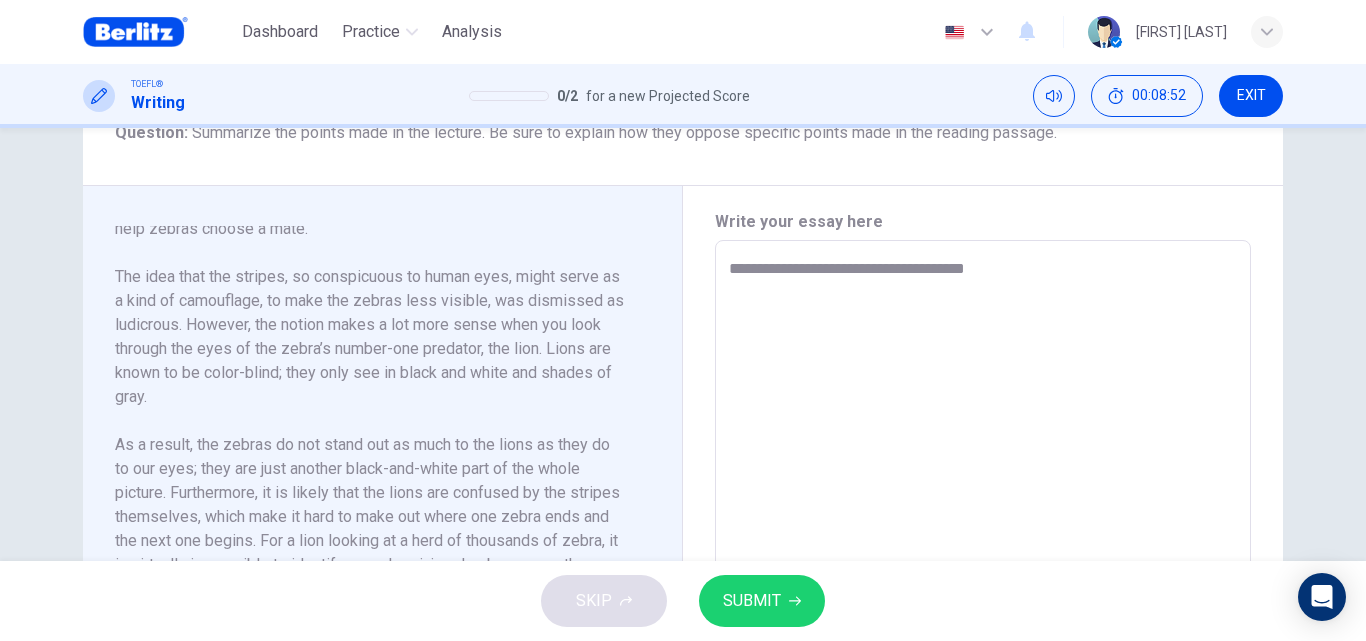 type on "**********" 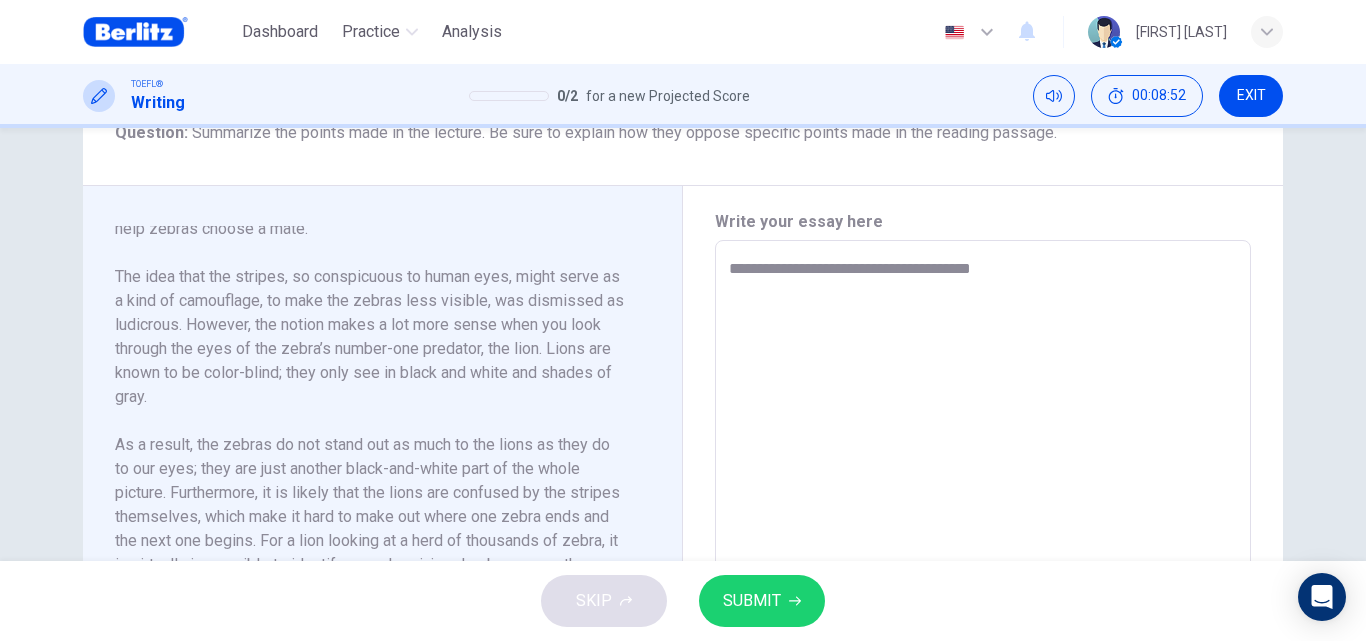 type on "**********" 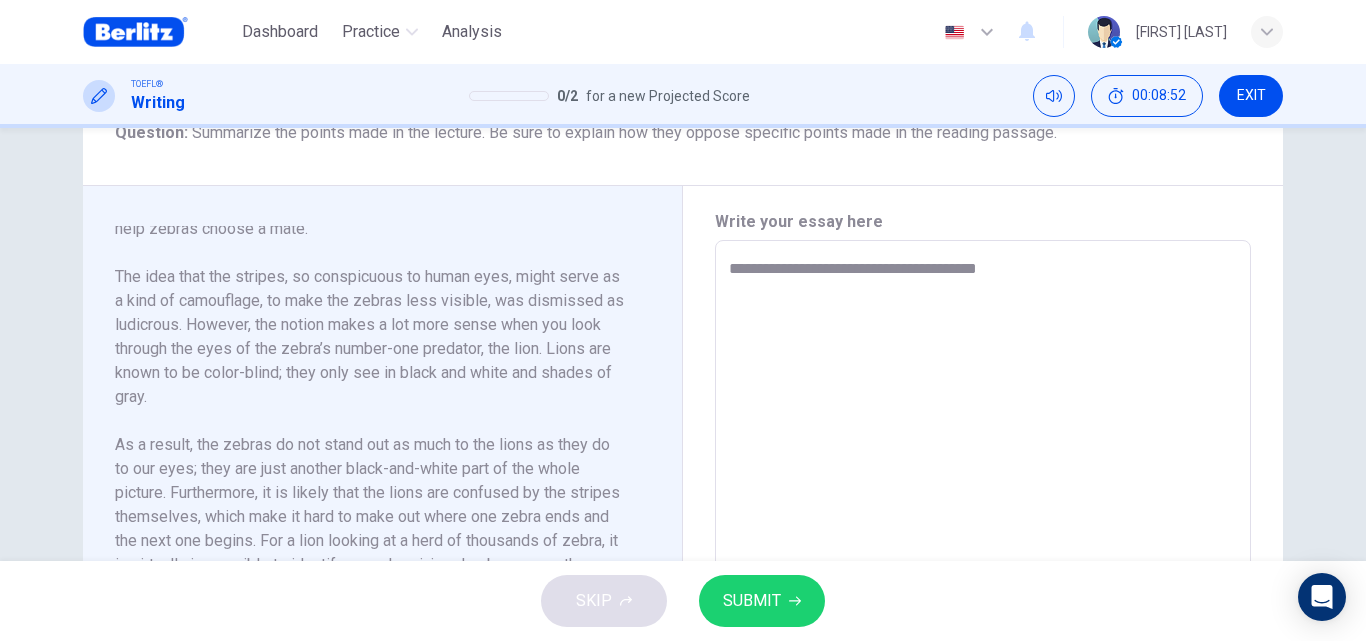 type on "*" 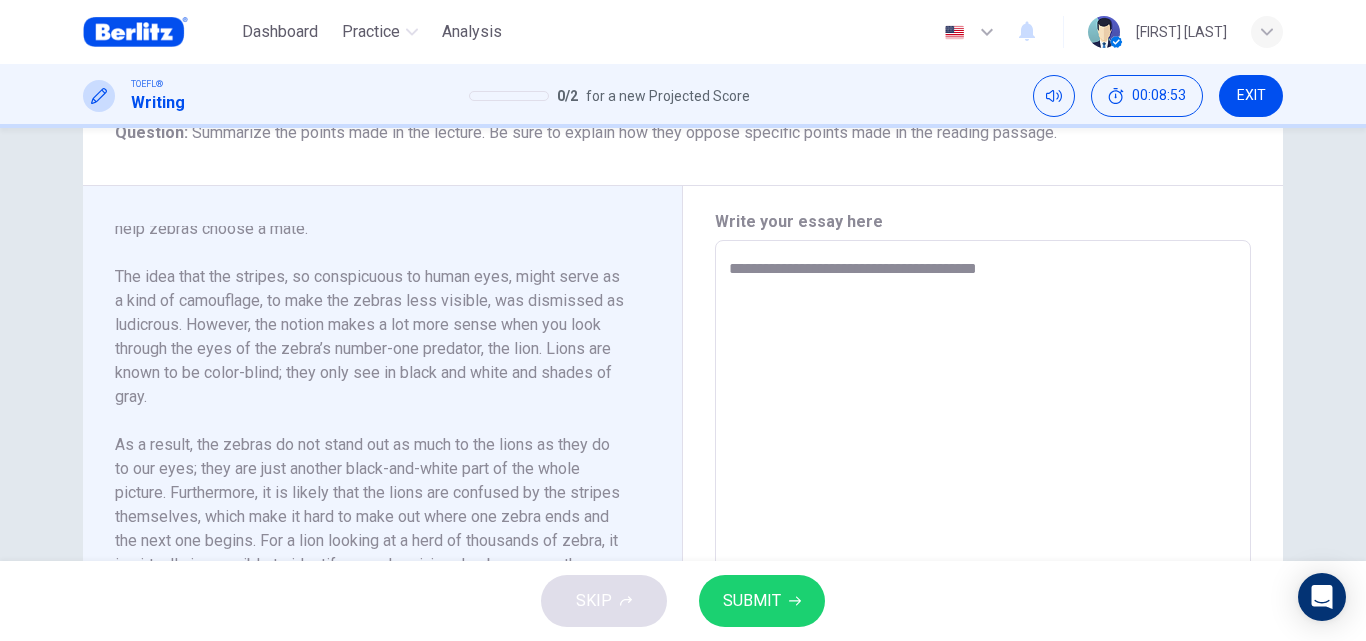 type on "**********" 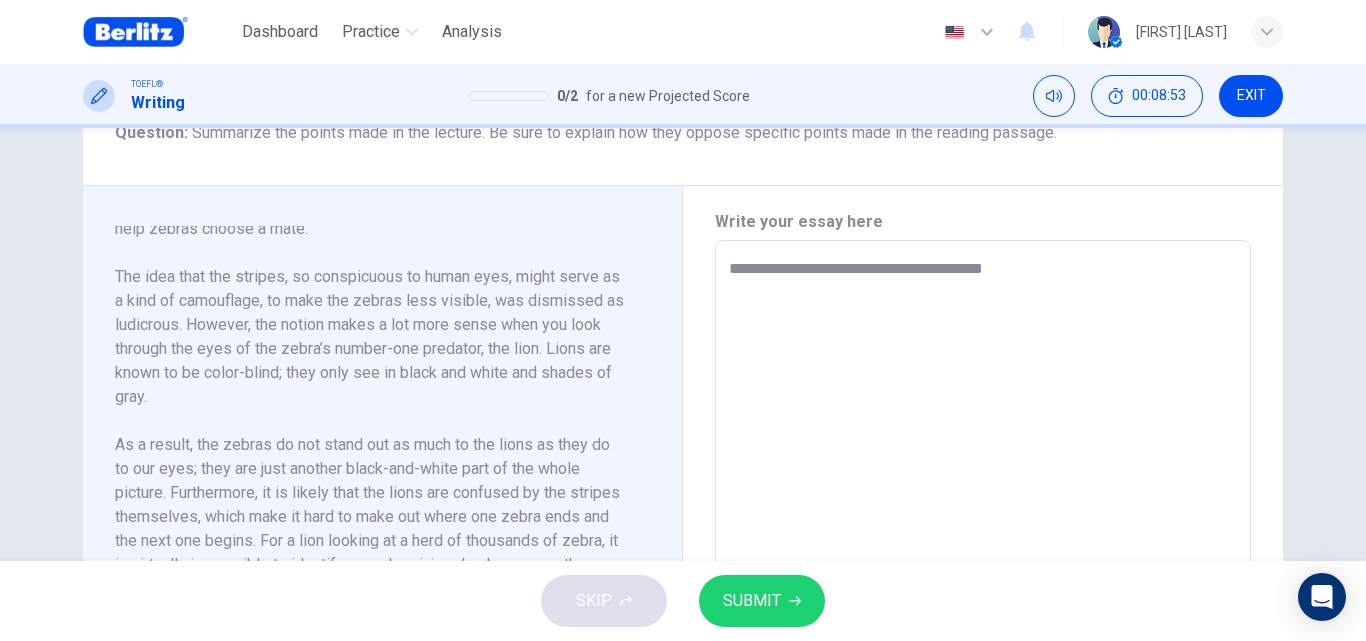 type on "**********" 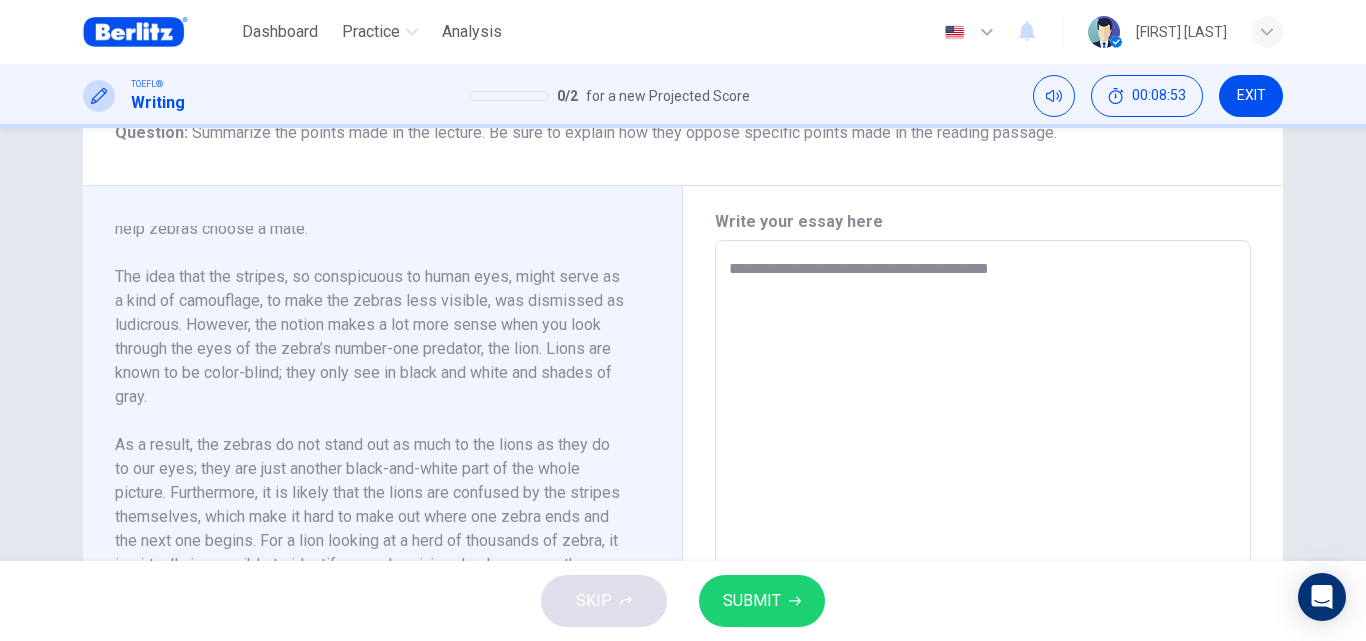 type on "*" 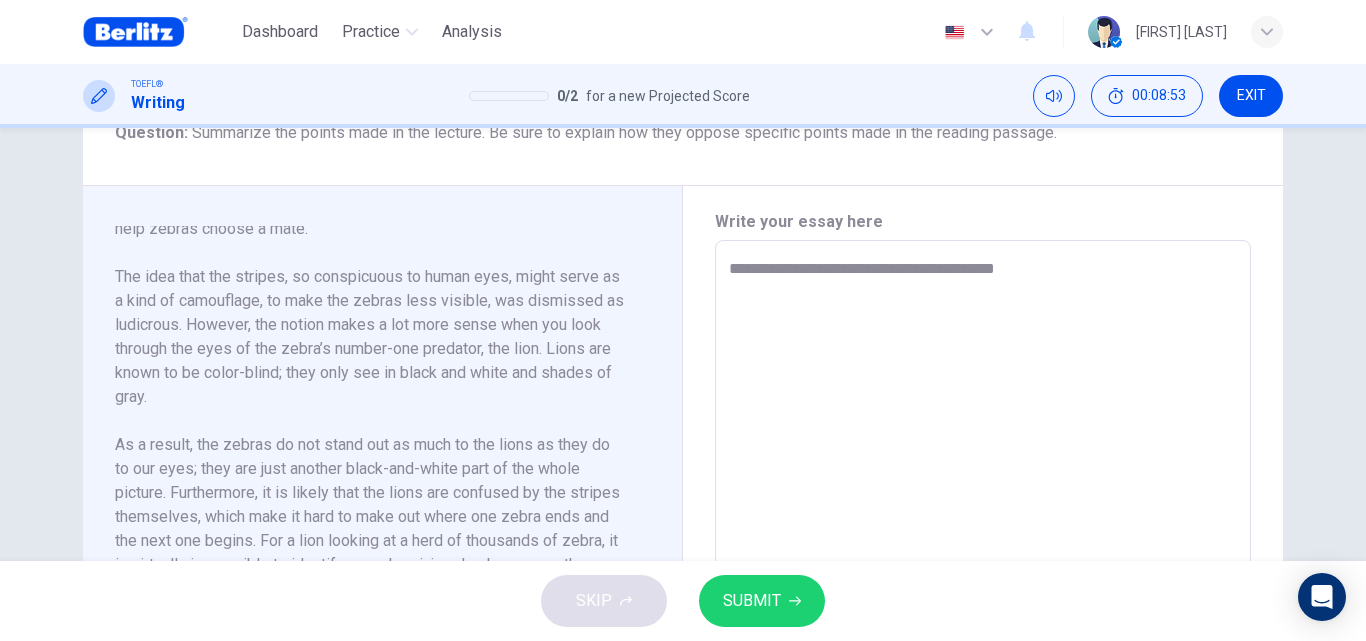 type on "*" 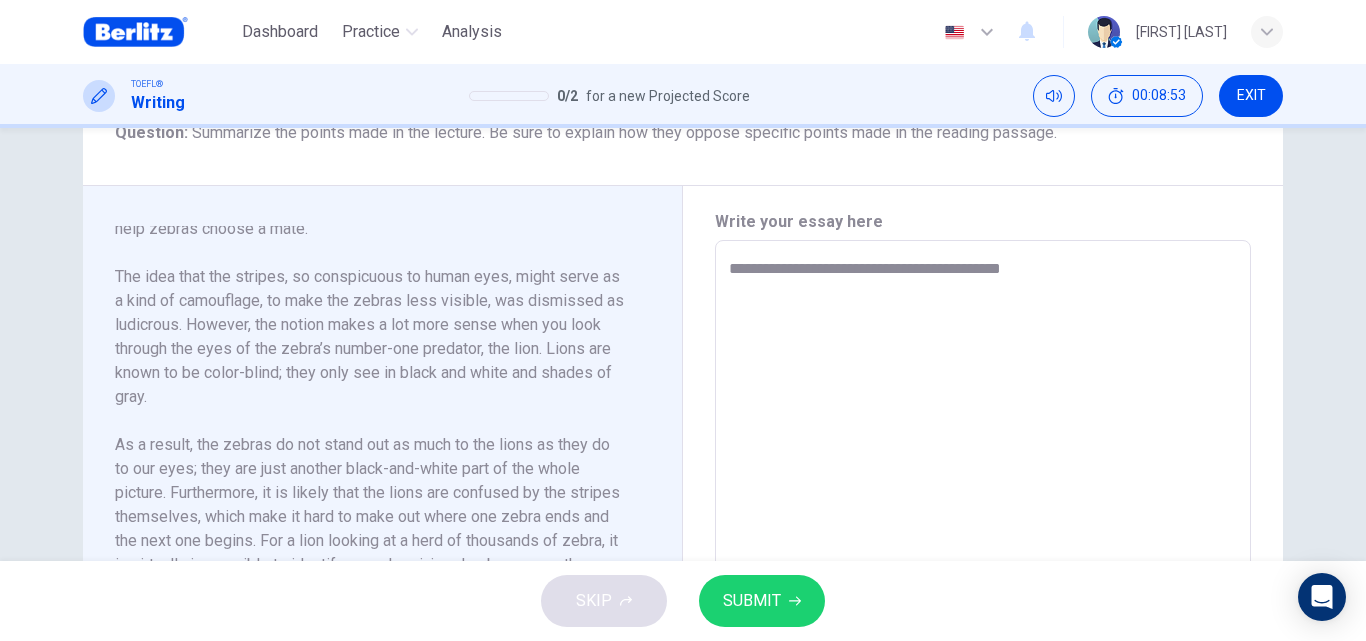type on "*" 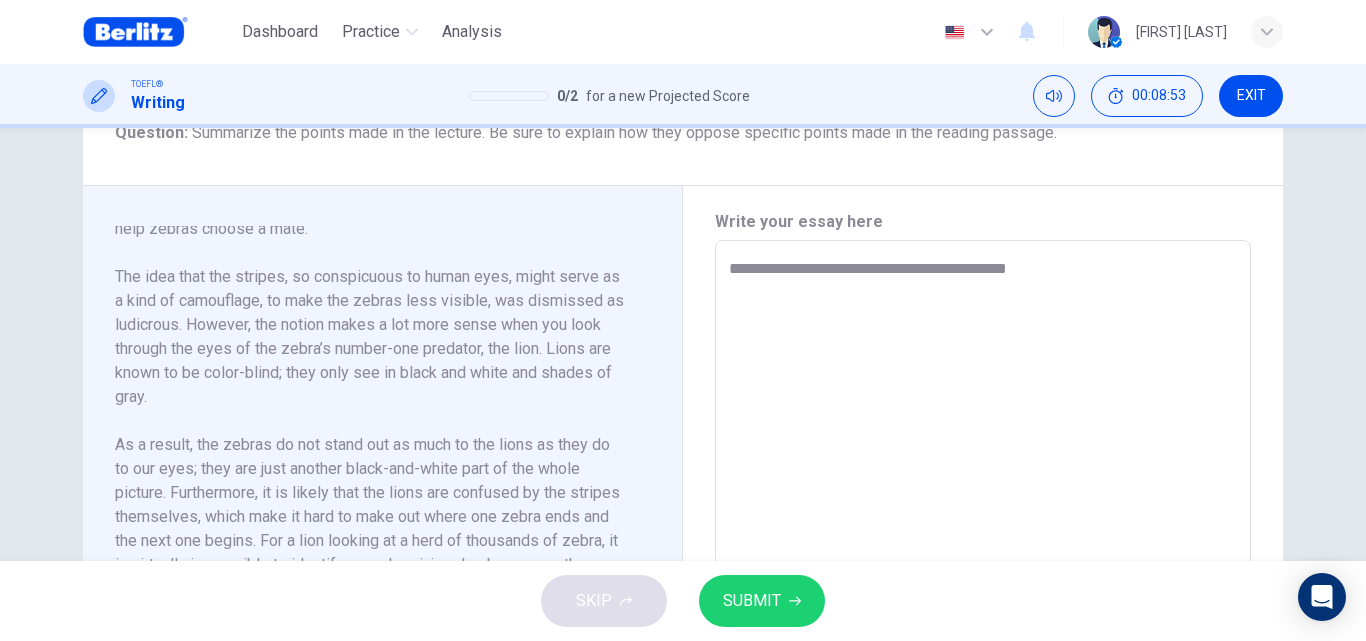 type on "*" 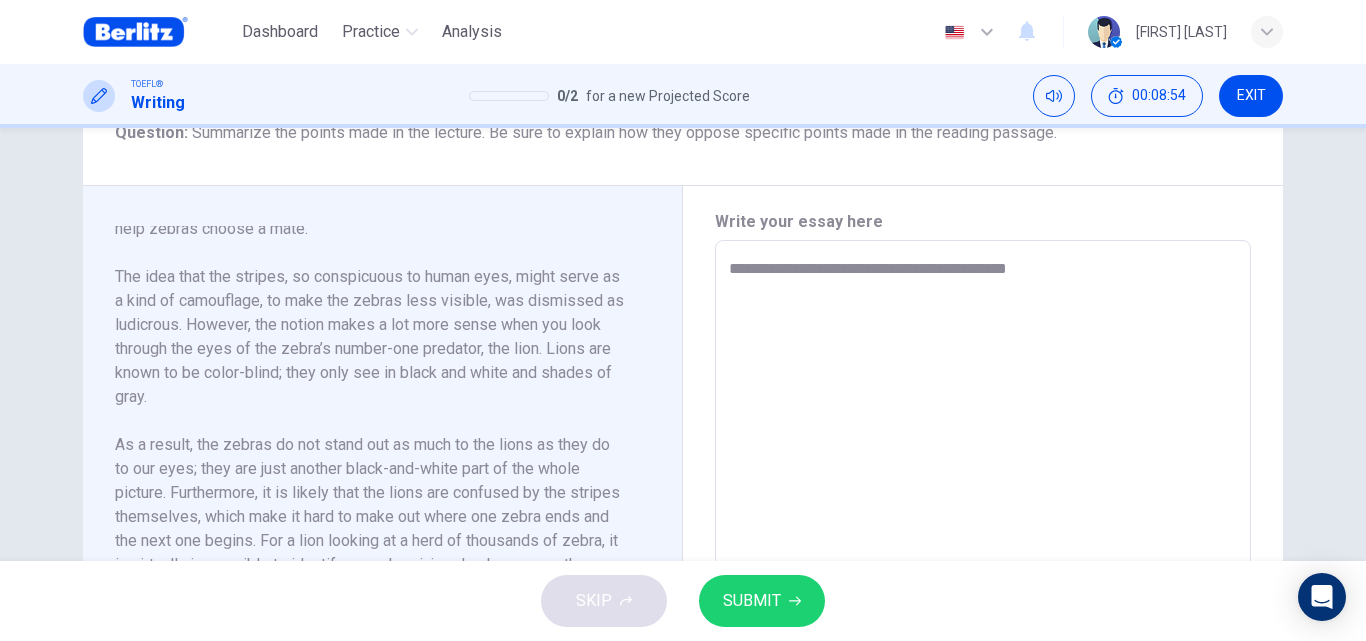 type on "**********" 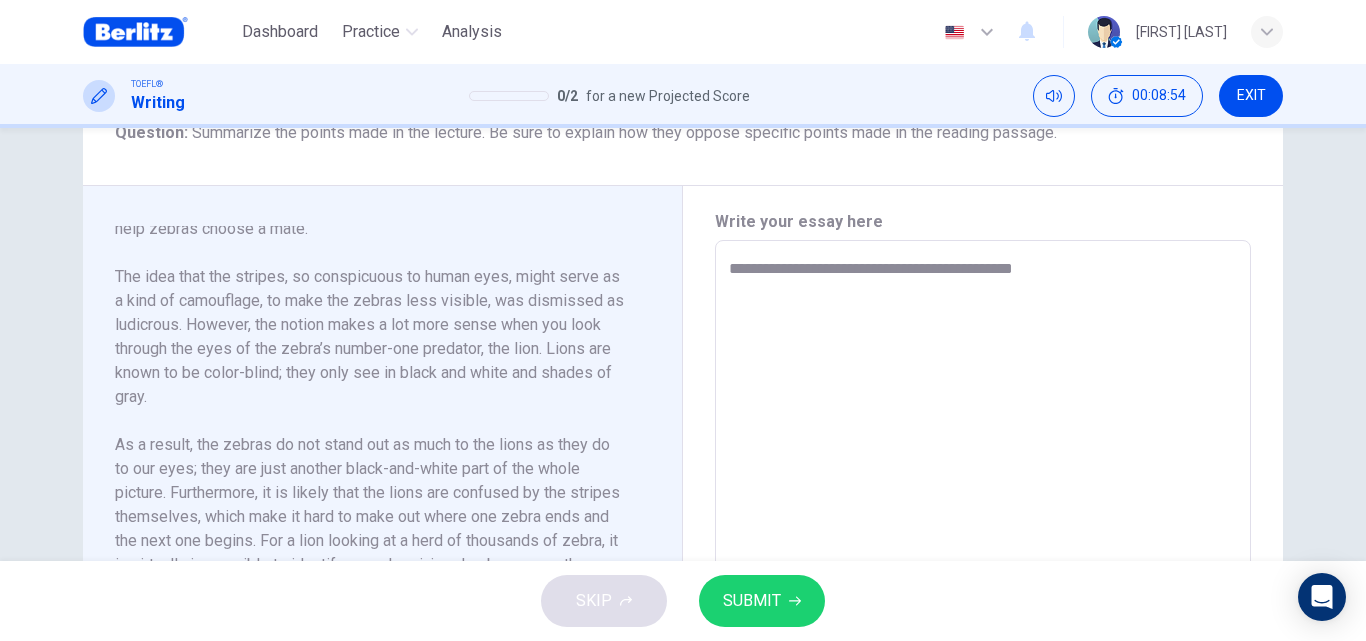 type on "**********" 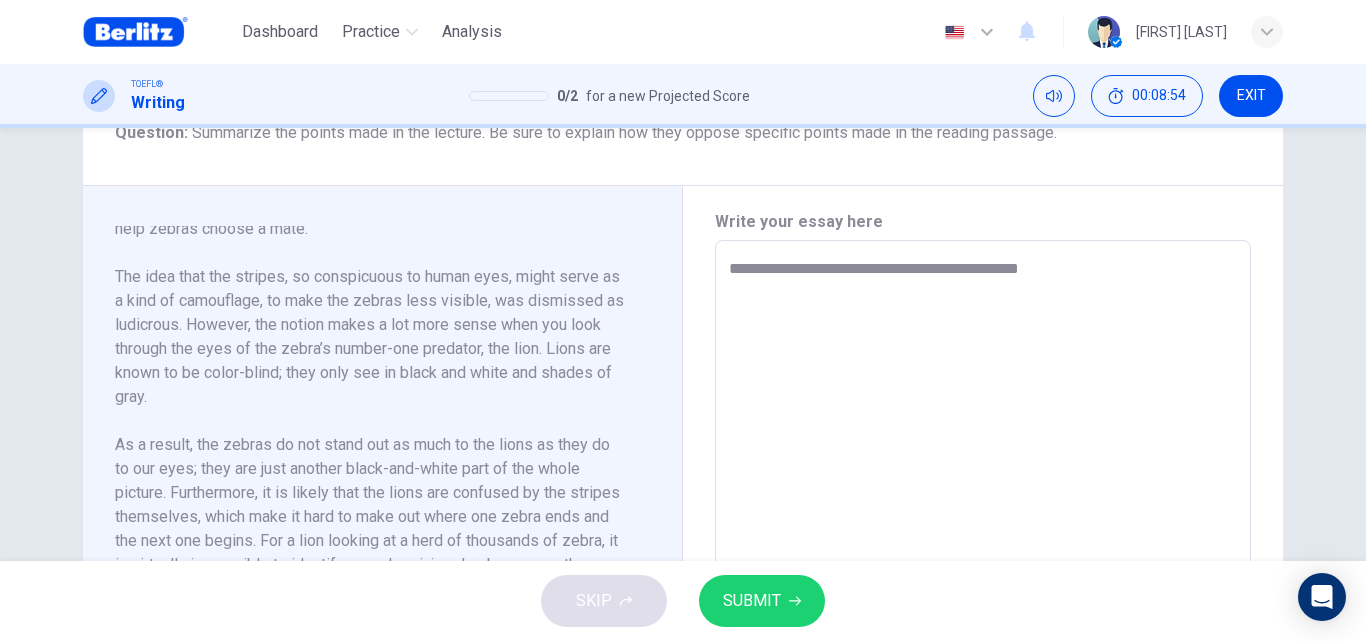 type on "*" 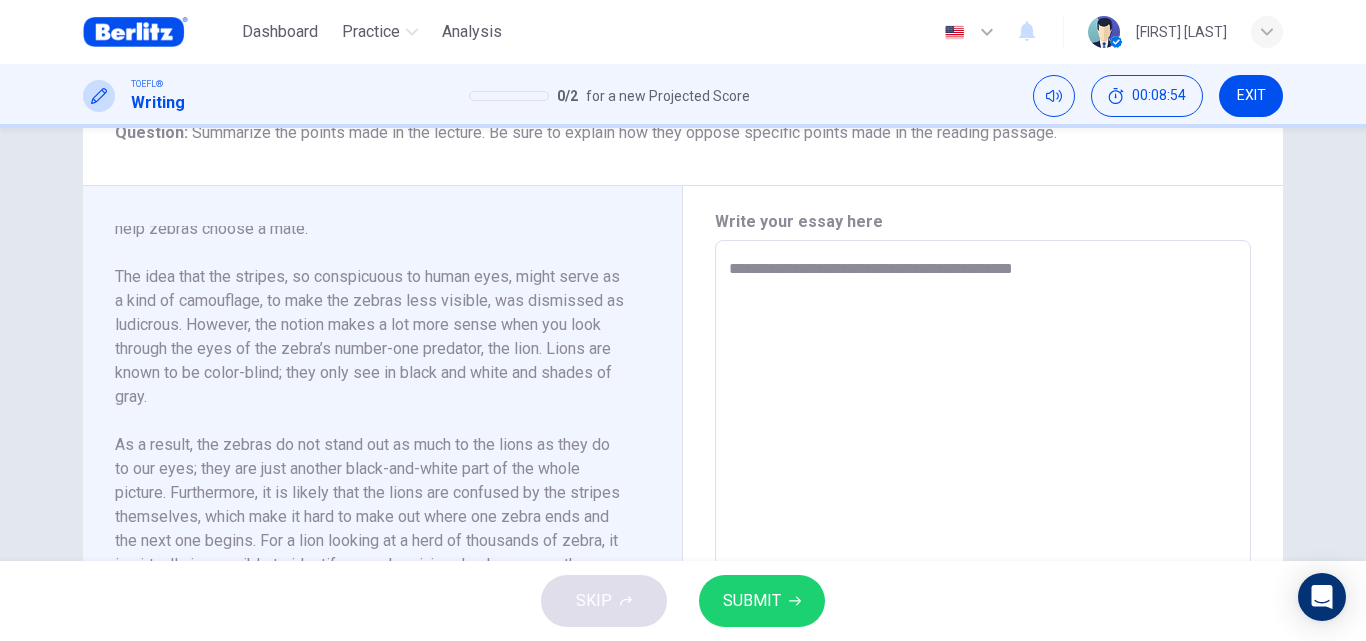 type on "*" 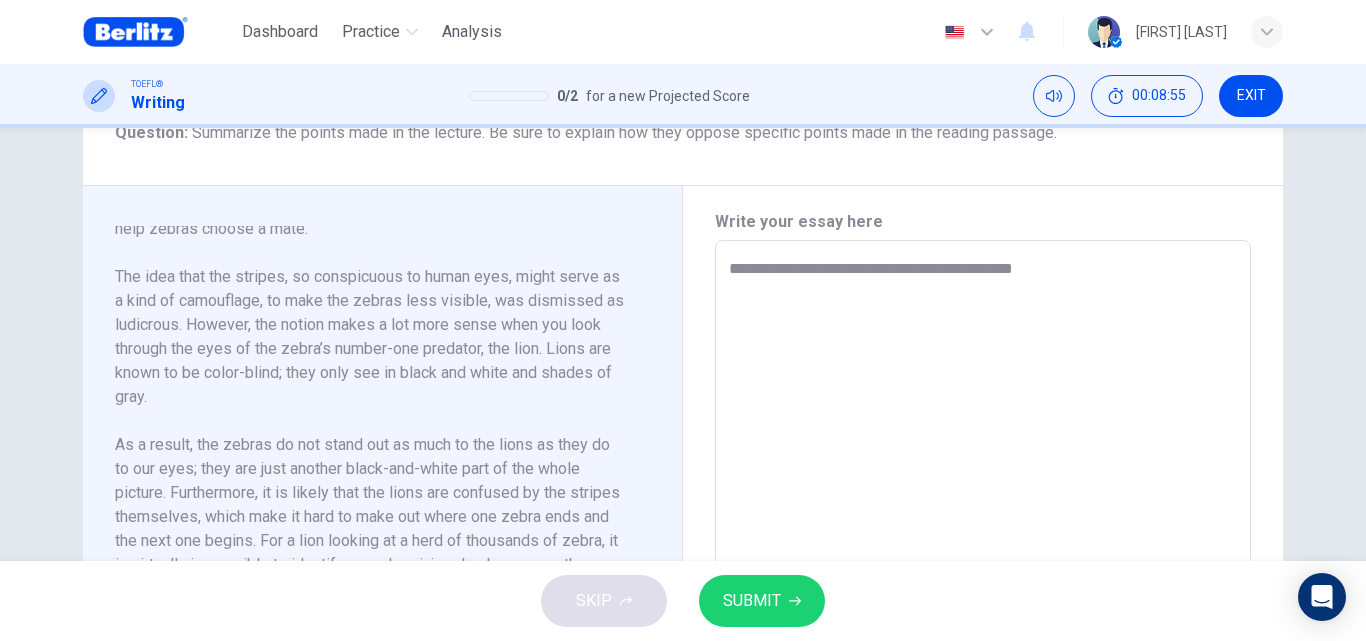 type on "**********" 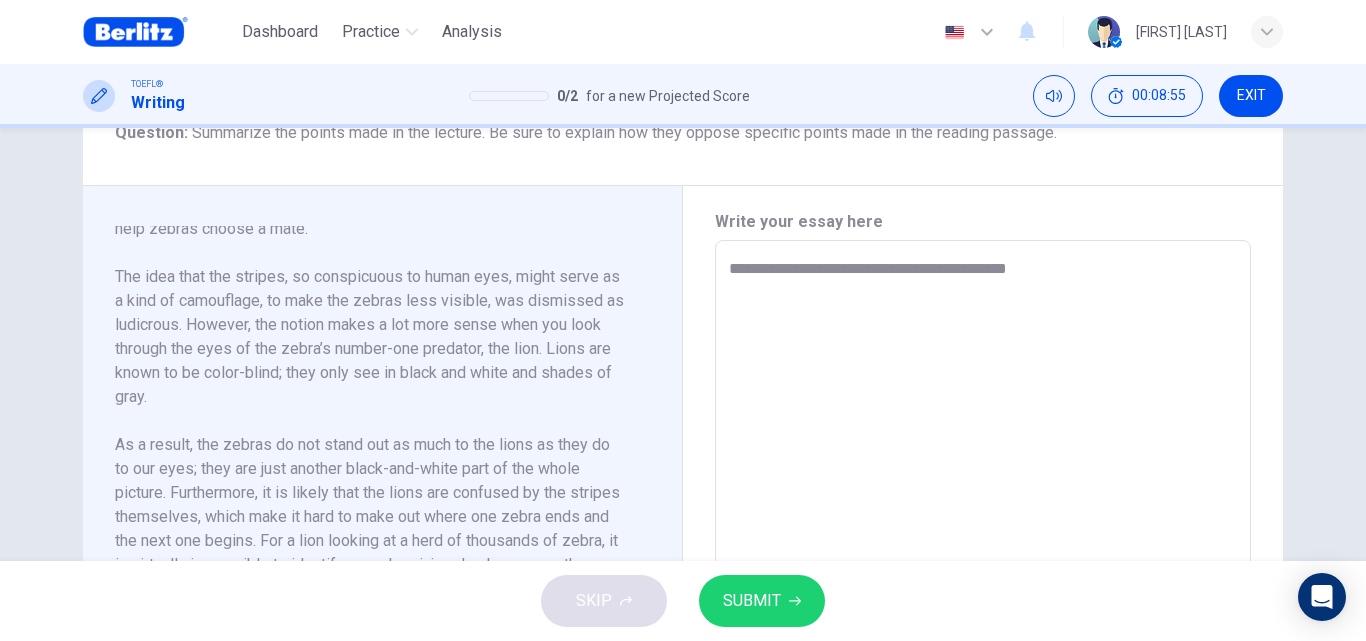type on "**********" 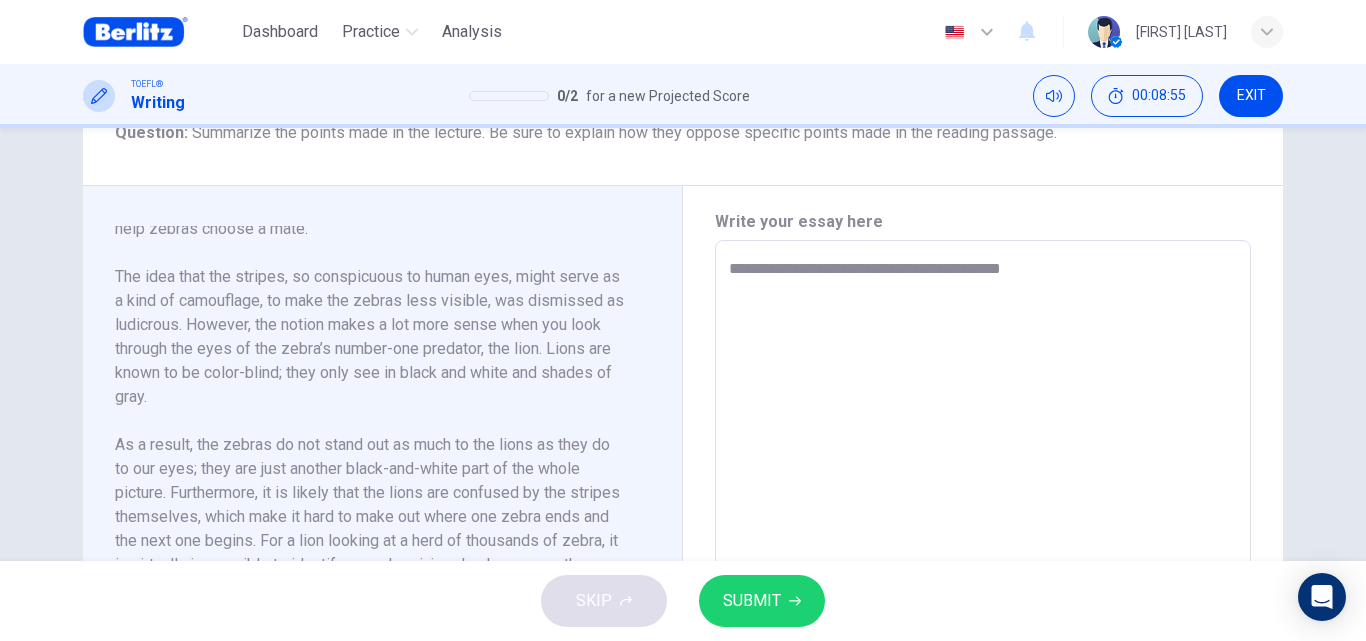 type on "*" 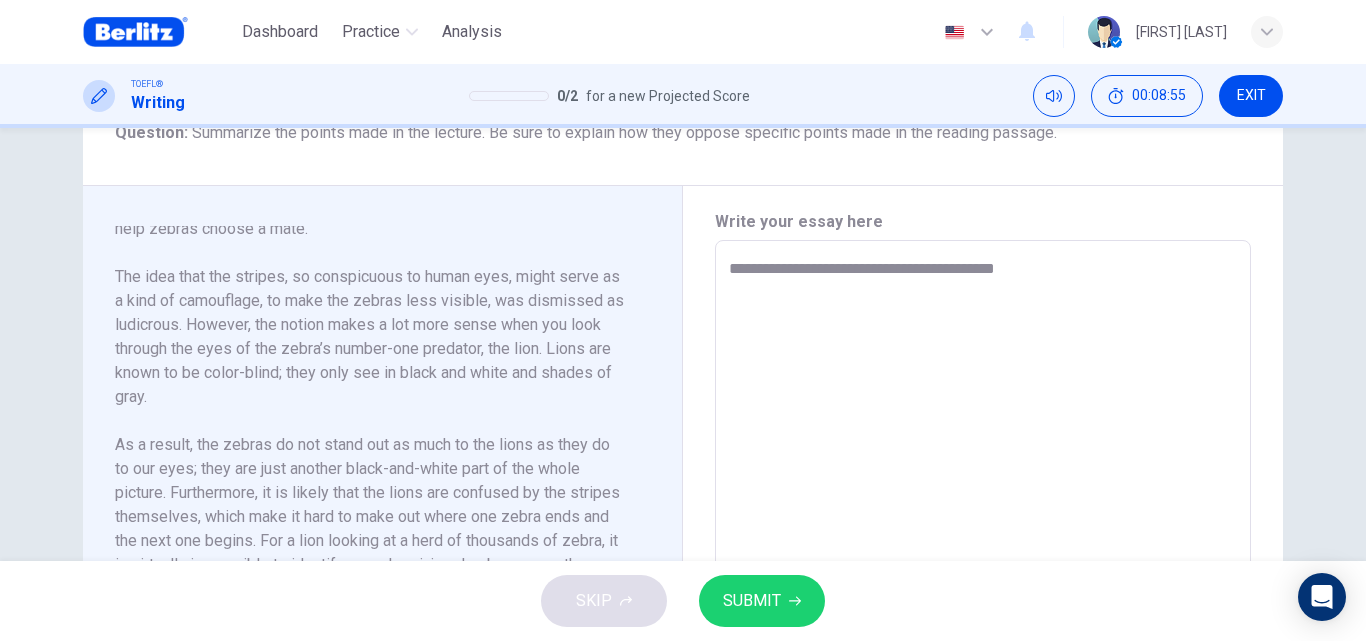 type 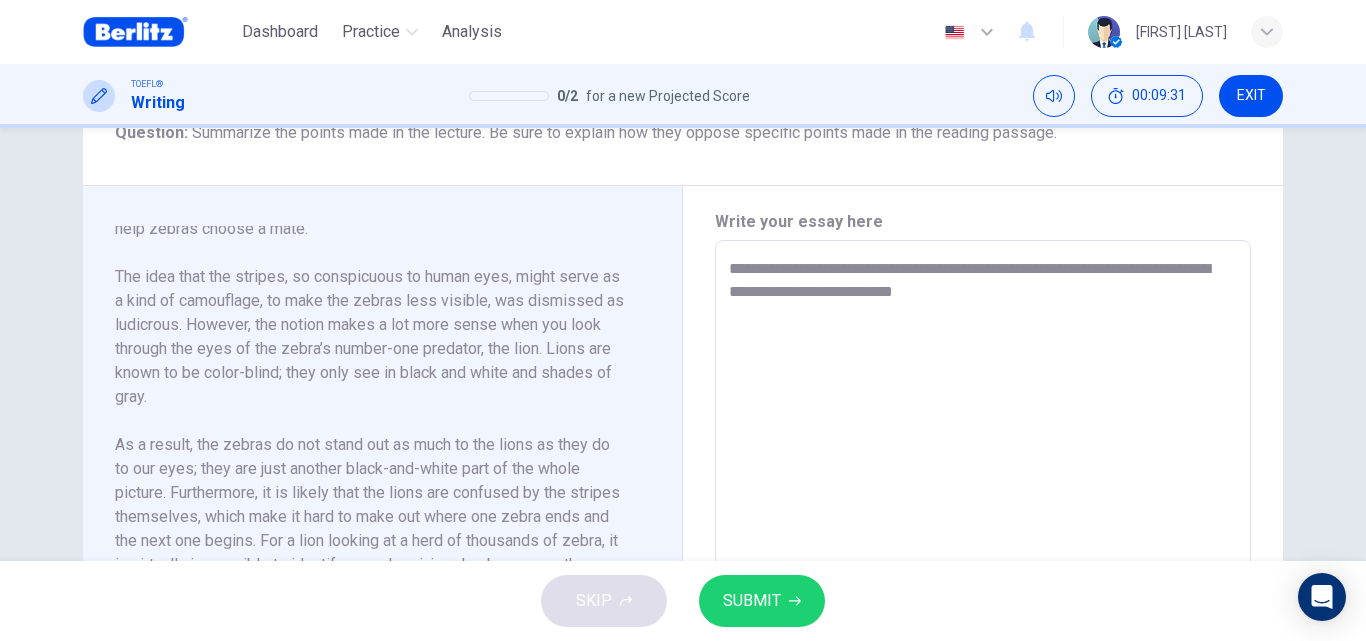 click on "**********" at bounding box center [983, 525] 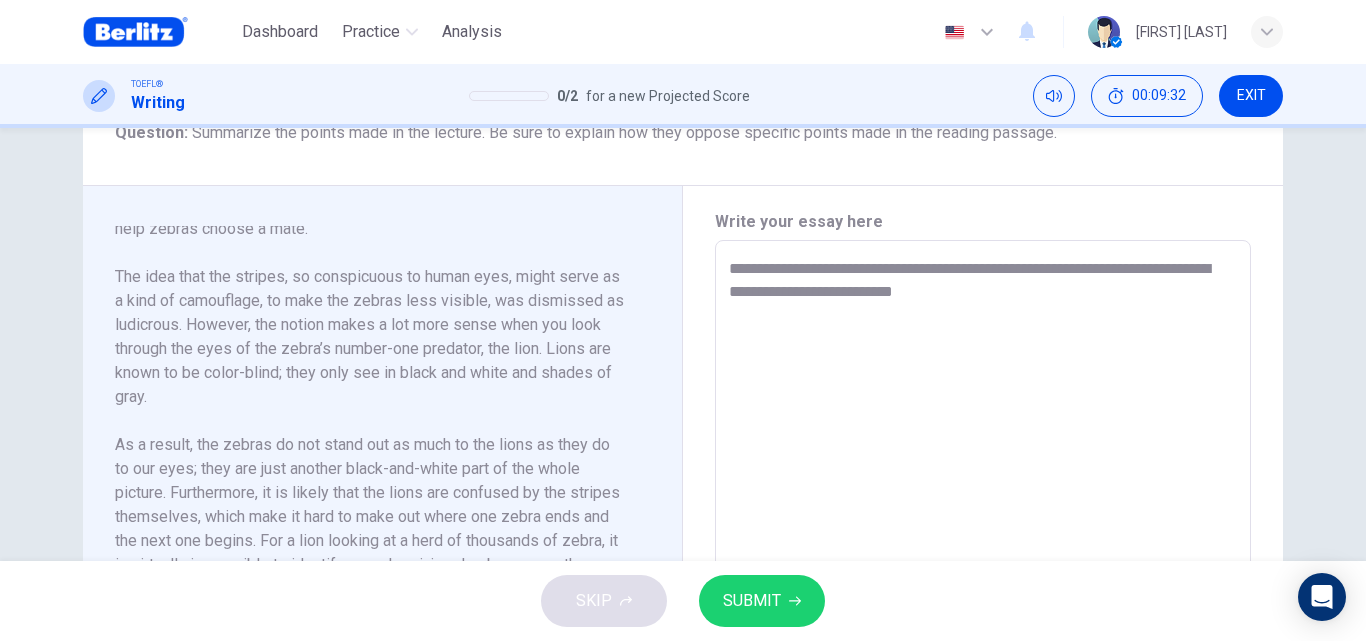 click on "**********" at bounding box center [983, 525] 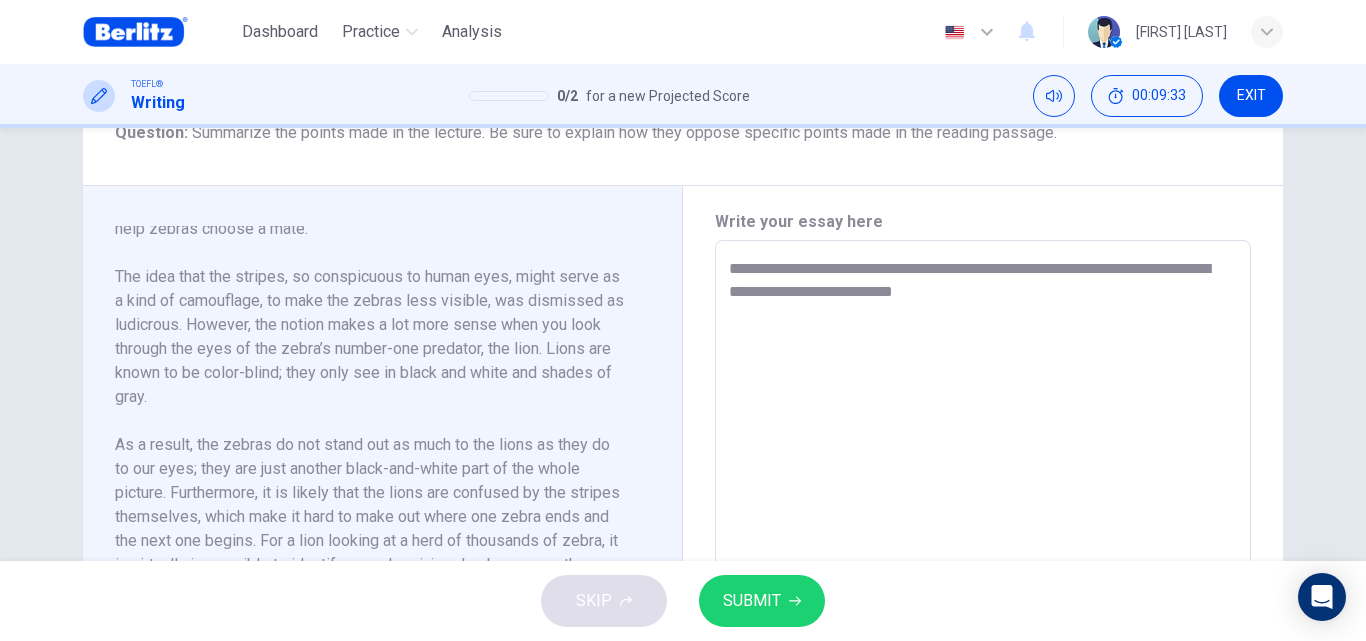 click on "**********" at bounding box center [983, 525] 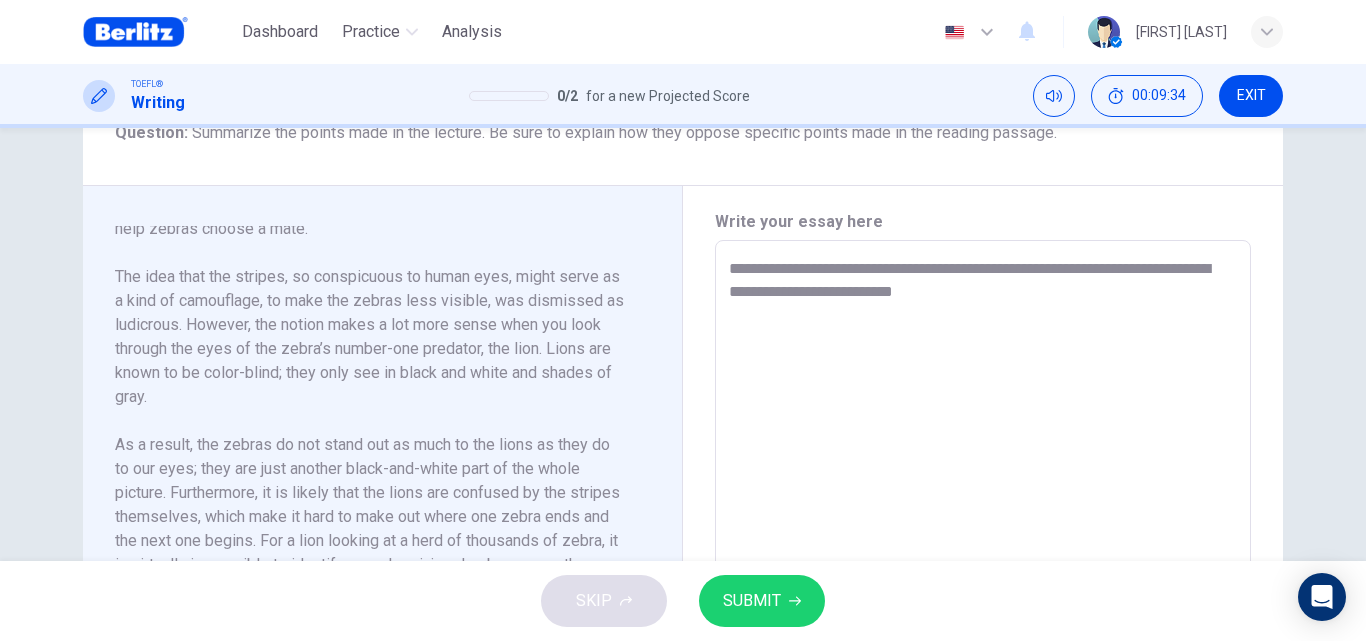 click on "**********" at bounding box center (983, 525) 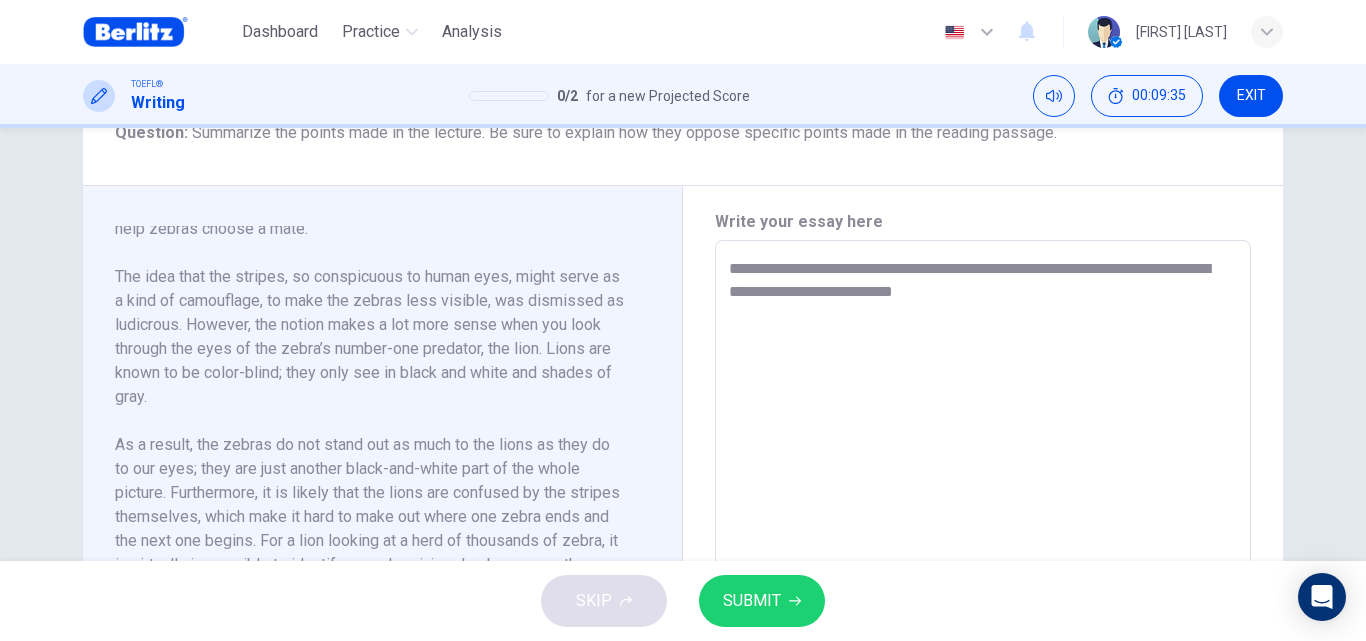 click on "**********" at bounding box center (983, 525) 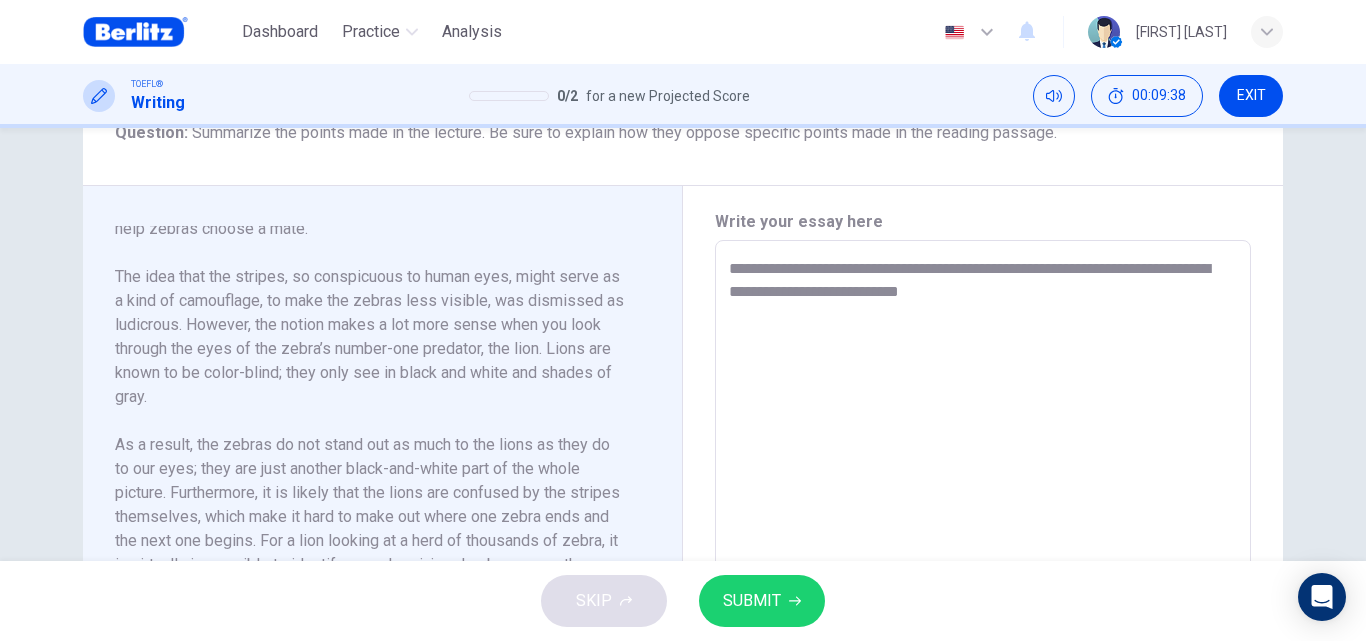 click on "**********" at bounding box center [983, 525] 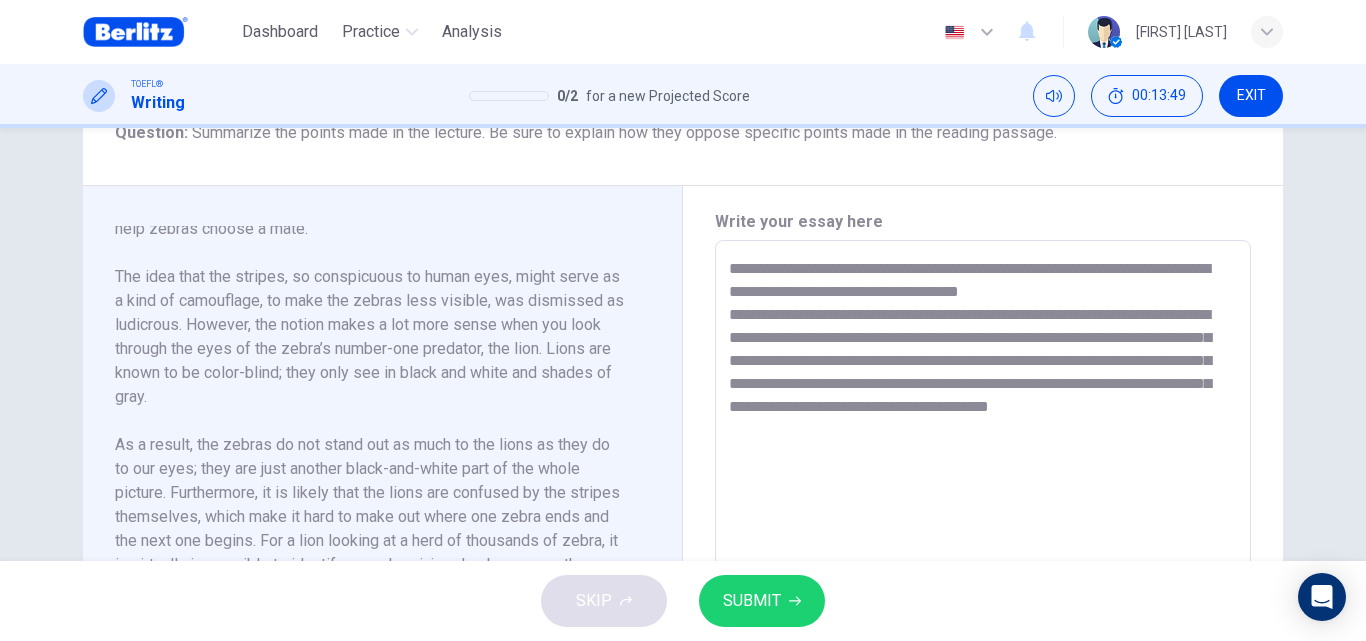 click on "**********" at bounding box center [983, 525] 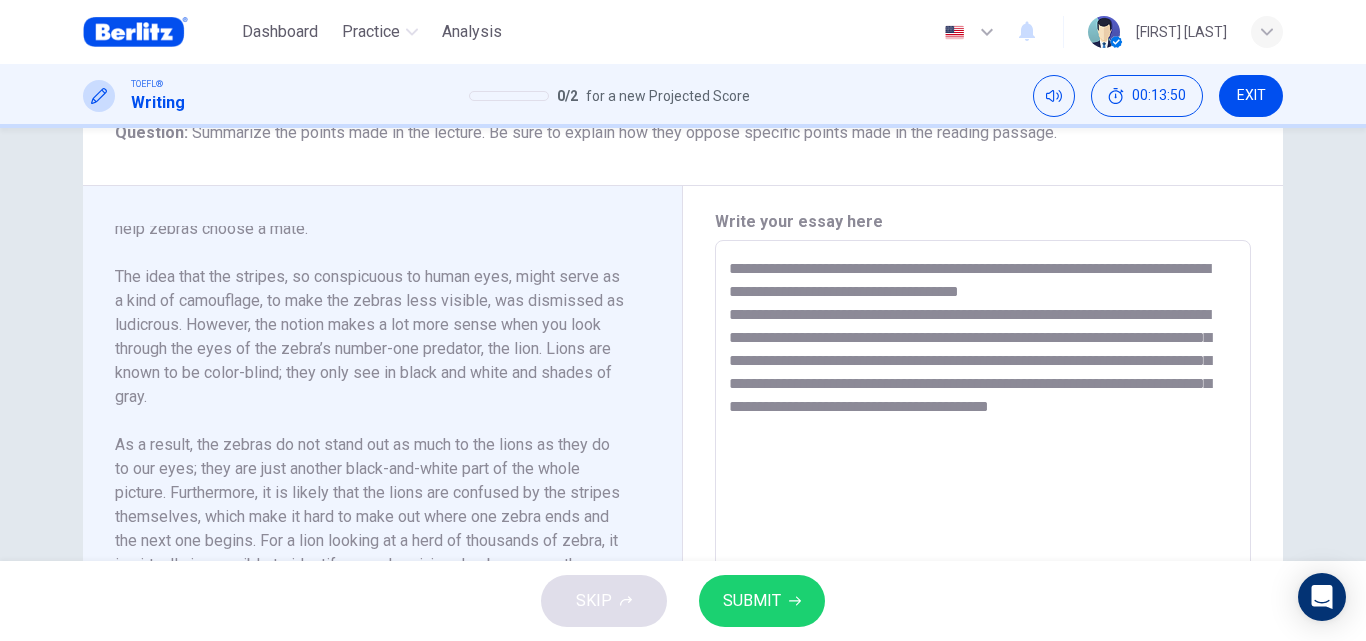 click on "**********" at bounding box center [983, 525] 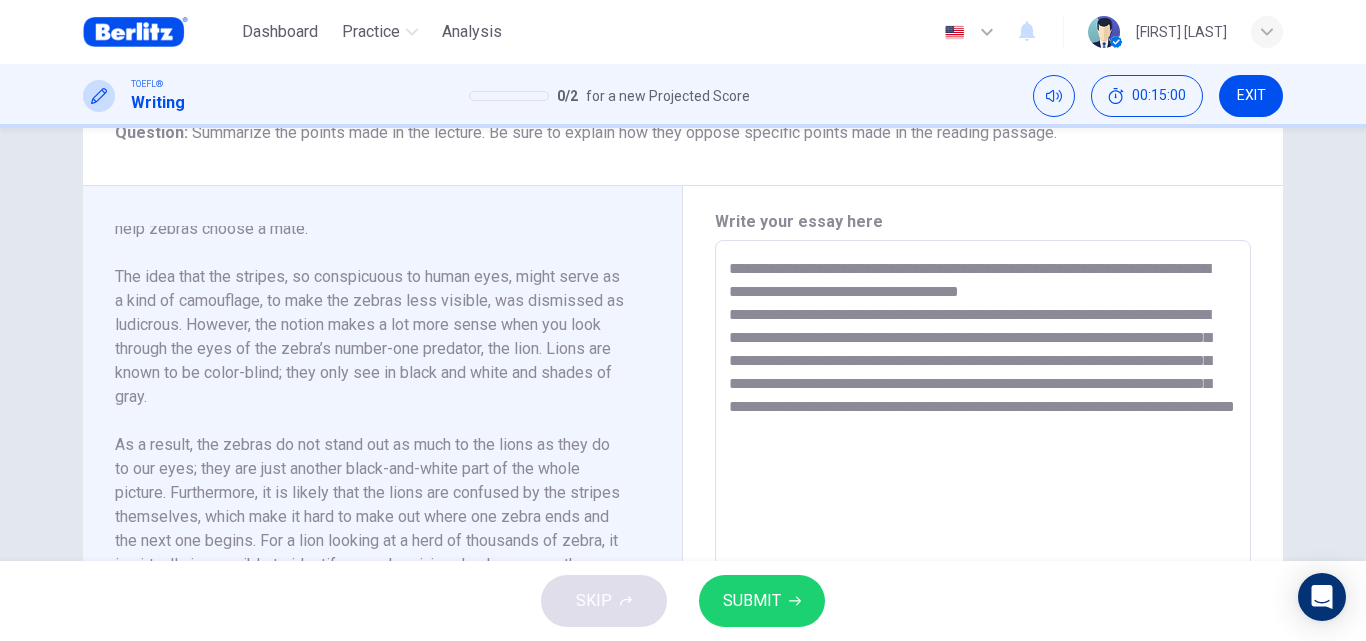 click on "**********" at bounding box center (983, 525) 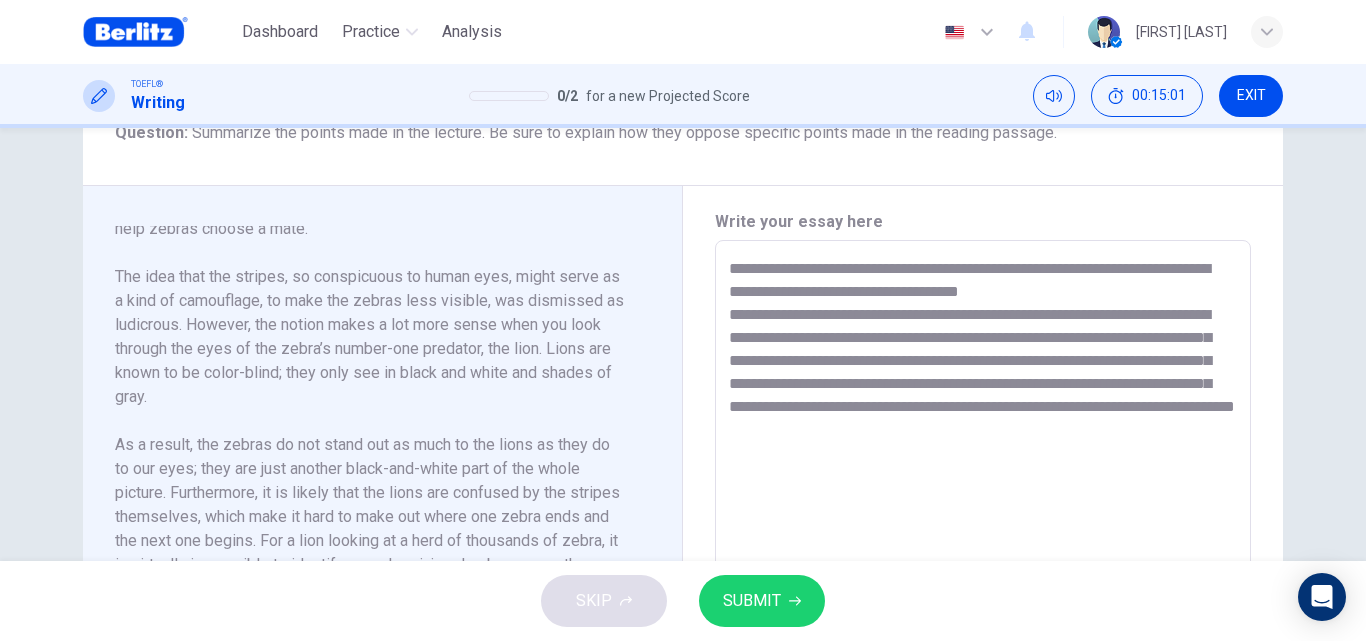 click on "**********" at bounding box center [983, 525] 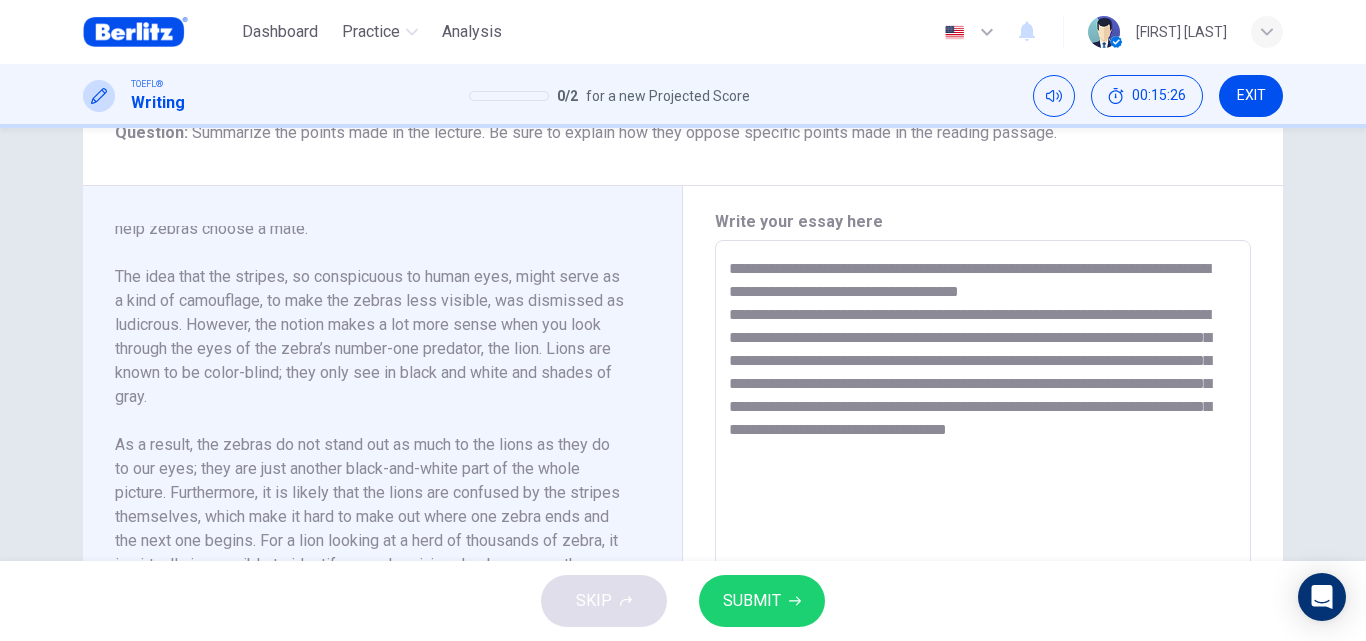 click on "**********" at bounding box center [983, 525] 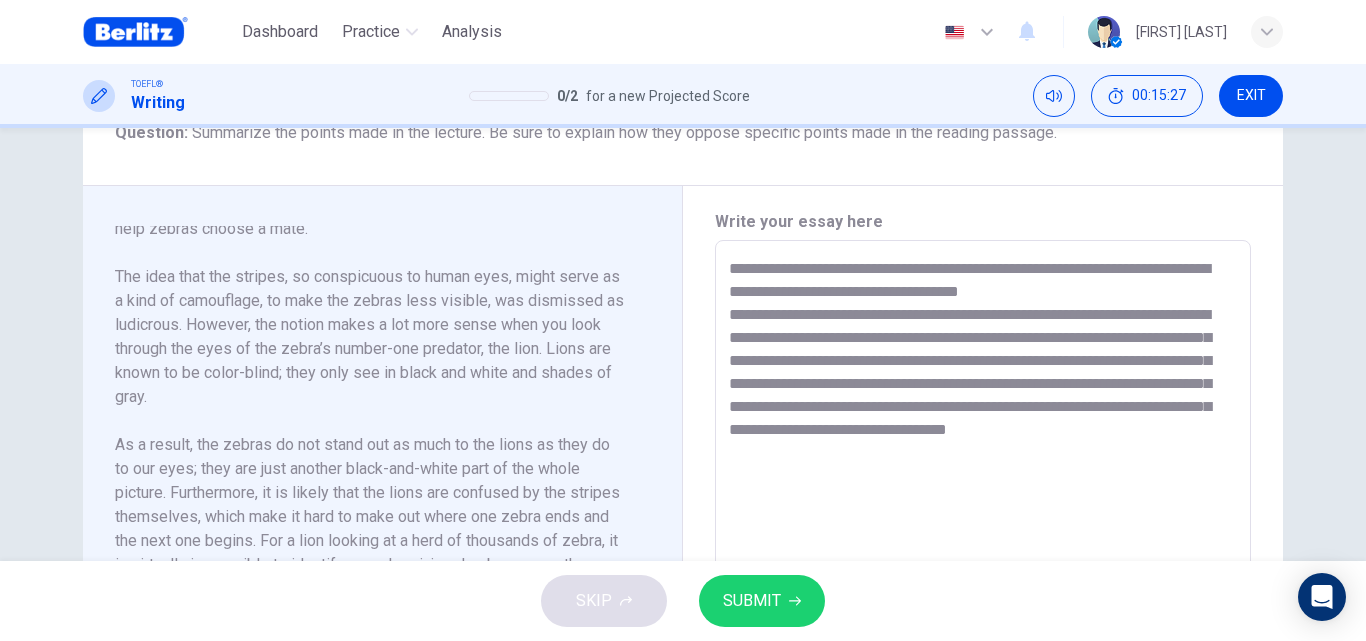 click on "**********" at bounding box center (983, 525) 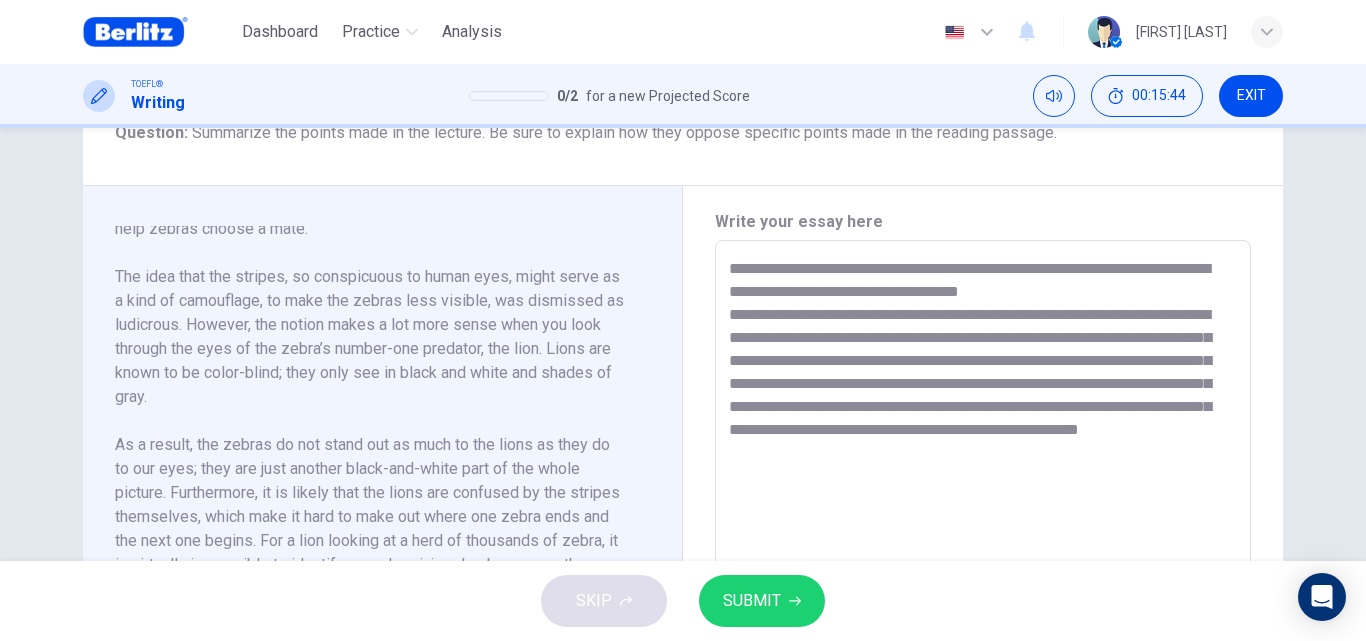 click on "**********" at bounding box center (983, 525) 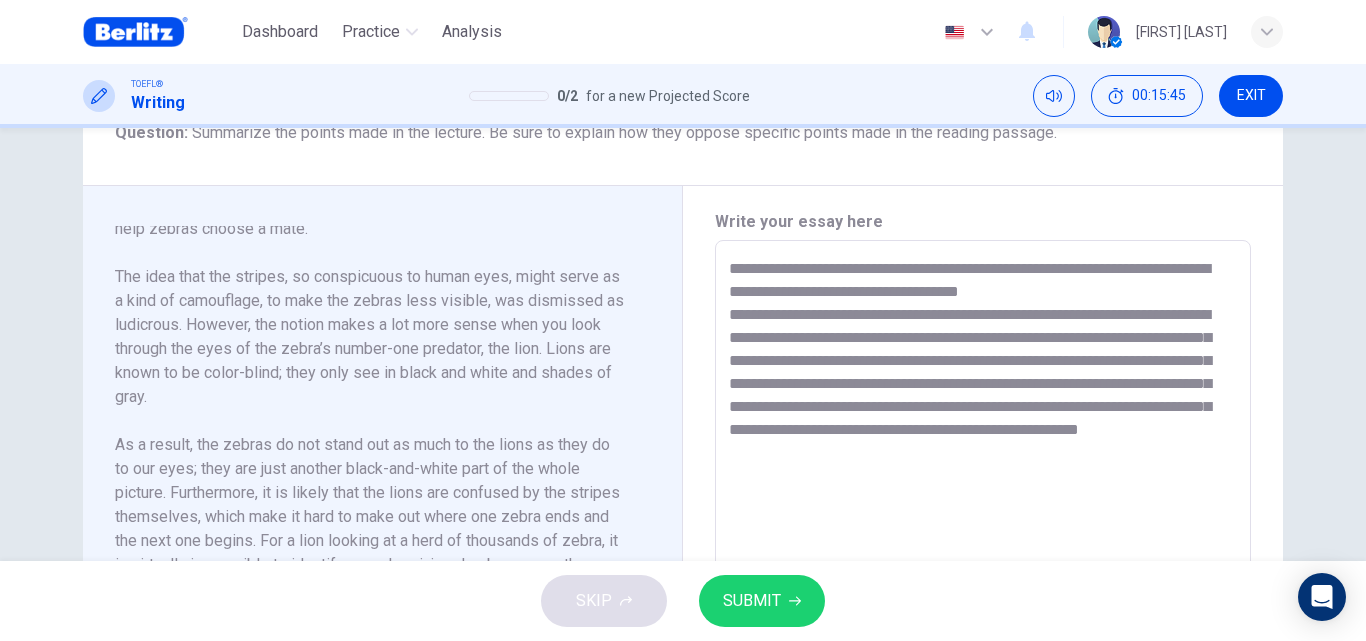 click on "**********" at bounding box center (983, 525) 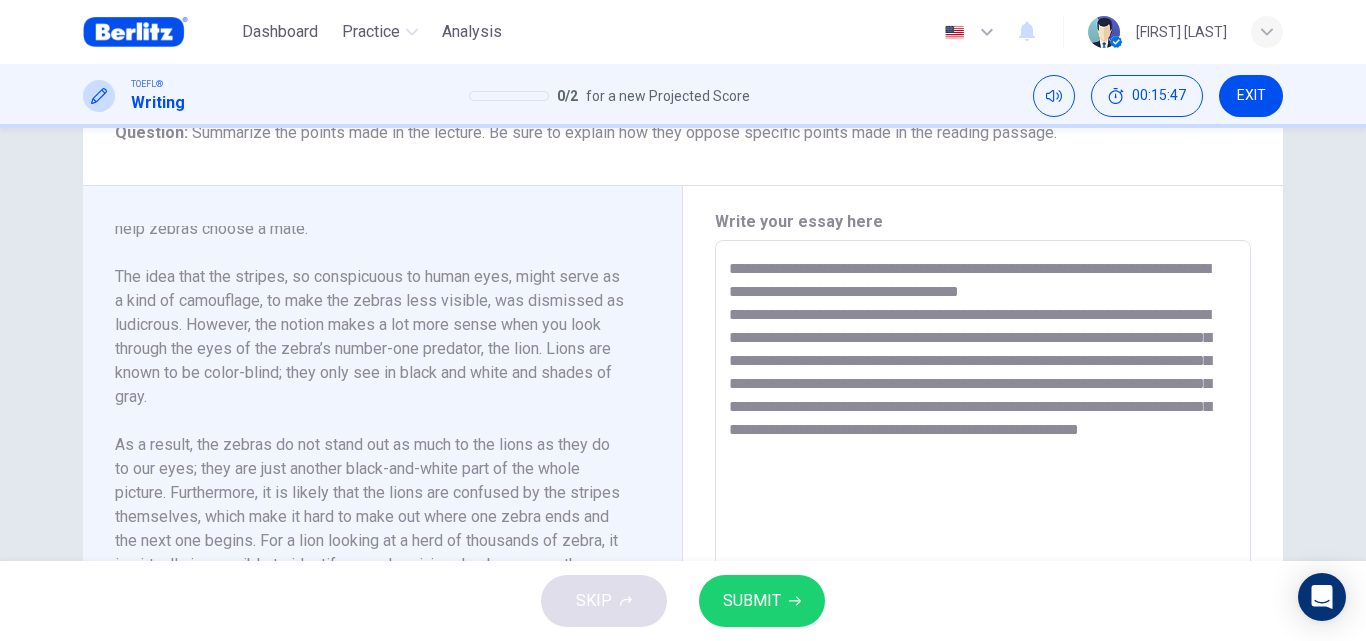 click on "**********" at bounding box center (983, 525) 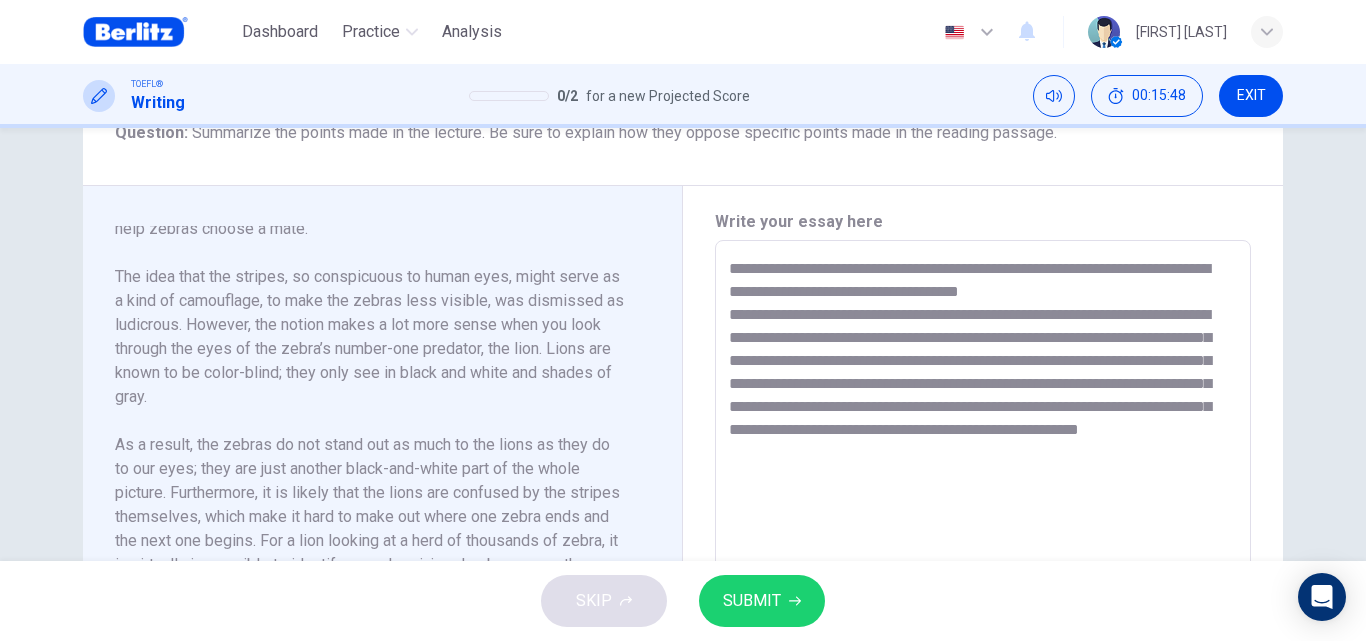 drag, startPoint x: 1023, startPoint y: 423, endPoint x: 924, endPoint y: 419, distance: 99.08077 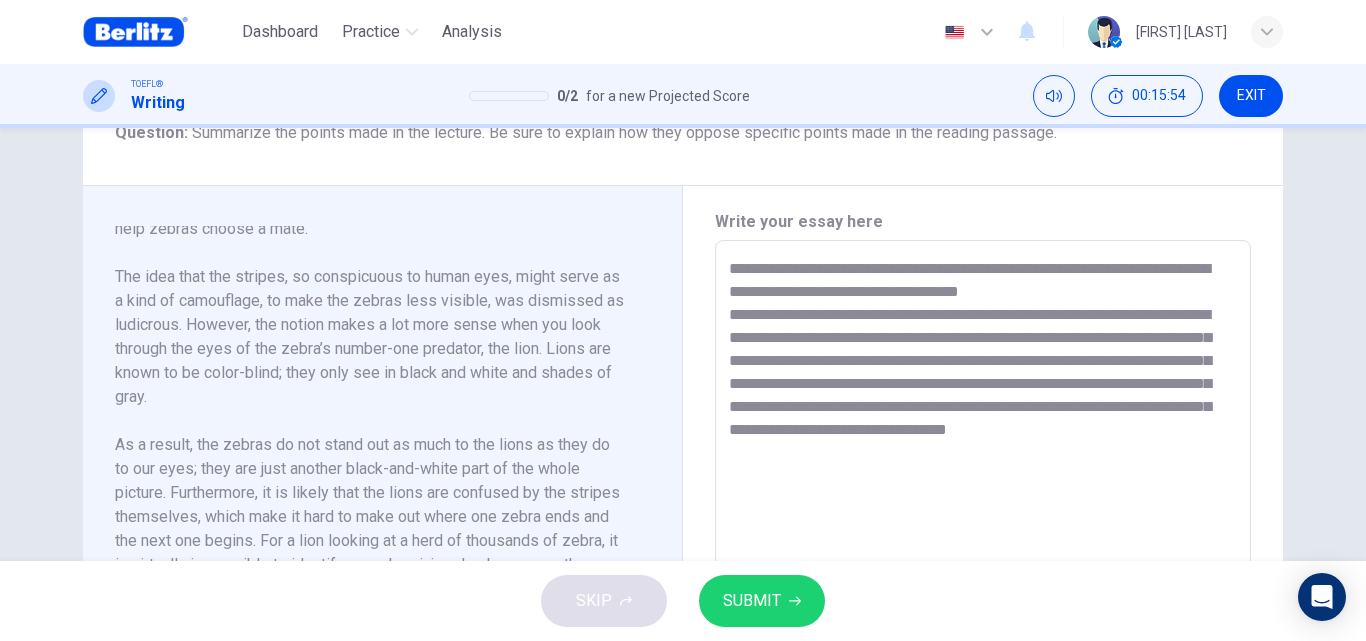 click on "**********" at bounding box center (983, 525) 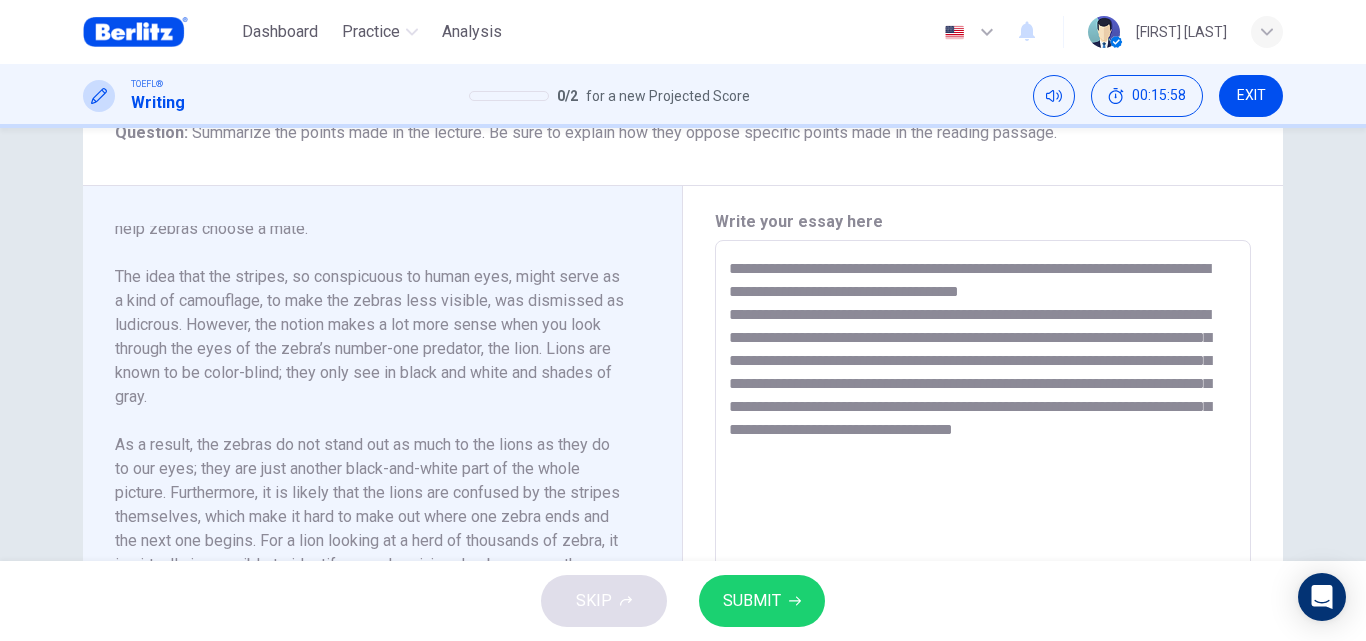 paste on "*" 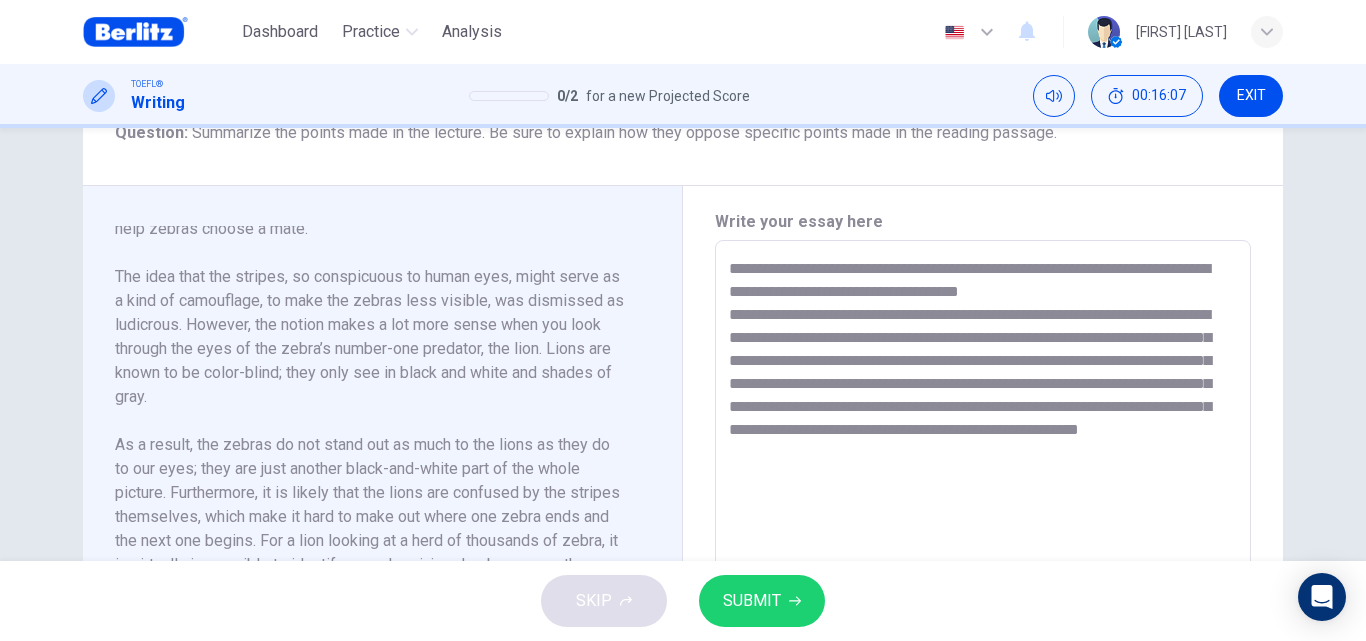 click on "**********" at bounding box center (983, 525) 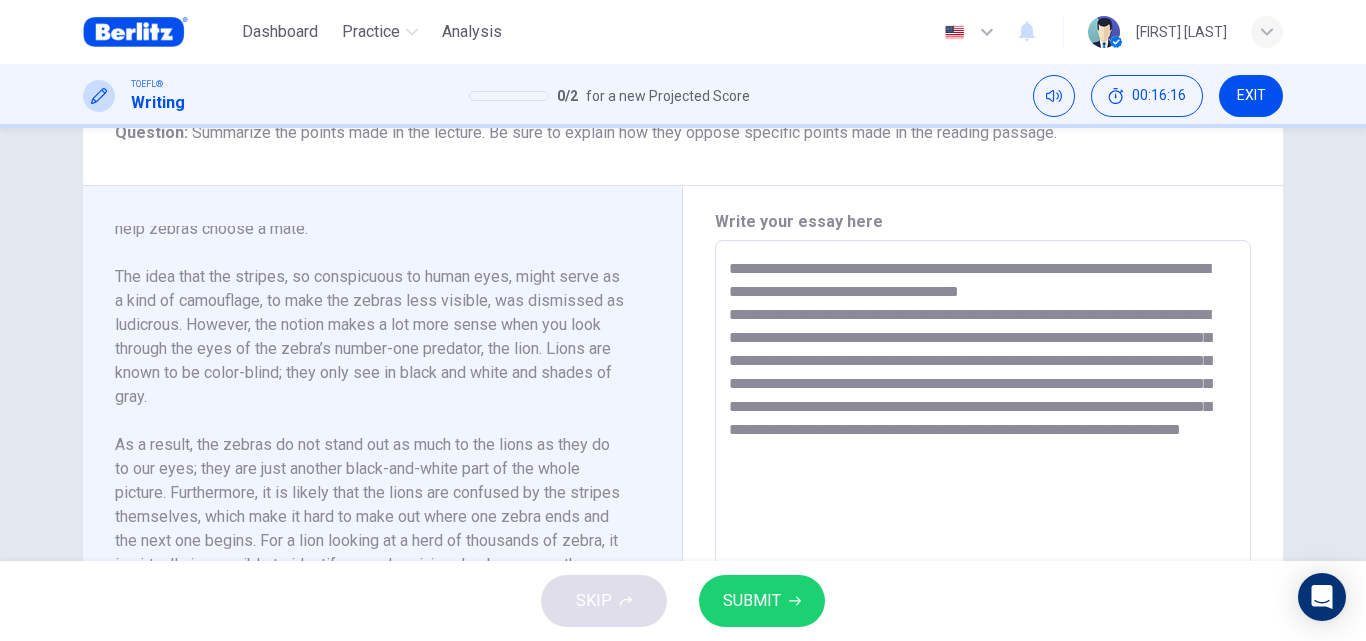 click on "**********" at bounding box center [983, 525] 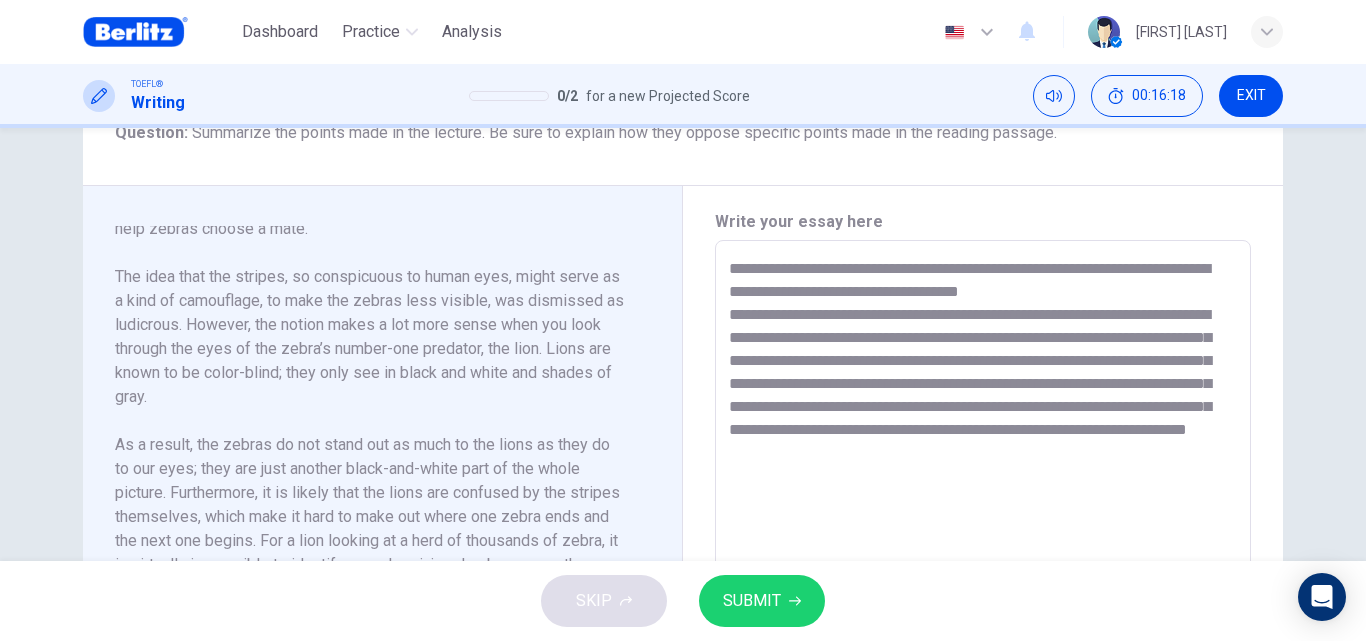 click on "**********" at bounding box center [983, 525] 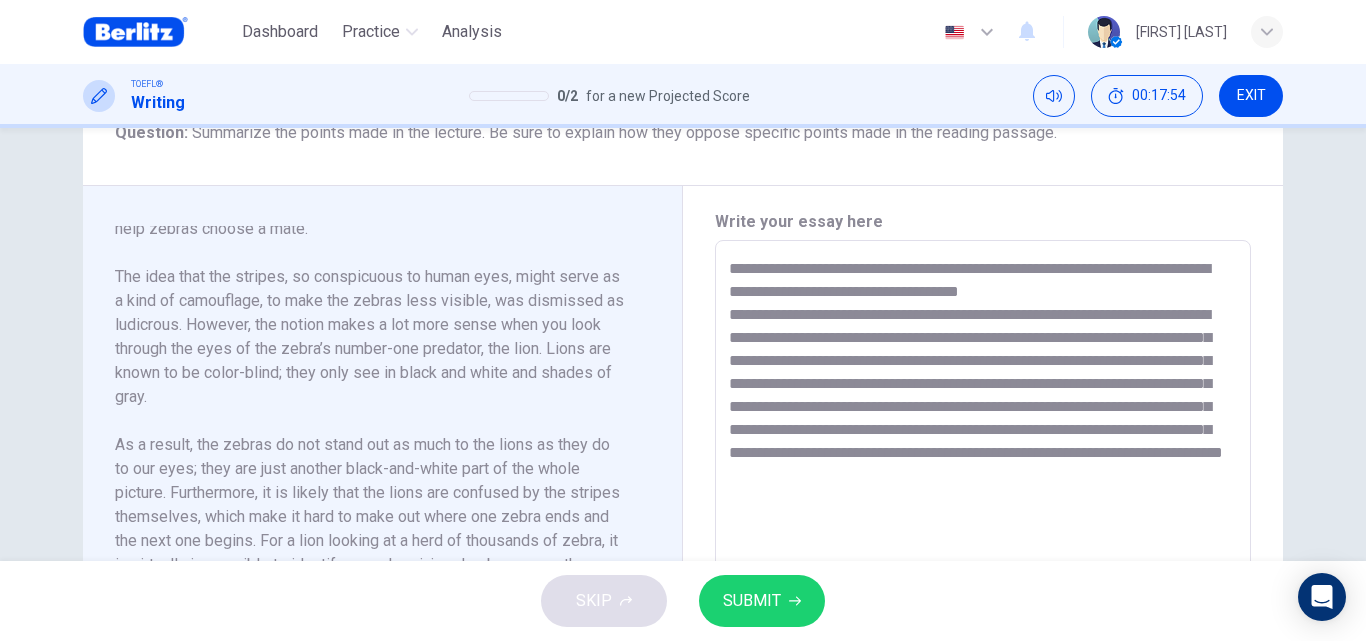 click on "**********" at bounding box center (983, 525) 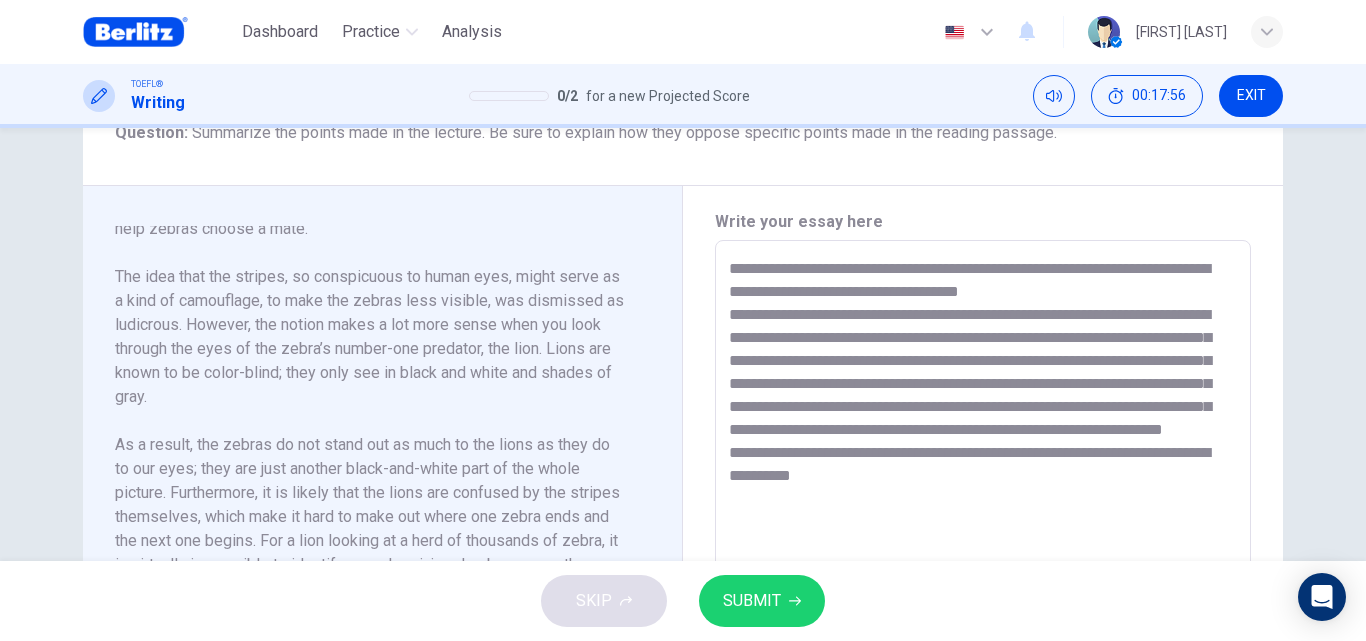 click on "**********" at bounding box center [983, 525] 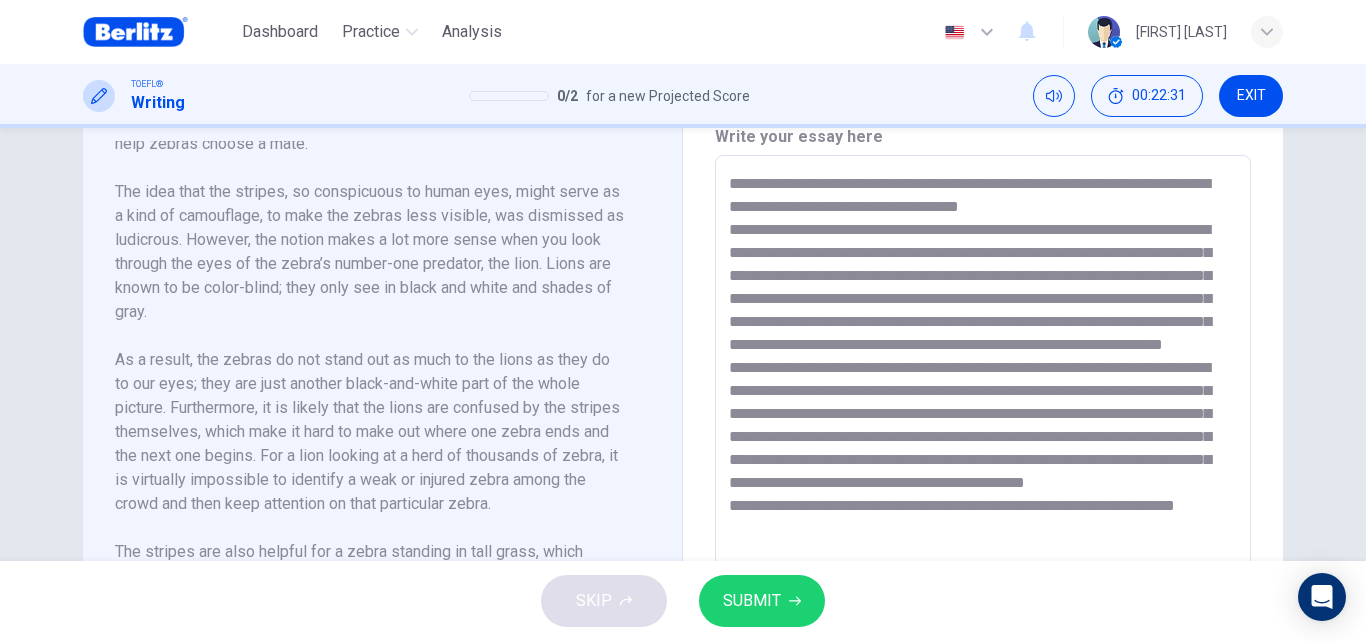 scroll, scrollTop: 475, scrollLeft: 0, axis: vertical 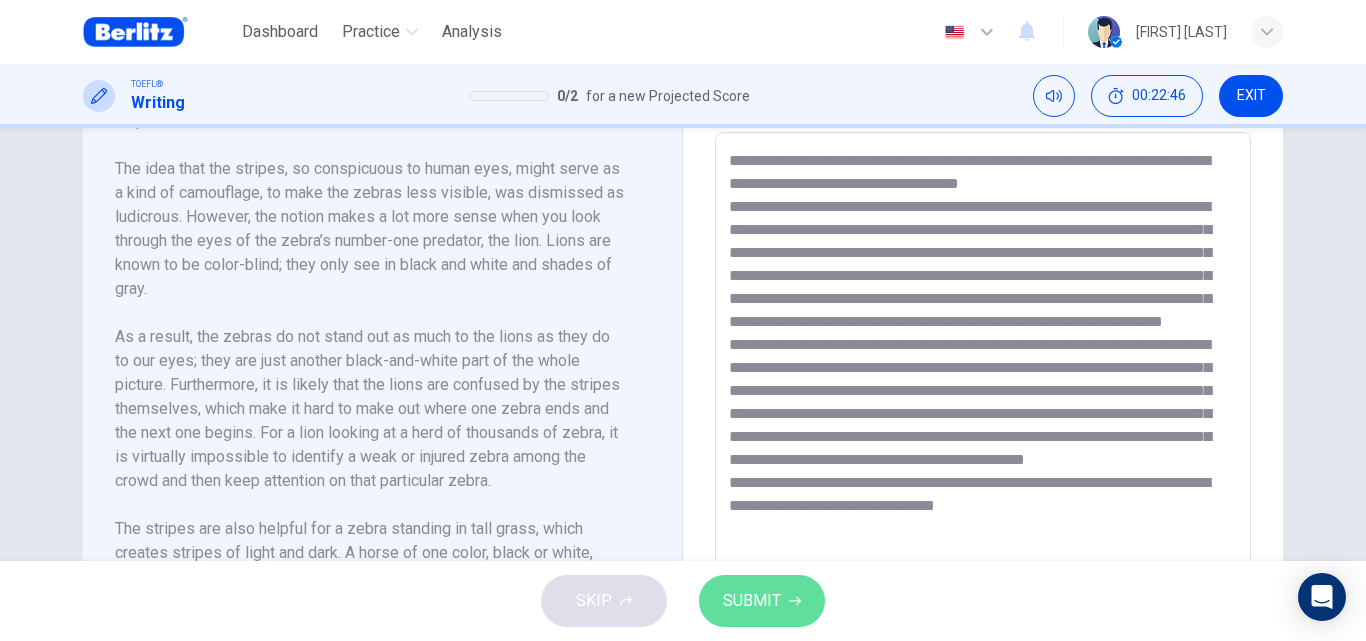 click on "SUBMIT" at bounding box center (752, 601) 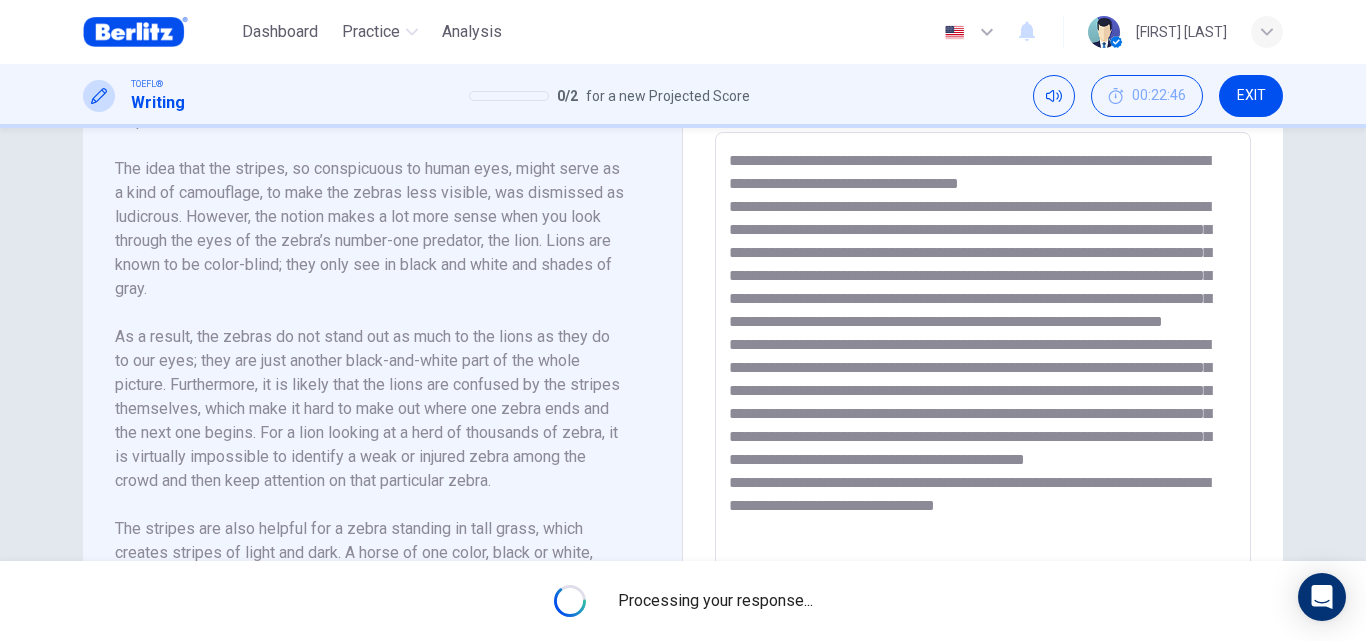 click at bounding box center [983, 417] 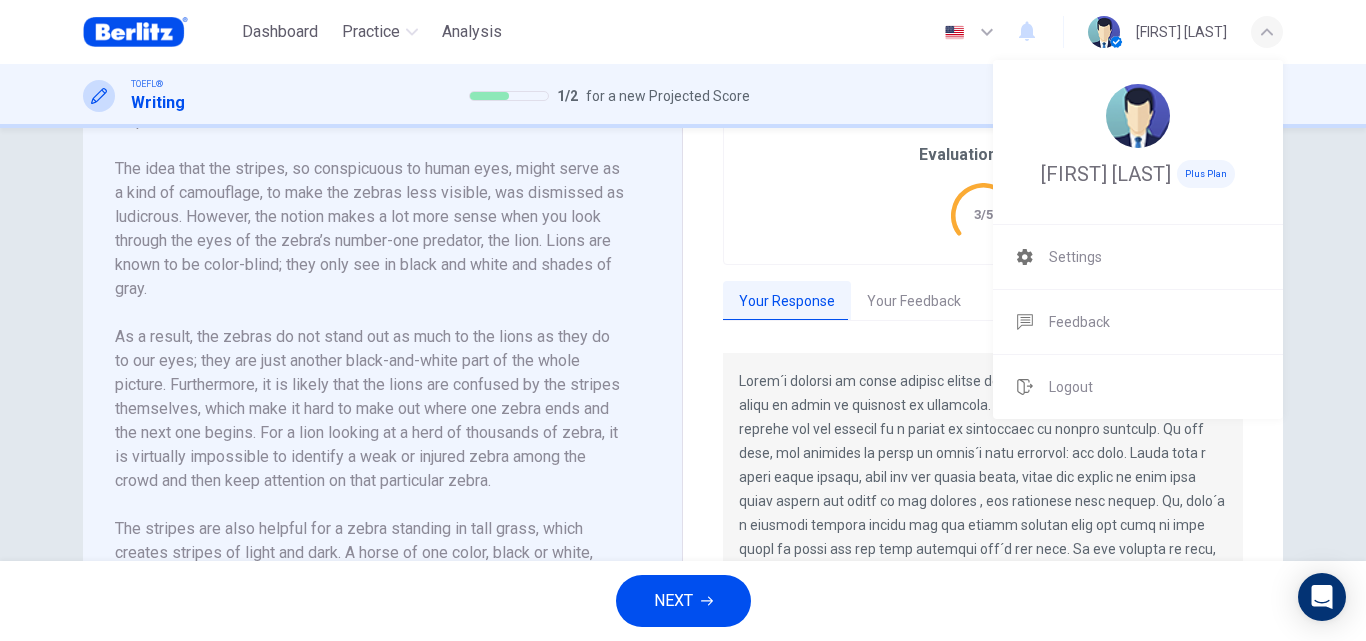 click at bounding box center [683, 320] 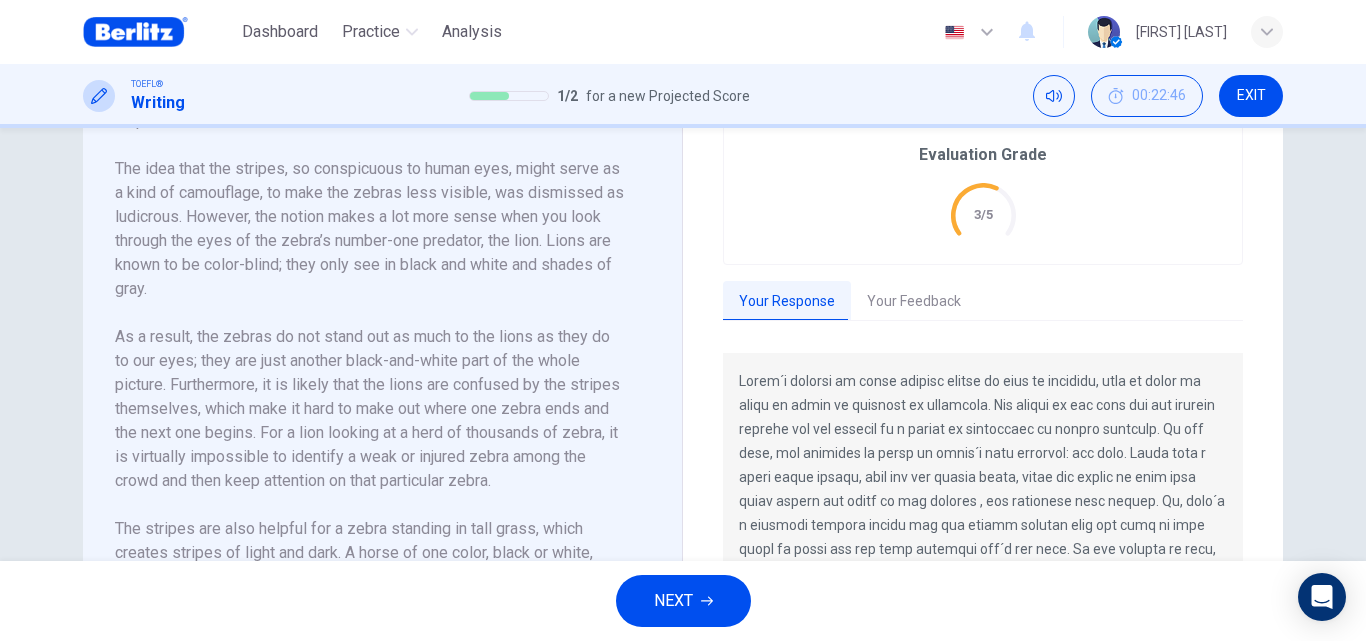 click on "Your Feedback" at bounding box center [914, 302] 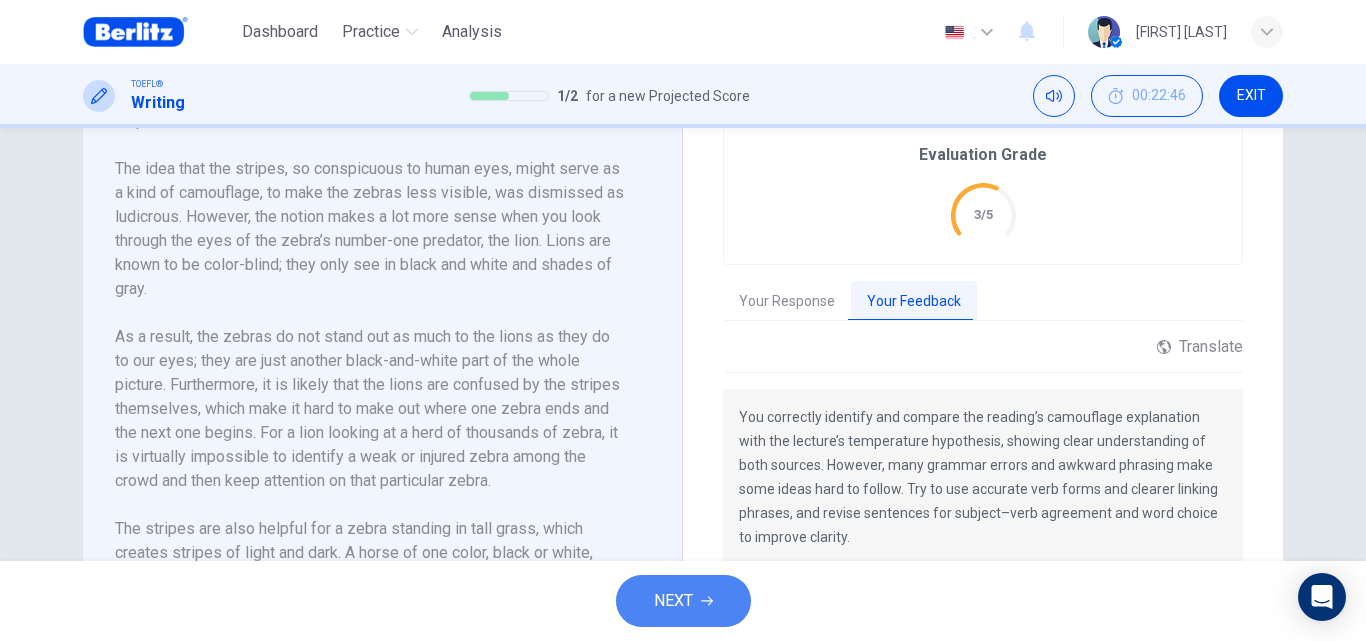 click on "NEXT" at bounding box center (683, 601) 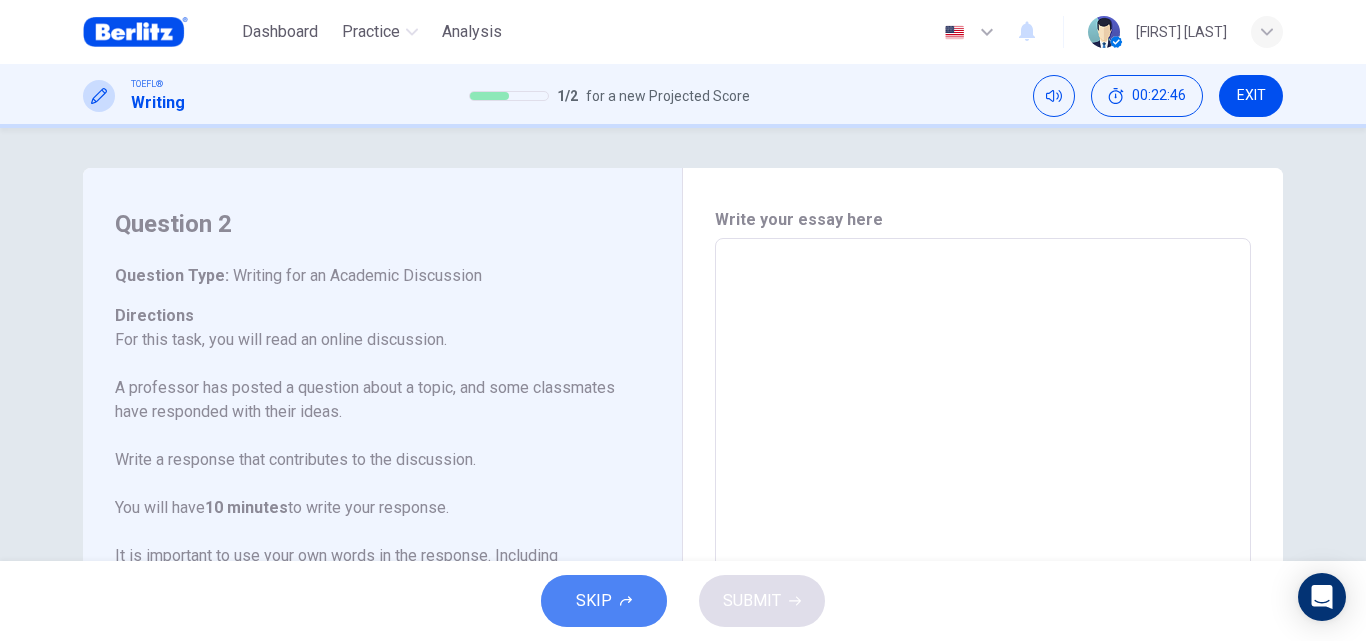 click on "SKIP" at bounding box center [604, 601] 